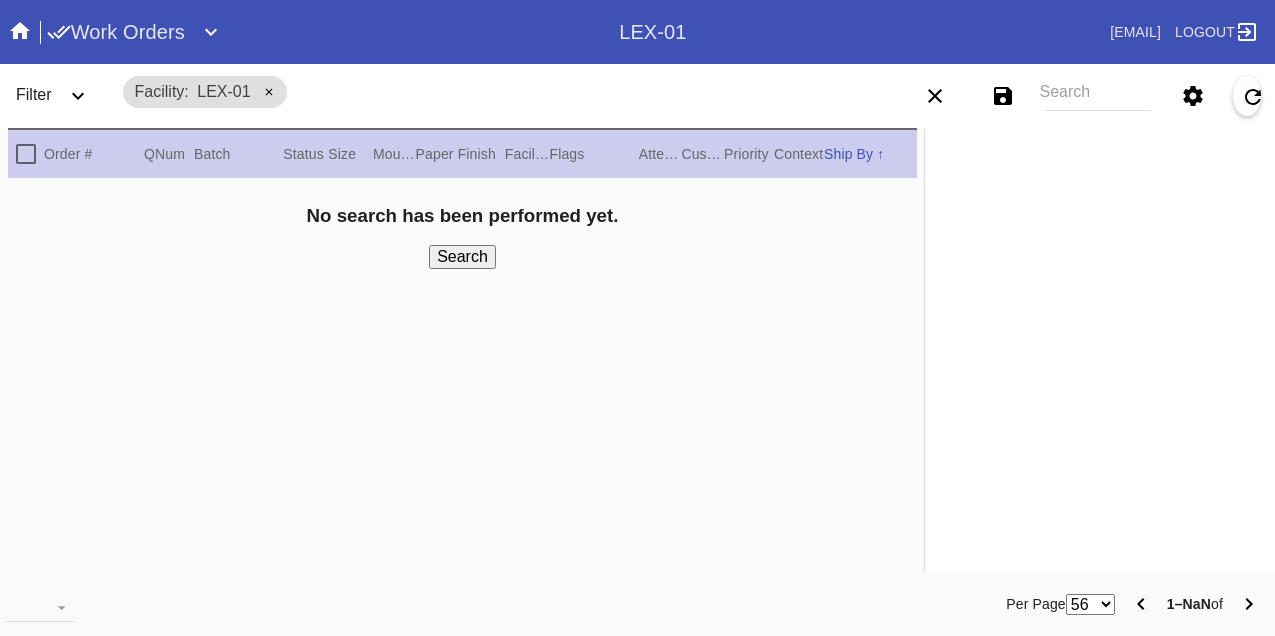 scroll, scrollTop: 0, scrollLeft: 0, axis: both 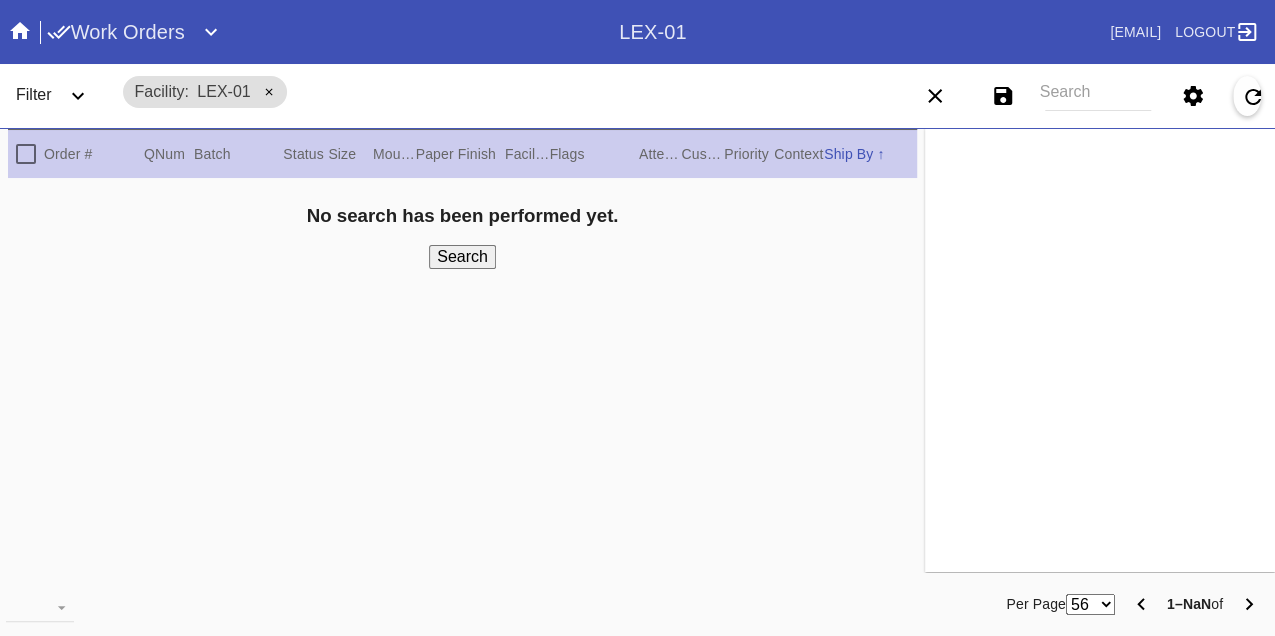 click on "Search" at bounding box center [1098, 96] 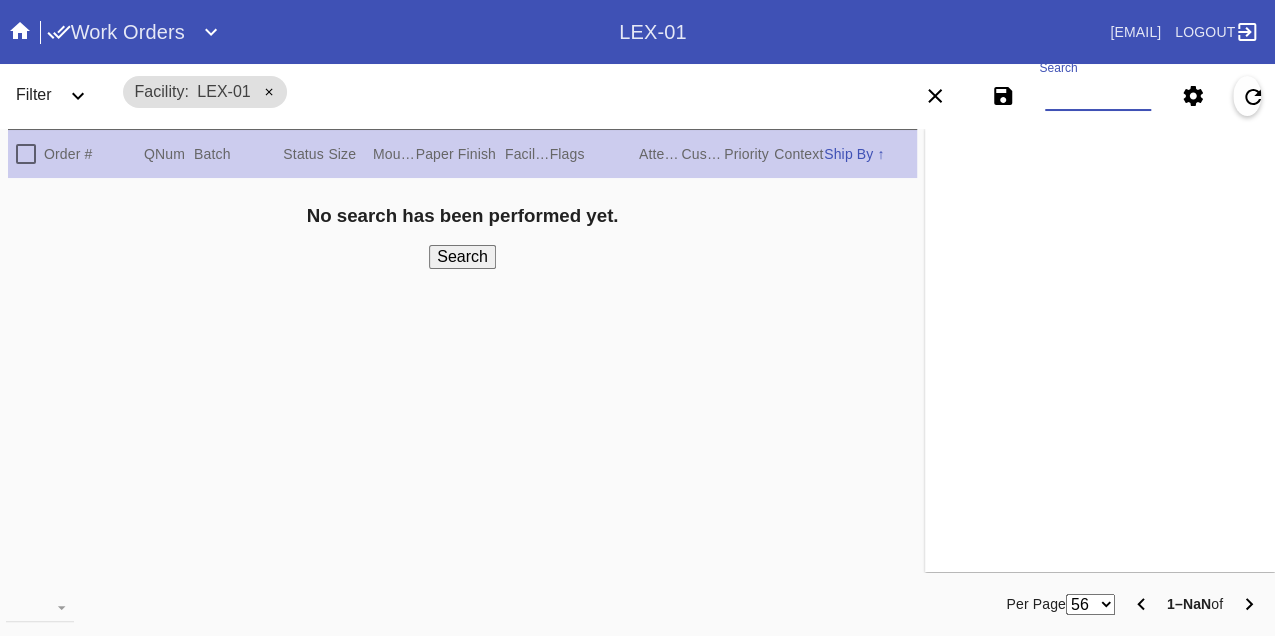 click on "Search" at bounding box center [1098, 96] 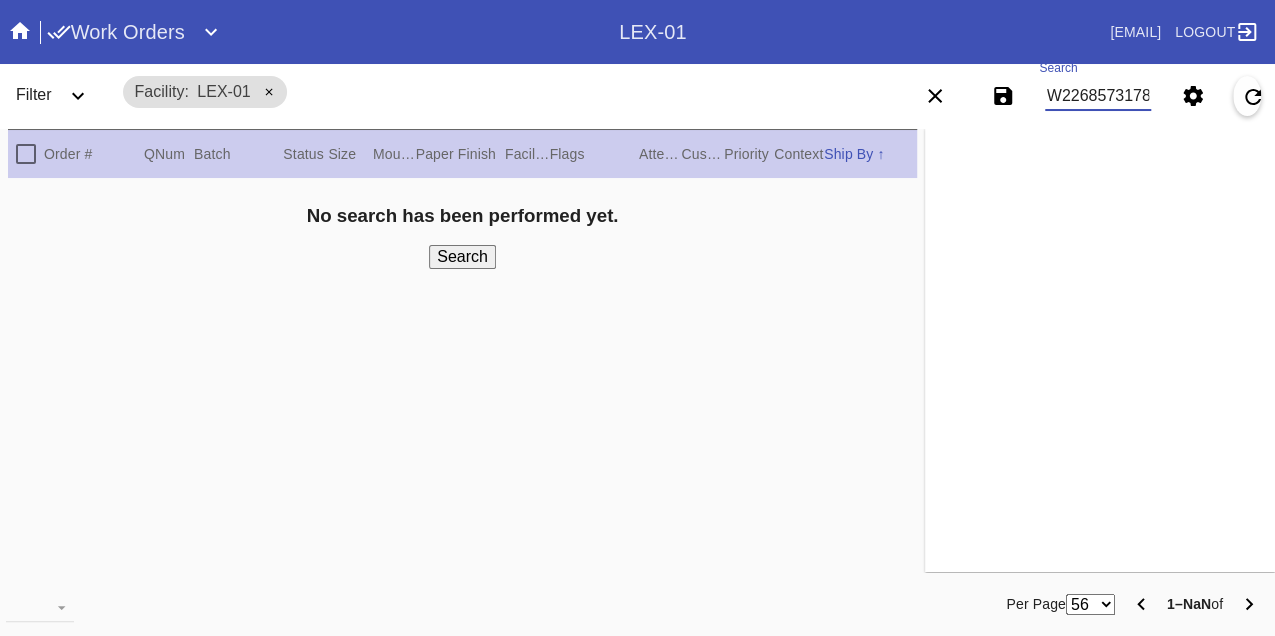 type on "W226857317819023" 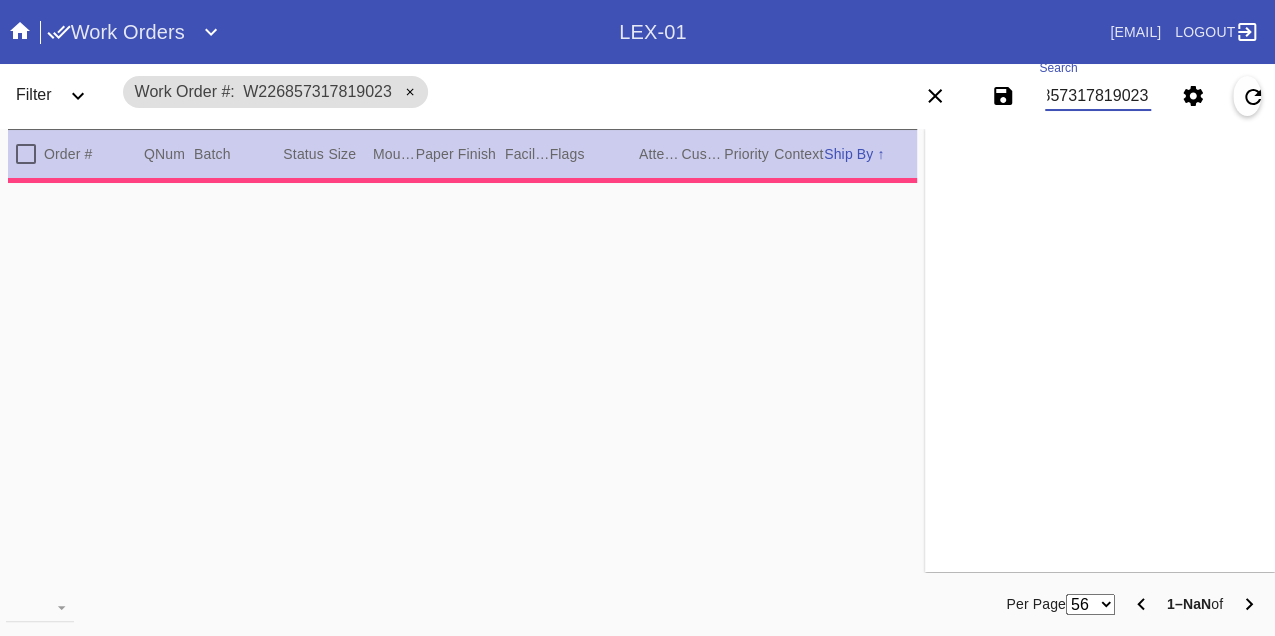 type on "1.5" 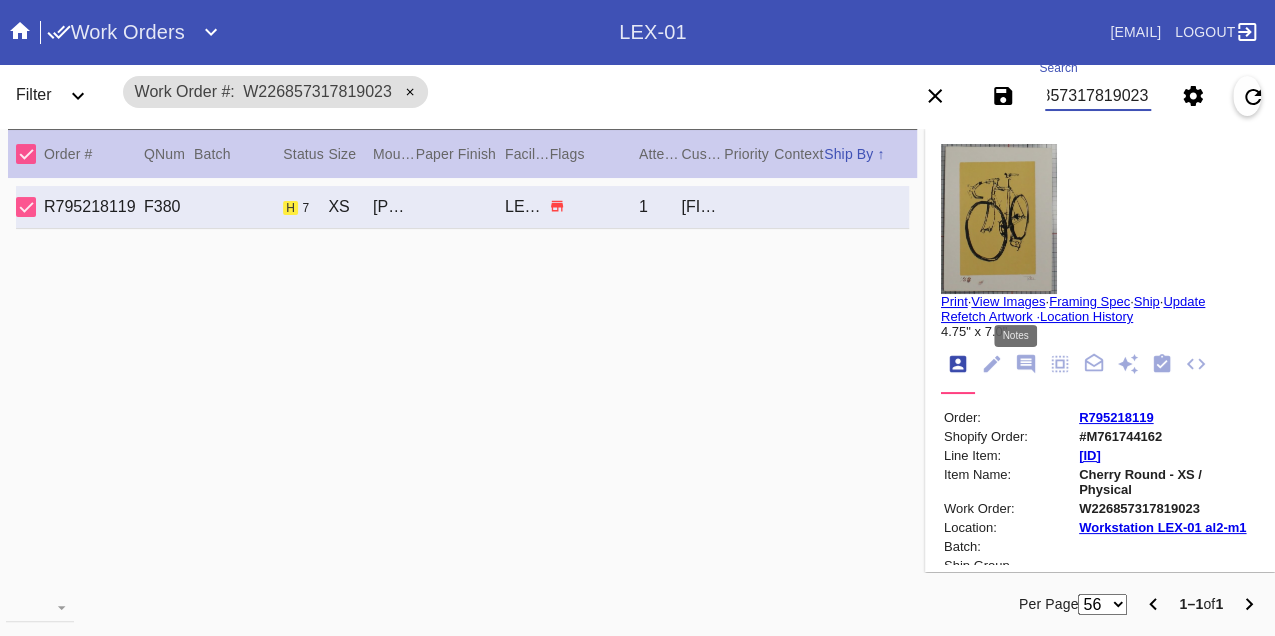 scroll, scrollTop: 0, scrollLeft: 0, axis: both 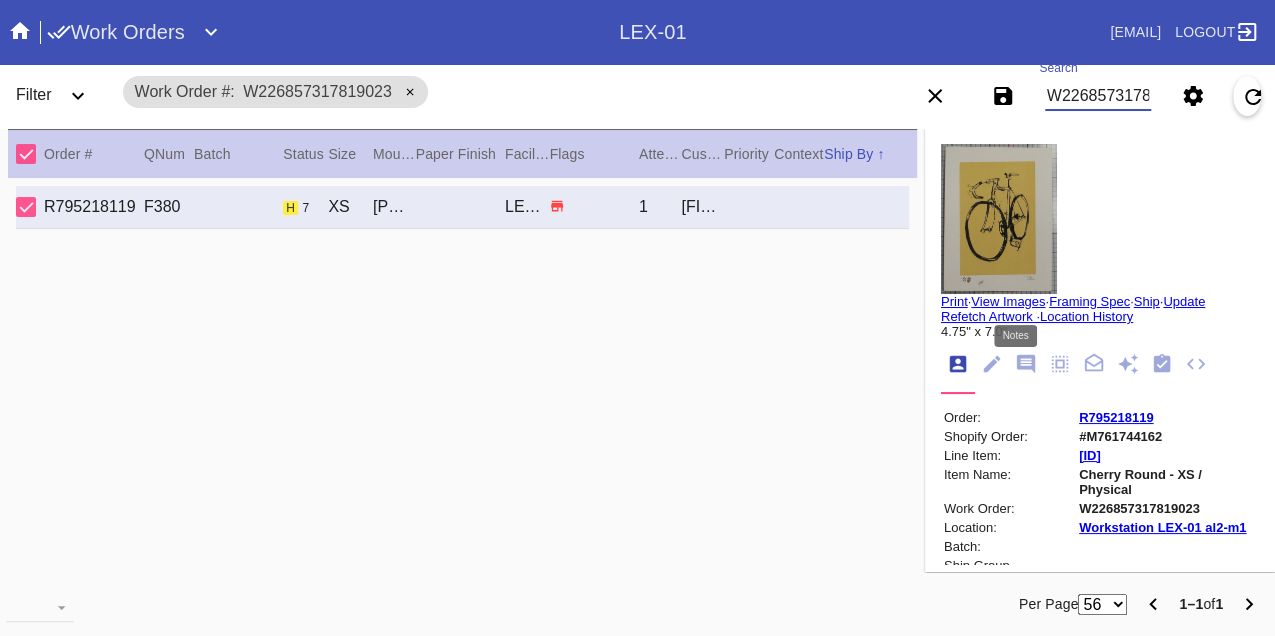 click 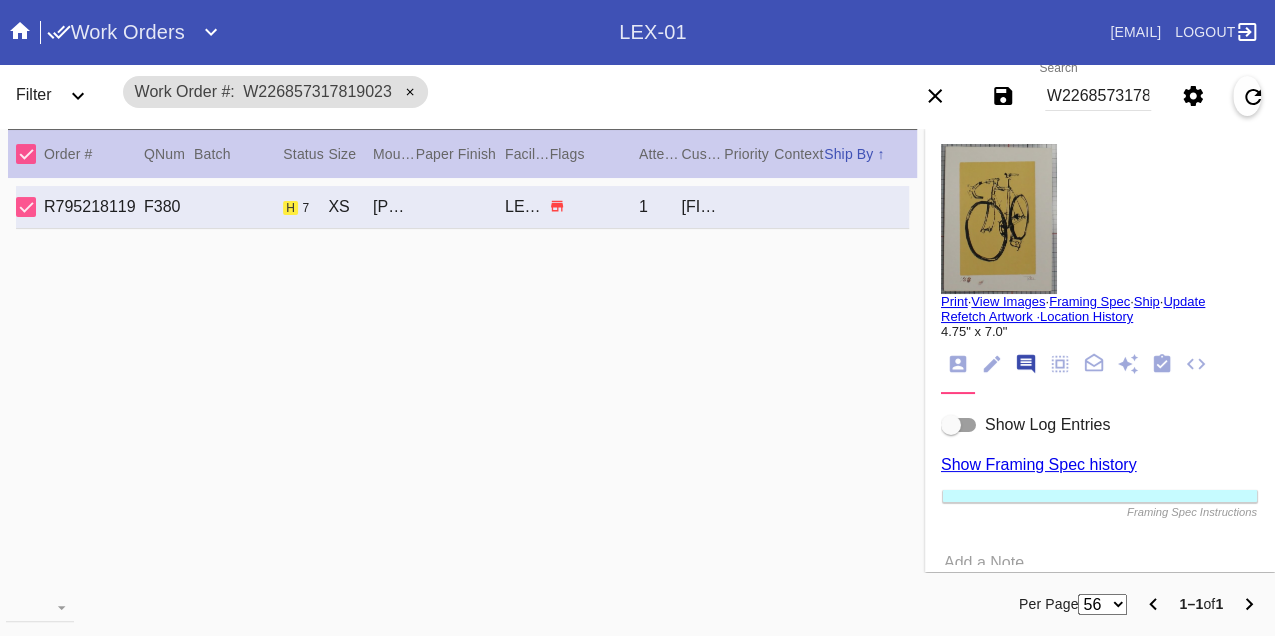 scroll, scrollTop: 122, scrollLeft: 0, axis: vertical 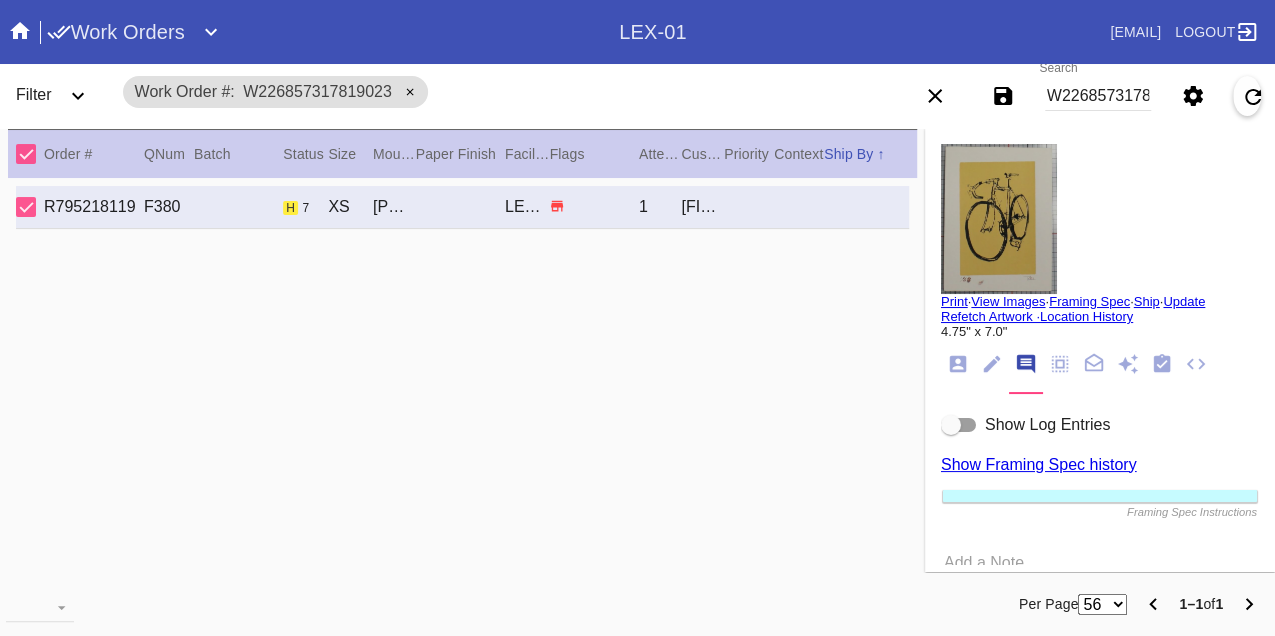 click at bounding box center [959, 425] 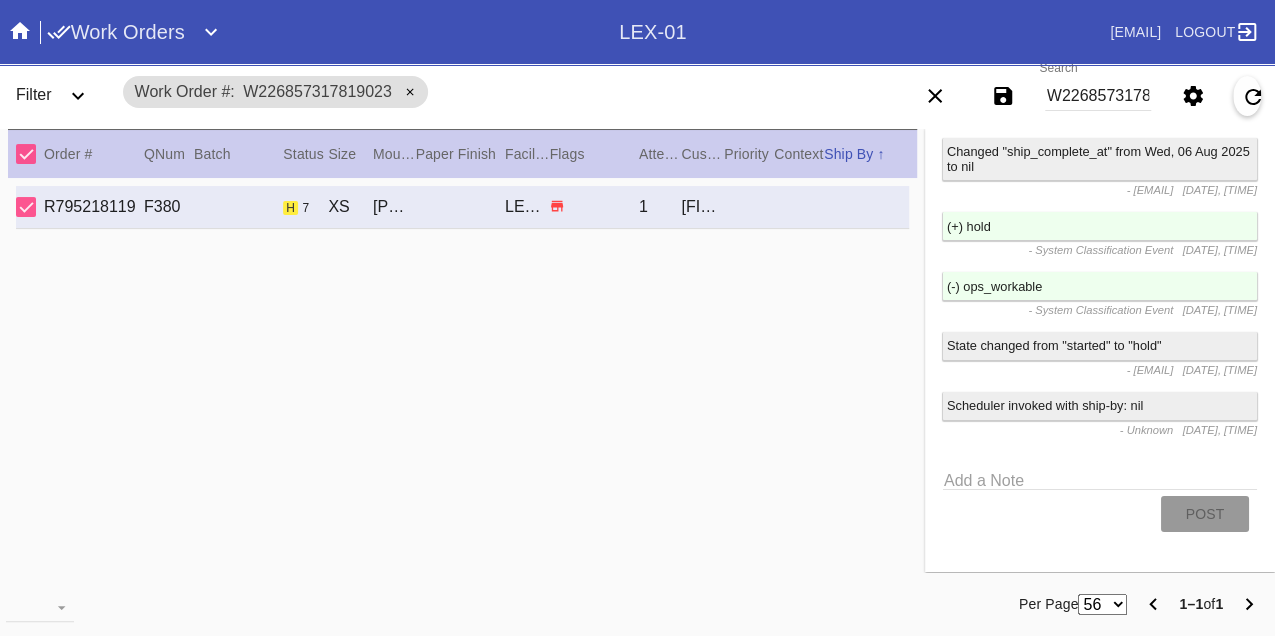 scroll, scrollTop: 3857, scrollLeft: 0, axis: vertical 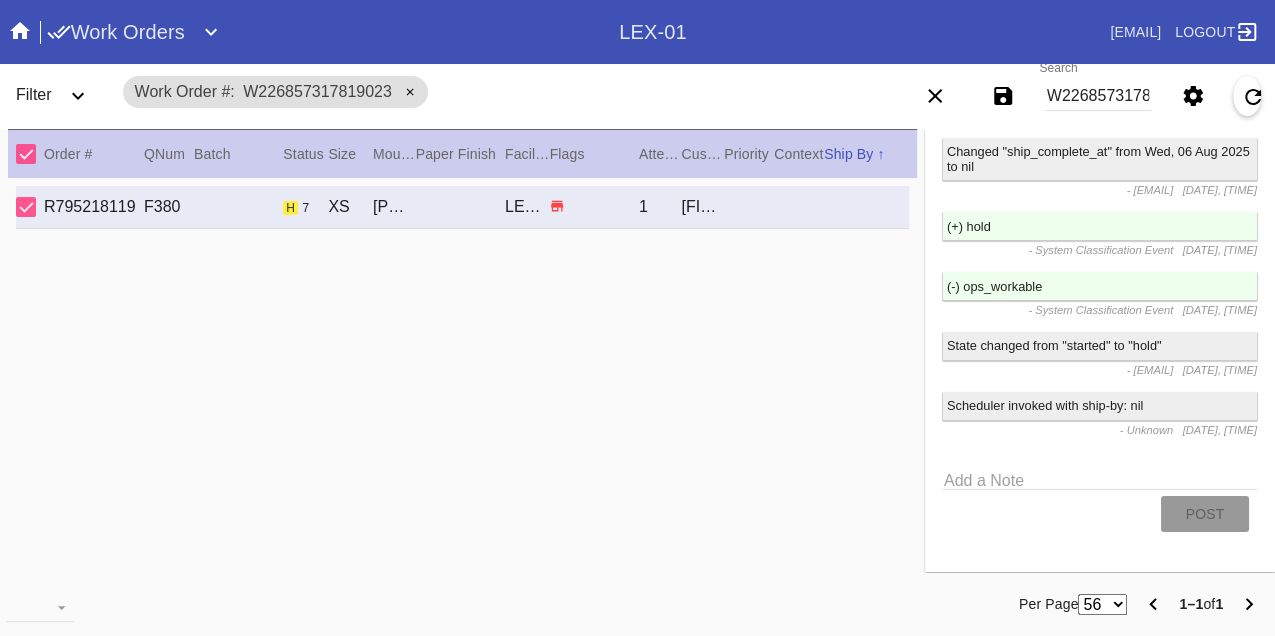 click on "W226857317819023" at bounding box center (1098, 96) 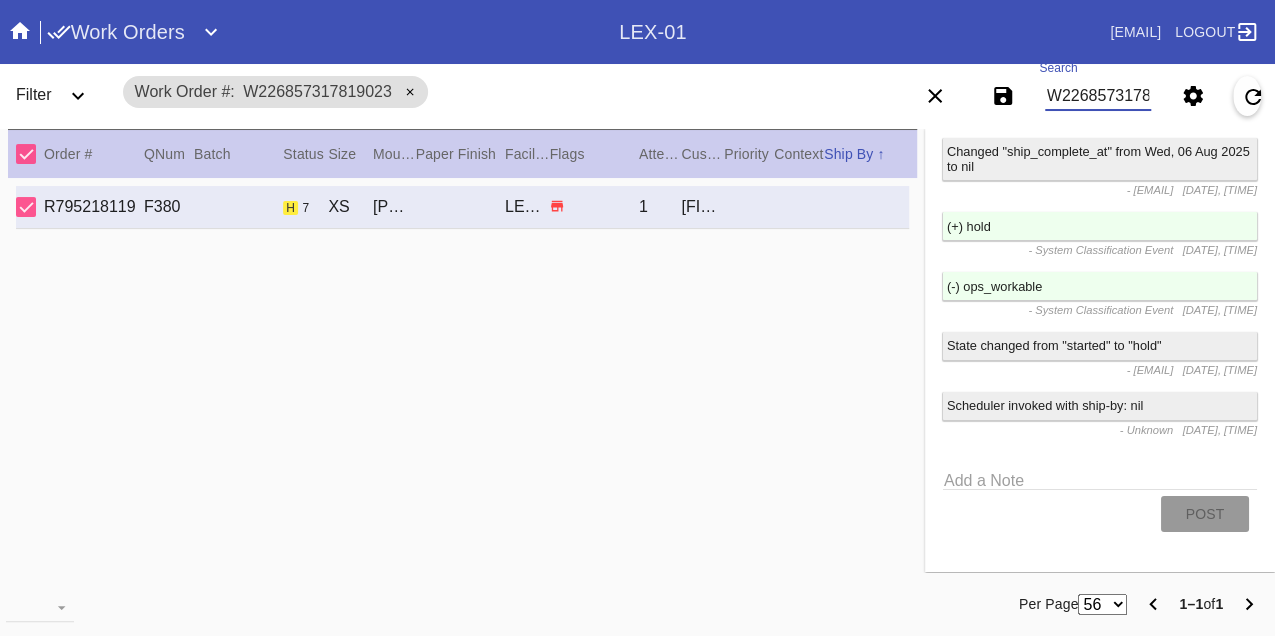 click on "W226857317819023" at bounding box center [1098, 96] 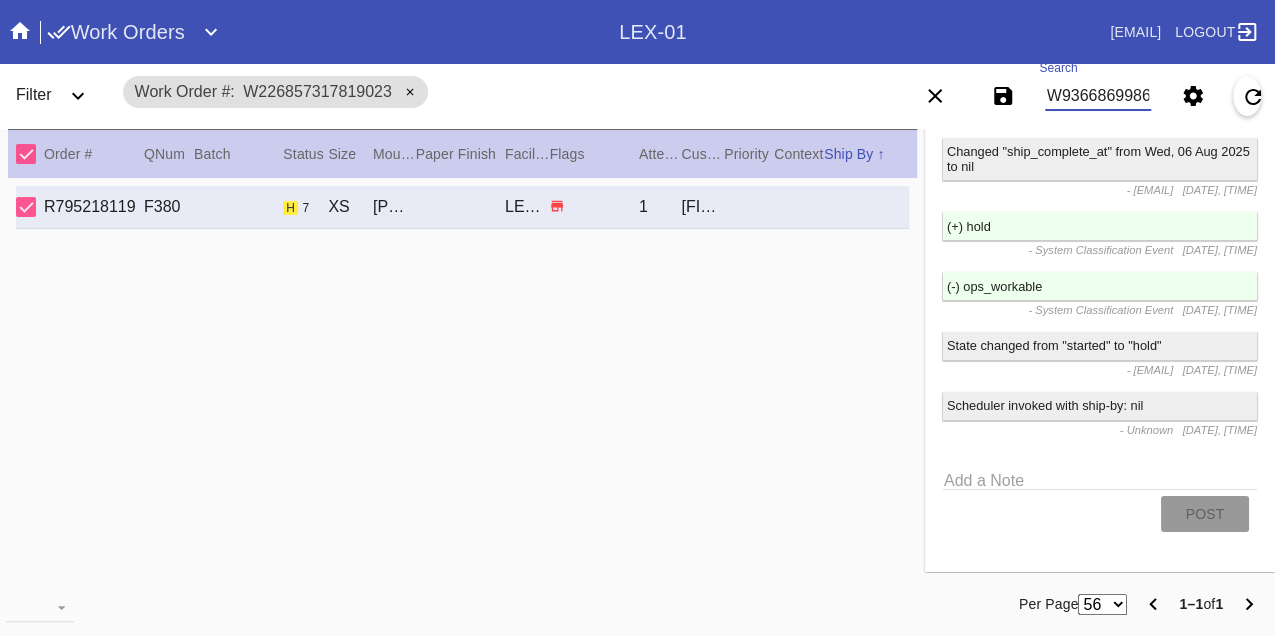 type on "W936686998641638" 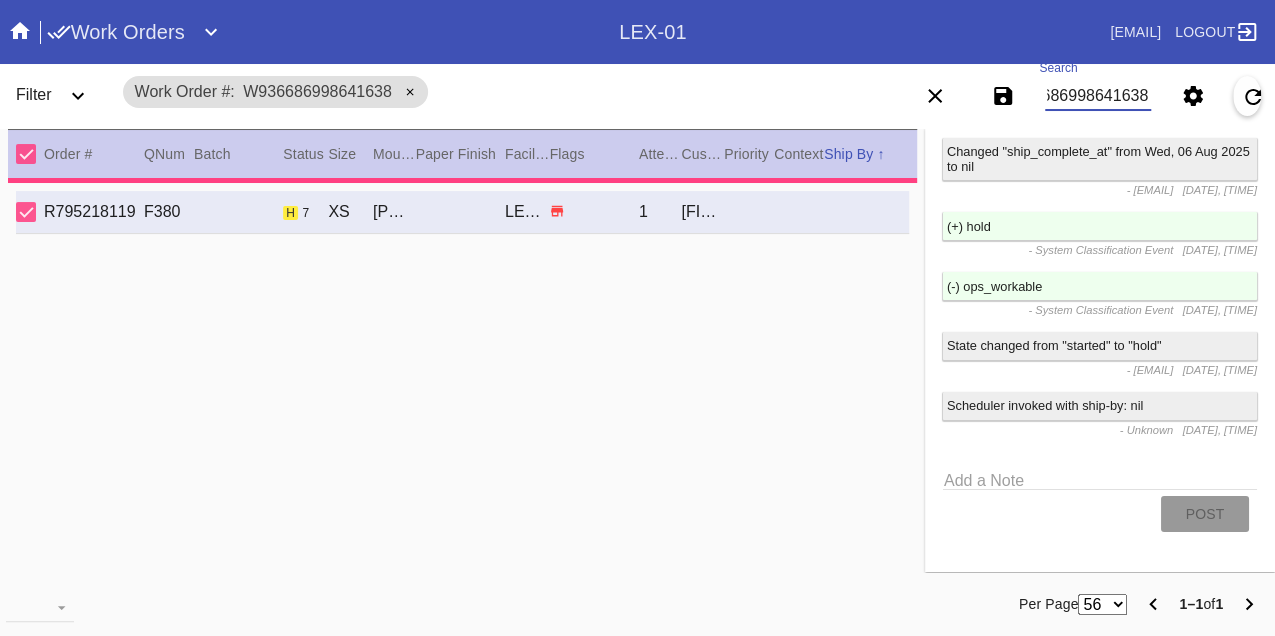 type on "2.0" 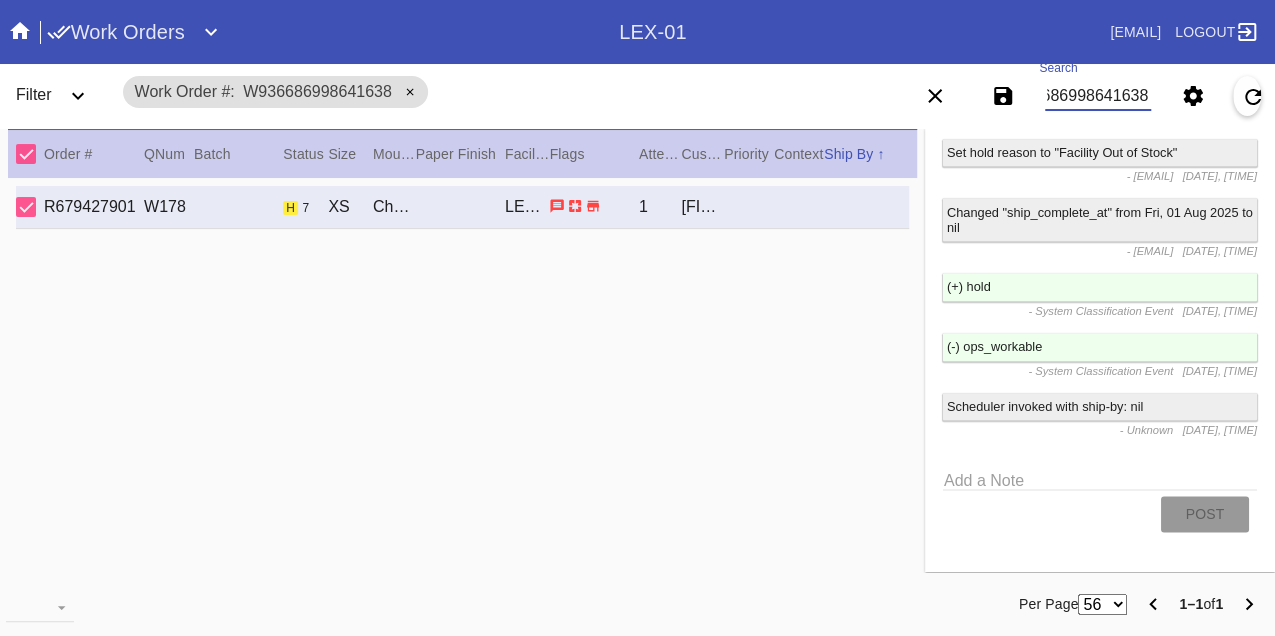 scroll, scrollTop: 5000, scrollLeft: 0, axis: vertical 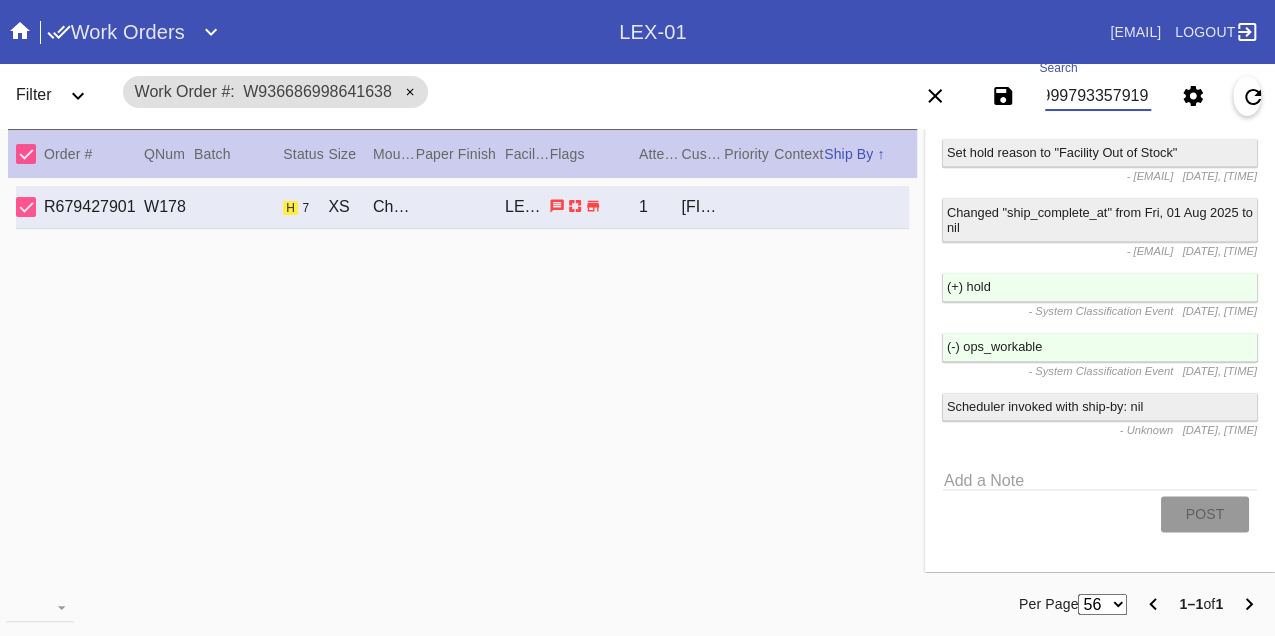 type on "W540999793357919" 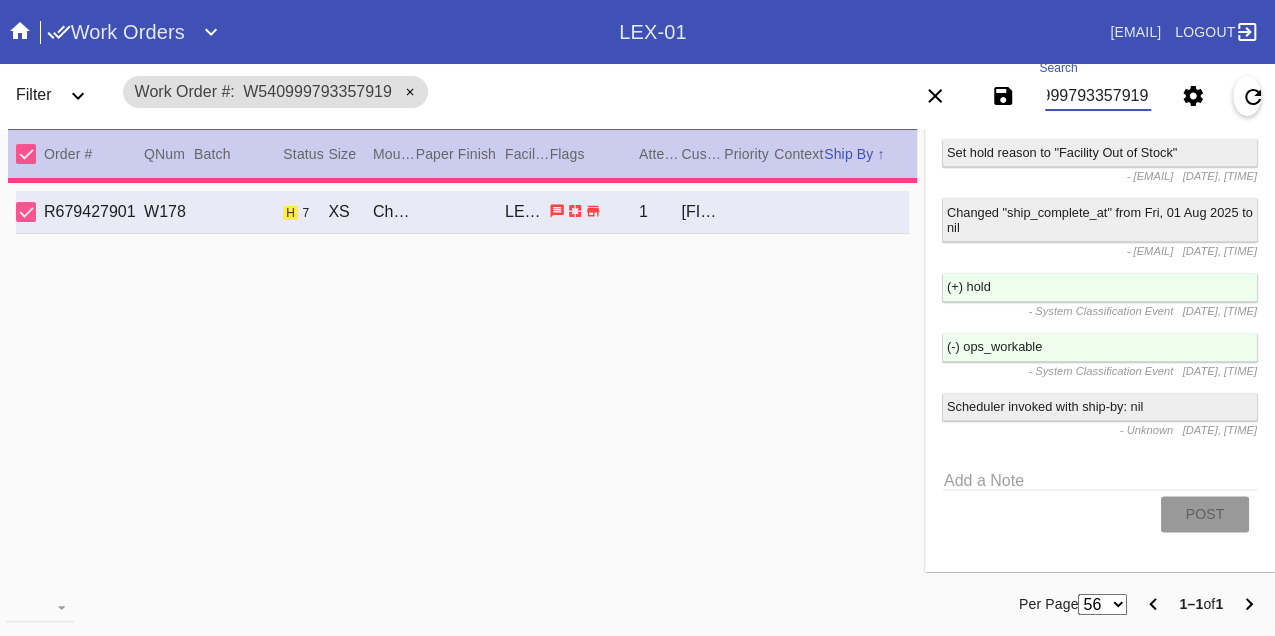 type on "1.5" 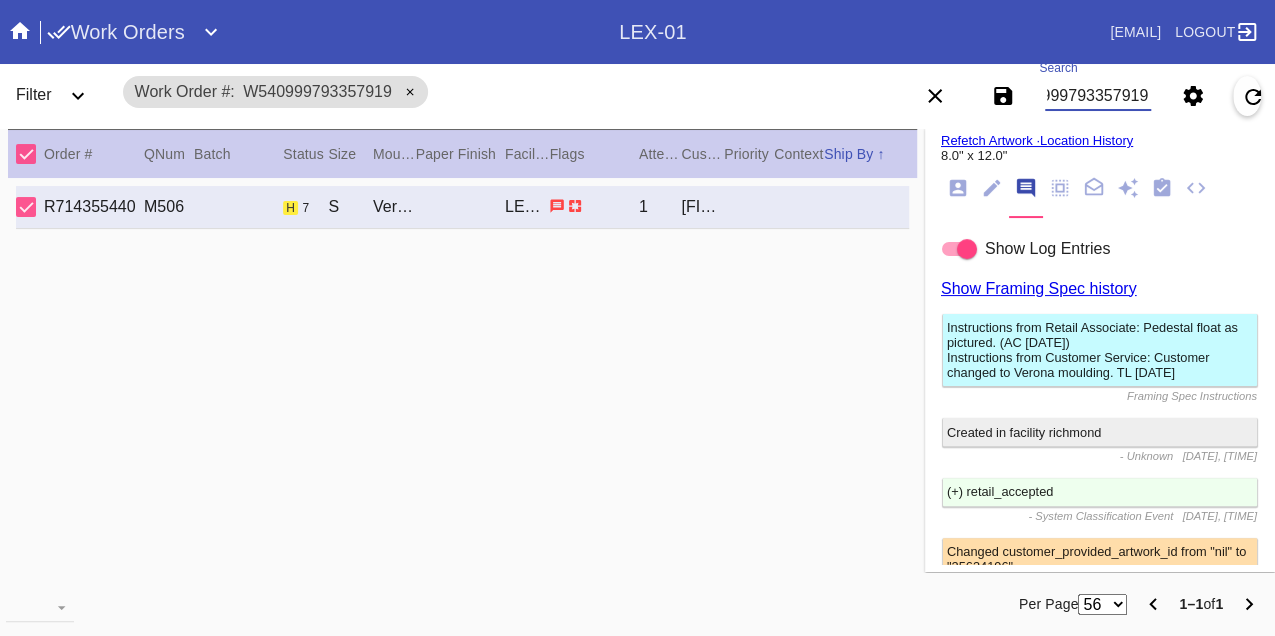 scroll, scrollTop: 2714, scrollLeft: 0, axis: vertical 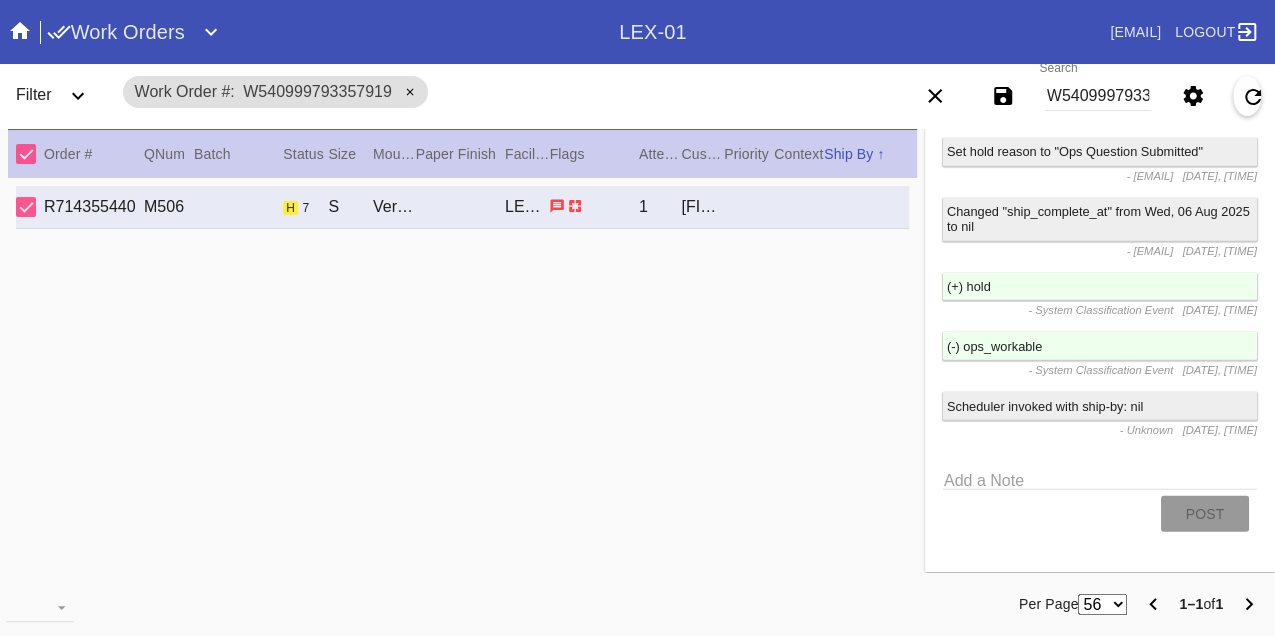 click on "W540999793357919" at bounding box center (1098, 96) 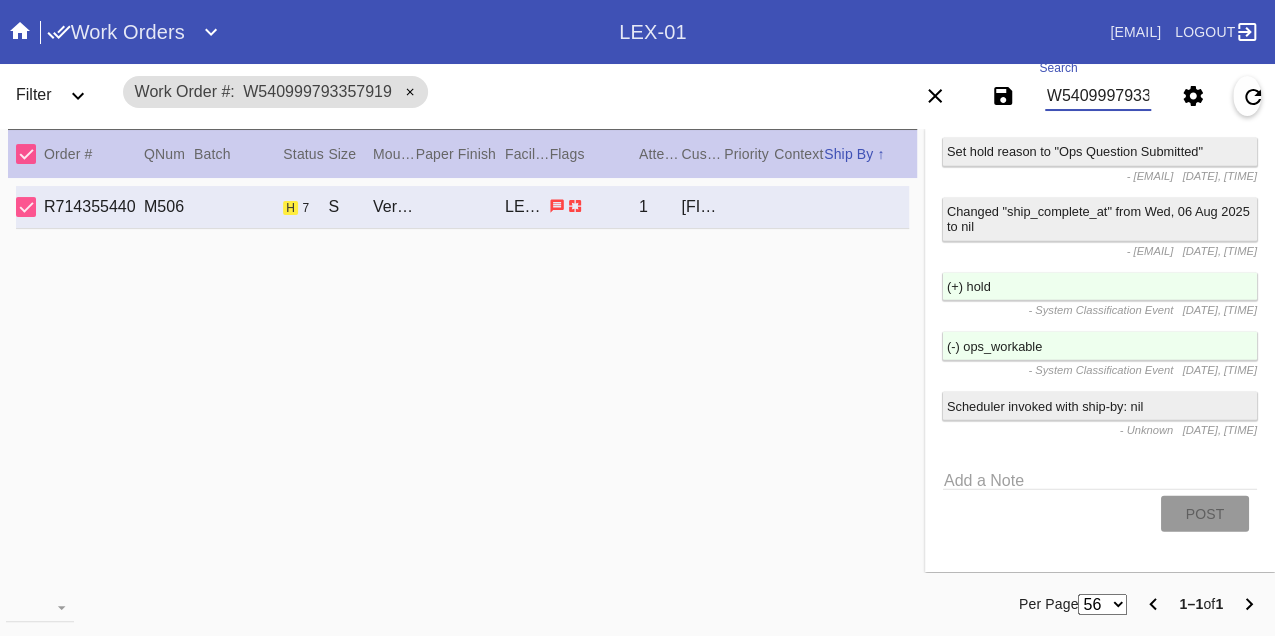 click on "W540999793357919" at bounding box center (1098, 96) 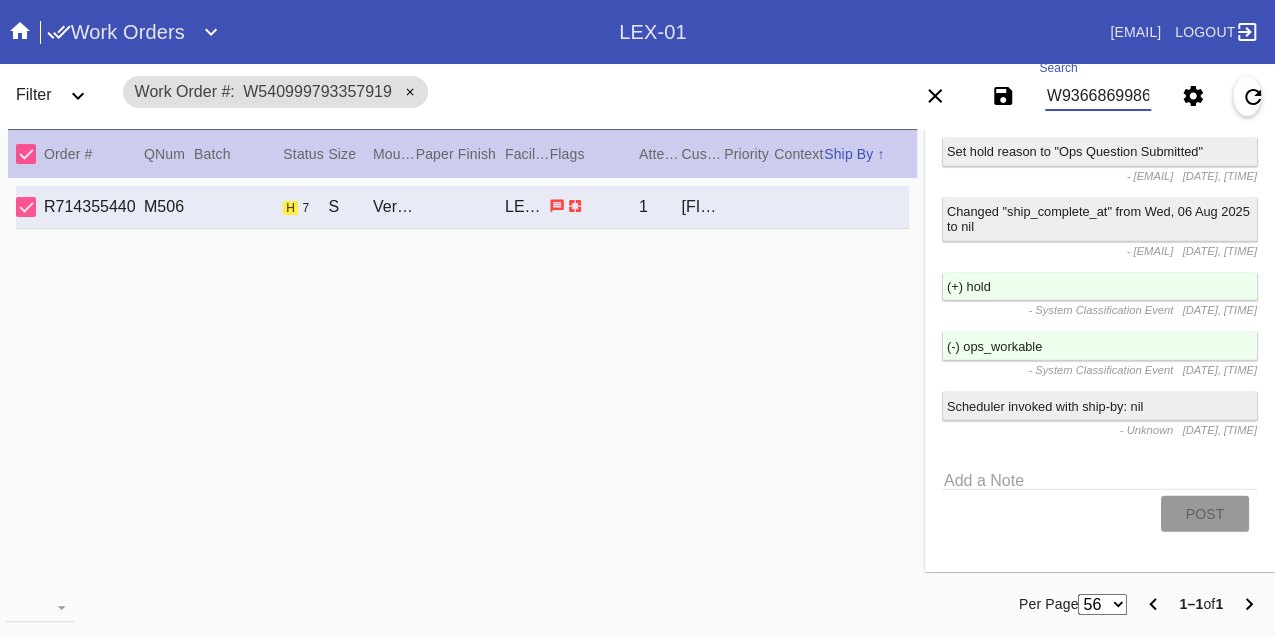 type on "W936686998641638" 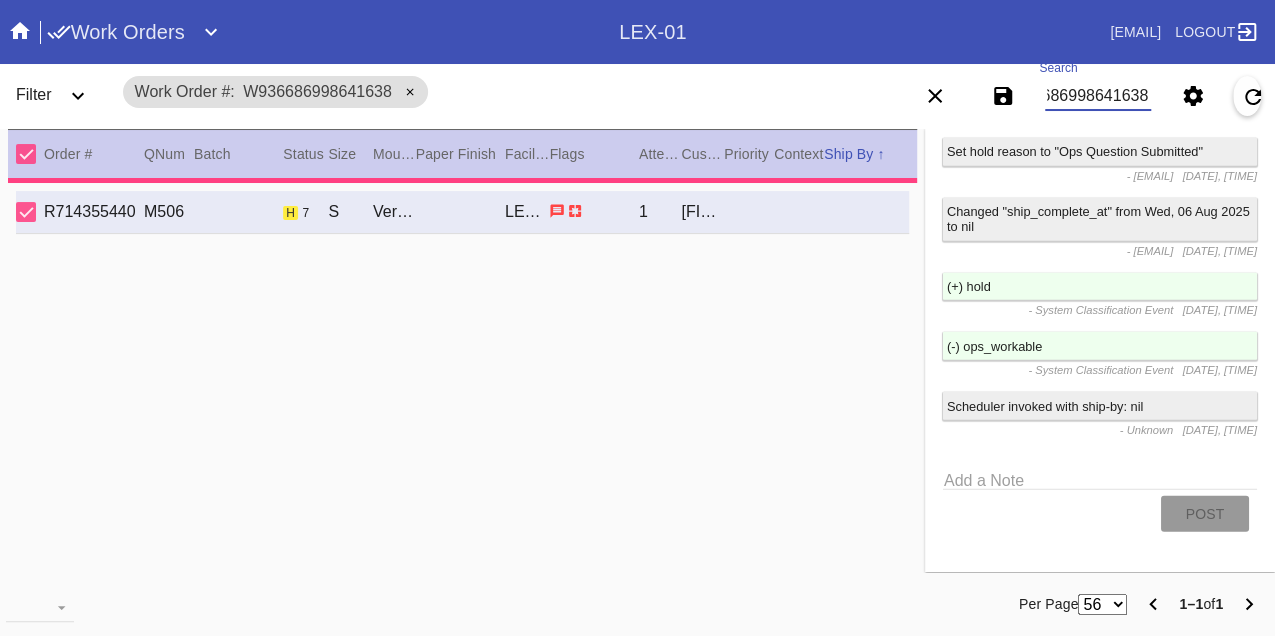 type on "2.0" 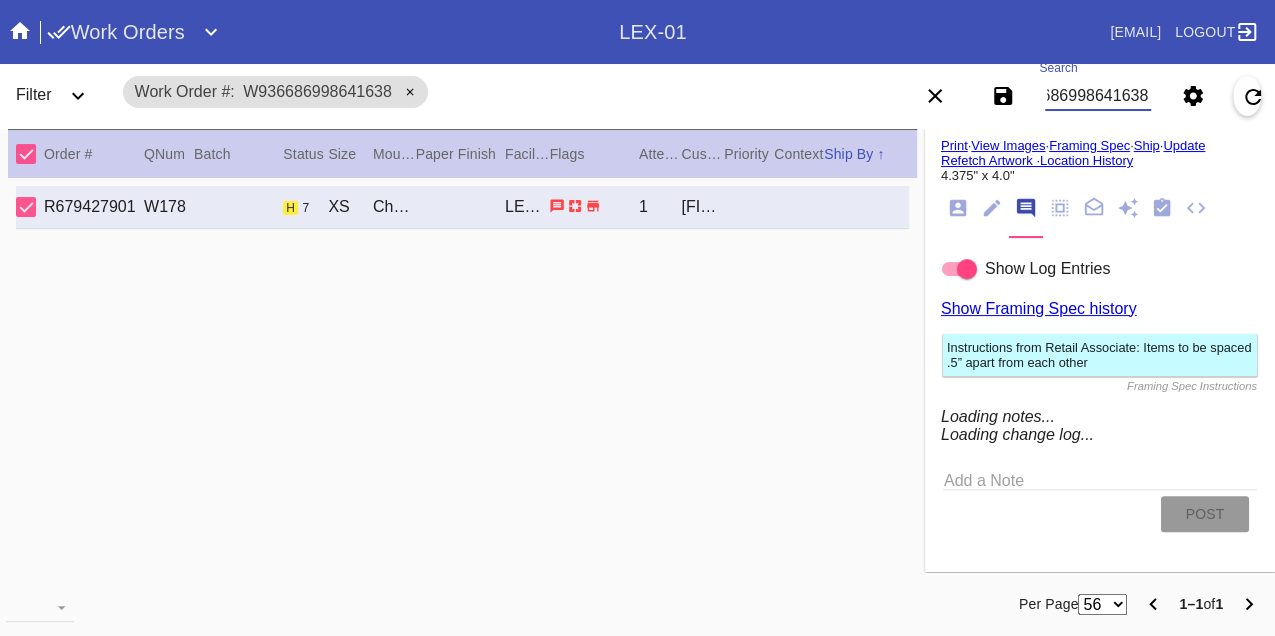 scroll, scrollTop: 5000, scrollLeft: 0, axis: vertical 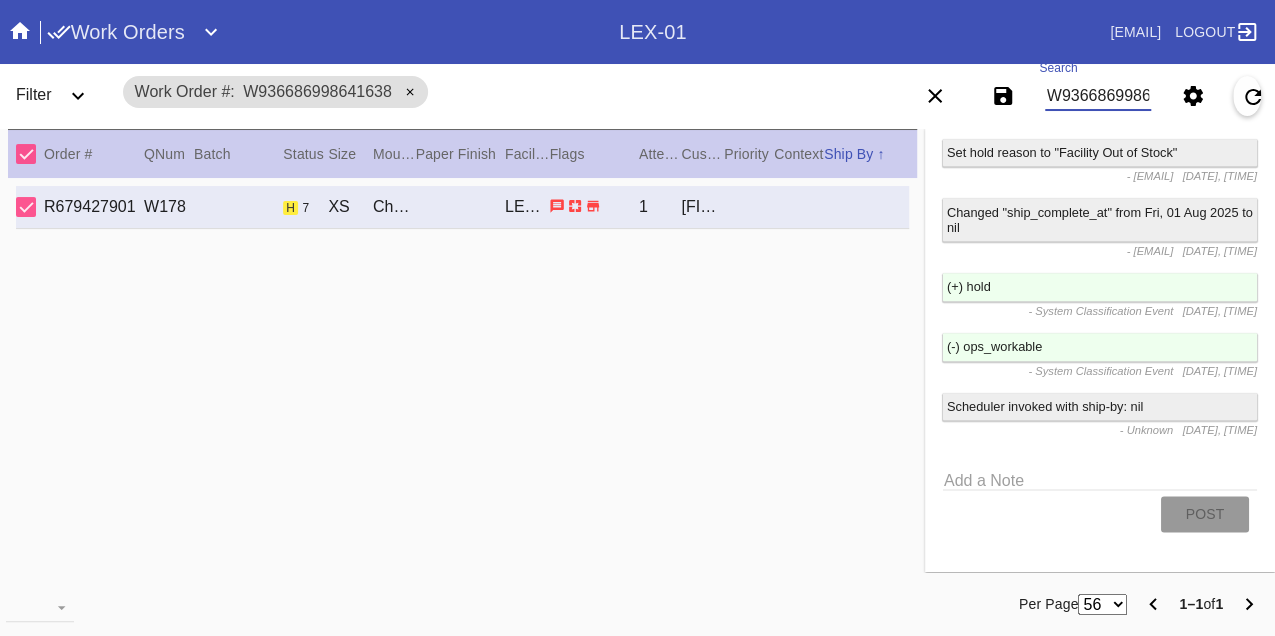 click on "W936686998641638" at bounding box center (1098, 96) 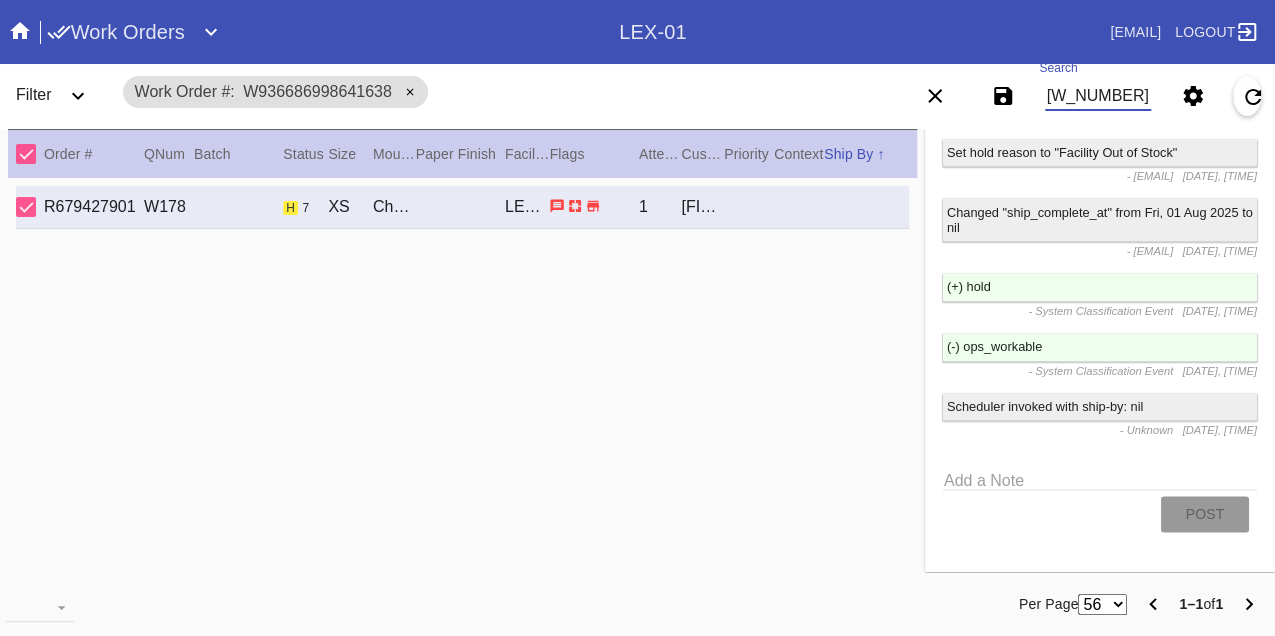type on "W365319388432836" 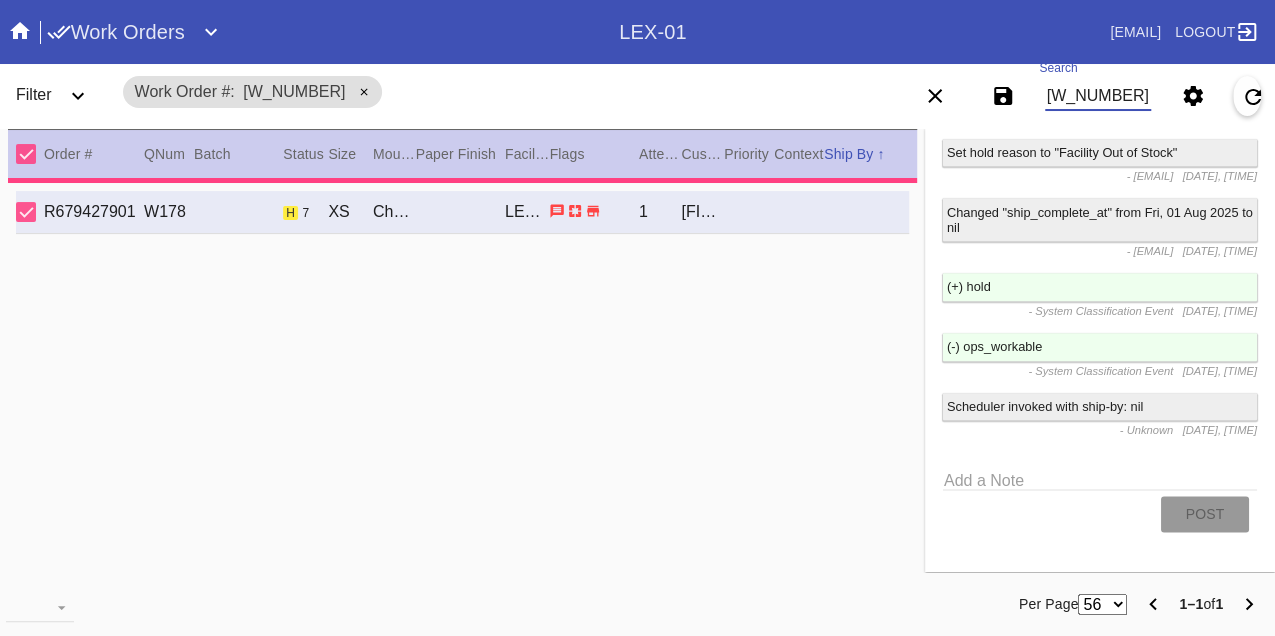 type on "0.0" 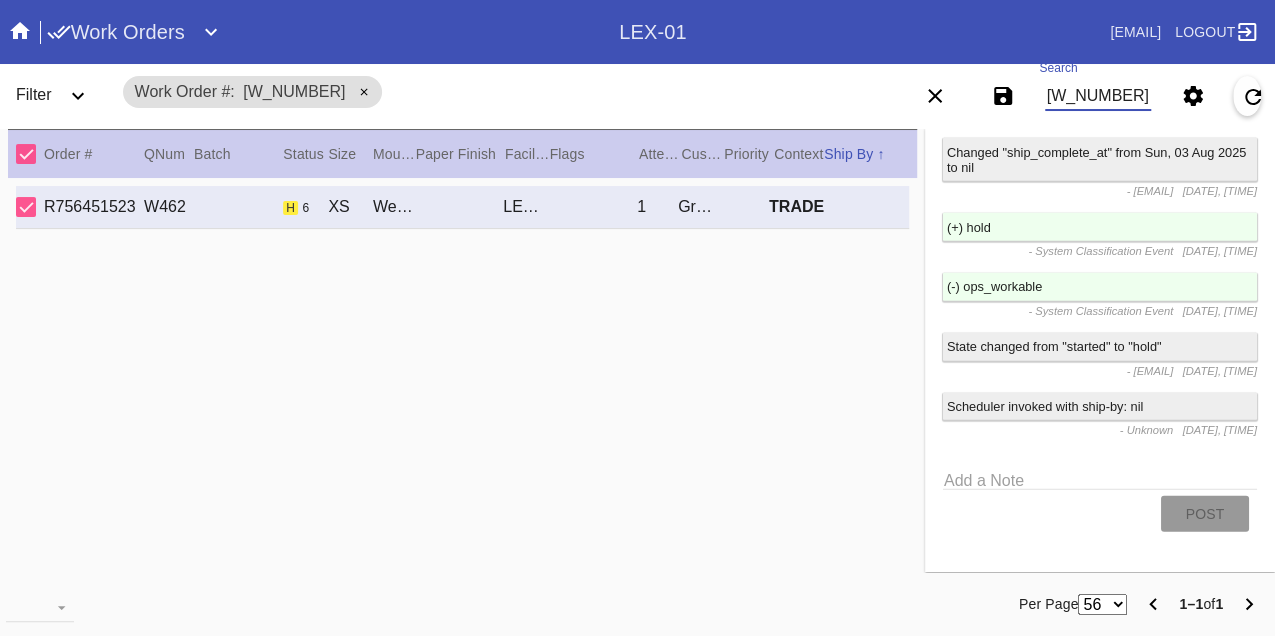 scroll, scrollTop: 2696, scrollLeft: 0, axis: vertical 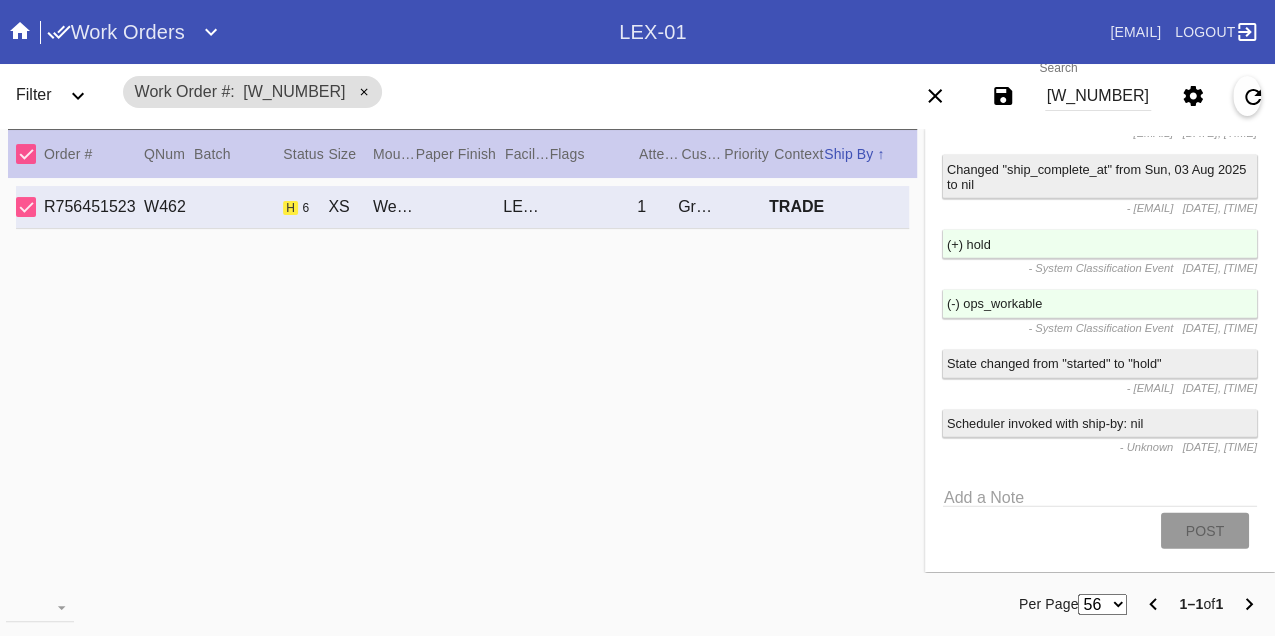 click on "W365319388432836" at bounding box center [1098, 96] 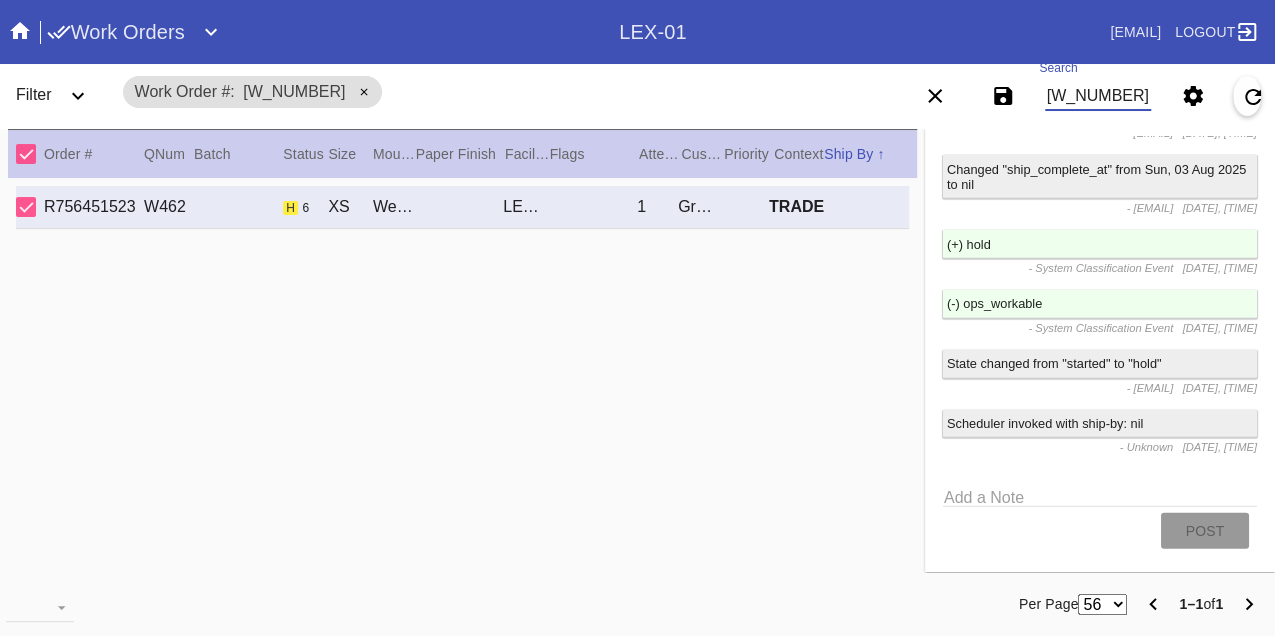 click on "W365319388432836" at bounding box center [1098, 96] 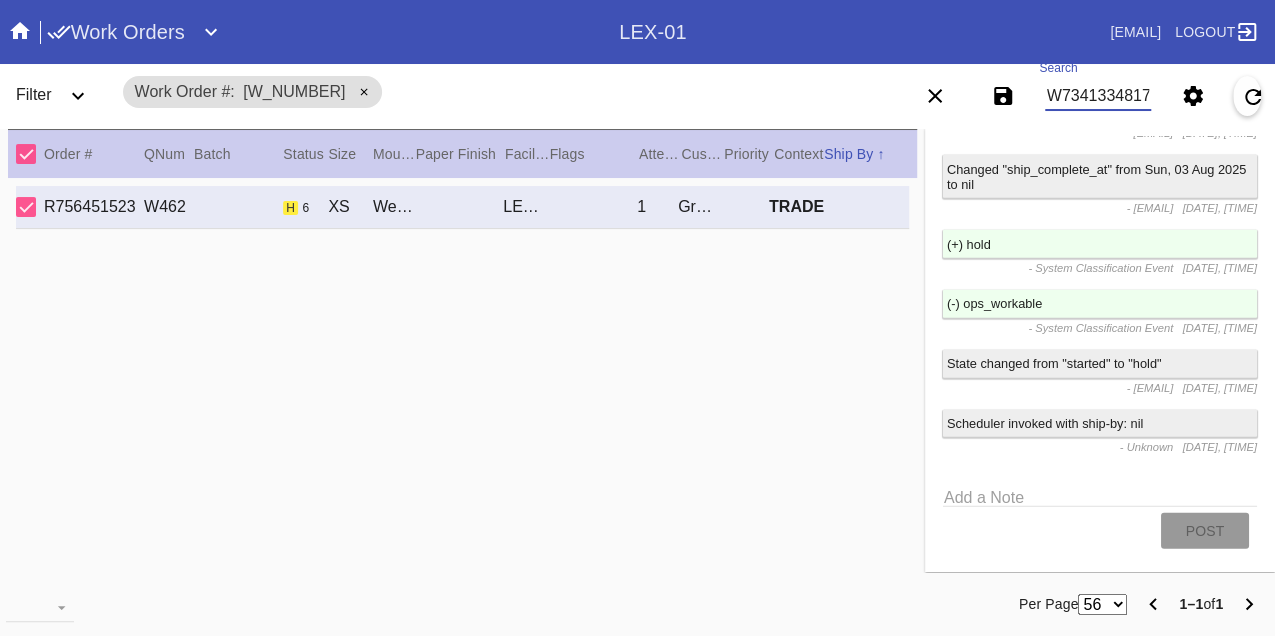 type on "W734133481760864" 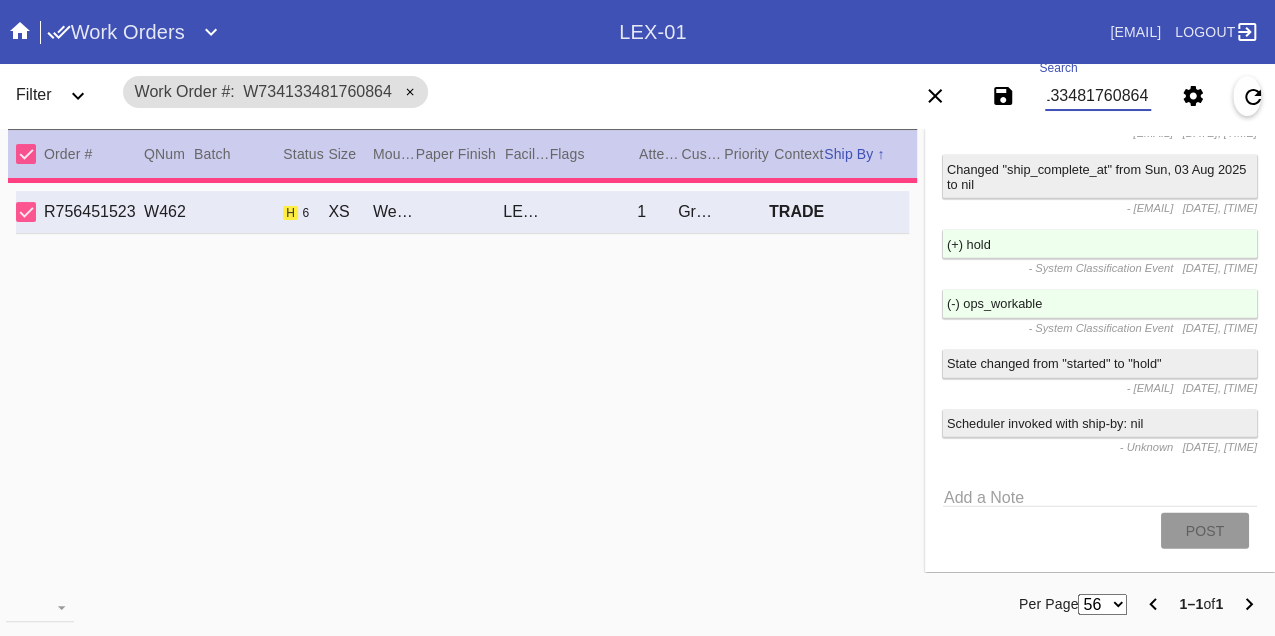 type on "1.5" 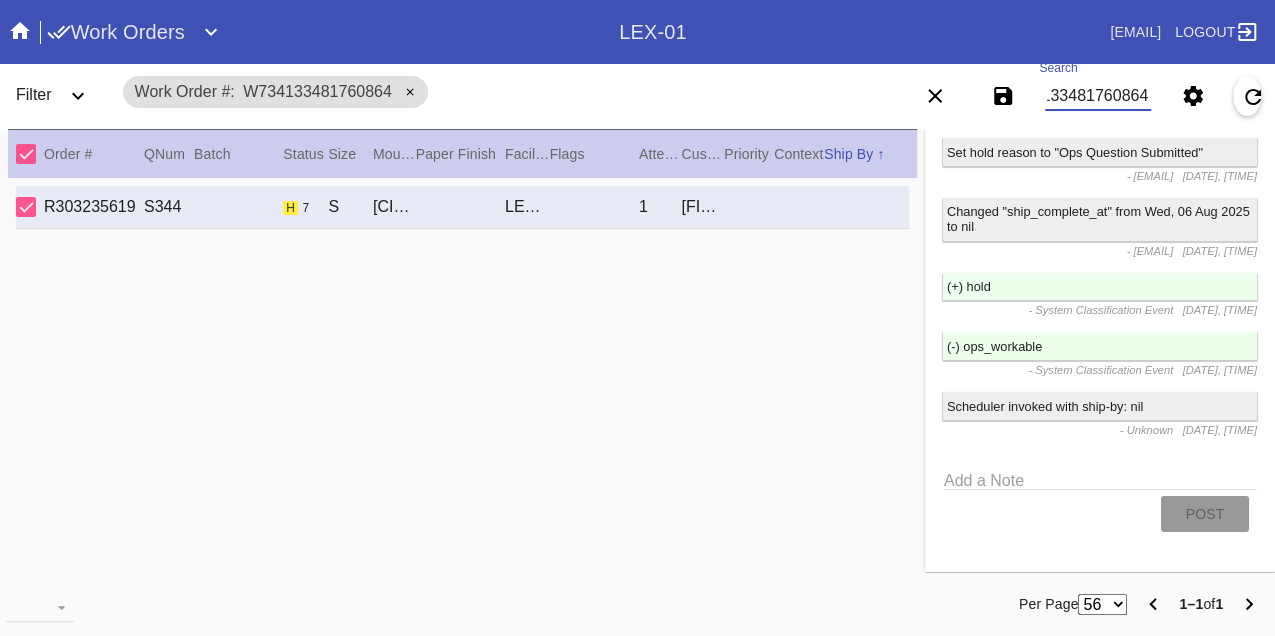 scroll, scrollTop: 3836, scrollLeft: 0, axis: vertical 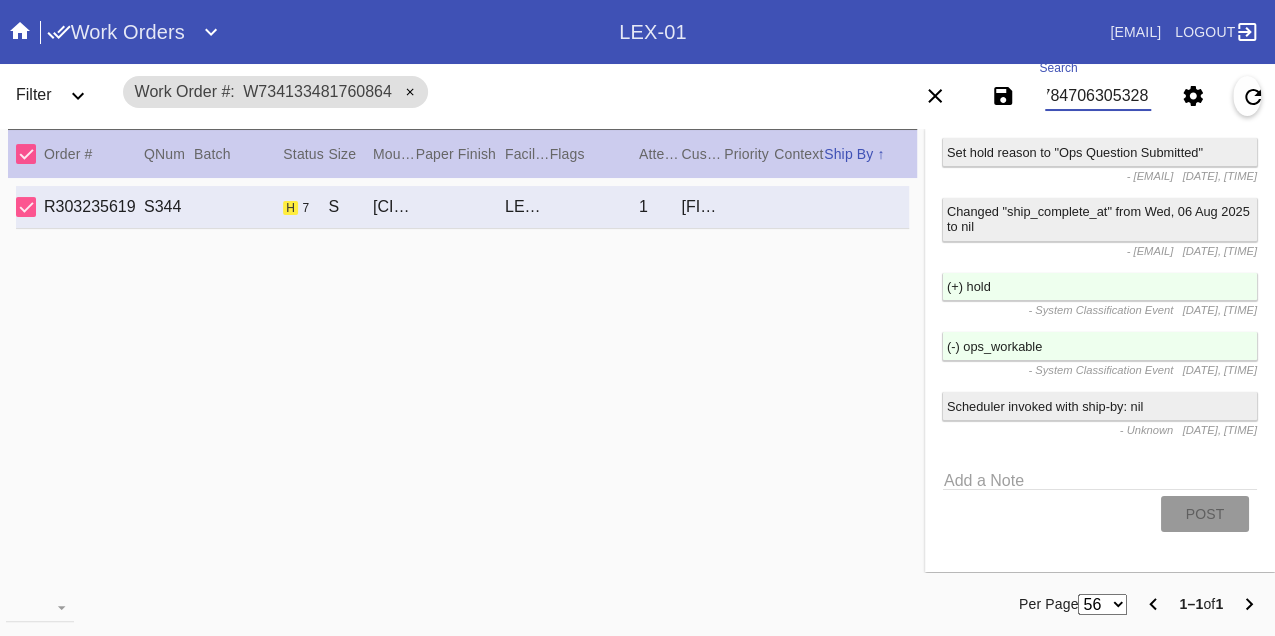 type on "W594784706305328" 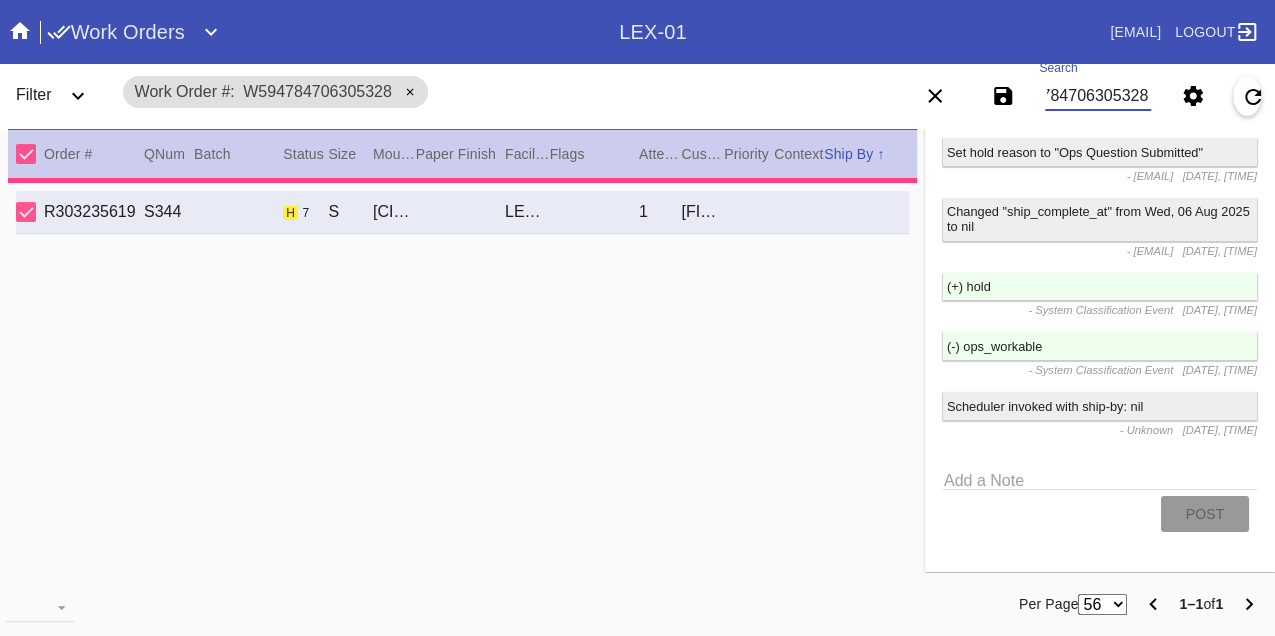 type on "0.0" 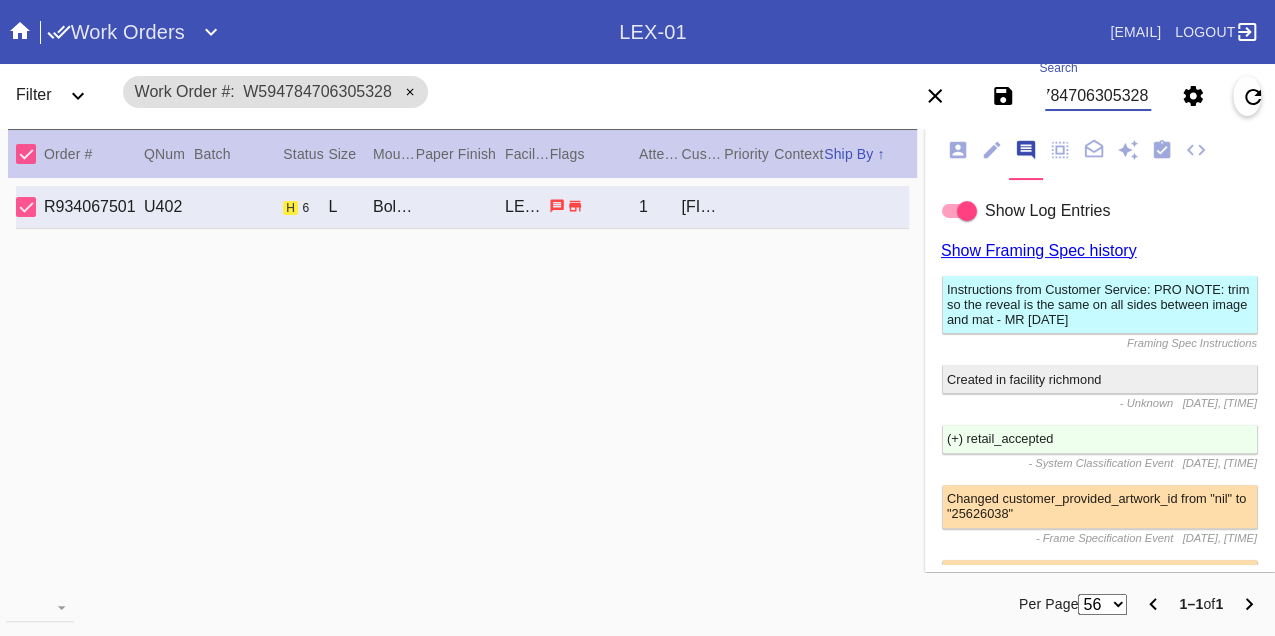 scroll, scrollTop: 6489, scrollLeft: 0, axis: vertical 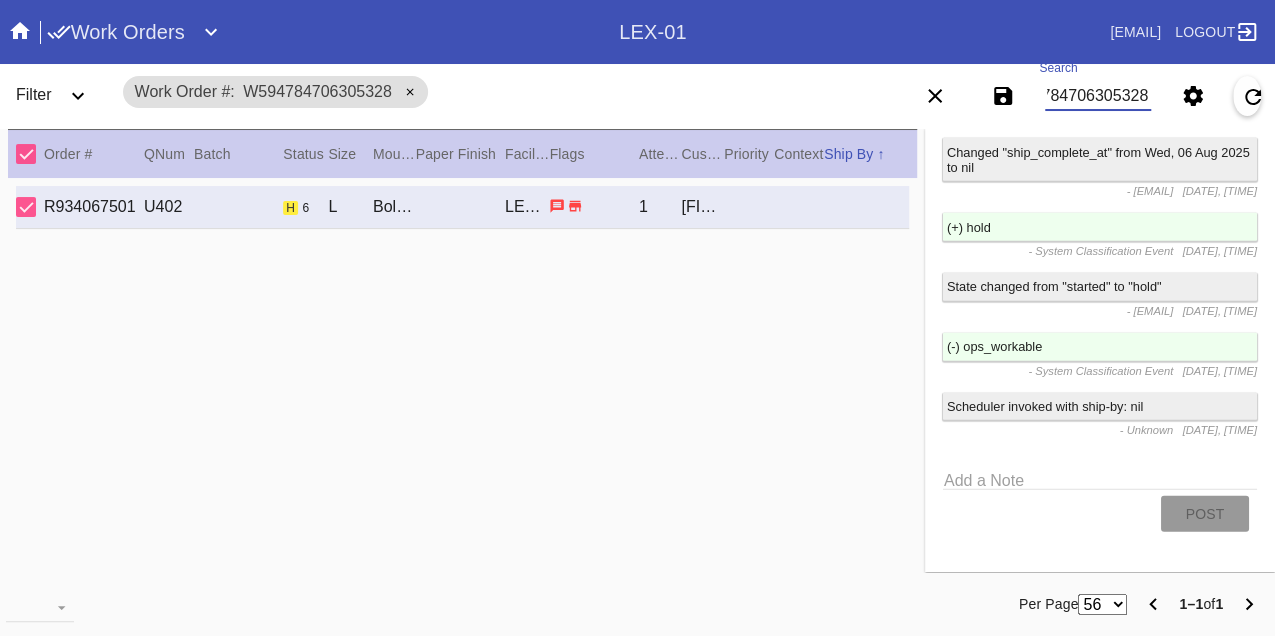 click on "W594784706305328" at bounding box center (1098, 96) 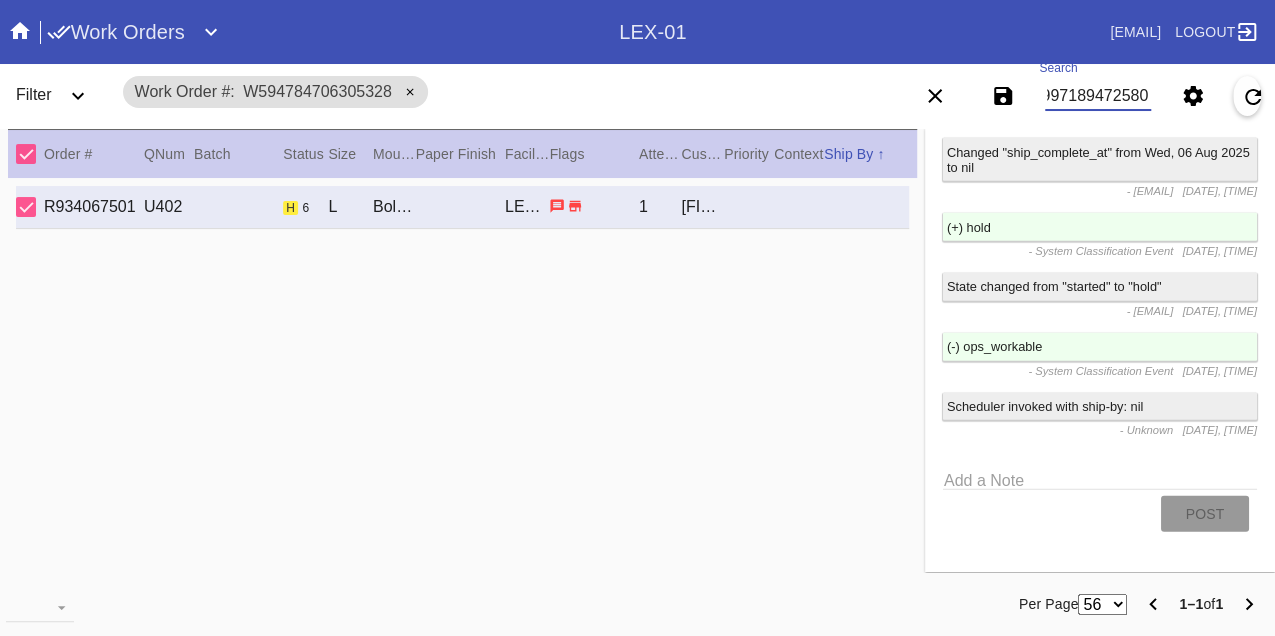 type on "W898997189472580" 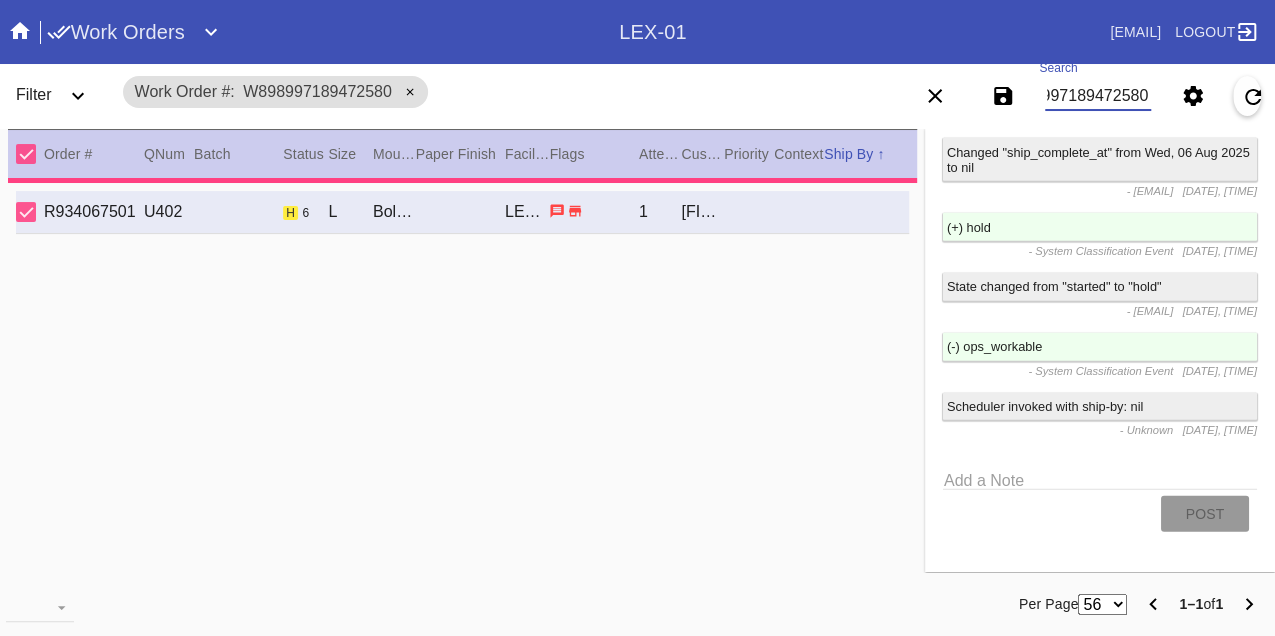 type on "2.0" 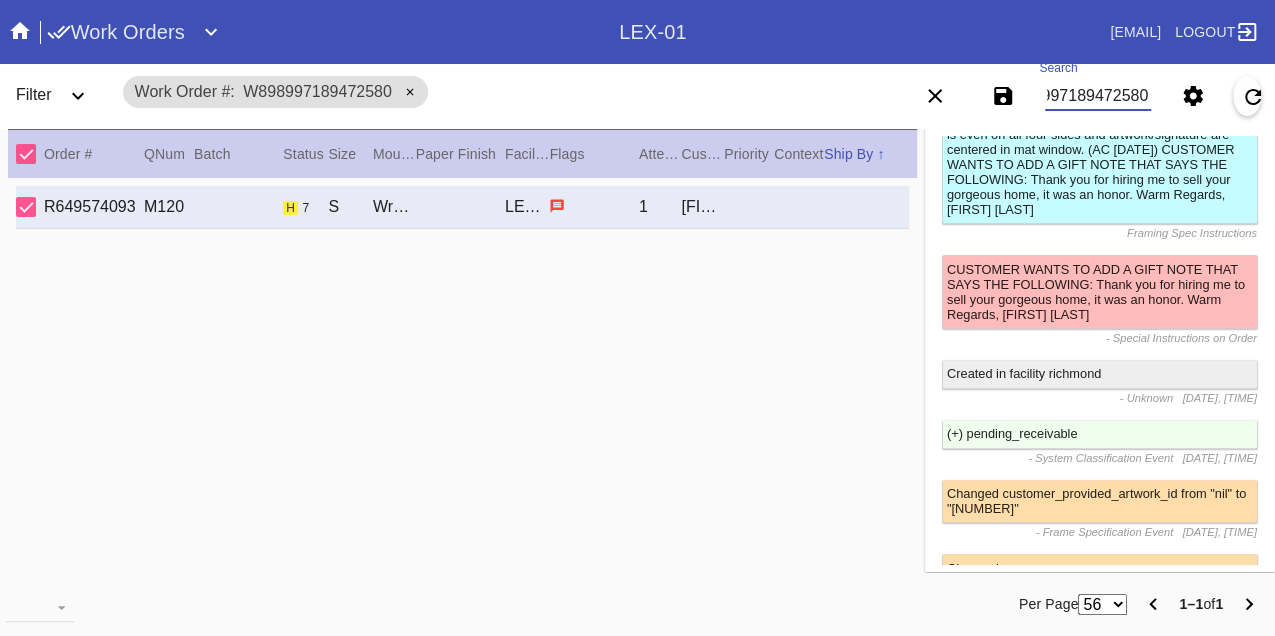 scroll, scrollTop: 3497, scrollLeft: 0, axis: vertical 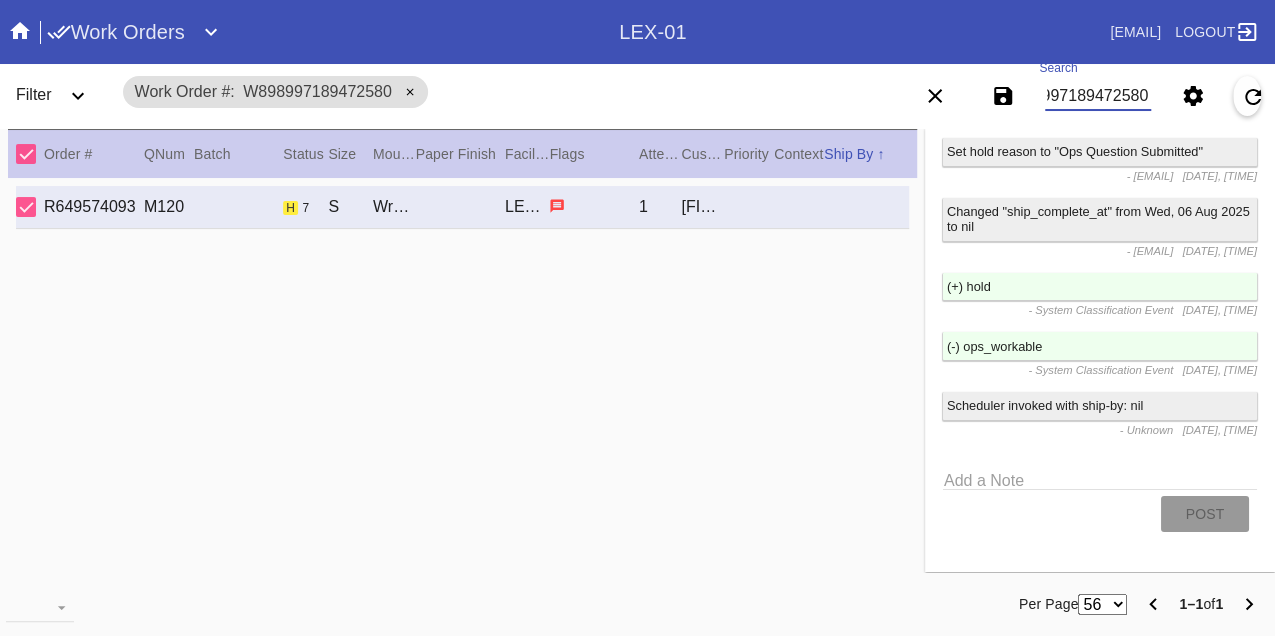 click on "W898997189472580" at bounding box center [1098, 96] 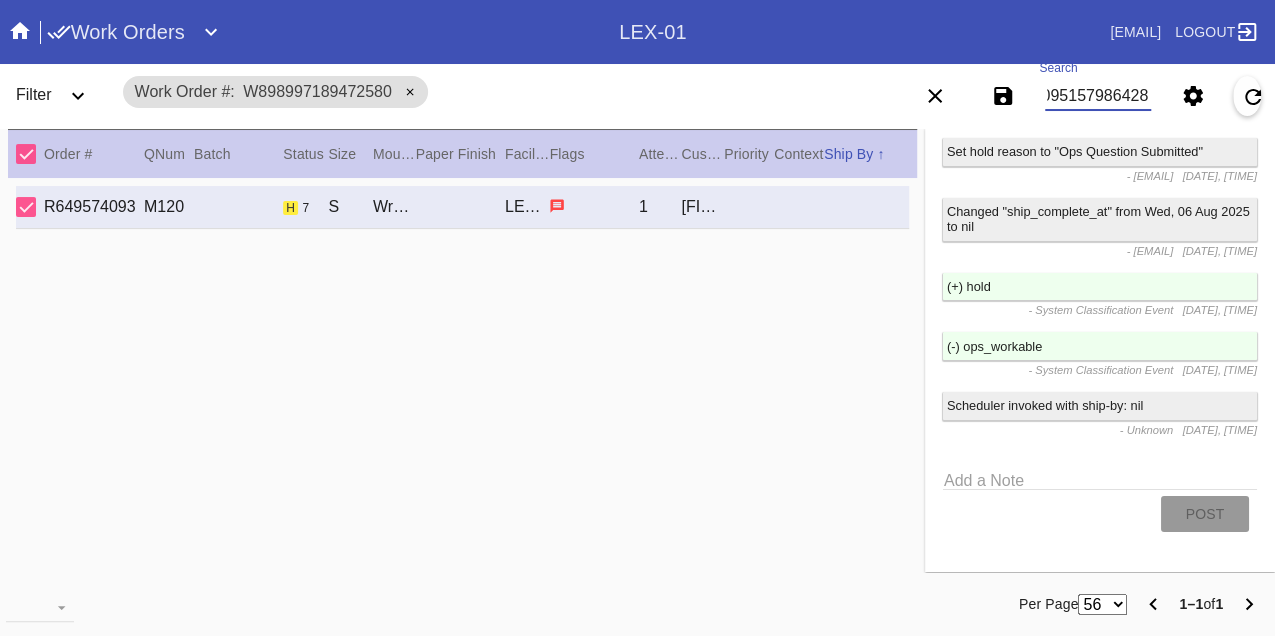 type on "W357095157986428" 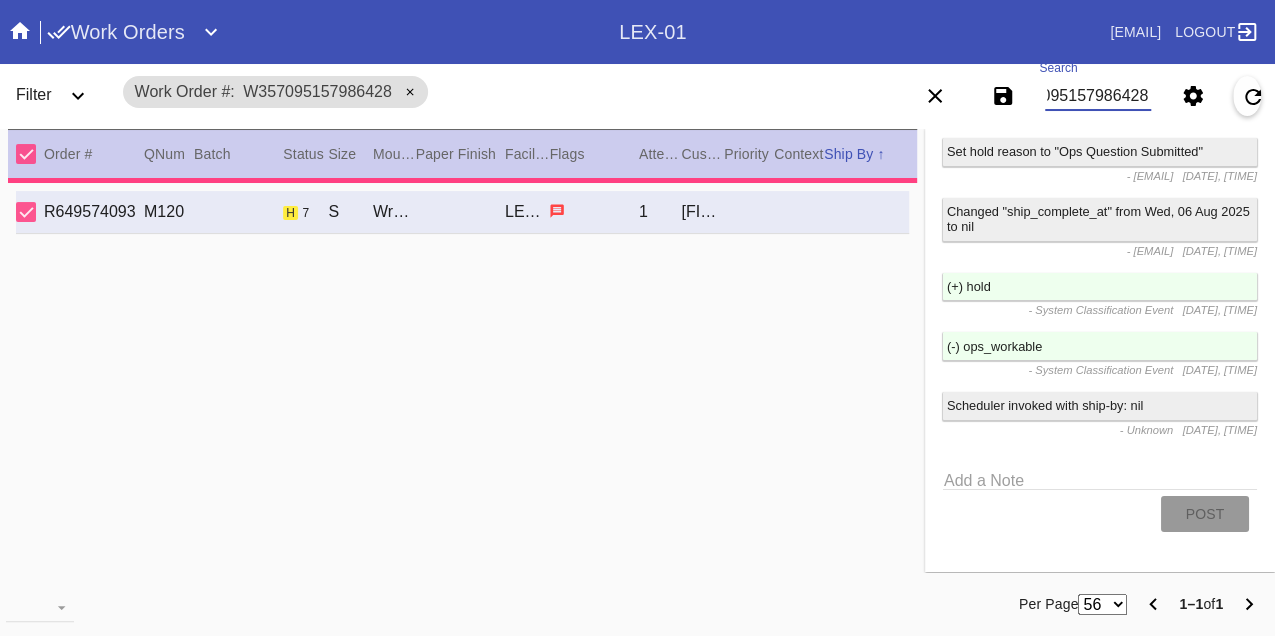 type on "1.5" 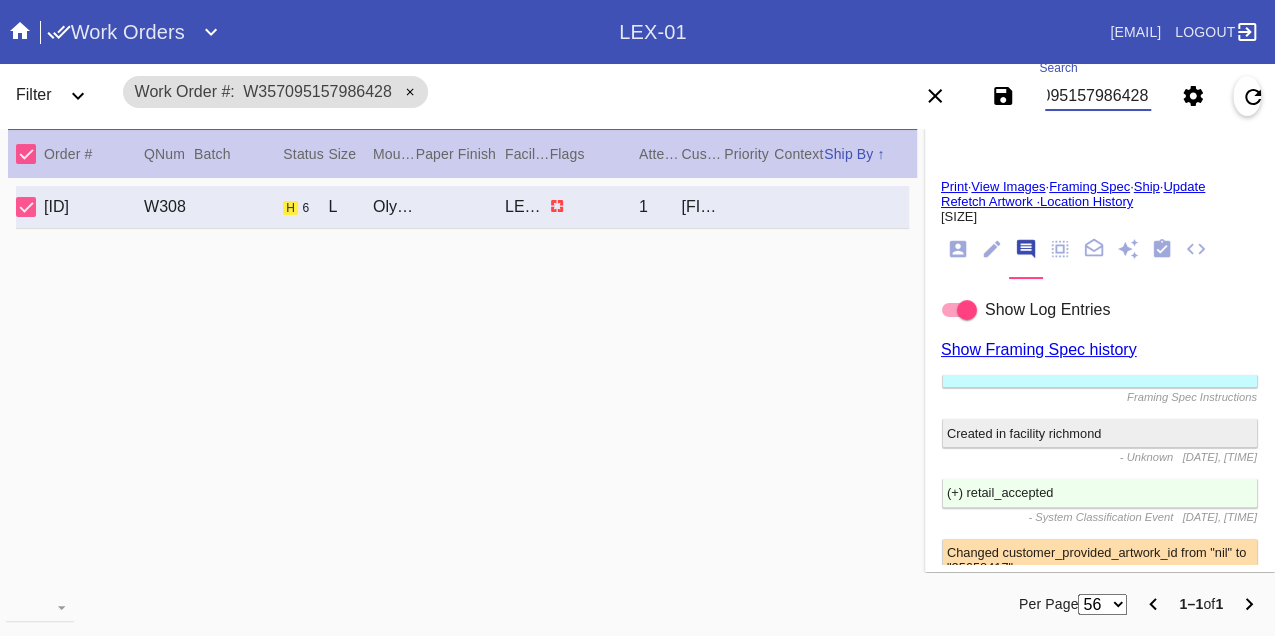 scroll, scrollTop: 3222, scrollLeft: 0, axis: vertical 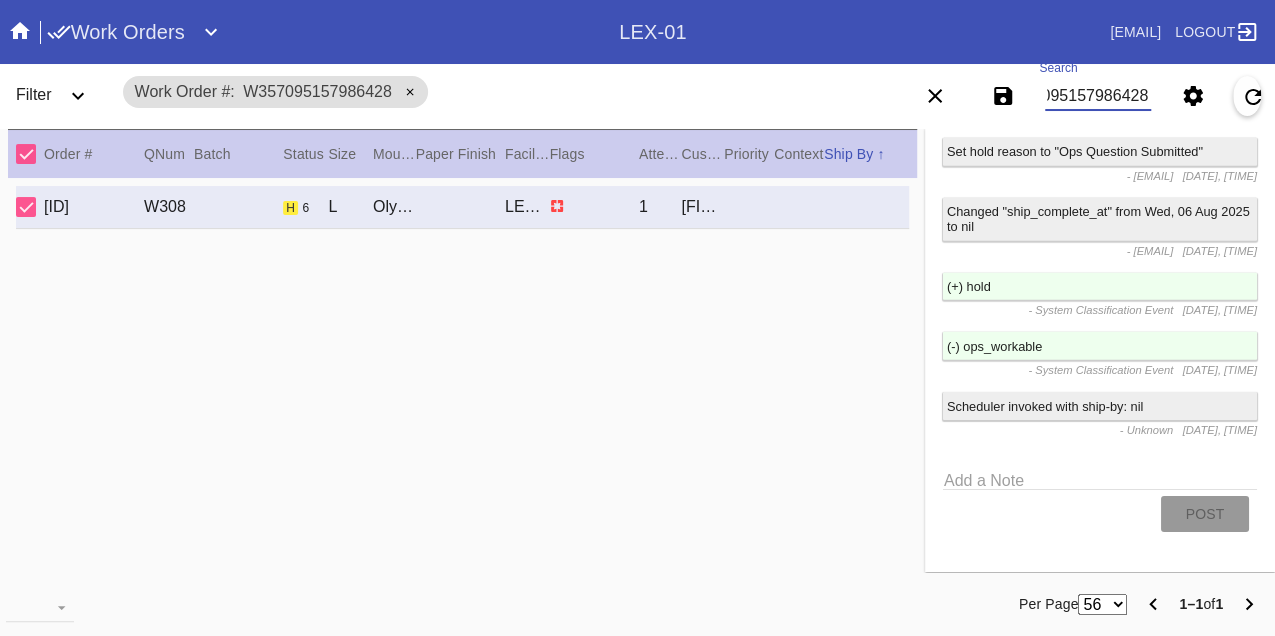 click on "W357095157986428" at bounding box center (1098, 96) 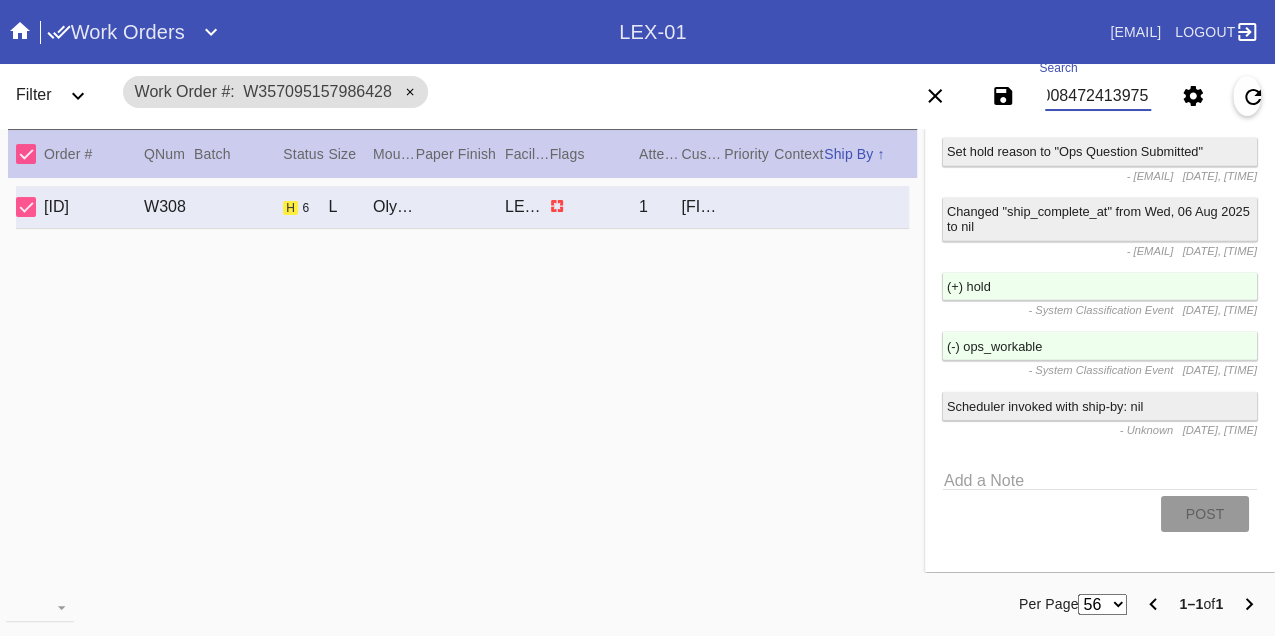 type on "W683008472413975" 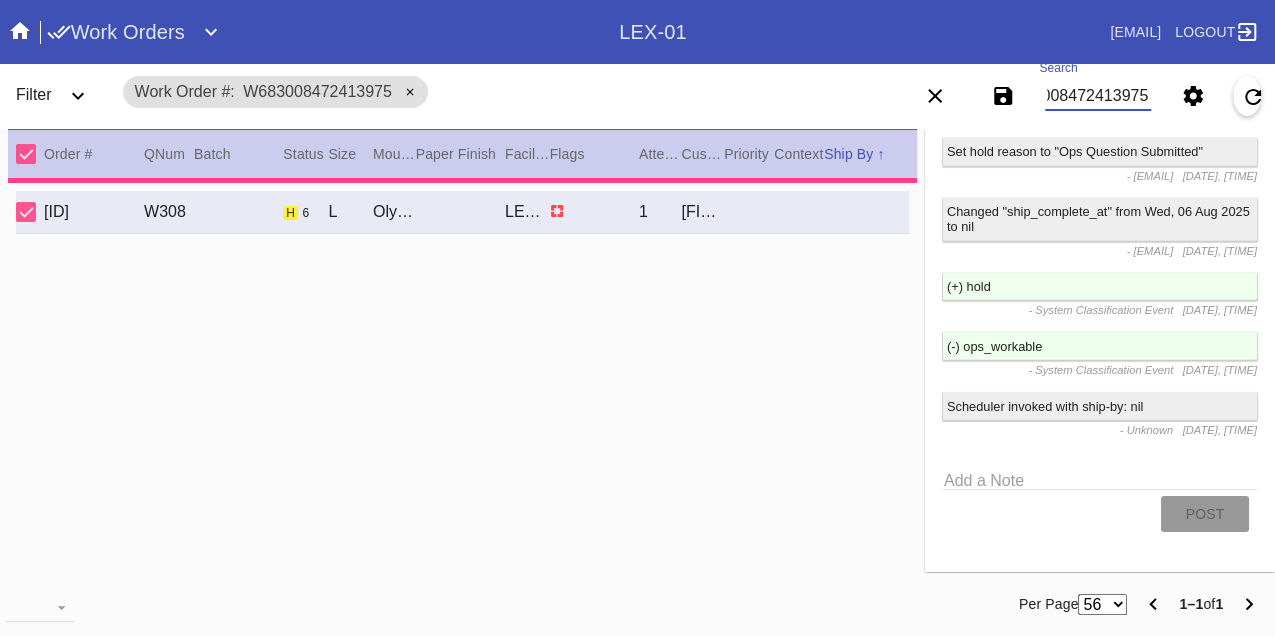 type on "9.0" 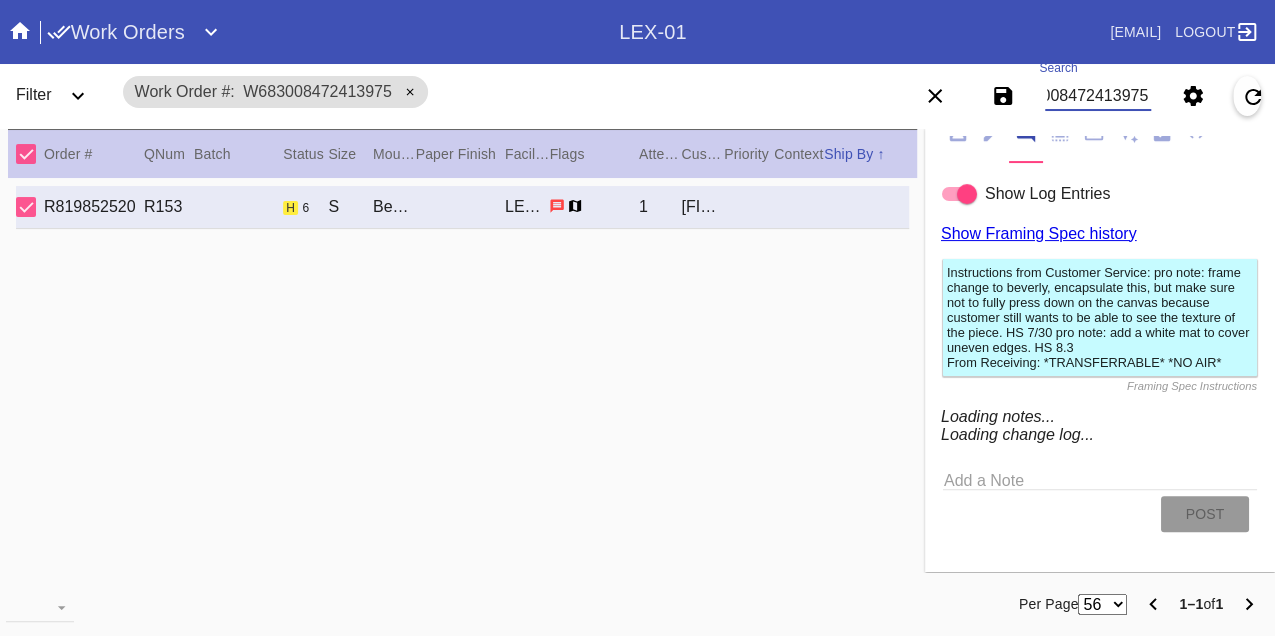 type on "From Geneva Brant (Mona's first nanny) to decorate her big girl room." 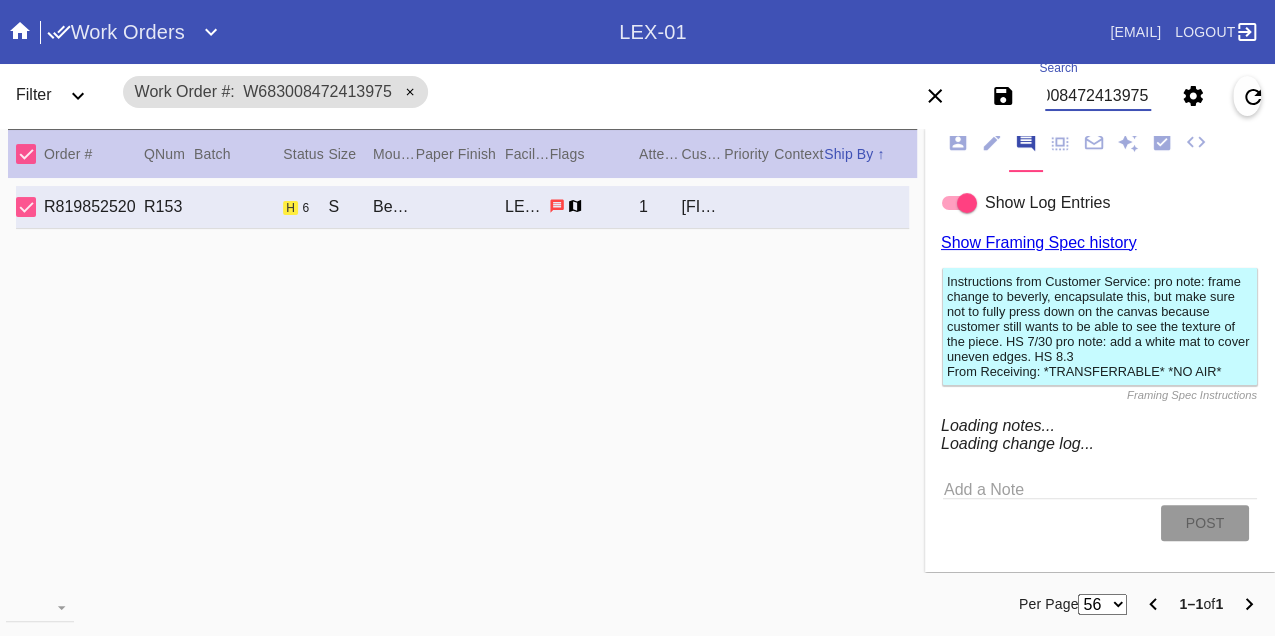 scroll, scrollTop: 7457, scrollLeft: 0, axis: vertical 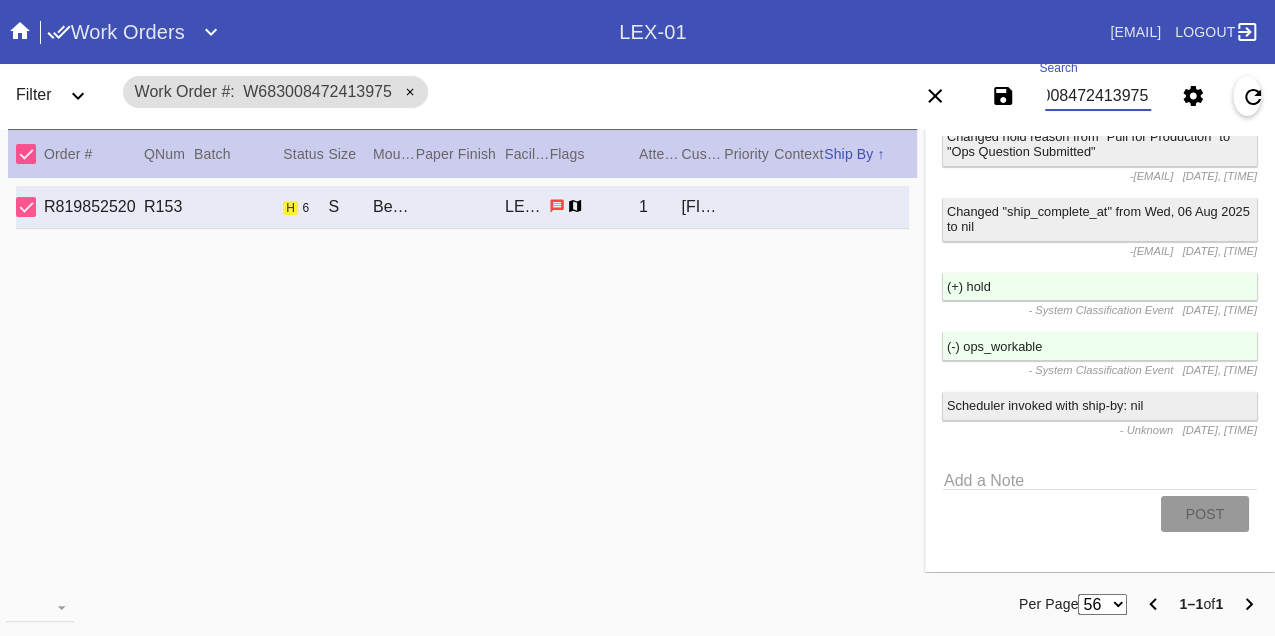 click on "W683008472413975" at bounding box center (1098, 96) 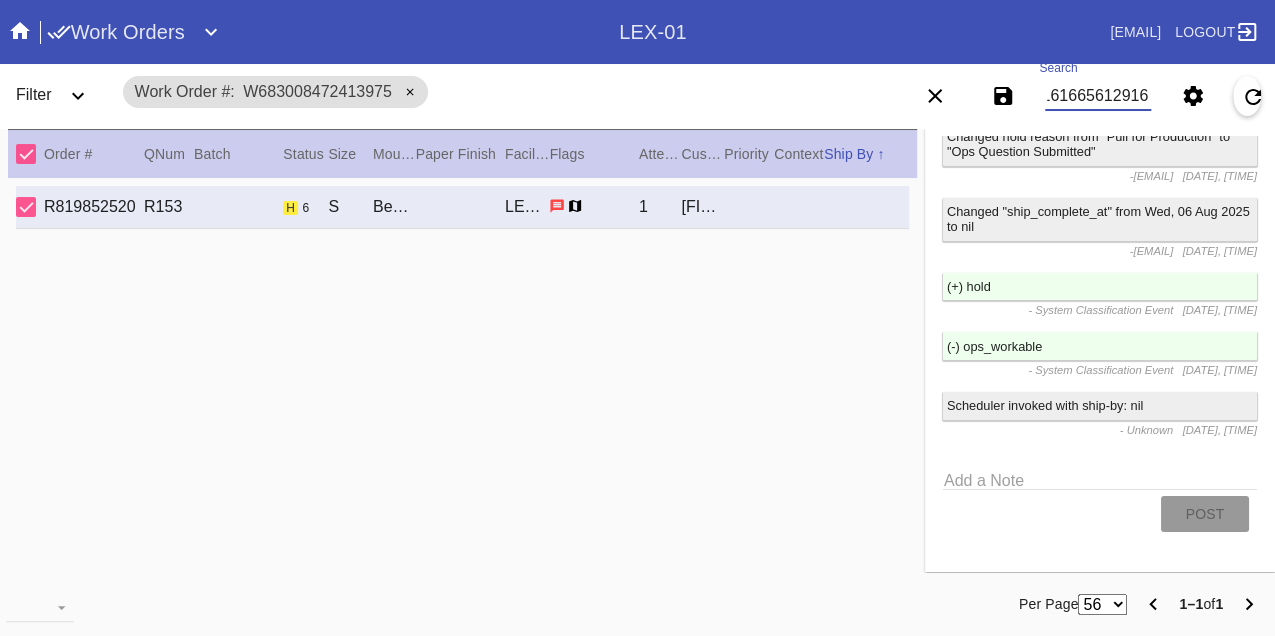 type on "W319161665612916" 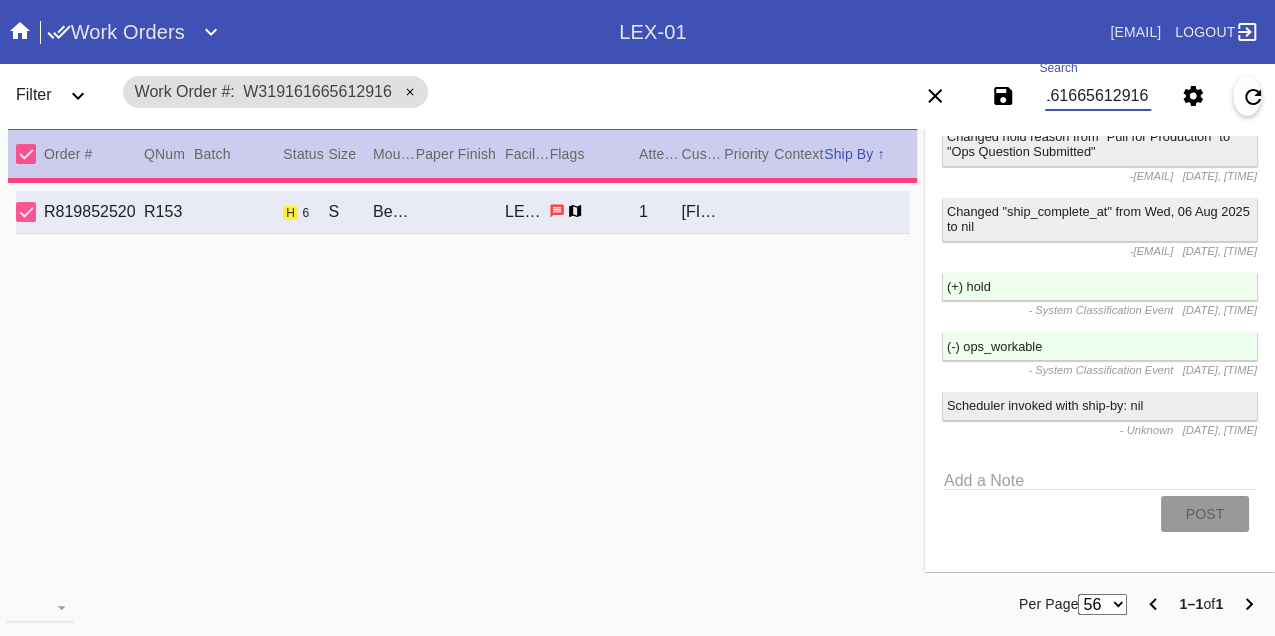 type on "8.25" 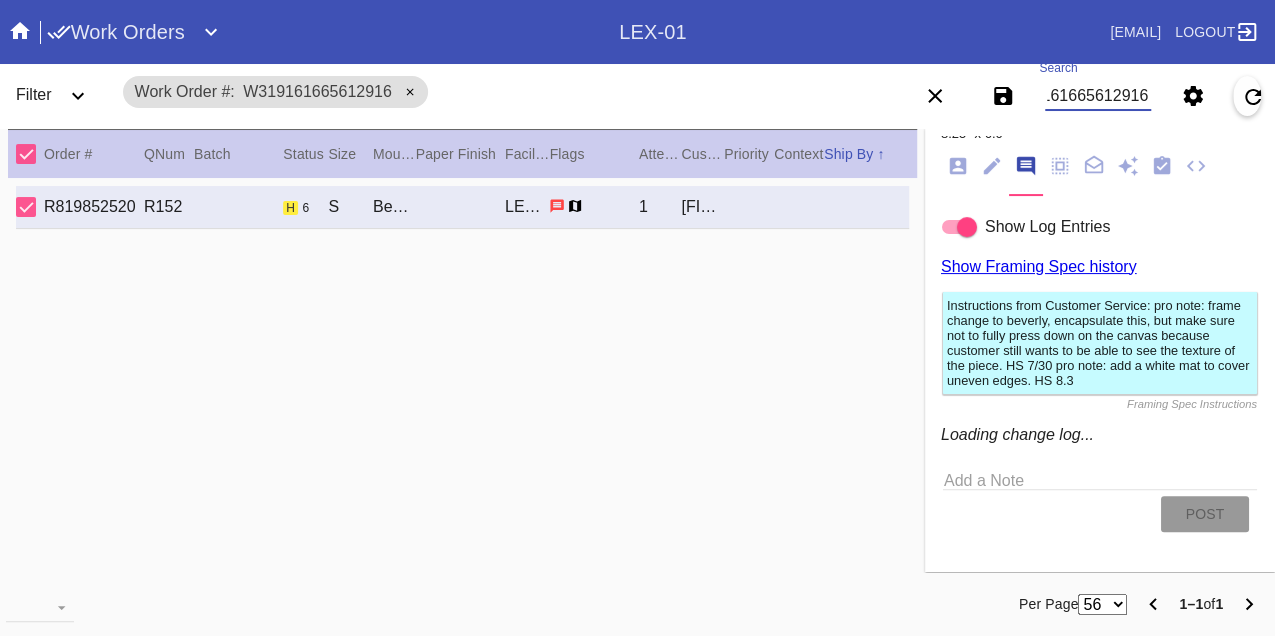 scroll, scrollTop: 7027, scrollLeft: 0, axis: vertical 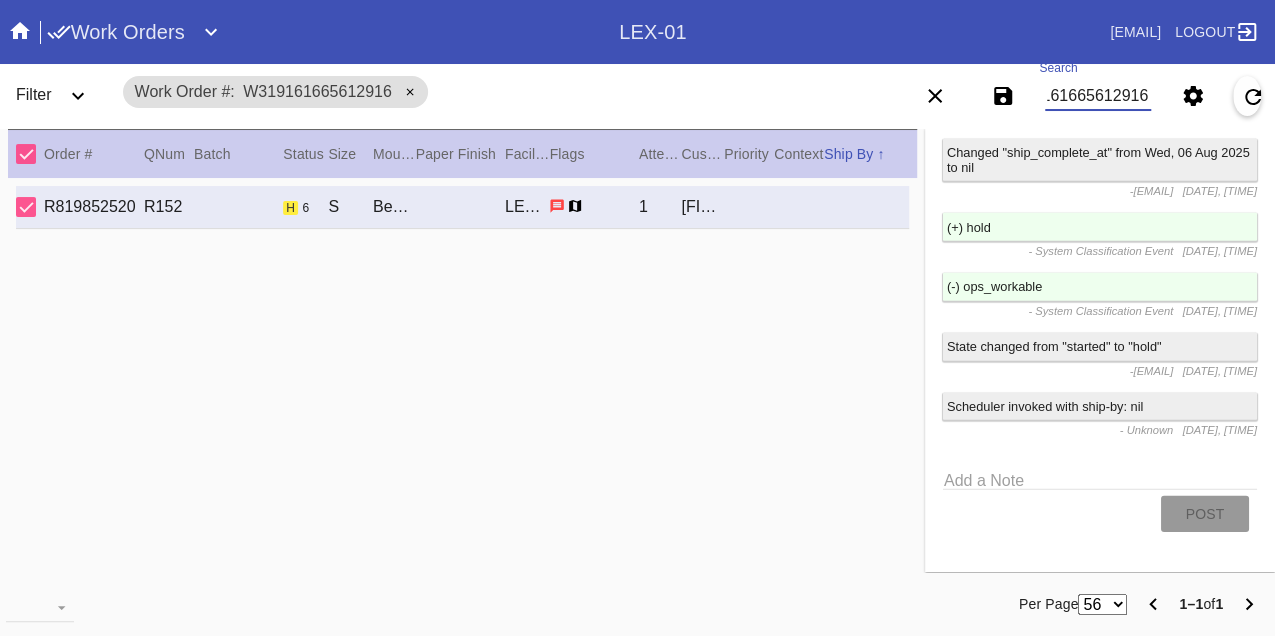 click on "W319161665612916" at bounding box center [1098, 96] 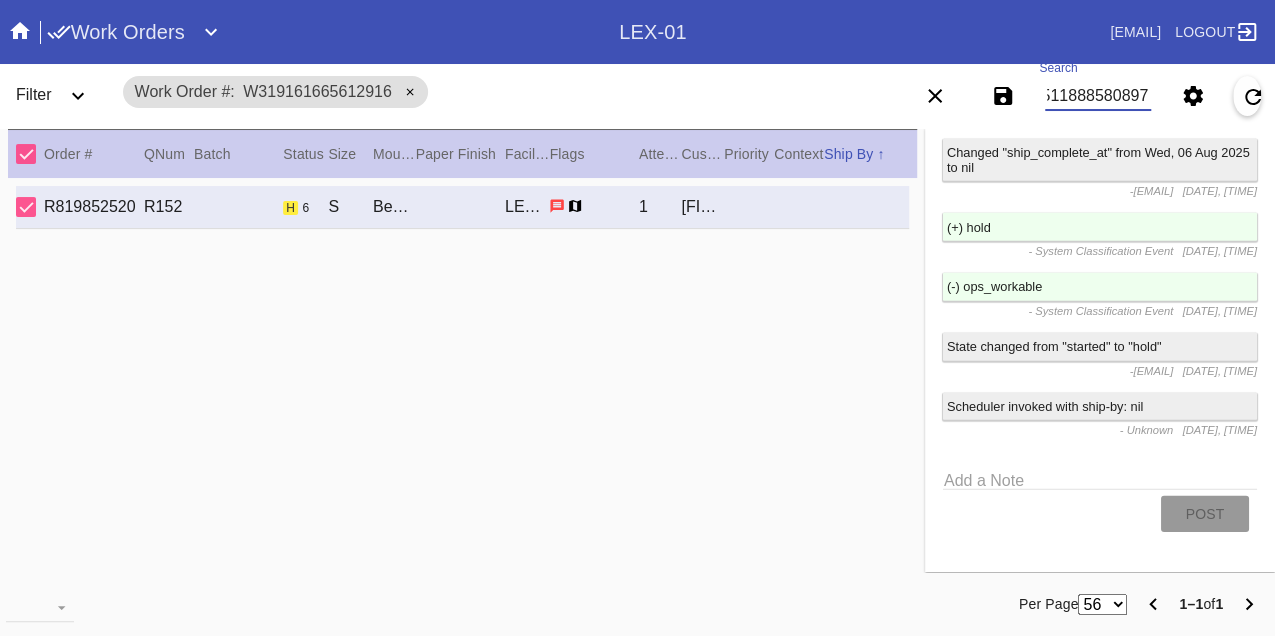 type on "W575511888580897" 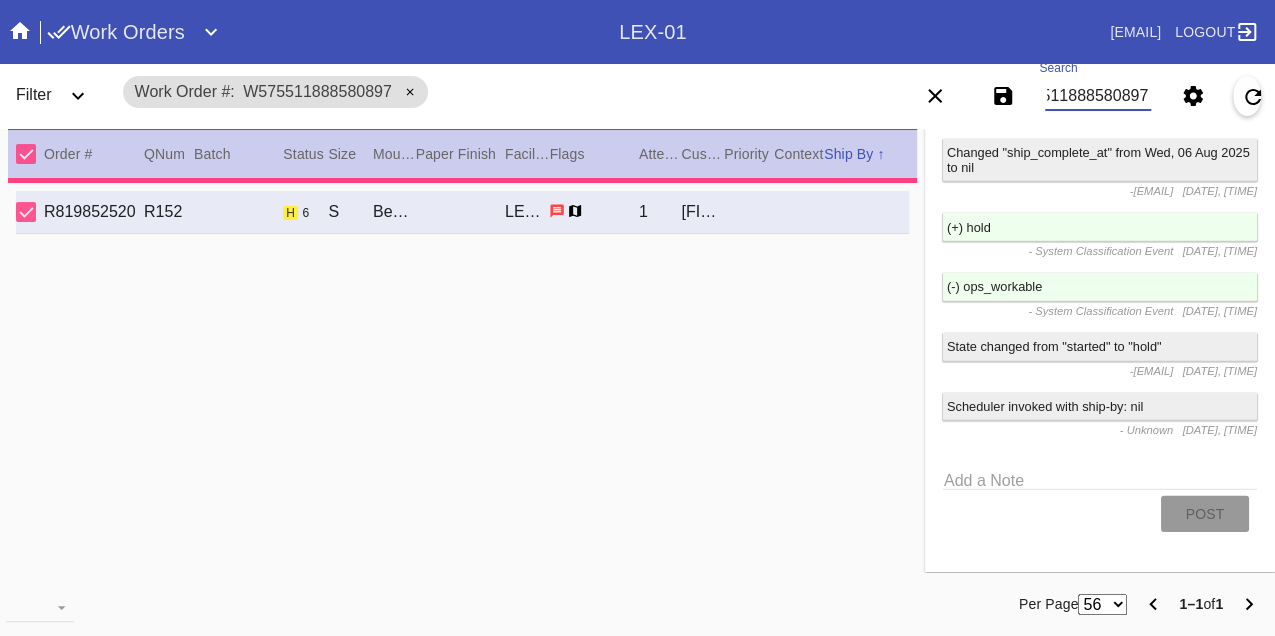 type on "0.0" 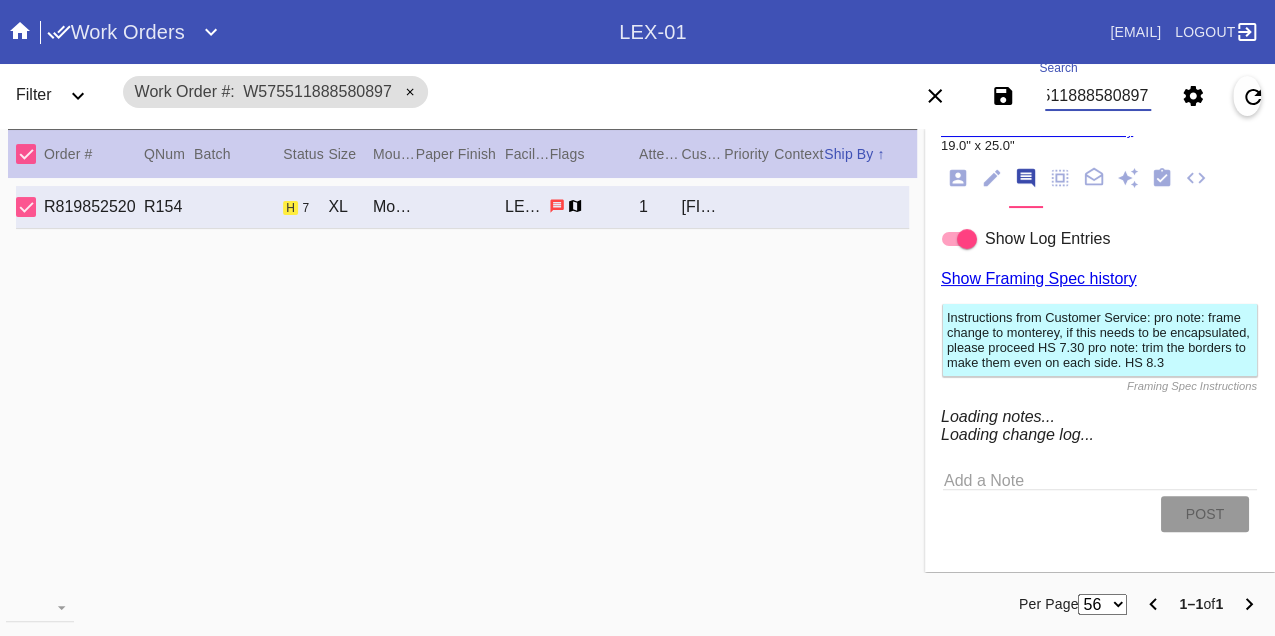 type on "This is an oil pastel piece from Geneva Brant, Mona's first nanny. It's a scene from a Japanese night market, she went with us to Japan for Mona's first visit." 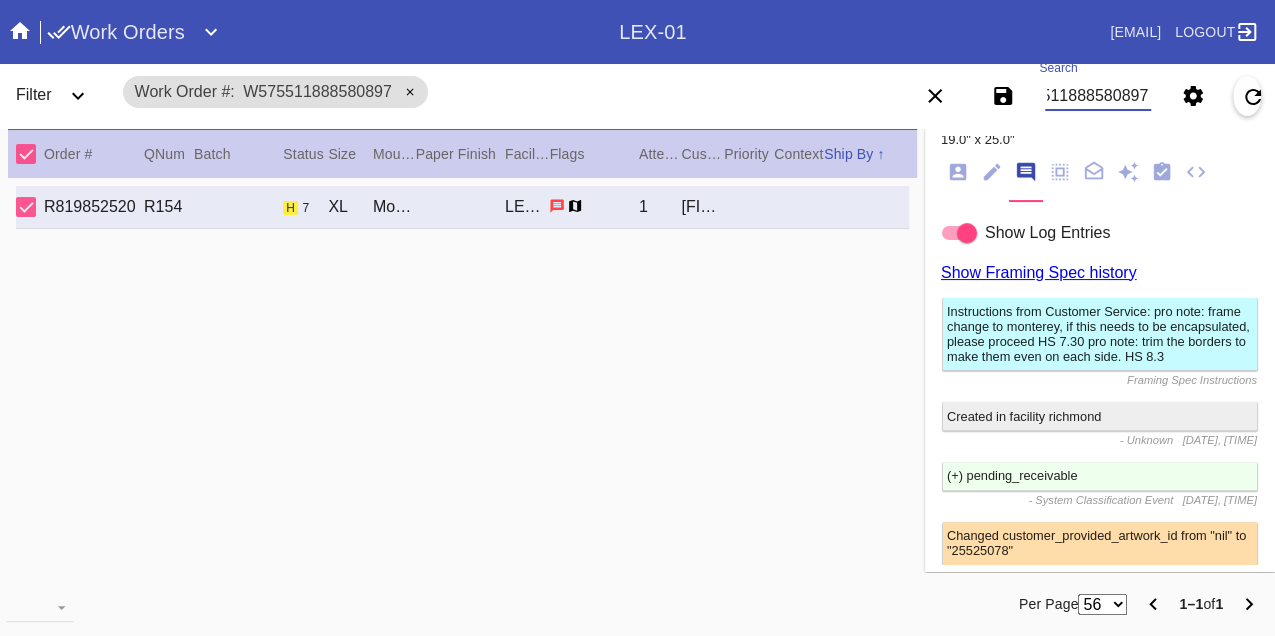 scroll, scrollTop: 5798, scrollLeft: 0, axis: vertical 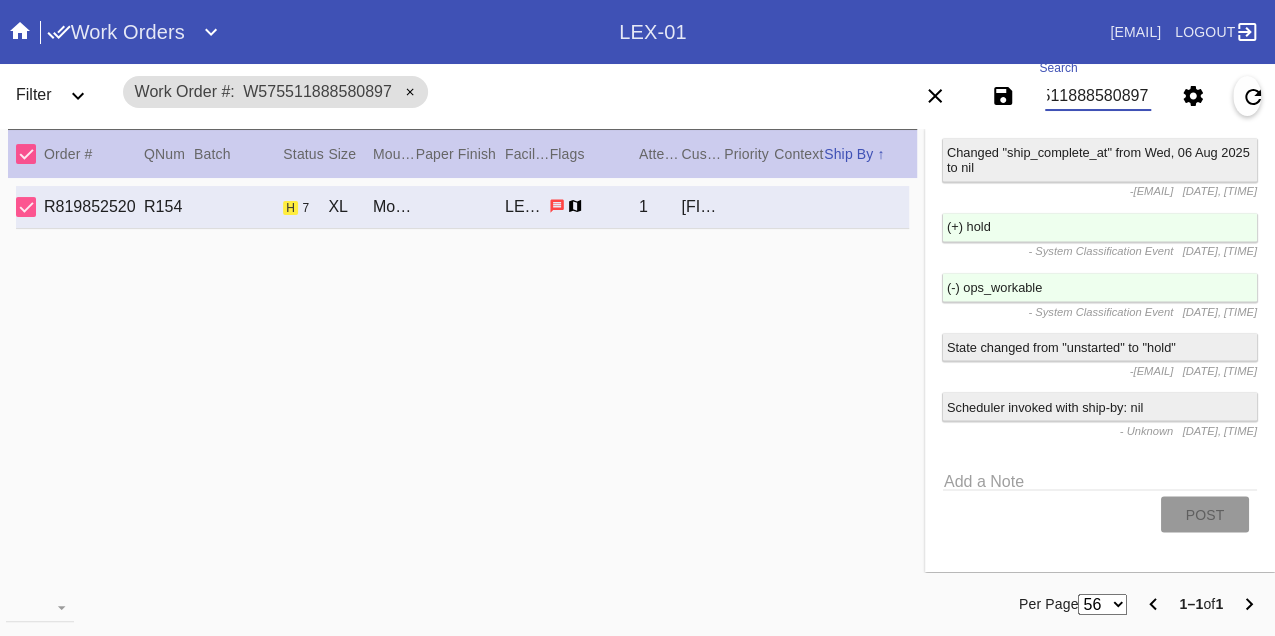 click on "W575511888580897" at bounding box center [1098, 96] 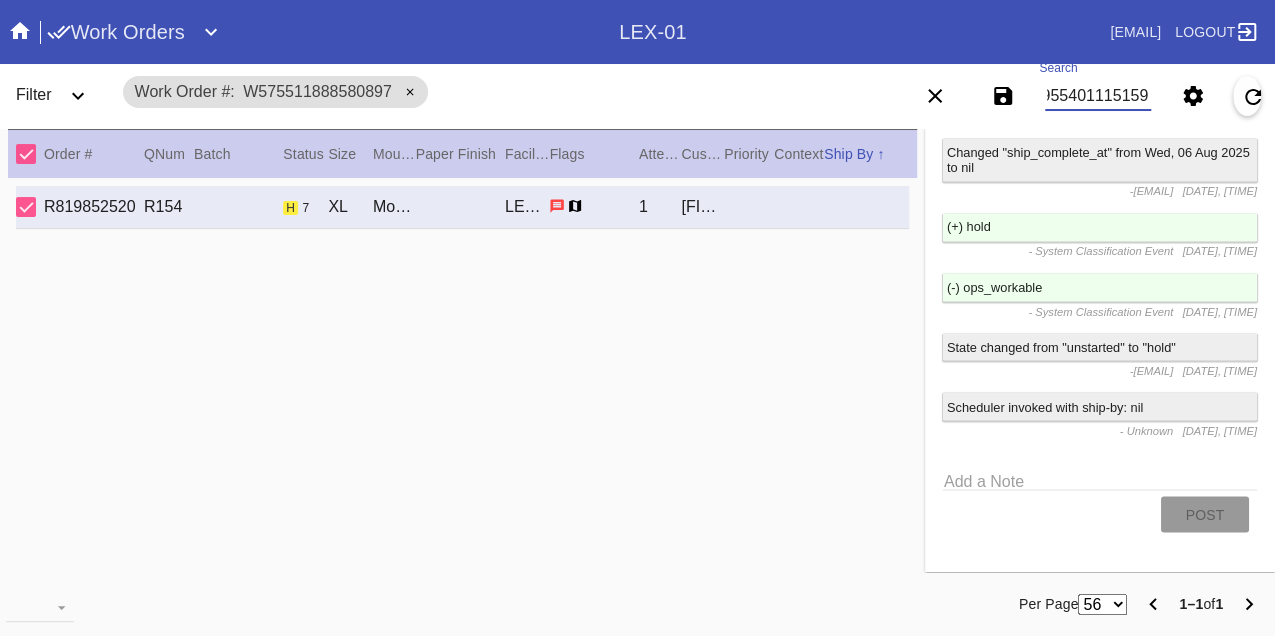 type on "W162955401115159" 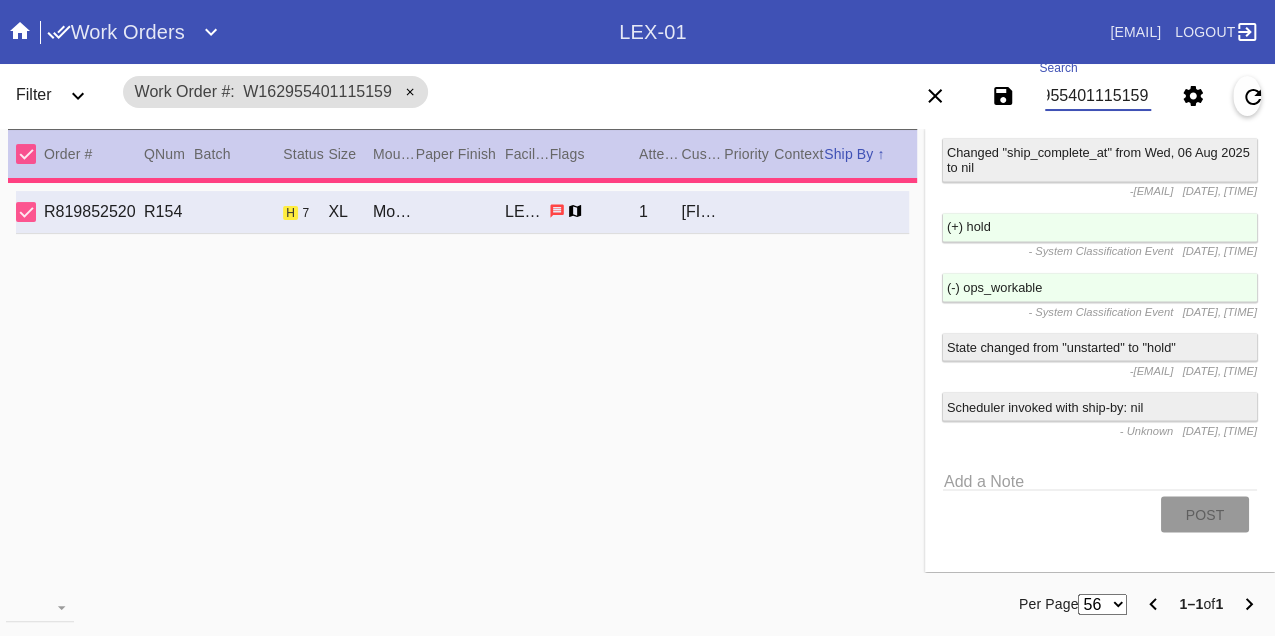 type on "1.5" 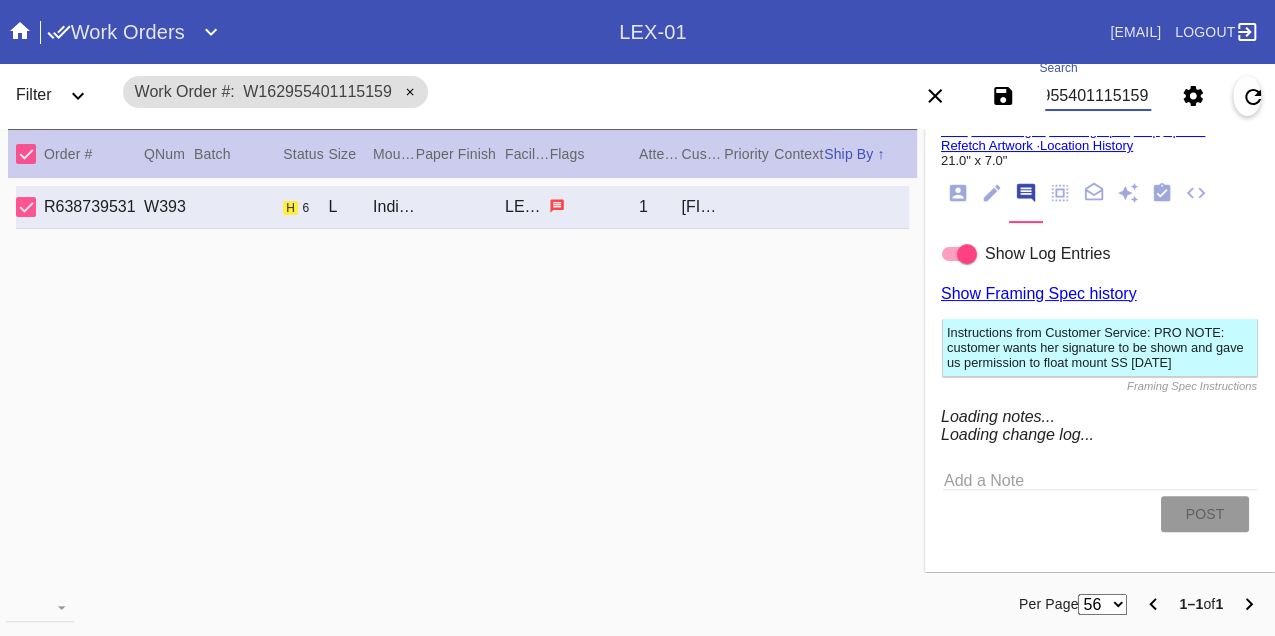 scroll, scrollTop: 3312, scrollLeft: 0, axis: vertical 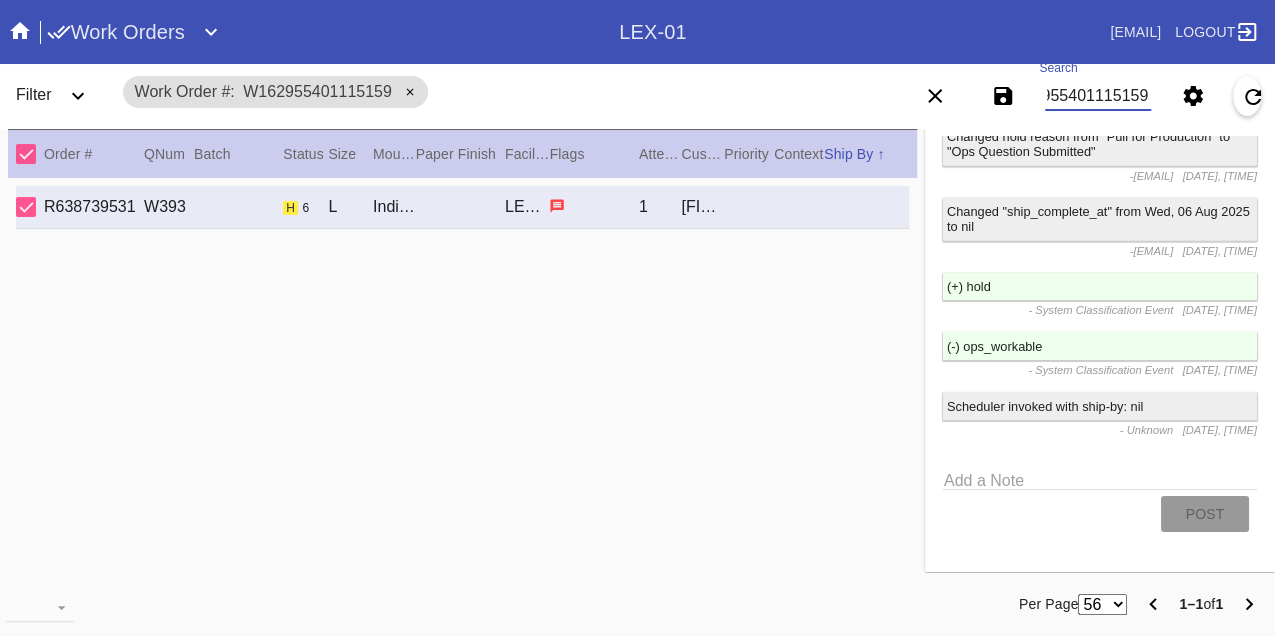 click on "W162955401115159" at bounding box center (1098, 96) 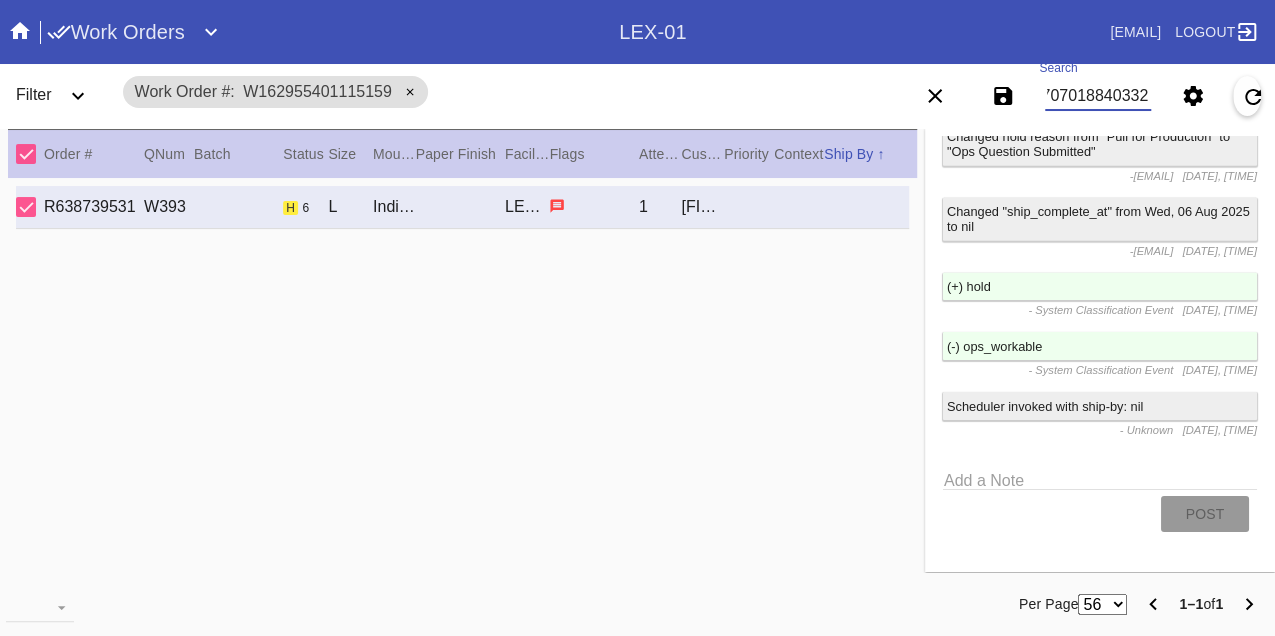 type on "W570707018840332" 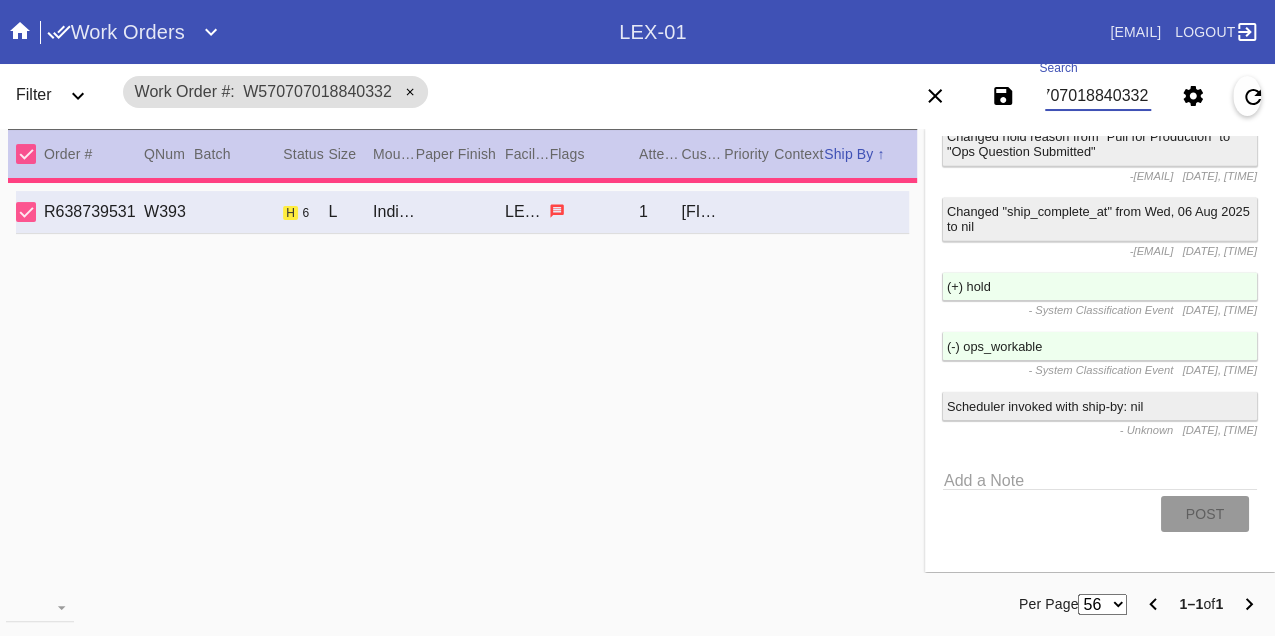type on "wrap around build up" 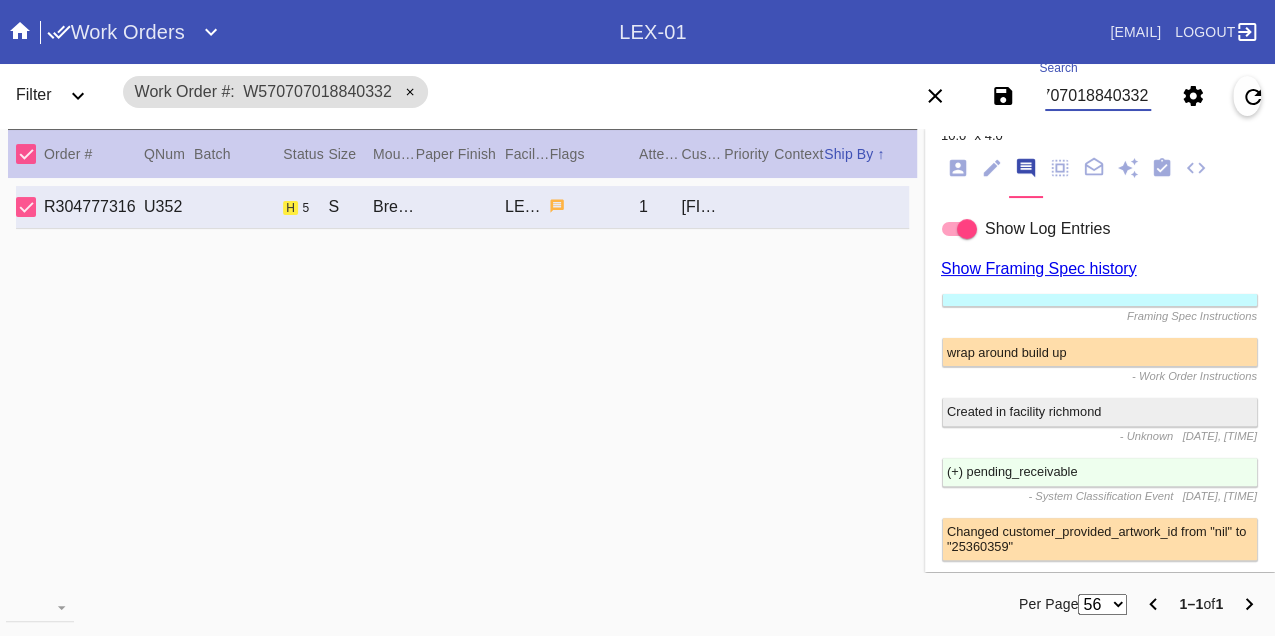 scroll, scrollTop: 3314, scrollLeft: 0, axis: vertical 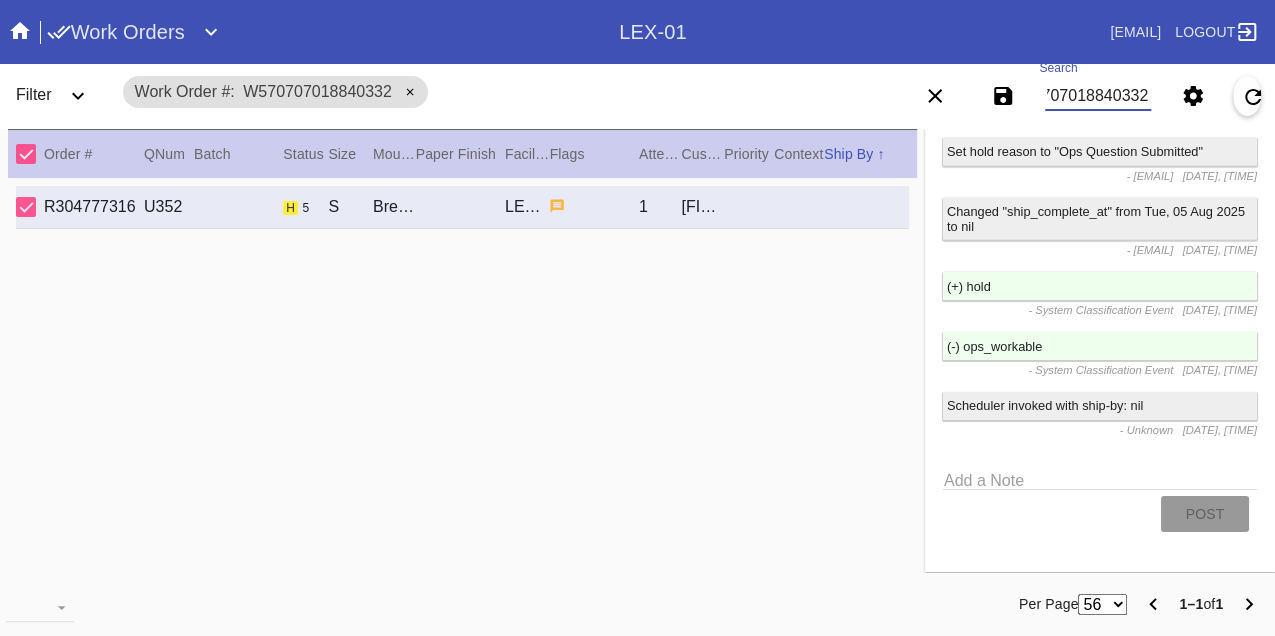 click on "W570707018840332" at bounding box center [1098, 96] 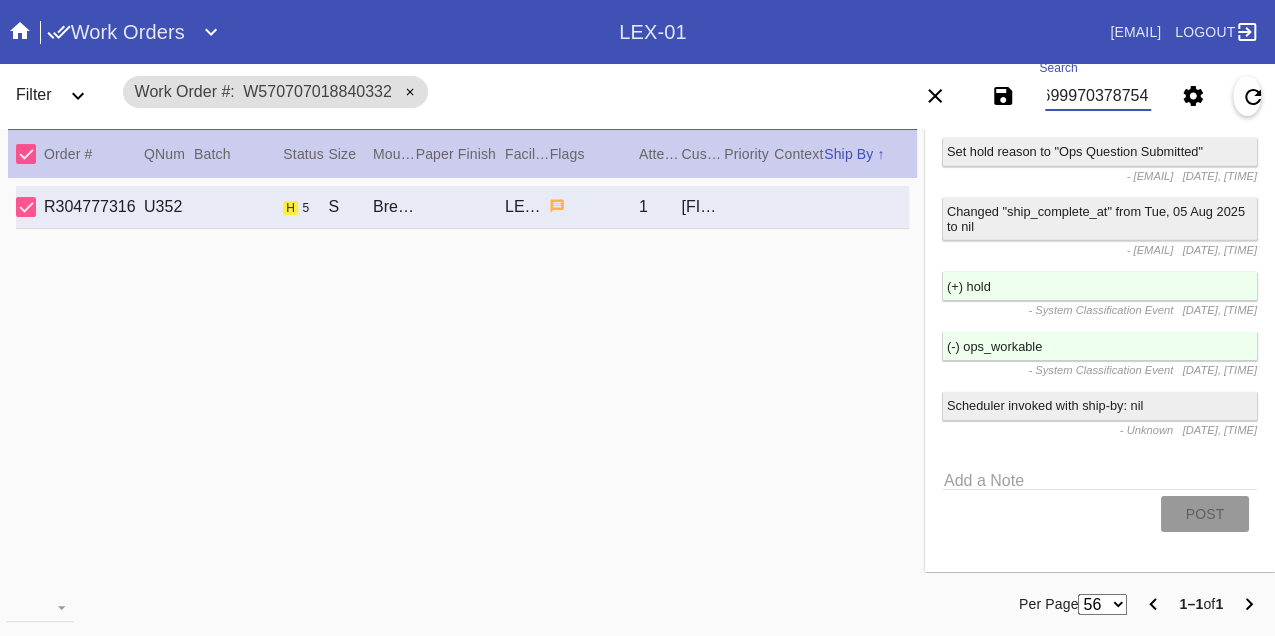type on "W540699970378754" 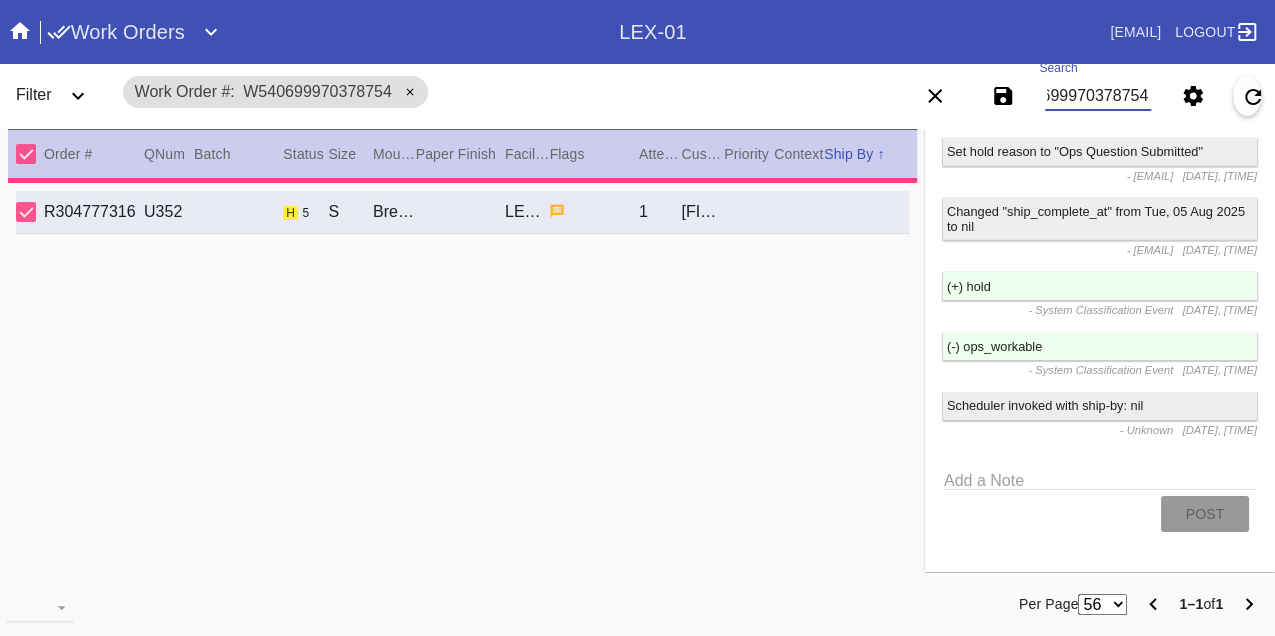 type 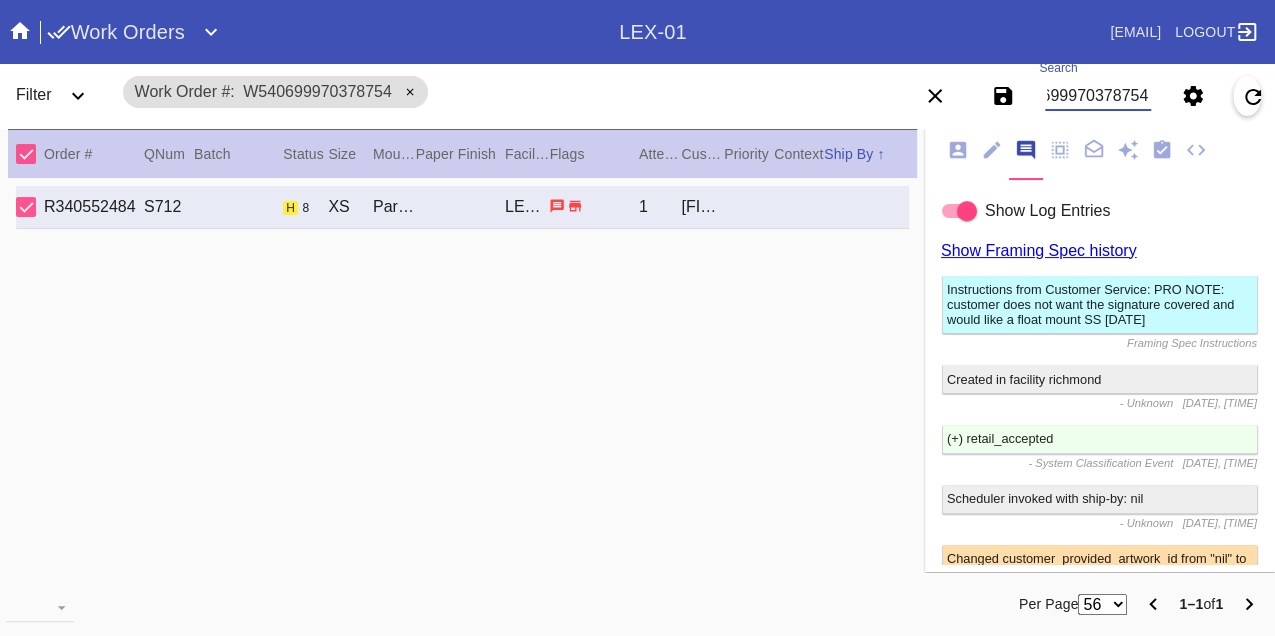 scroll, scrollTop: 5762, scrollLeft: 0, axis: vertical 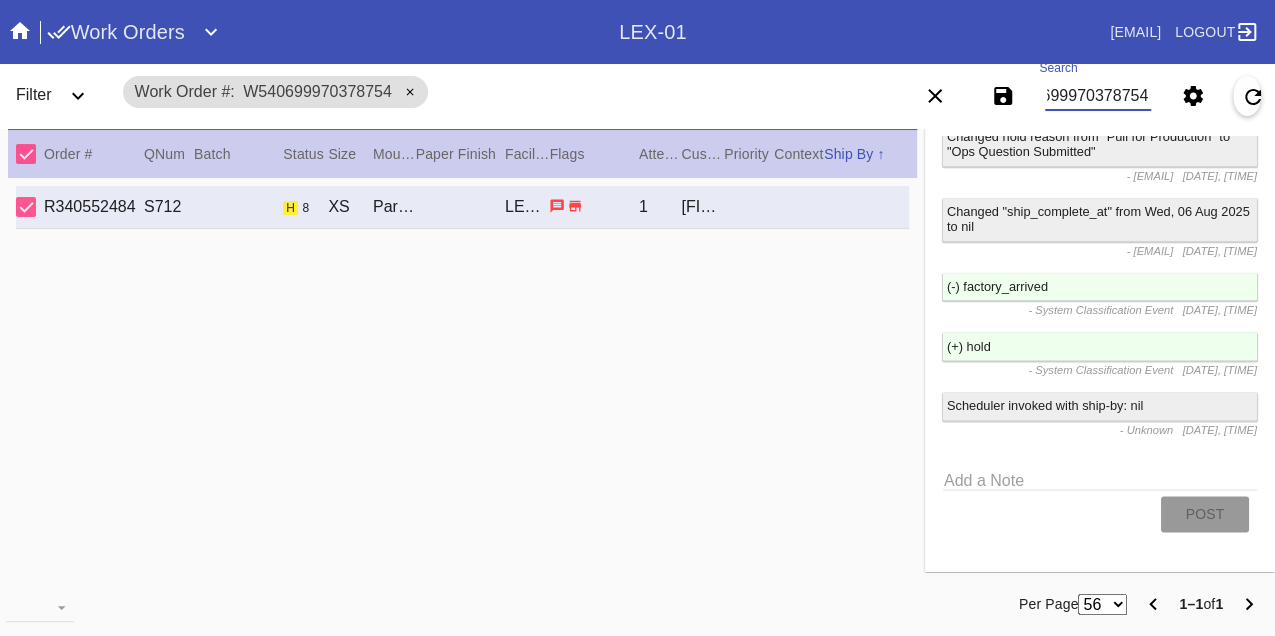 click on "W540699970378754" at bounding box center (1098, 96) 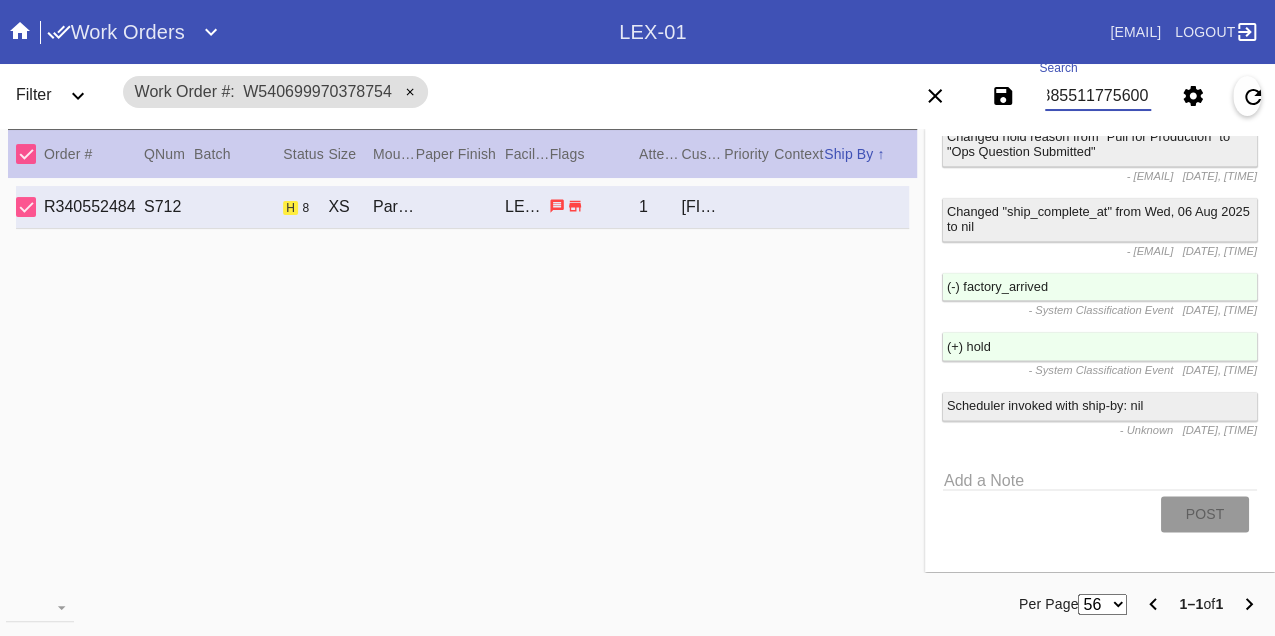 type on "W273385511775600" 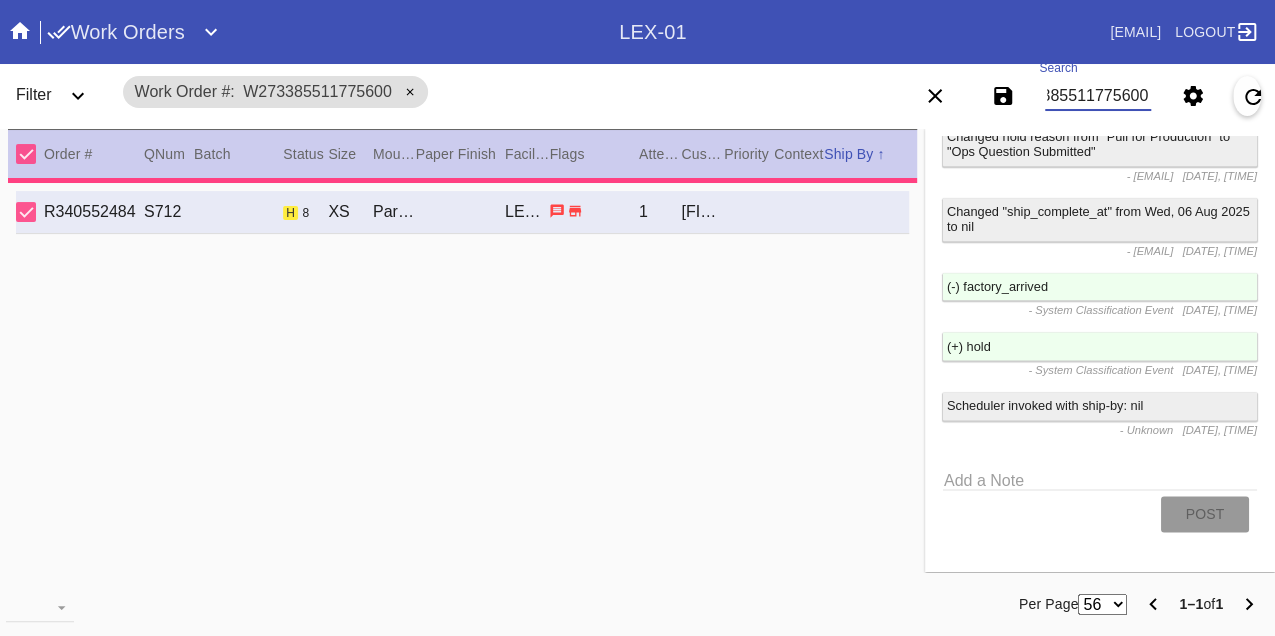 type on "1.5" 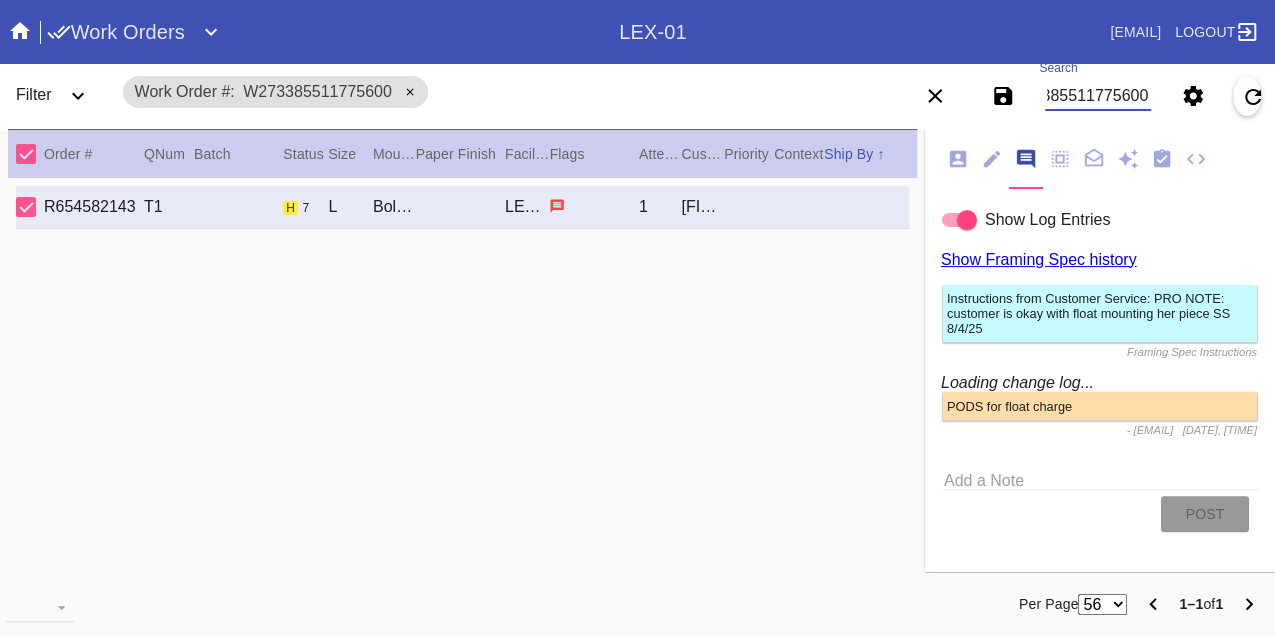 scroll, scrollTop: 5739, scrollLeft: 0, axis: vertical 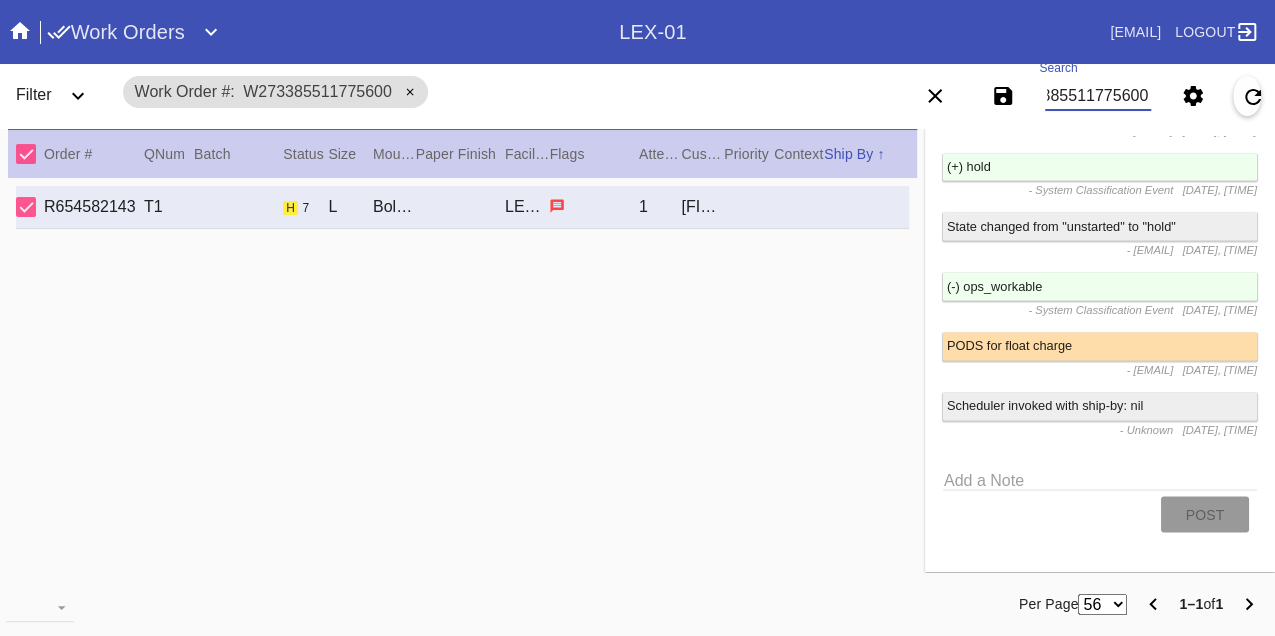 click on "W273385511775600" at bounding box center [1098, 96] 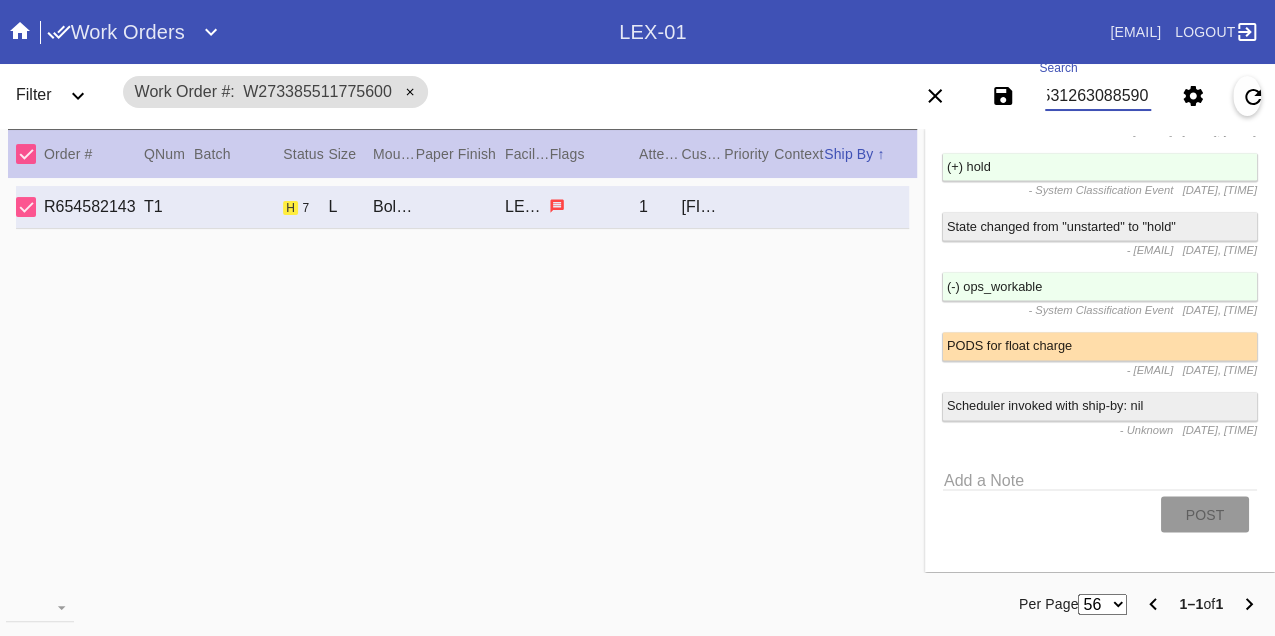 type on "W478531263088590" 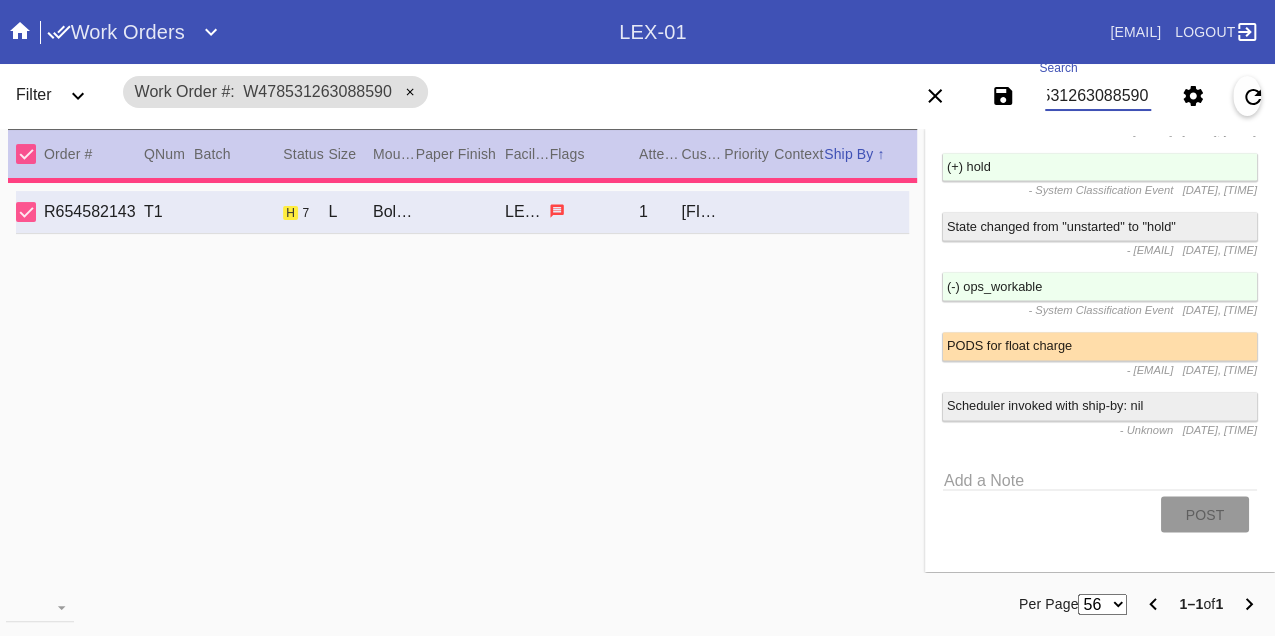 type on "0.0" 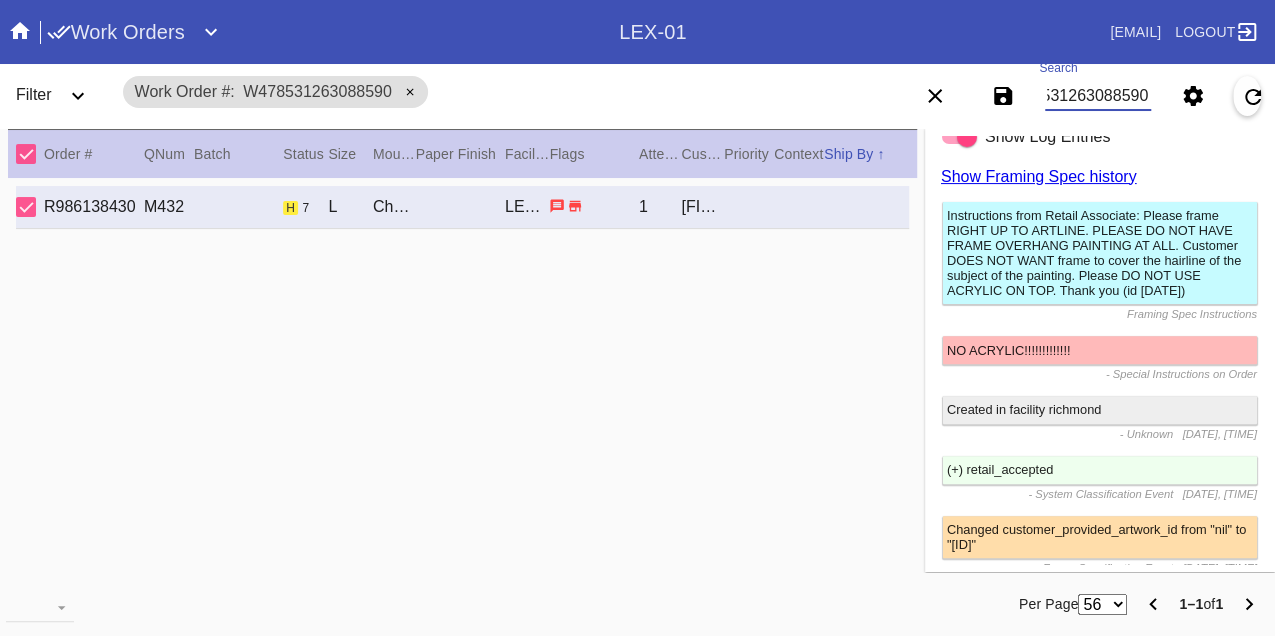 scroll, scrollTop: 1962, scrollLeft: 0, axis: vertical 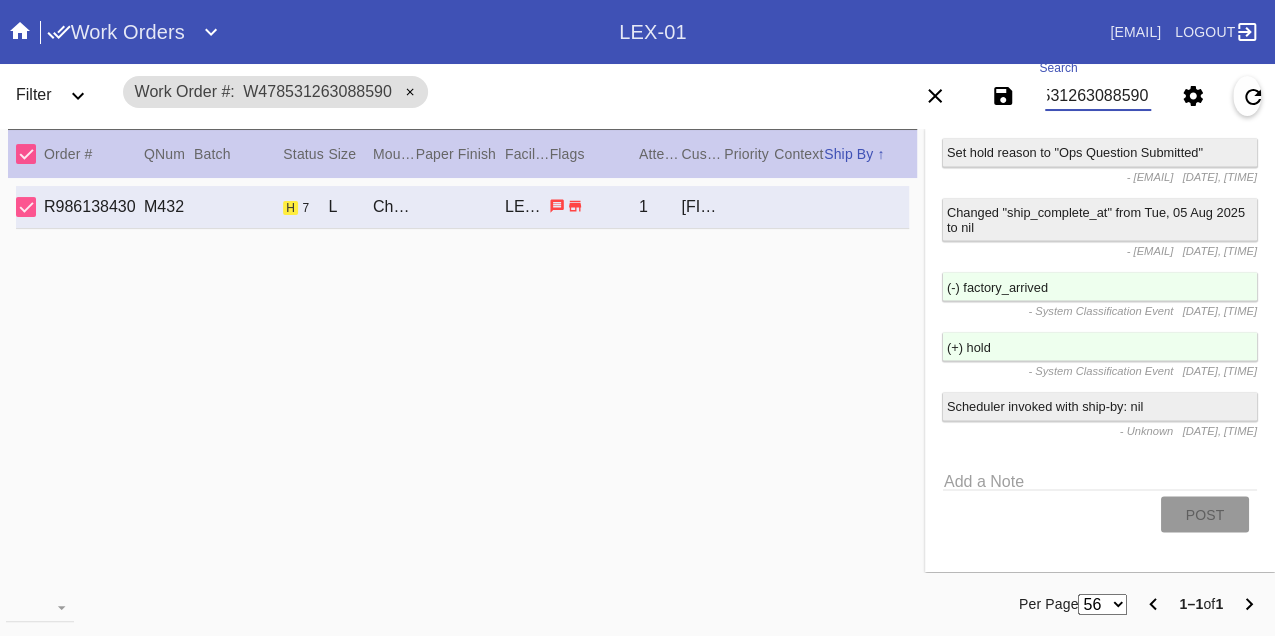 click on "W478531263088590" at bounding box center (1098, 96) 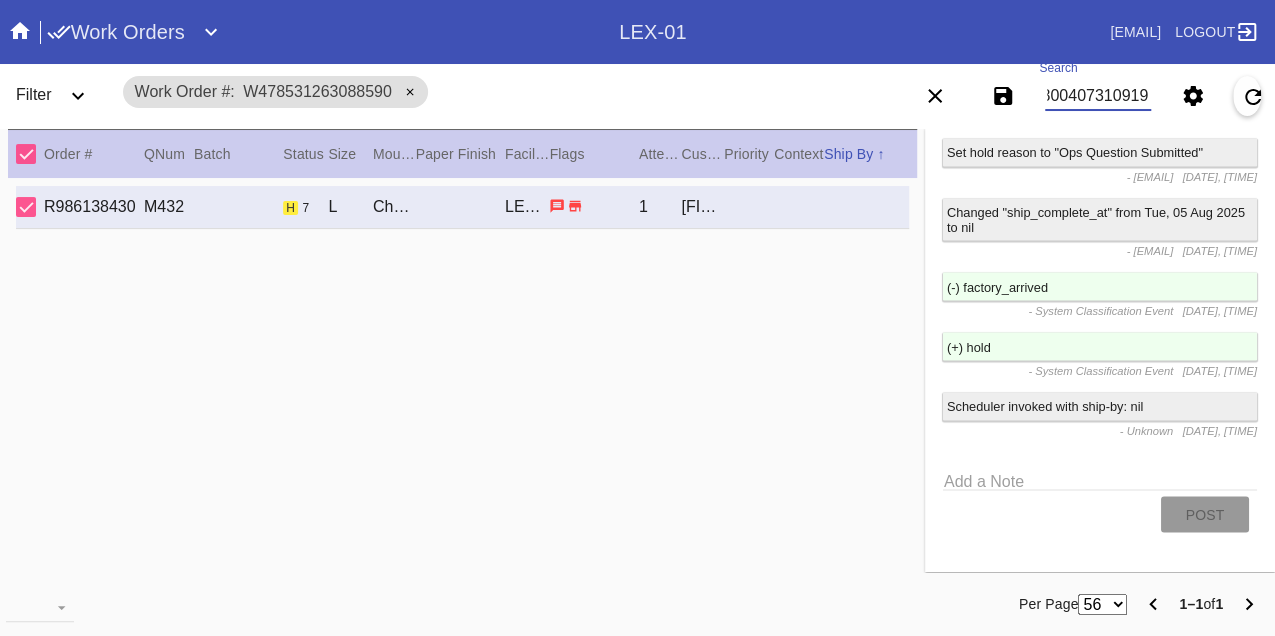 type on "W834800407310919" 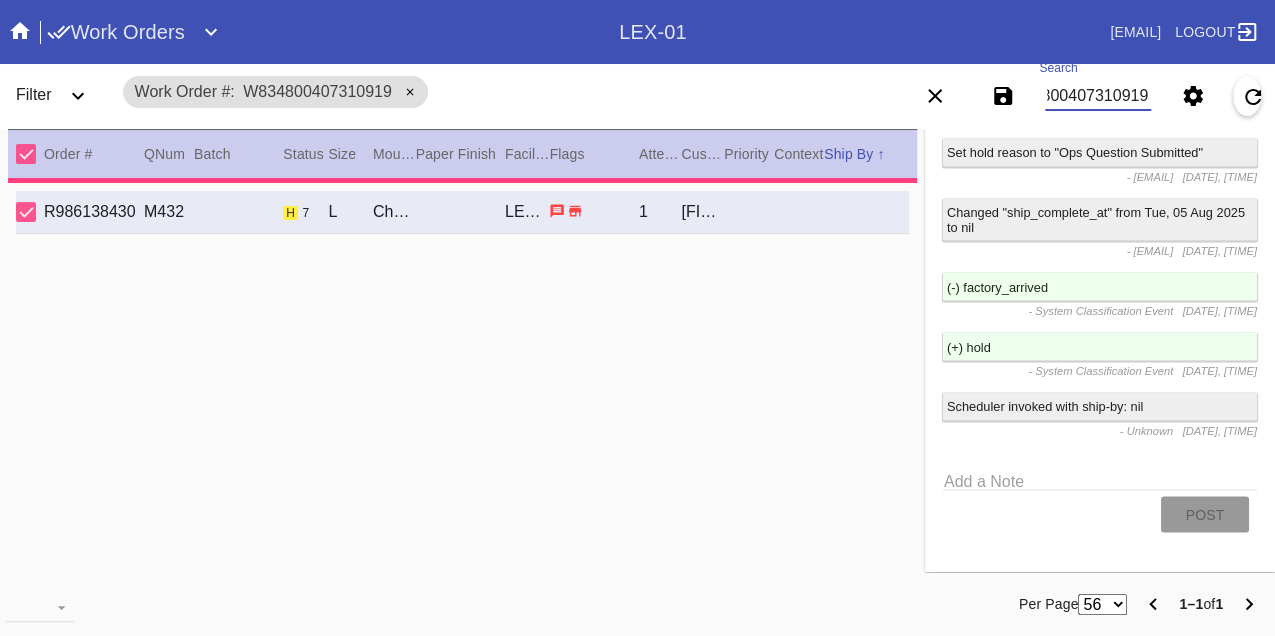 type on "1.0" 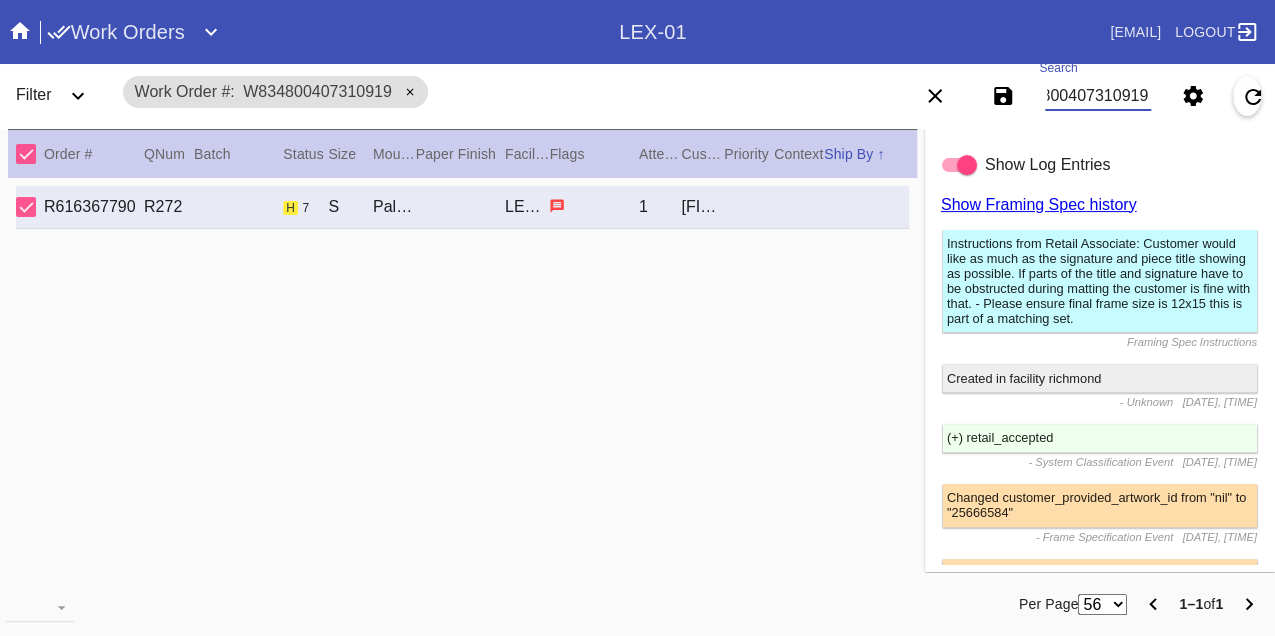 scroll, scrollTop: 1916, scrollLeft: 0, axis: vertical 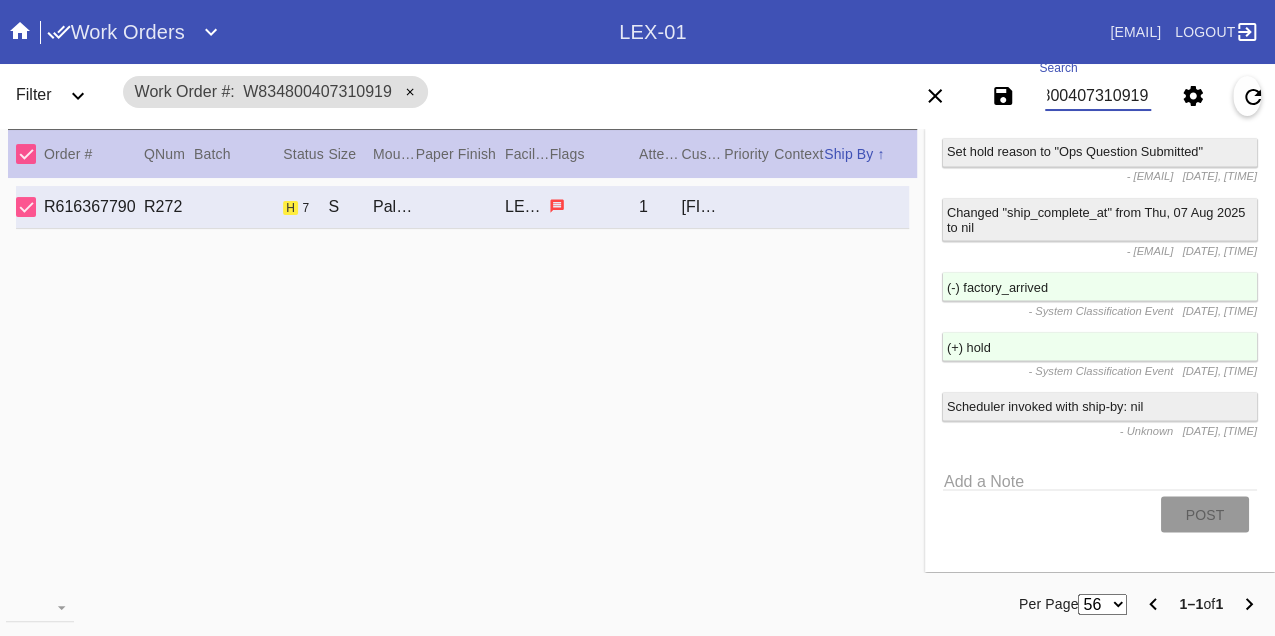 click on "W834800407310919" at bounding box center [1098, 96] 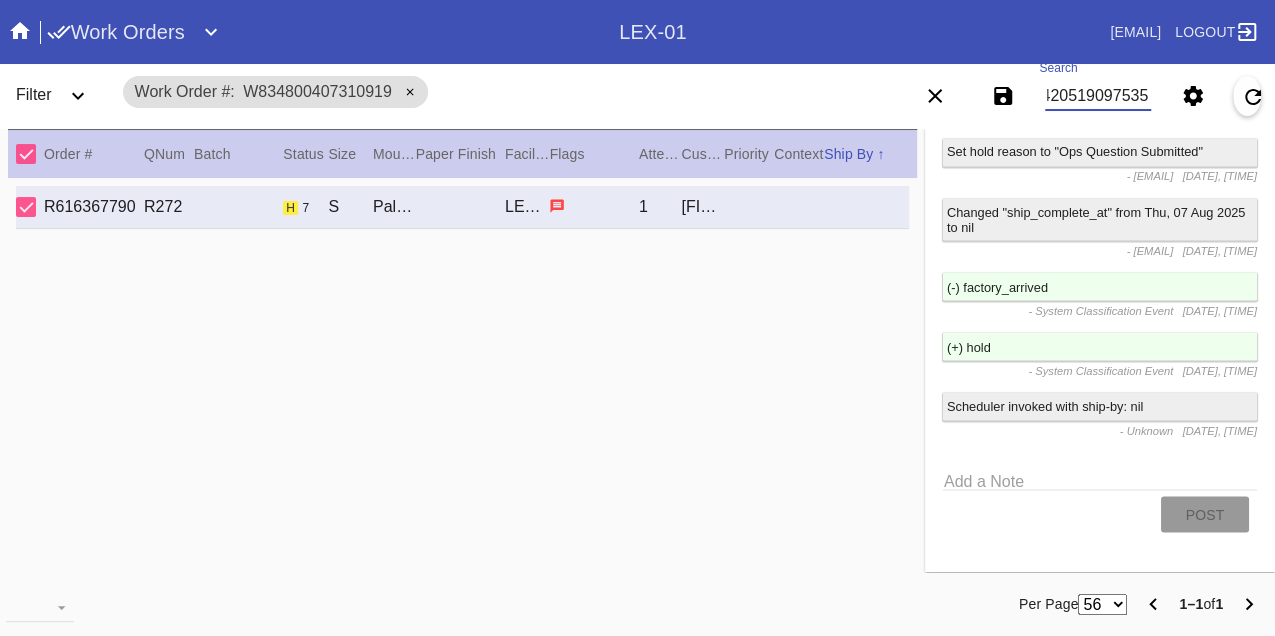 type on "W261420519097535" 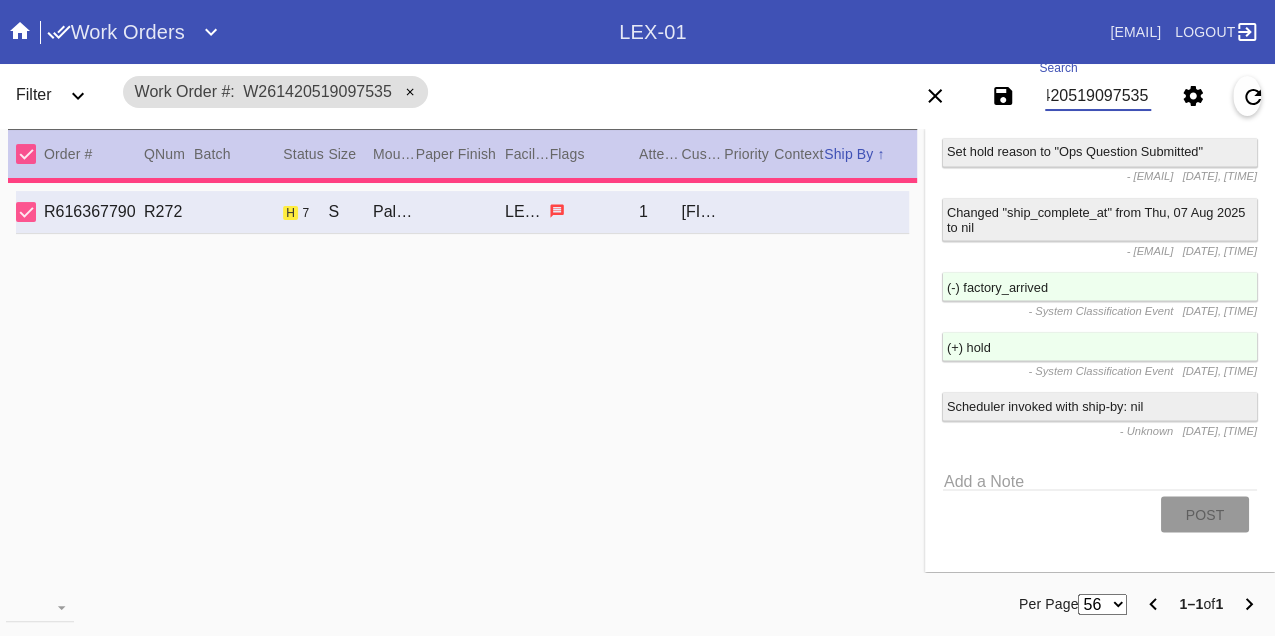type on "1.5" 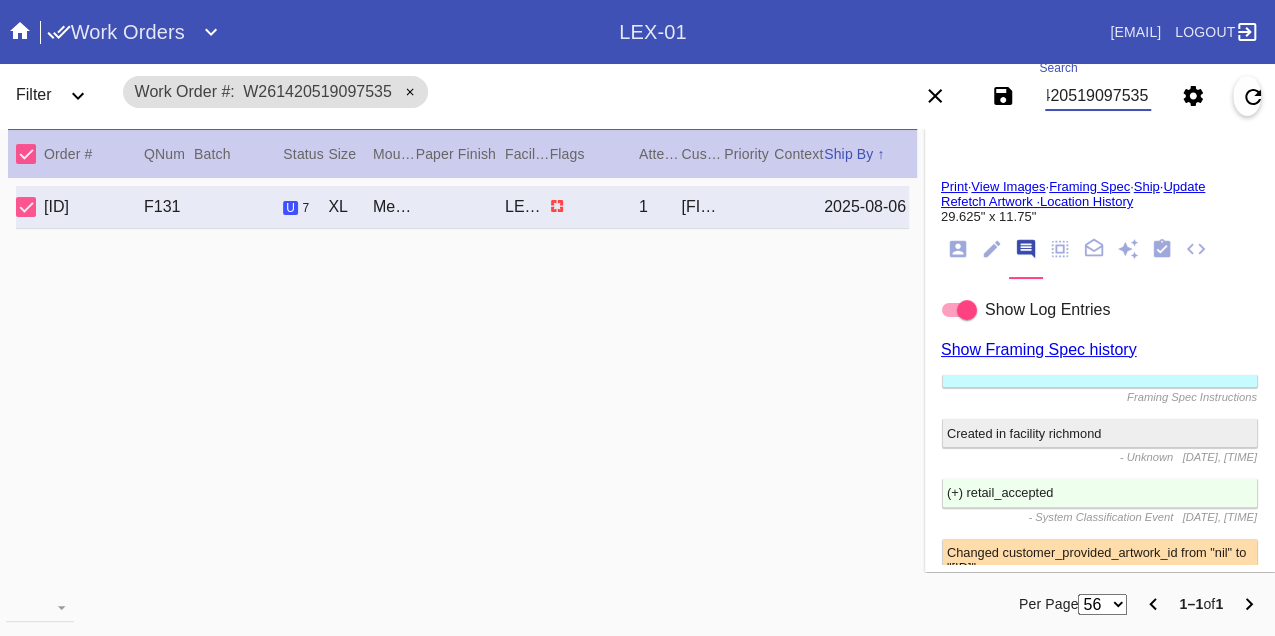 scroll, scrollTop: 2699, scrollLeft: 0, axis: vertical 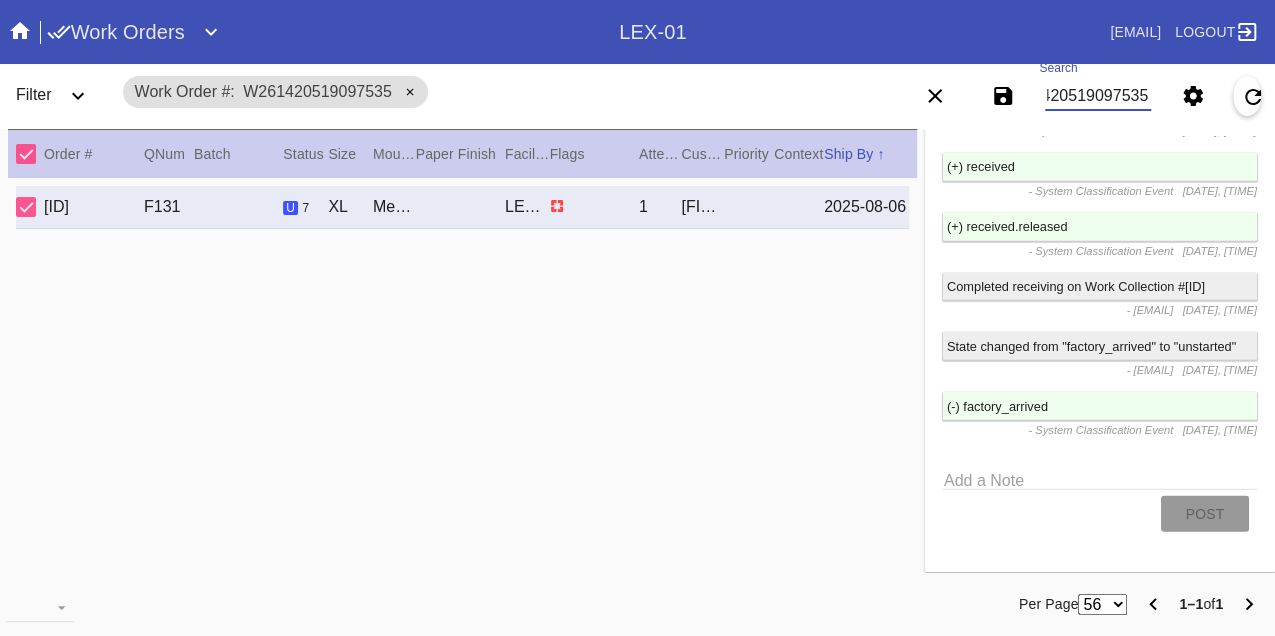 click on "W261420519097535" at bounding box center [1098, 96] 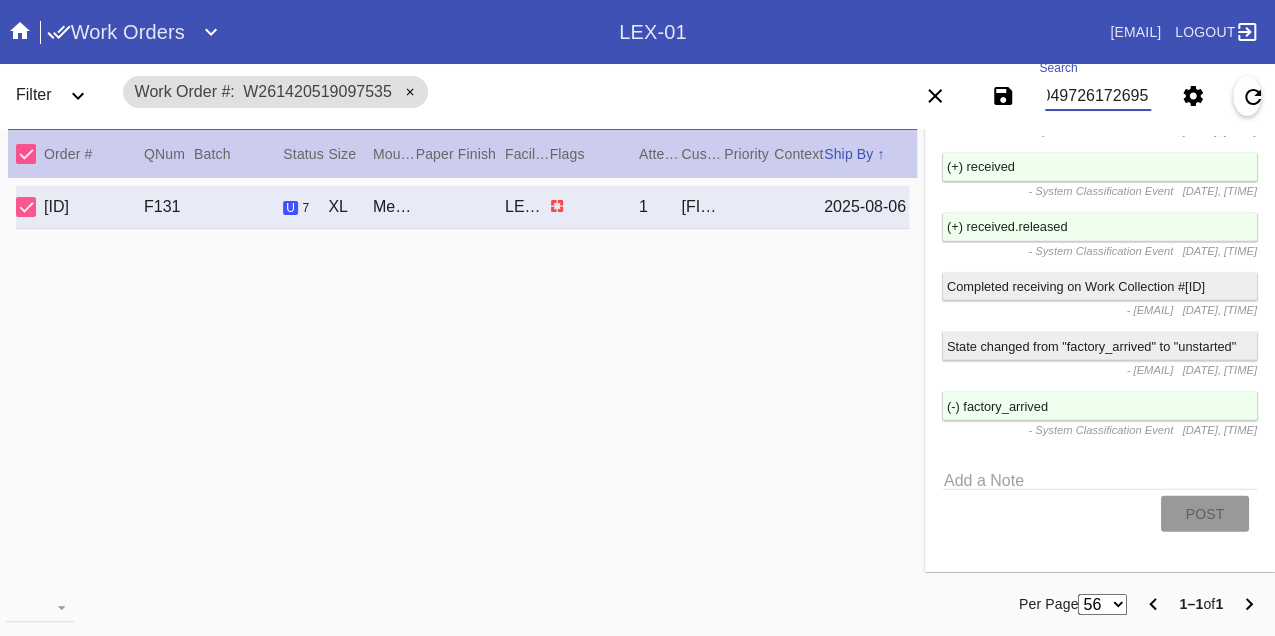 type on "W572049726172695" 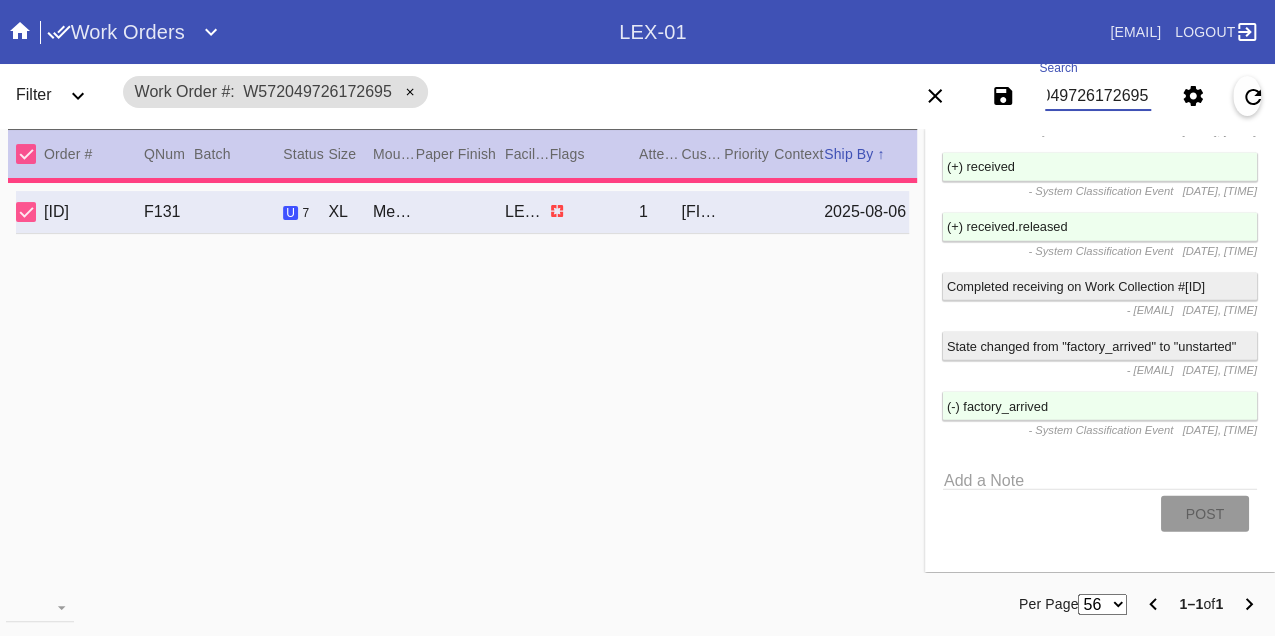 type on "3.0" 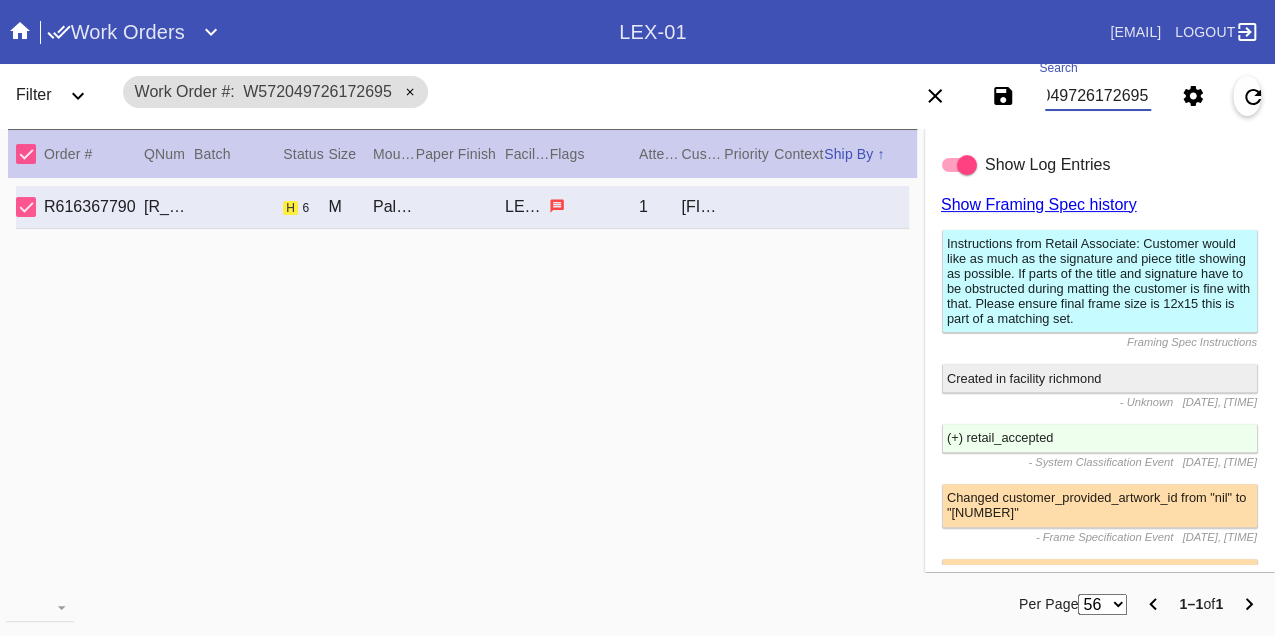 scroll, scrollTop: 3144, scrollLeft: 0, axis: vertical 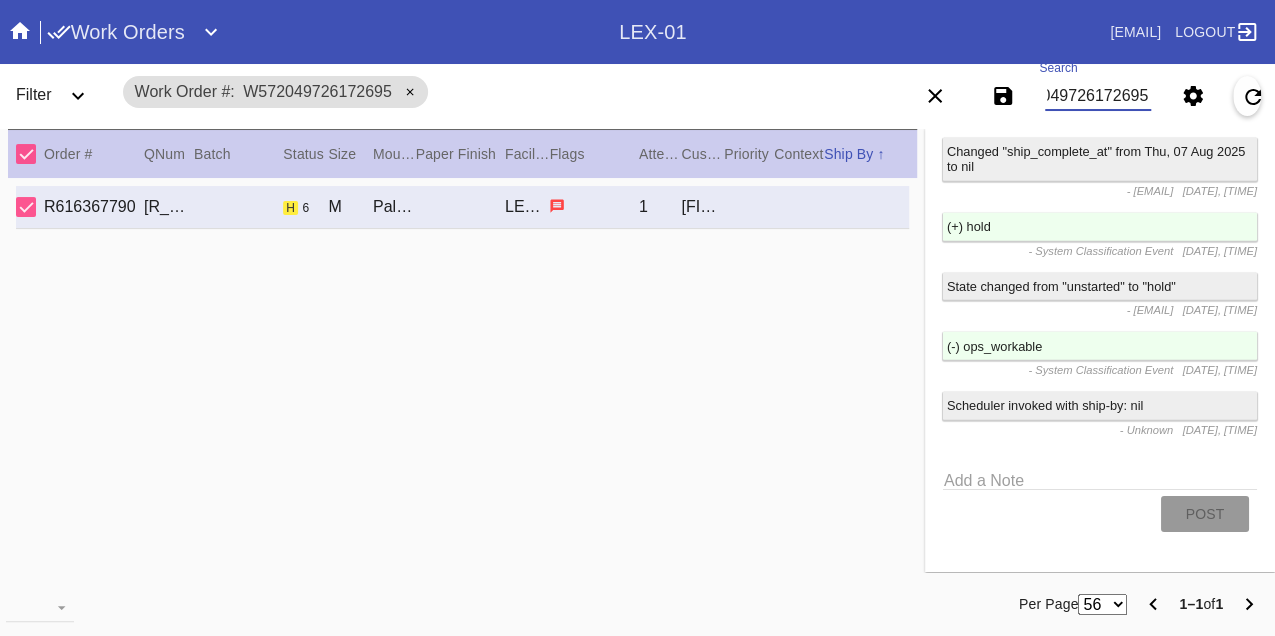 click on "W572049726172695" at bounding box center (1098, 96) 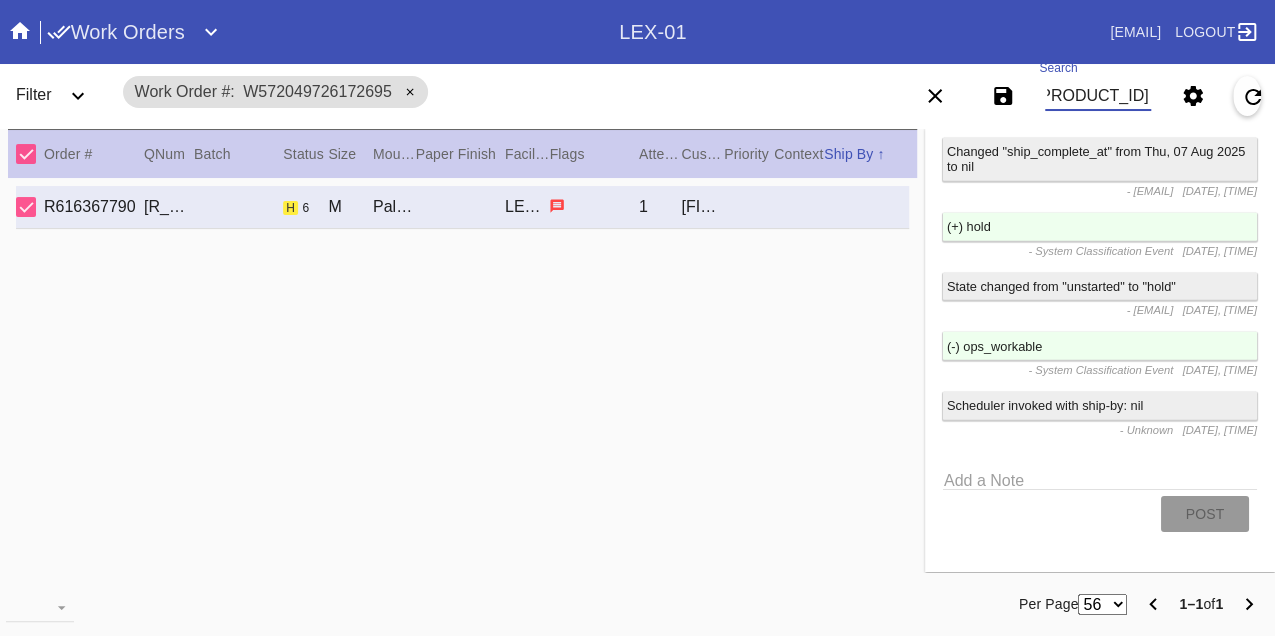 type on "W222279716514717" 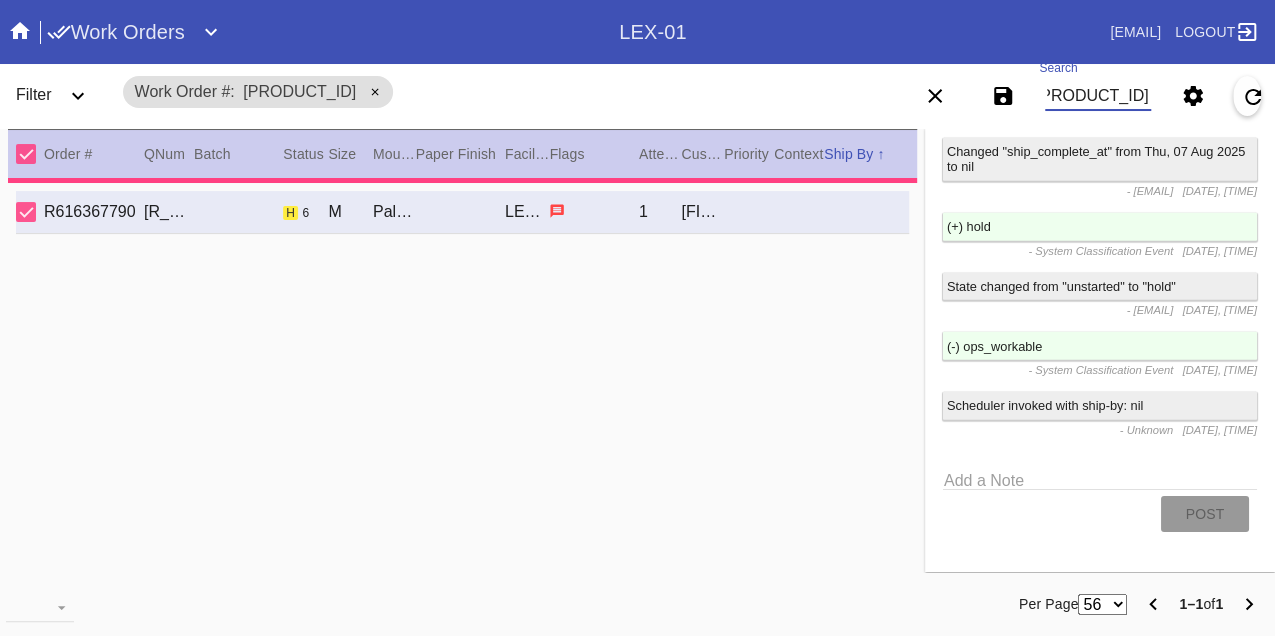 type on "1.5" 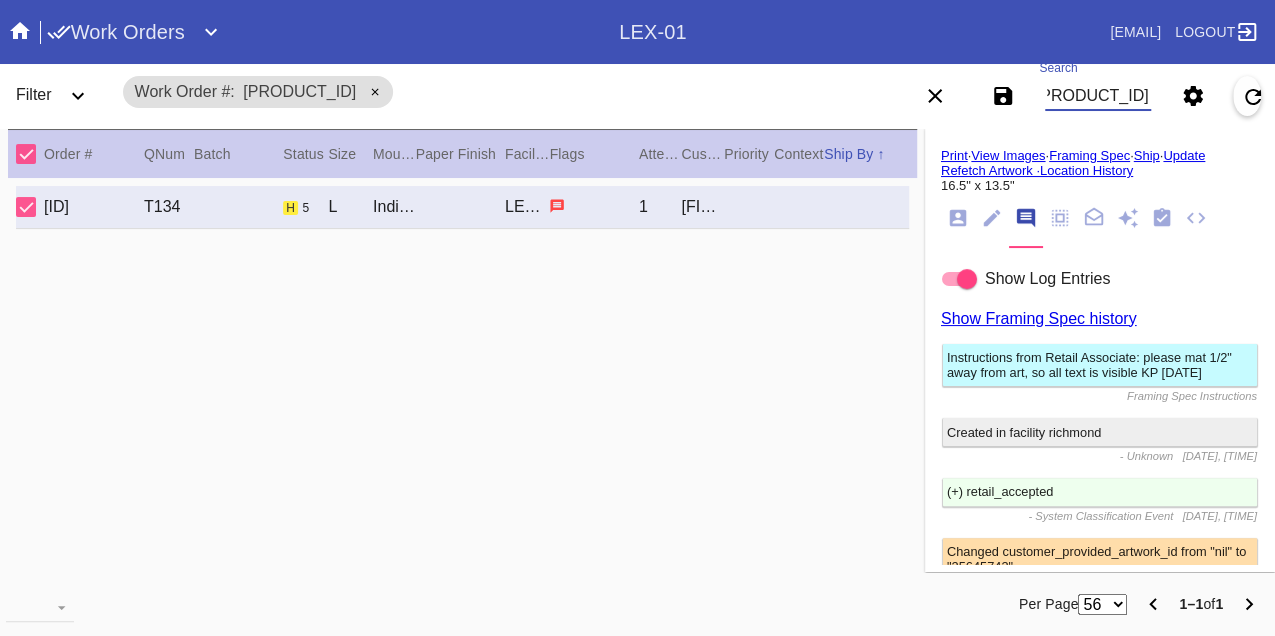 scroll, scrollTop: 3314, scrollLeft: 0, axis: vertical 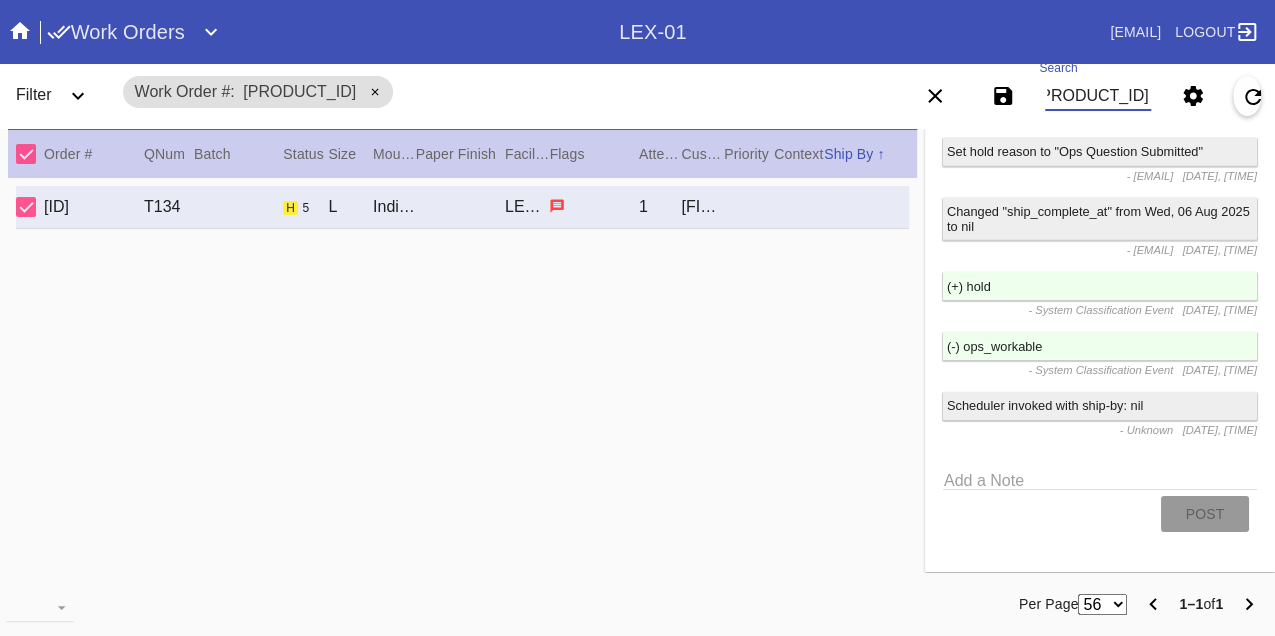 click on "W222279716514717" at bounding box center [1098, 96] 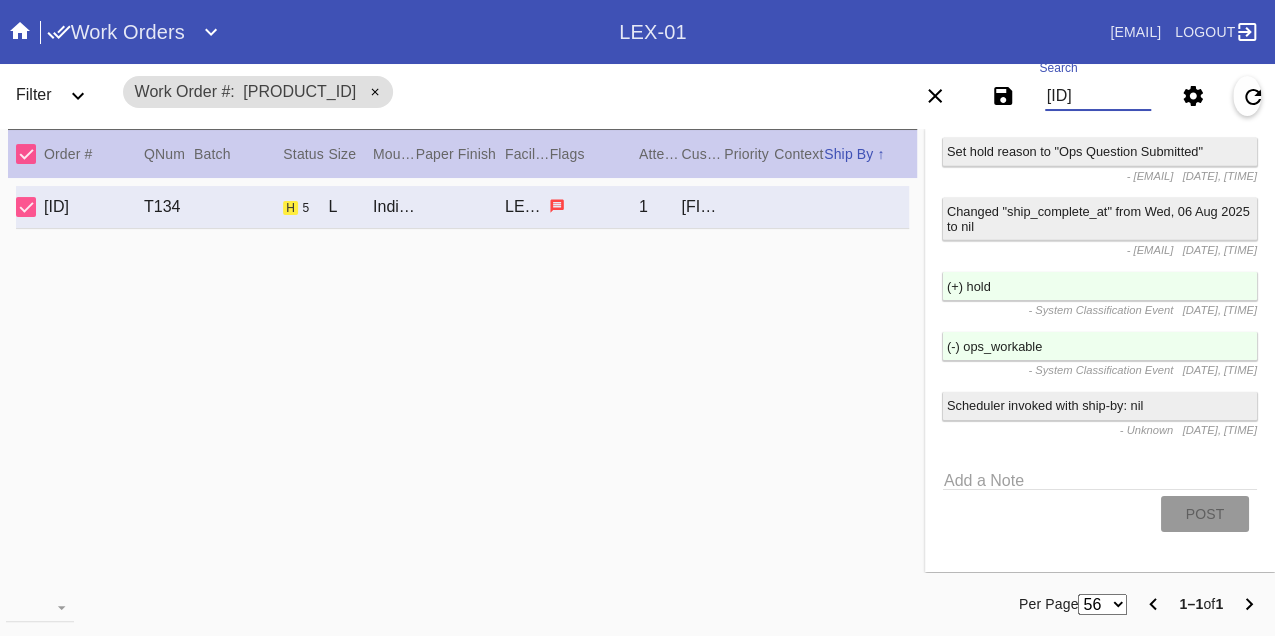type on "W642378306558350" 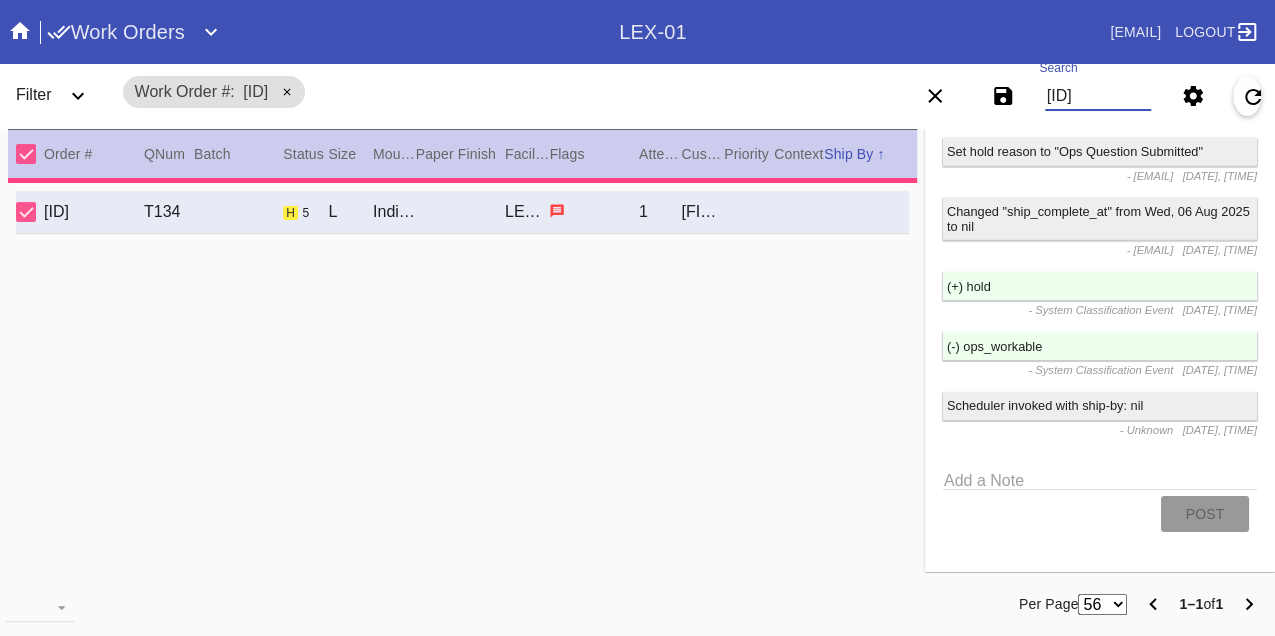 type on "20.75" 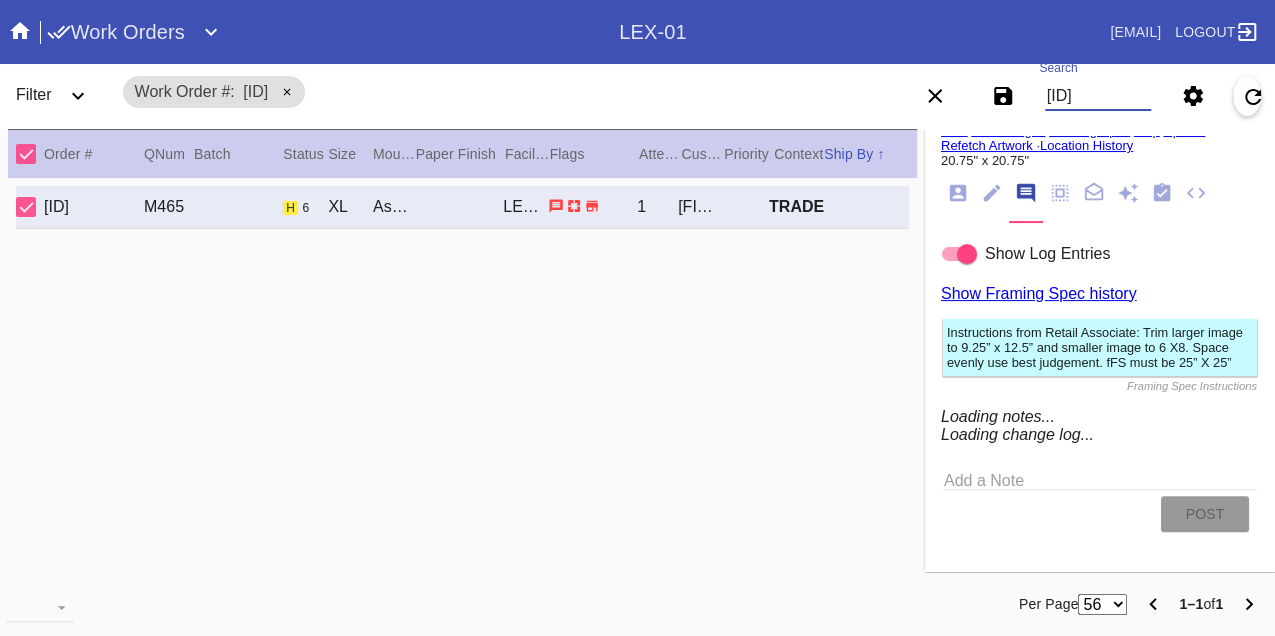 scroll, scrollTop: 2791, scrollLeft: 0, axis: vertical 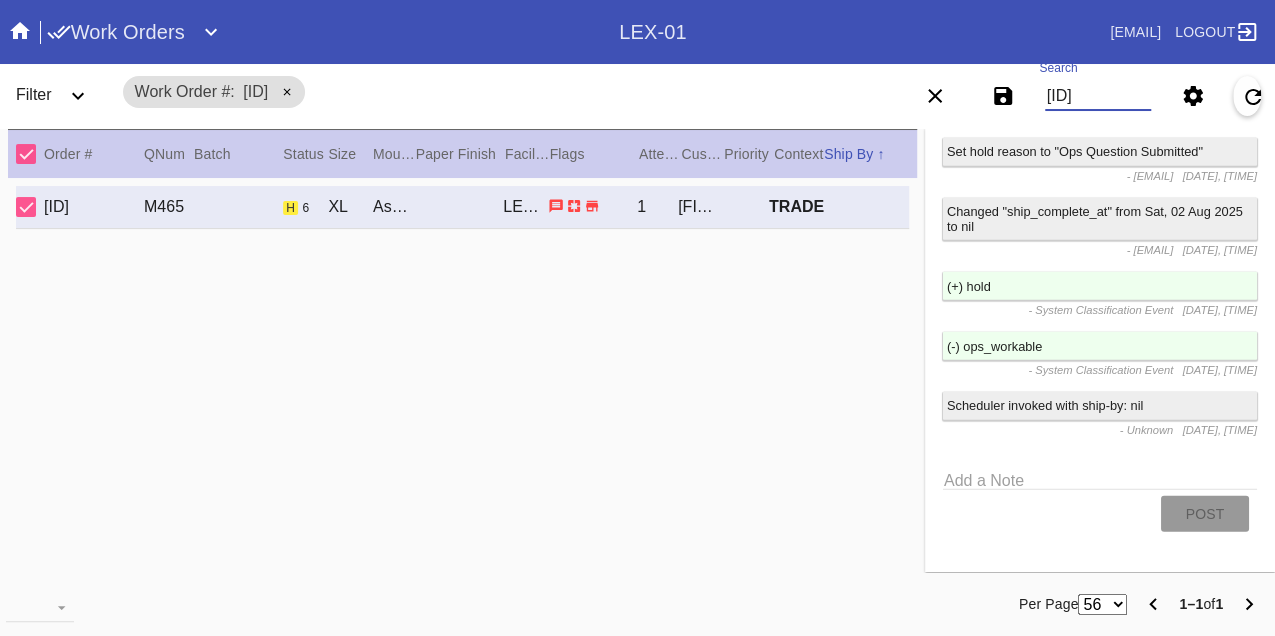 click on "W642378306558350" at bounding box center [1098, 96] 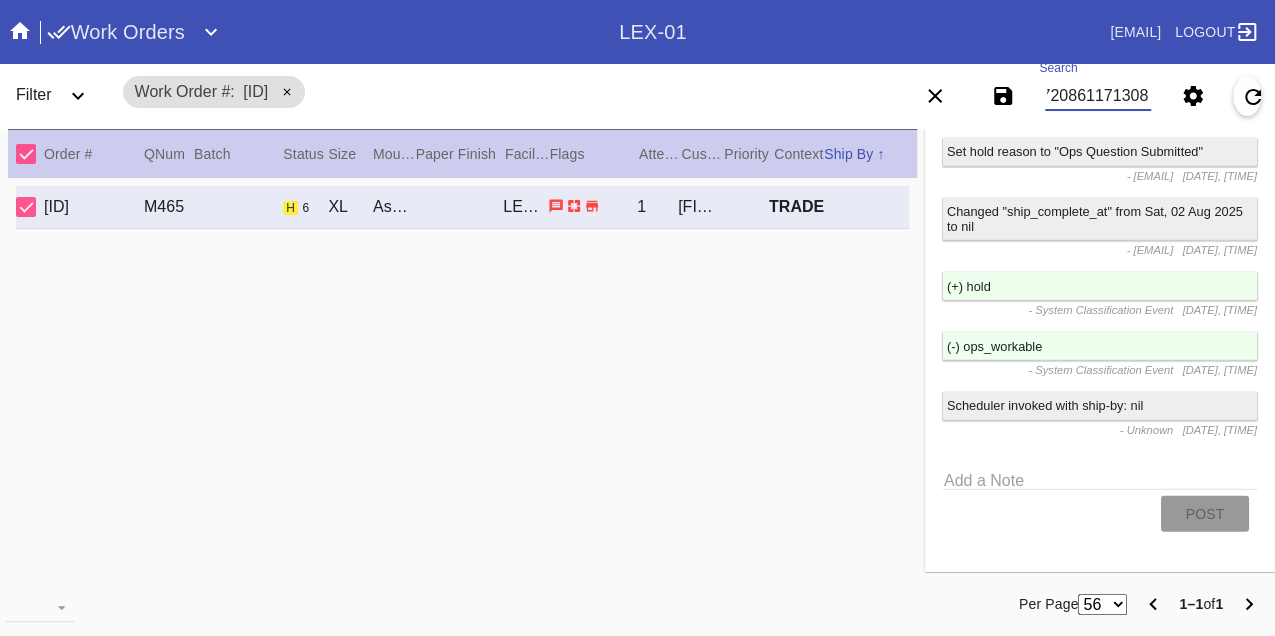 scroll, scrollTop: 0, scrollLeft: 48, axis: horizontal 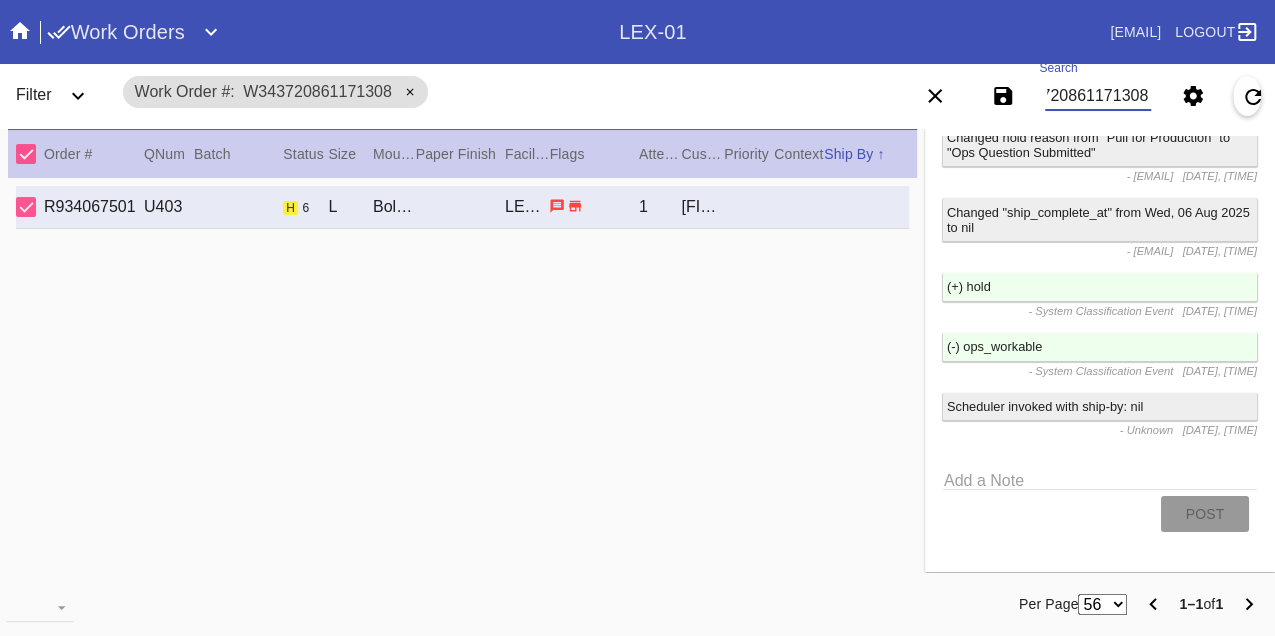 click on "W343720861171308" at bounding box center [1098, 96] 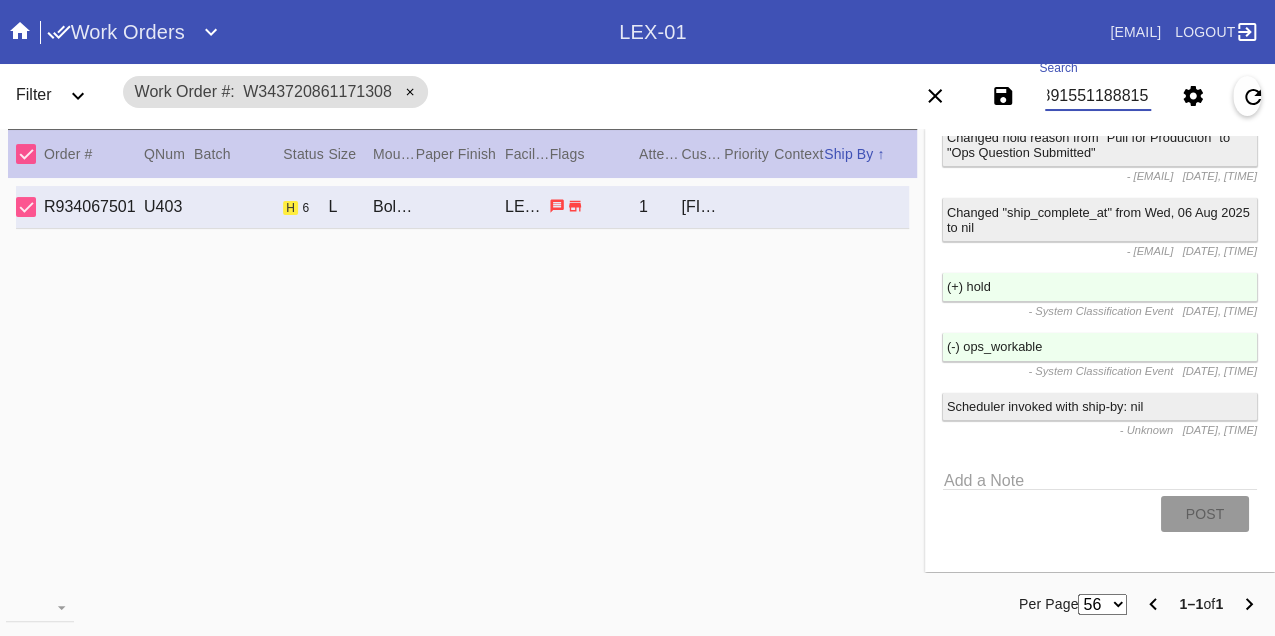 scroll, scrollTop: 0, scrollLeft: 48, axis: horizontal 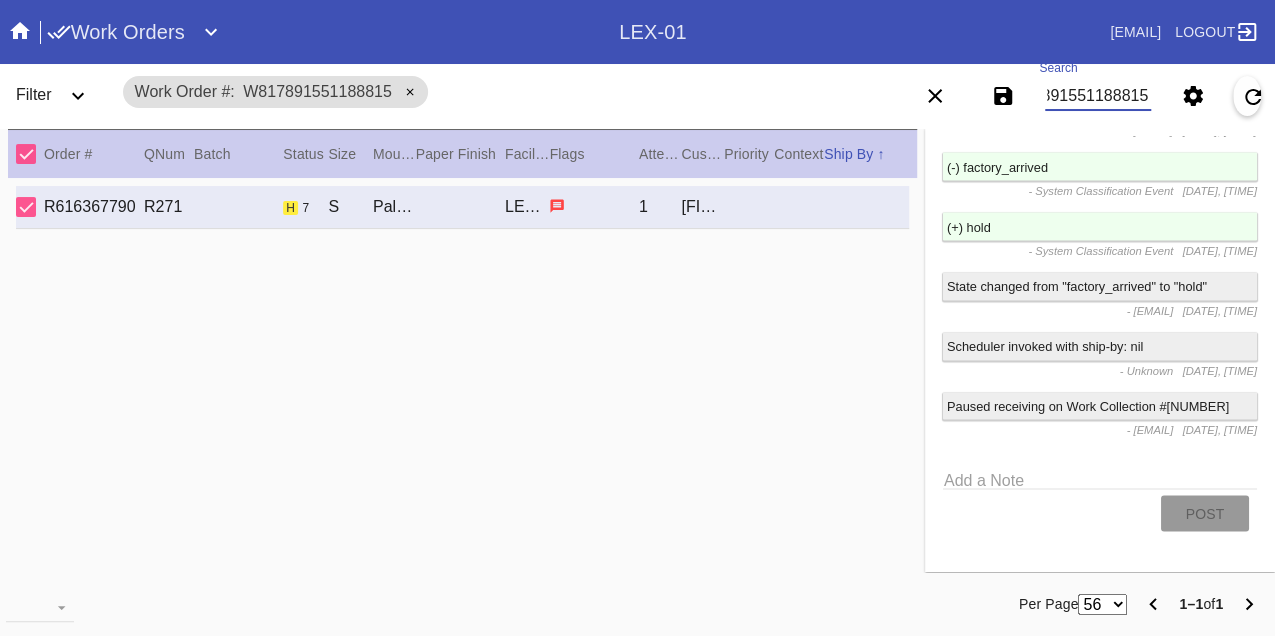 click on "W817891551188815" at bounding box center (1098, 96) 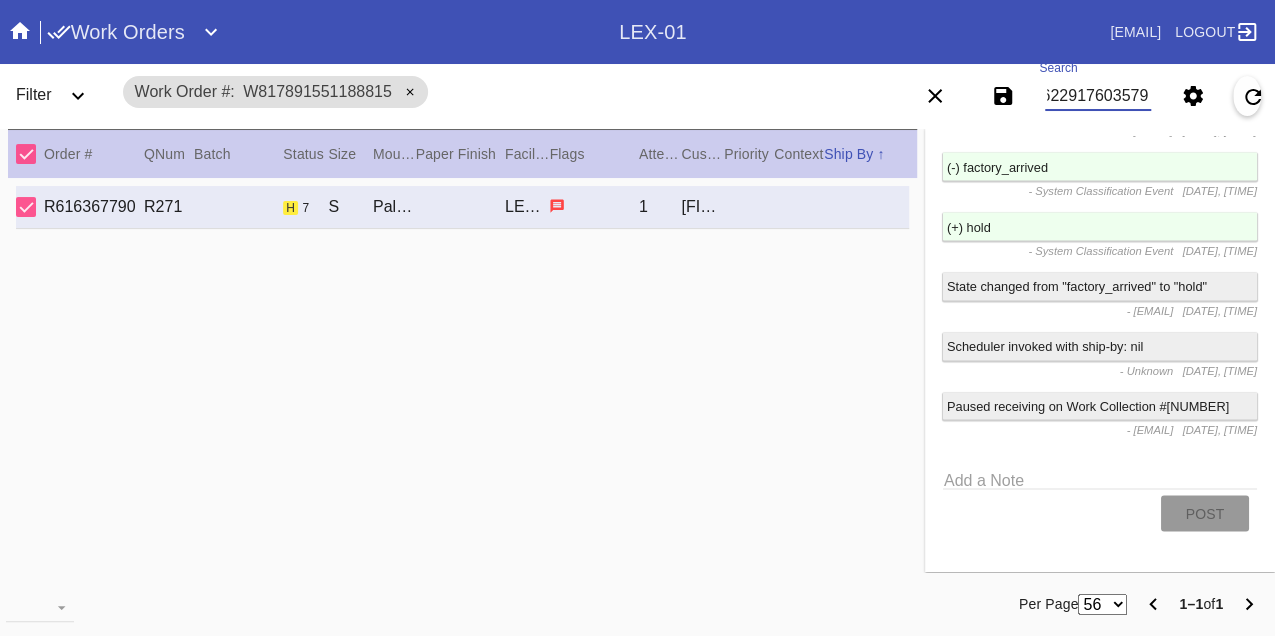 scroll, scrollTop: 0, scrollLeft: 48, axis: horizontal 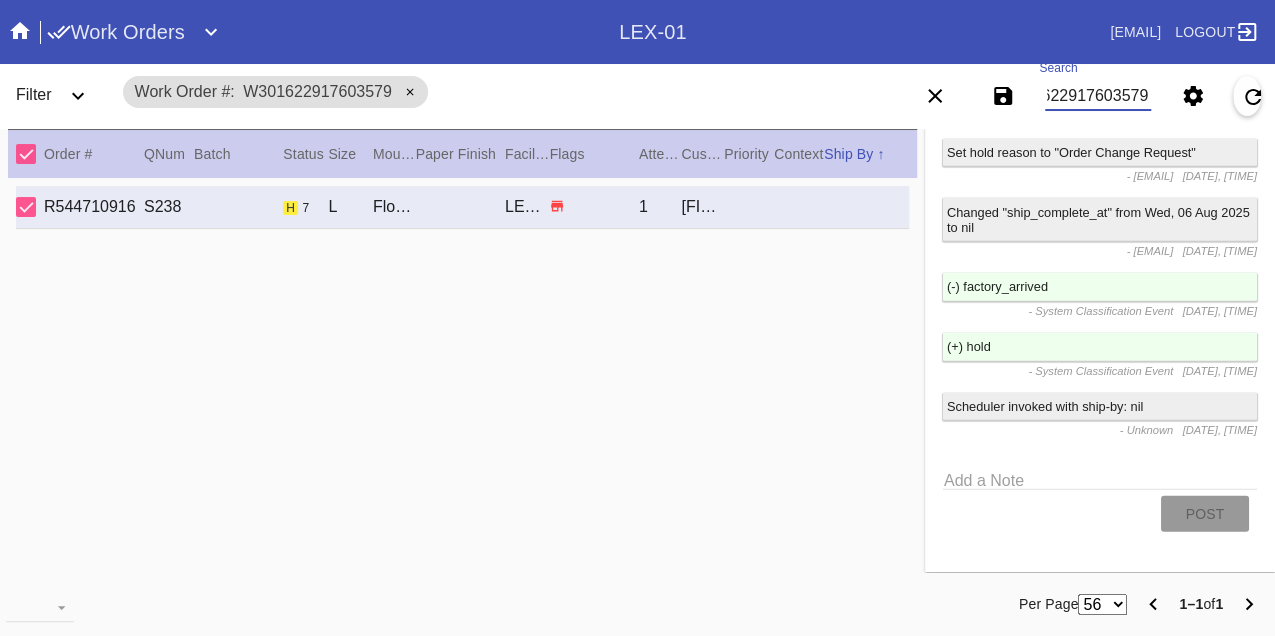 click on "W301622917603579" at bounding box center (1098, 96) 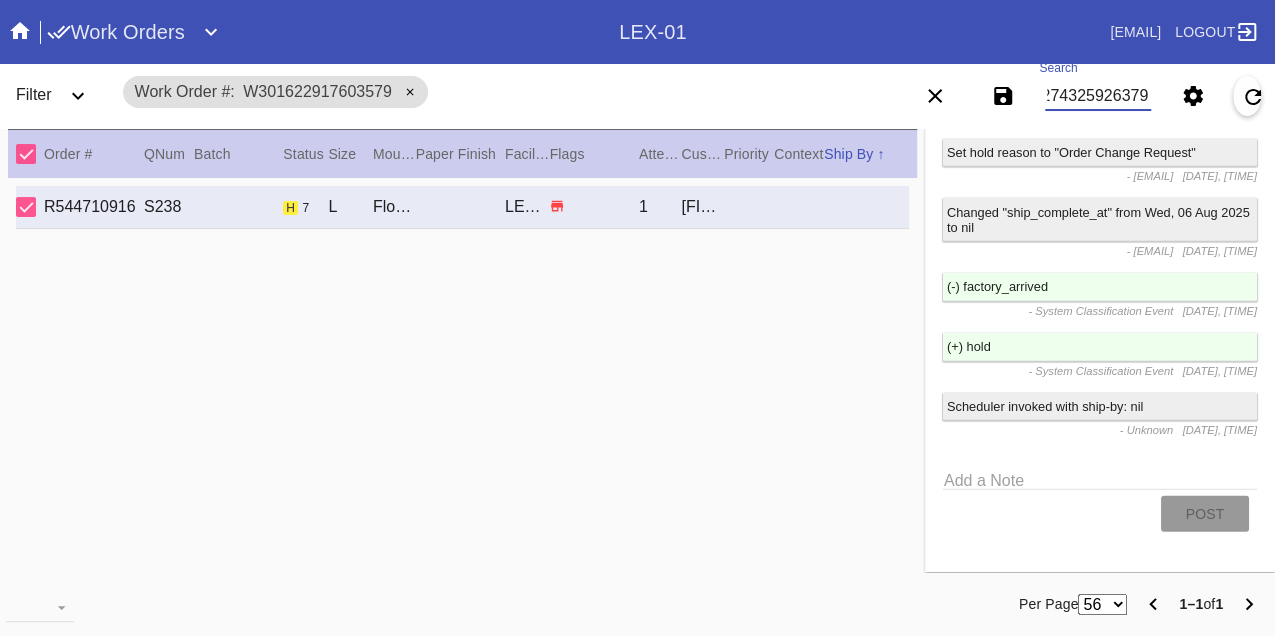 scroll, scrollTop: 0, scrollLeft: 48, axis: horizontal 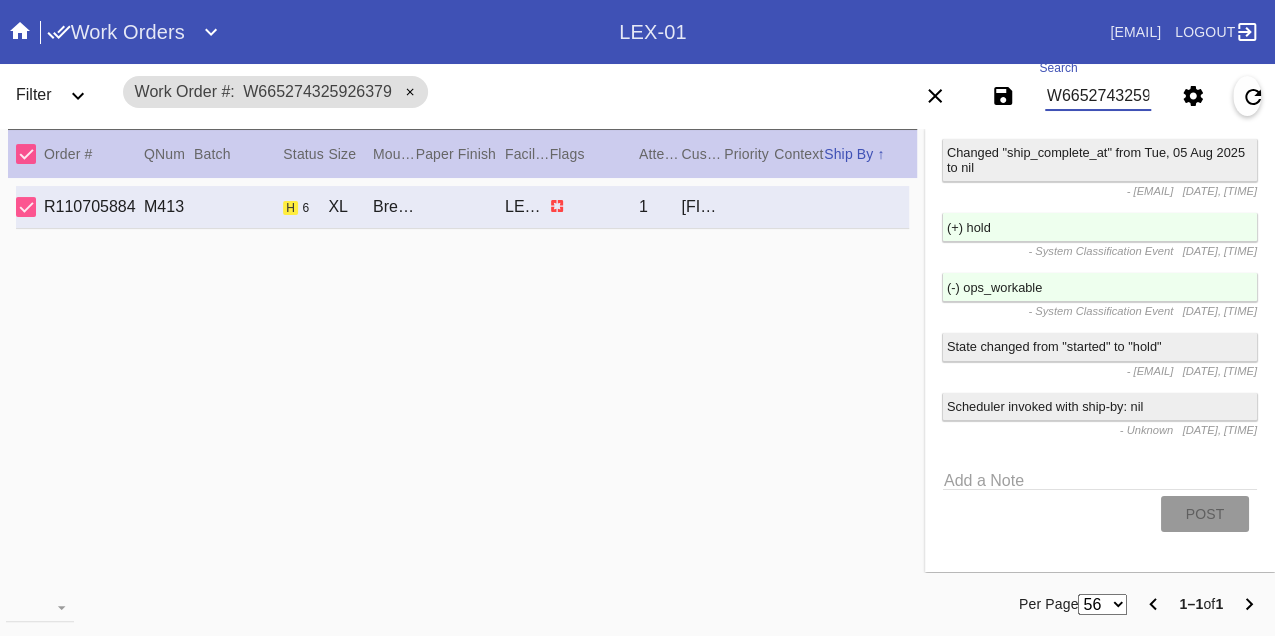 click on "W665274325926379" at bounding box center [1098, 96] 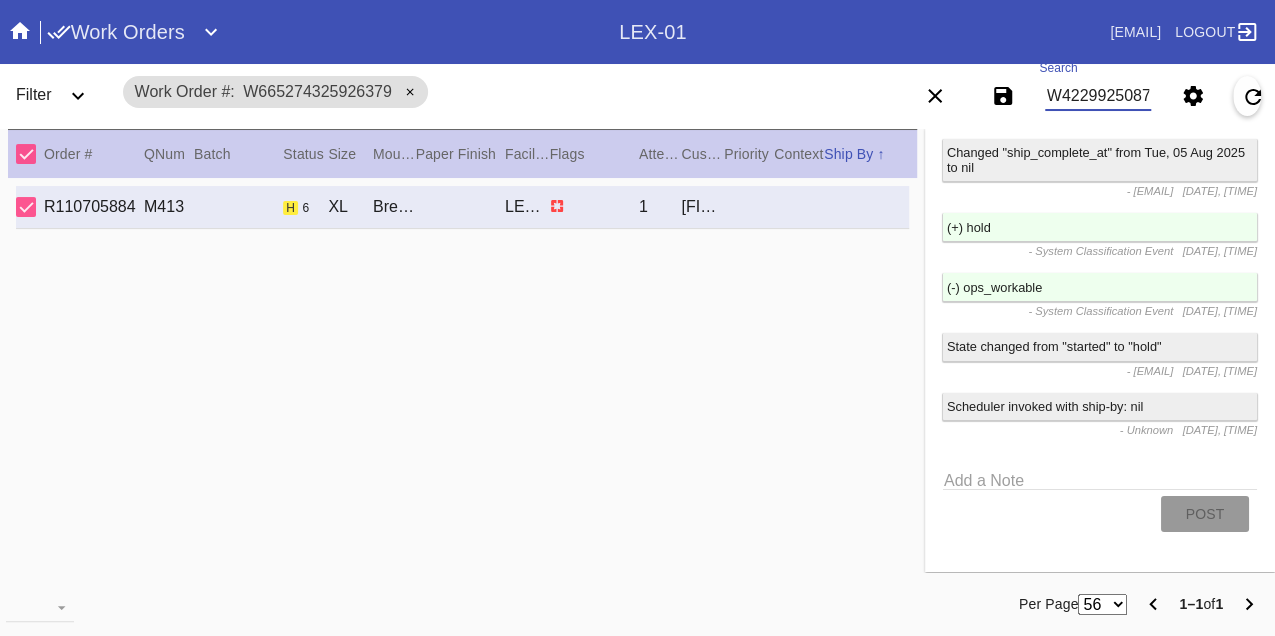 scroll, scrollTop: 0, scrollLeft: 48, axis: horizontal 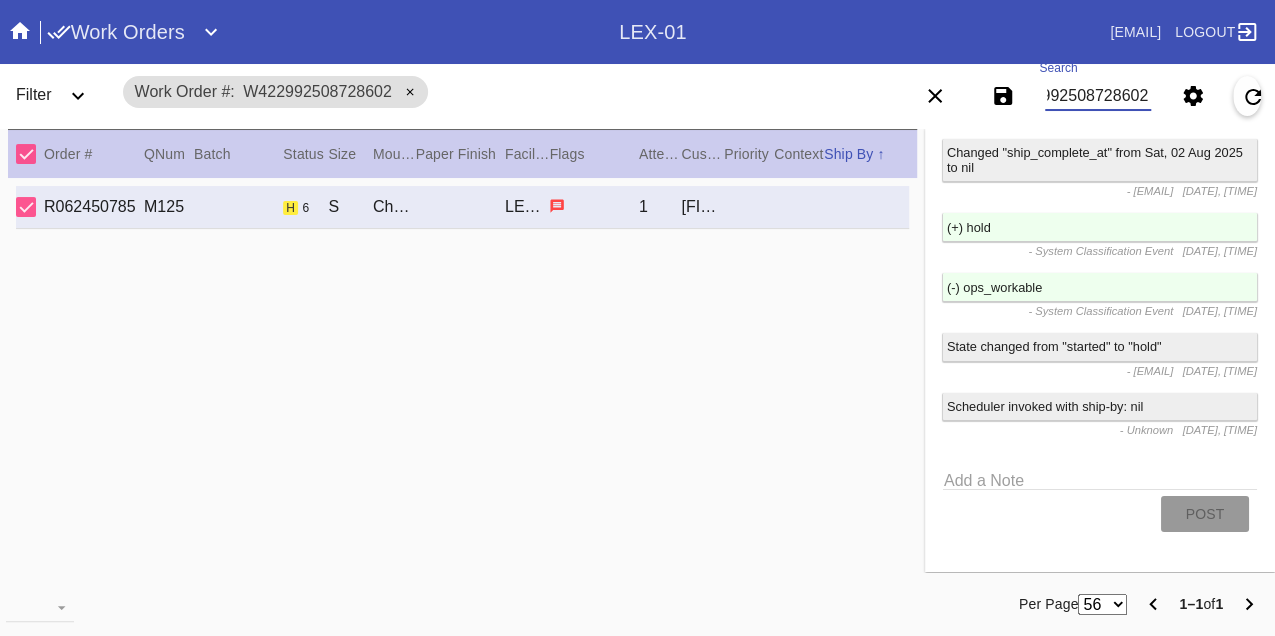 click on "W422992508728602" at bounding box center [1098, 96] 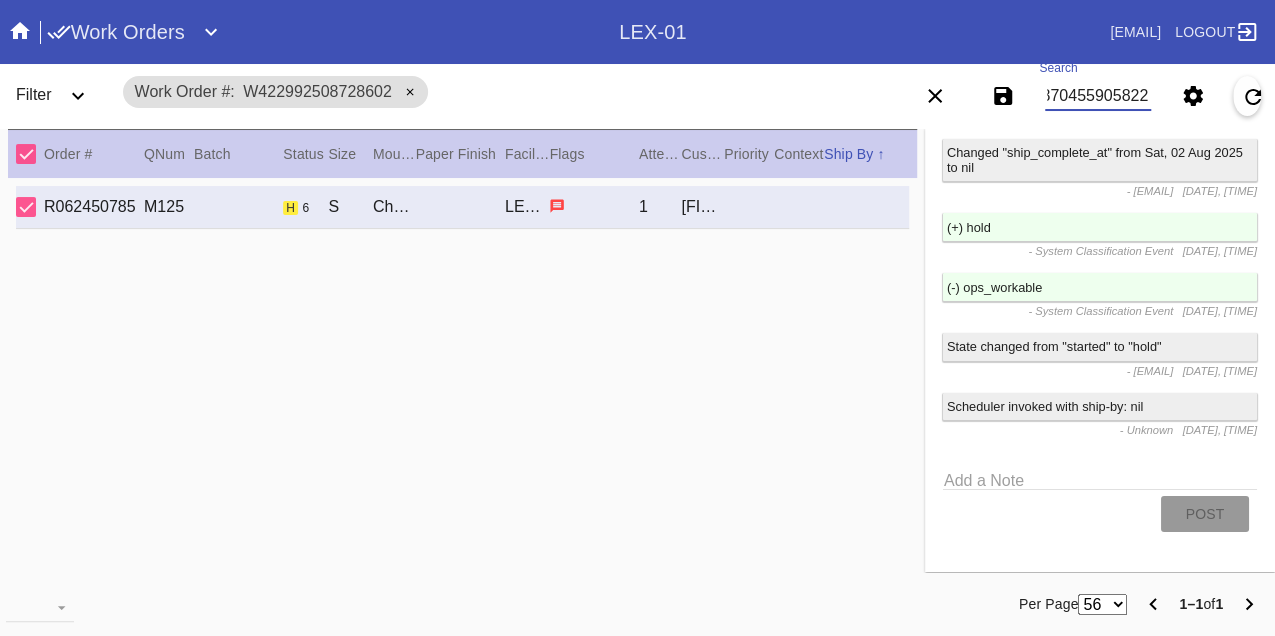 scroll, scrollTop: 0, scrollLeft: 48, axis: horizontal 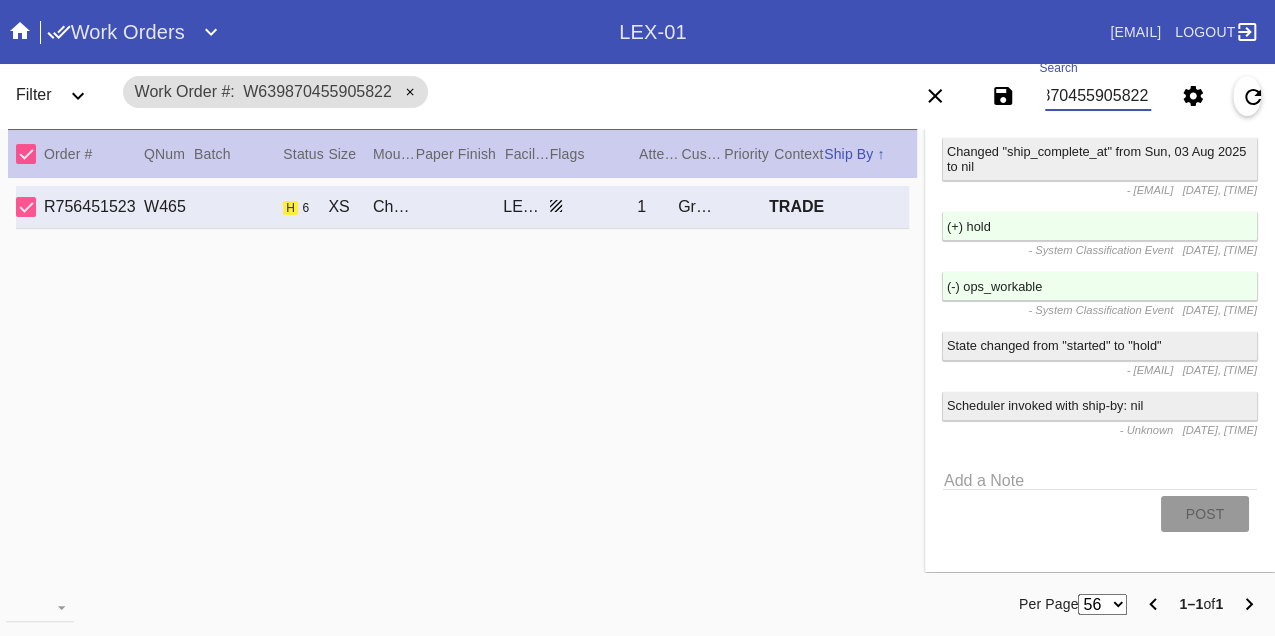 click on "W639870455905822" at bounding box center [1098, 96] 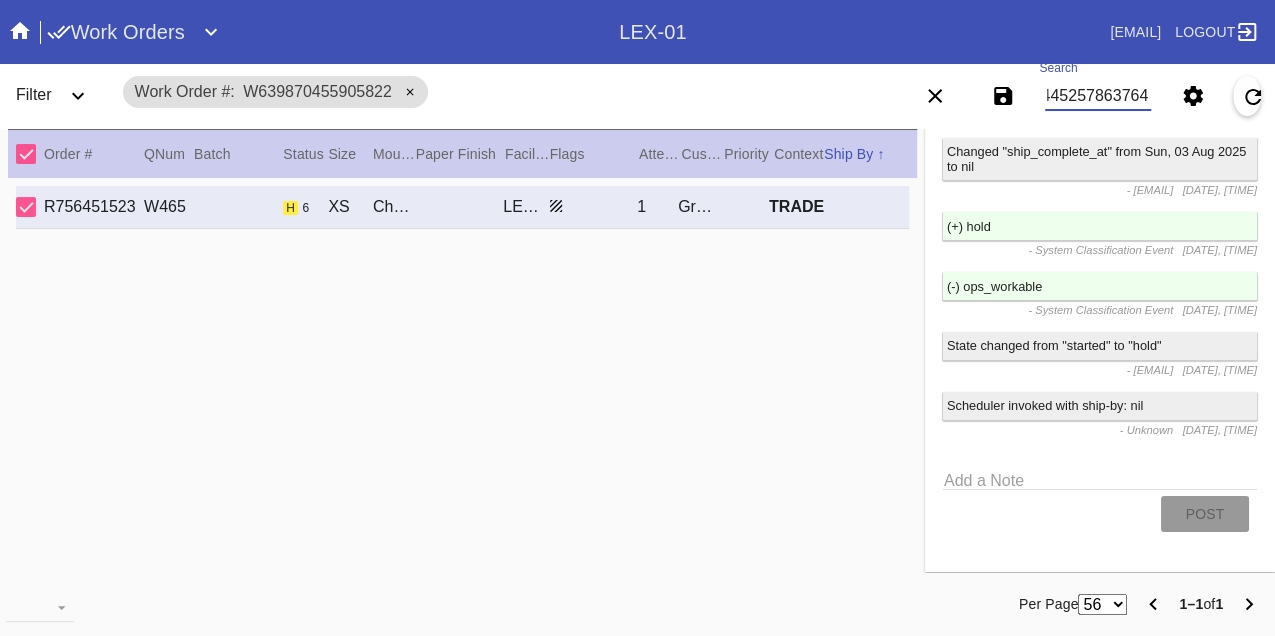 scroll, scrollTop: 0, scrollLeft: 48, axis: horizontal 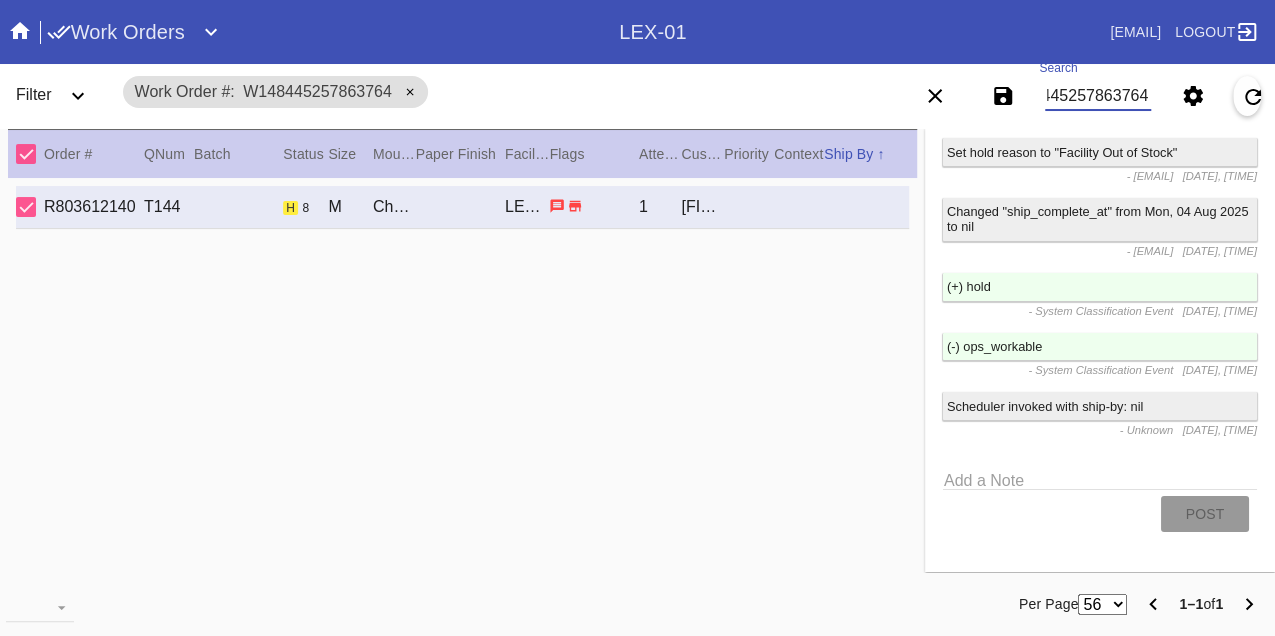 click on "W148445257863764" at bounding box center (1098, 96) 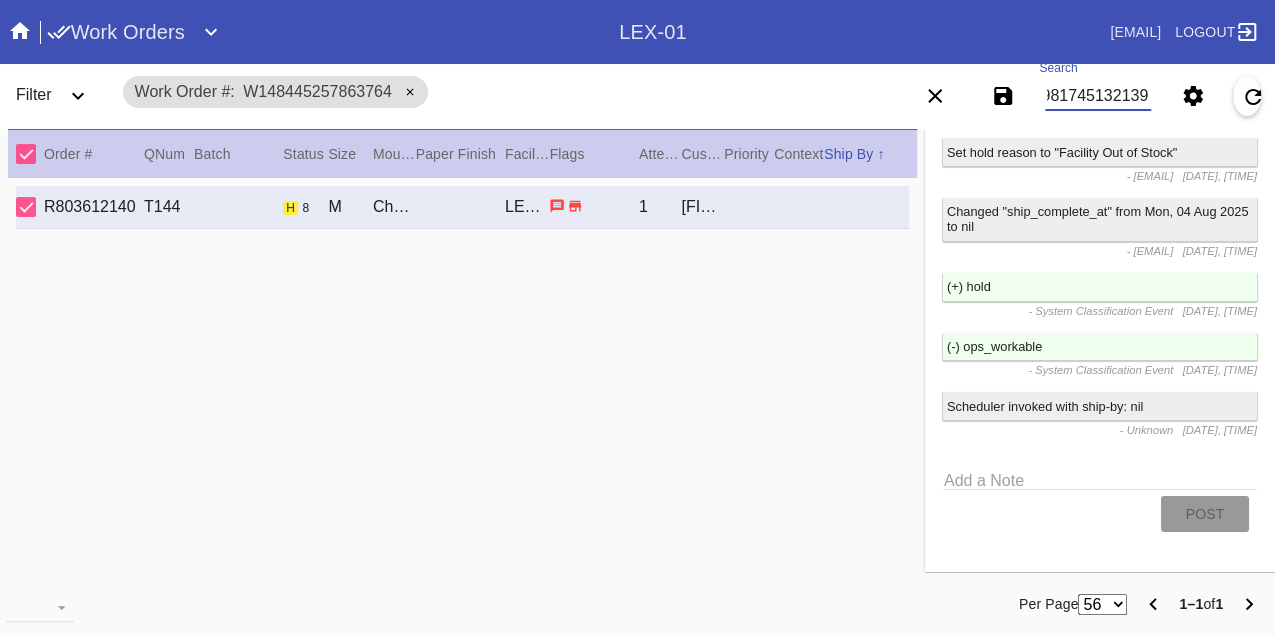 scroll, scrollTop: 0, scrollLeft: 48, axis: horizontal 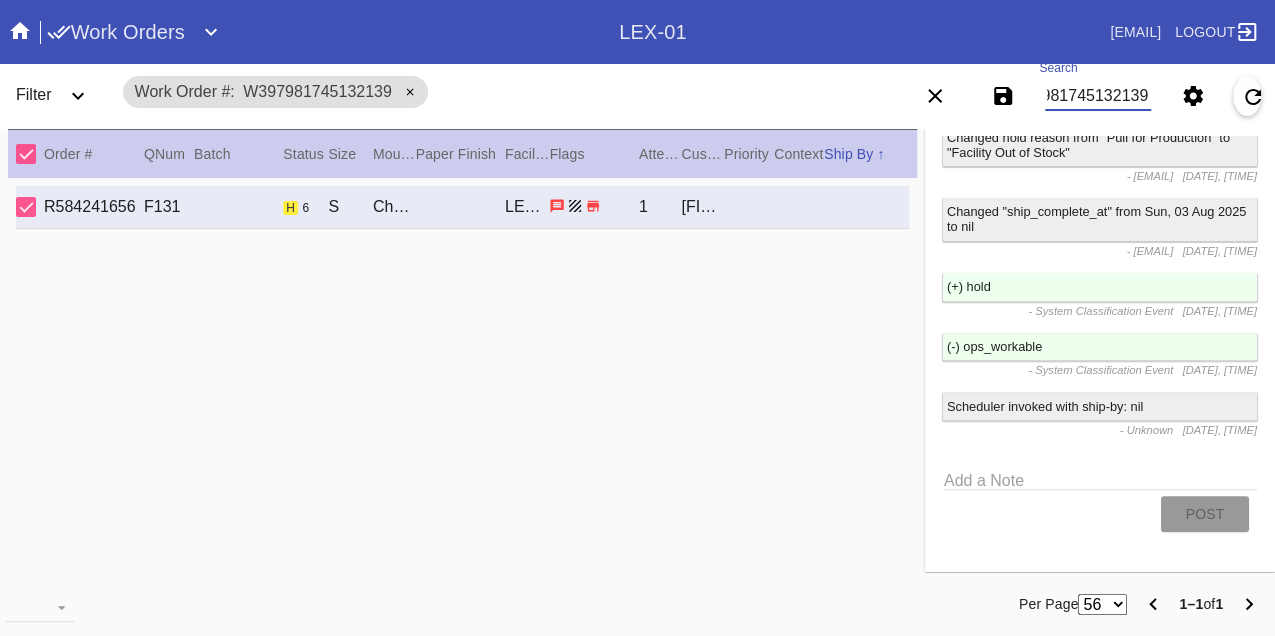 click on "W397981745132139" at bounding box center [1098, 96] 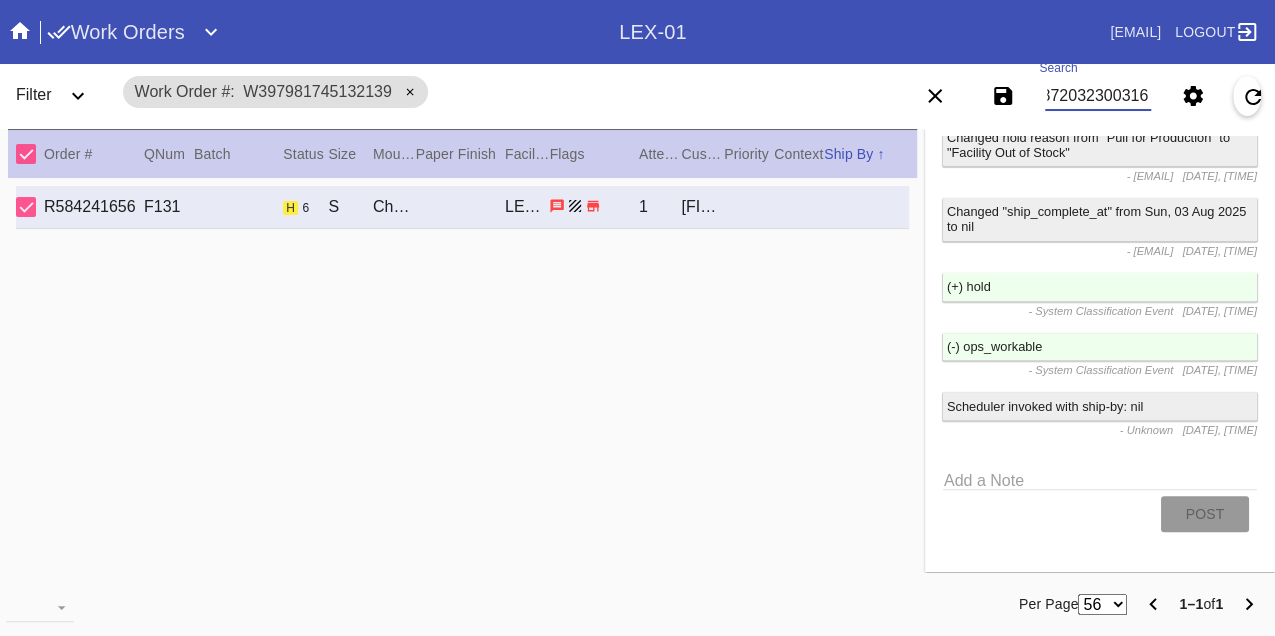 scroll, scrollTop: 0, scrollLeft: 48, axis: horizontal 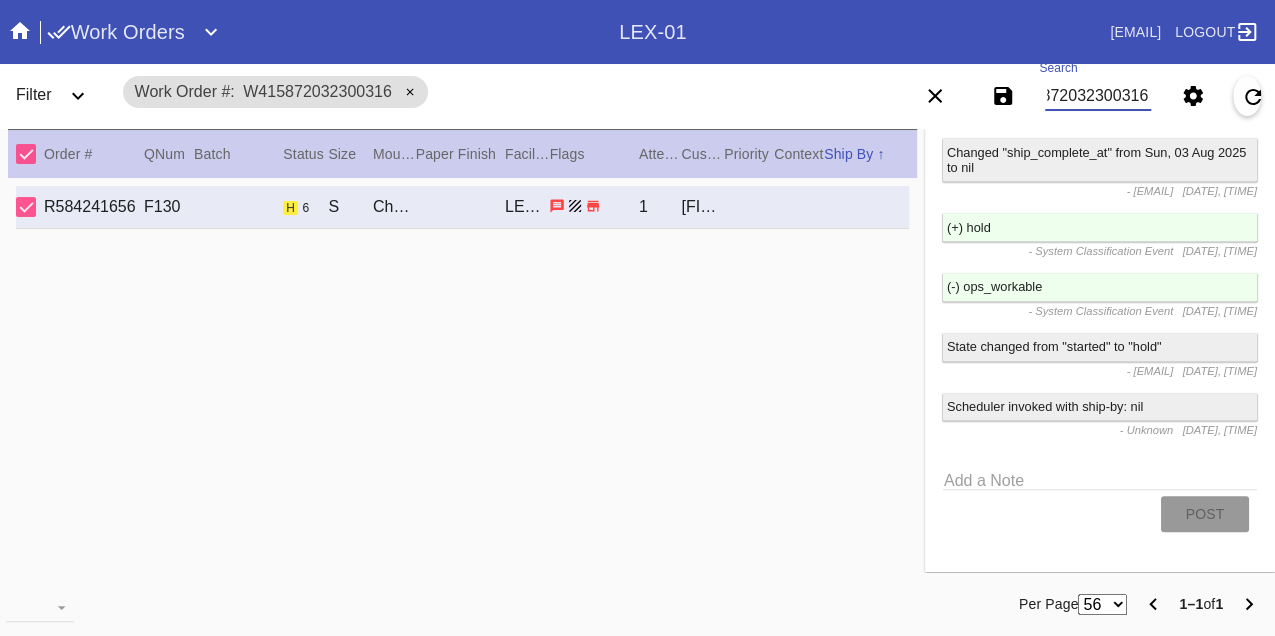 click on "W415872032300316" at bounding box center [1098, 96] 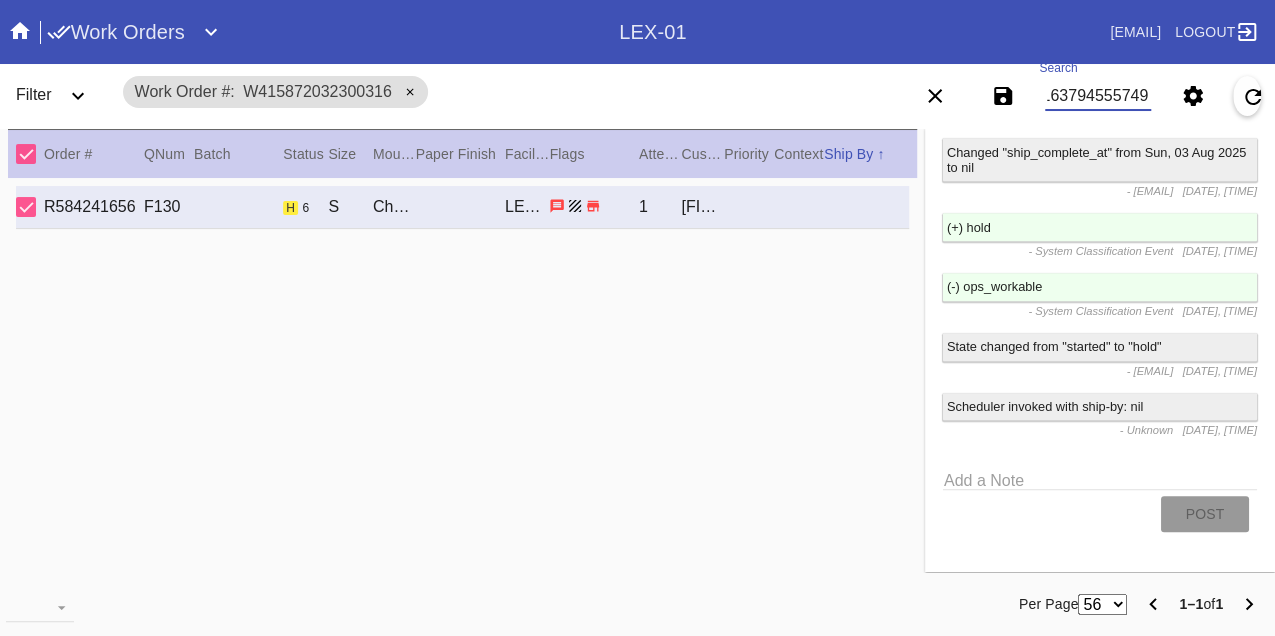 scroll, scrollTop: 0, scrollLeft: 48, axis: horizontal 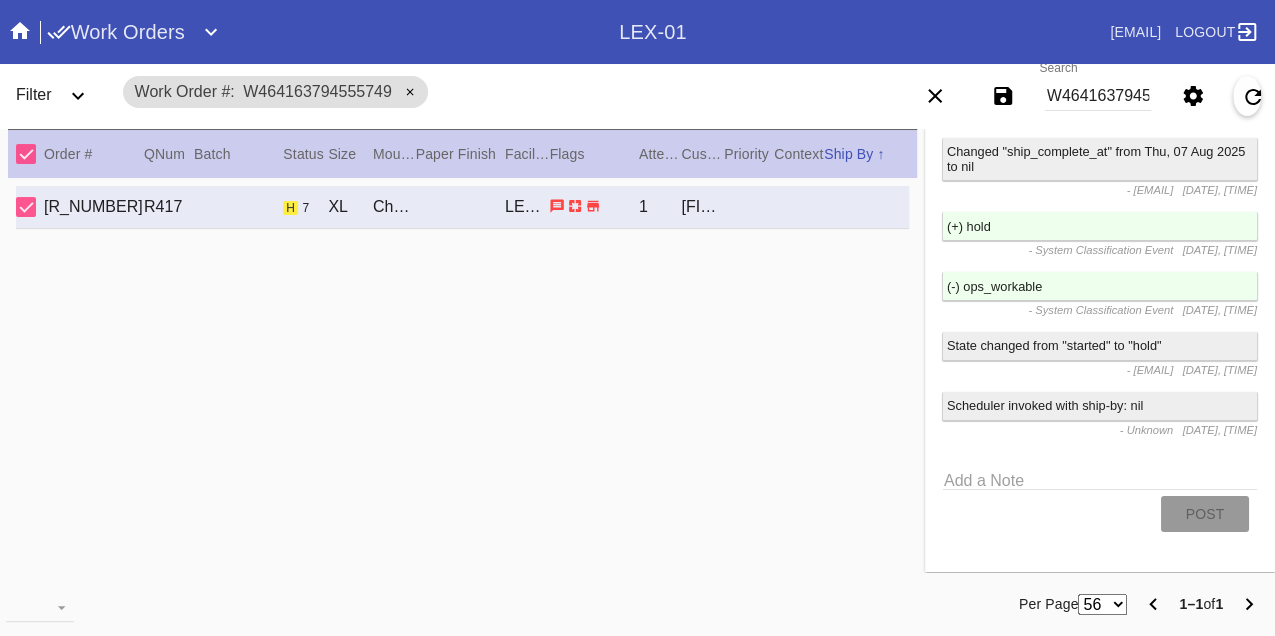 click on "W464163794555749" at bounding box center (1098, 96) 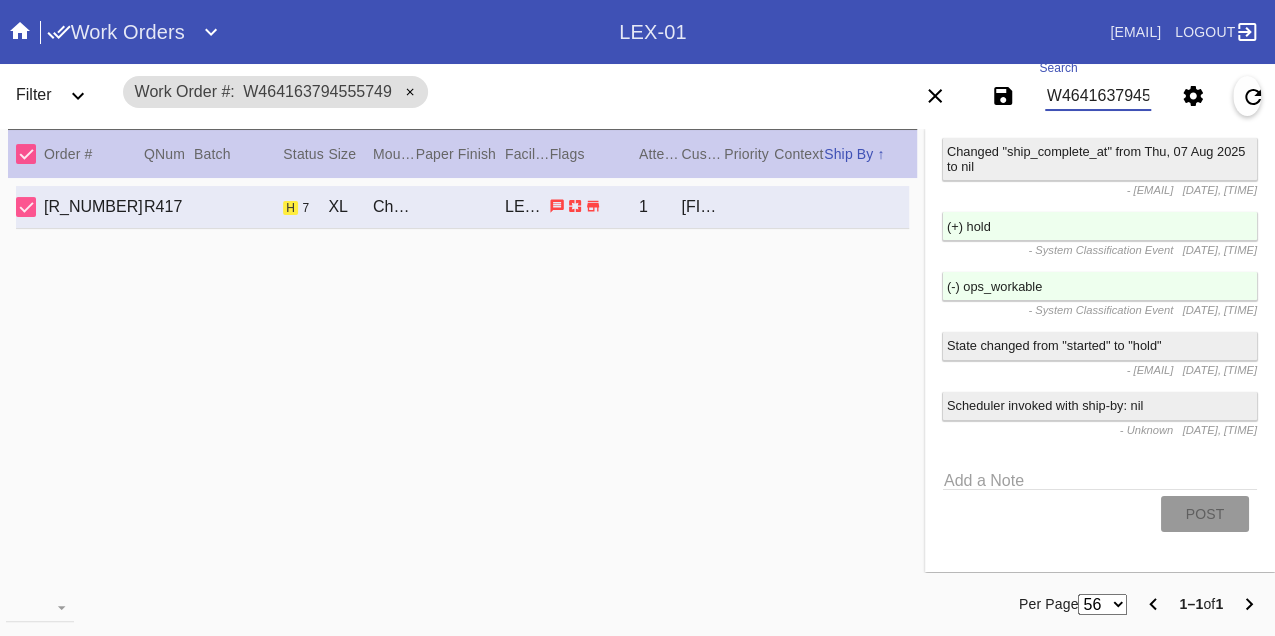 click on "W464163794555749" at bounding box center (1098, 96) 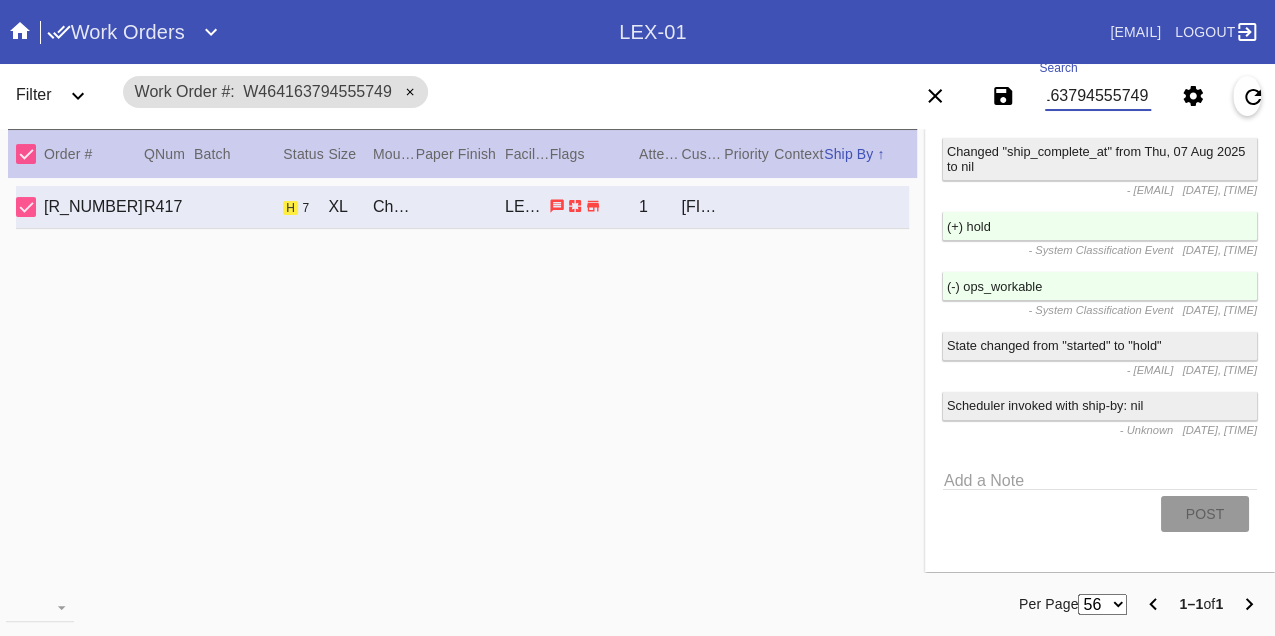scroll, scrollTop: 0, scrollLeft: 0, axis: both 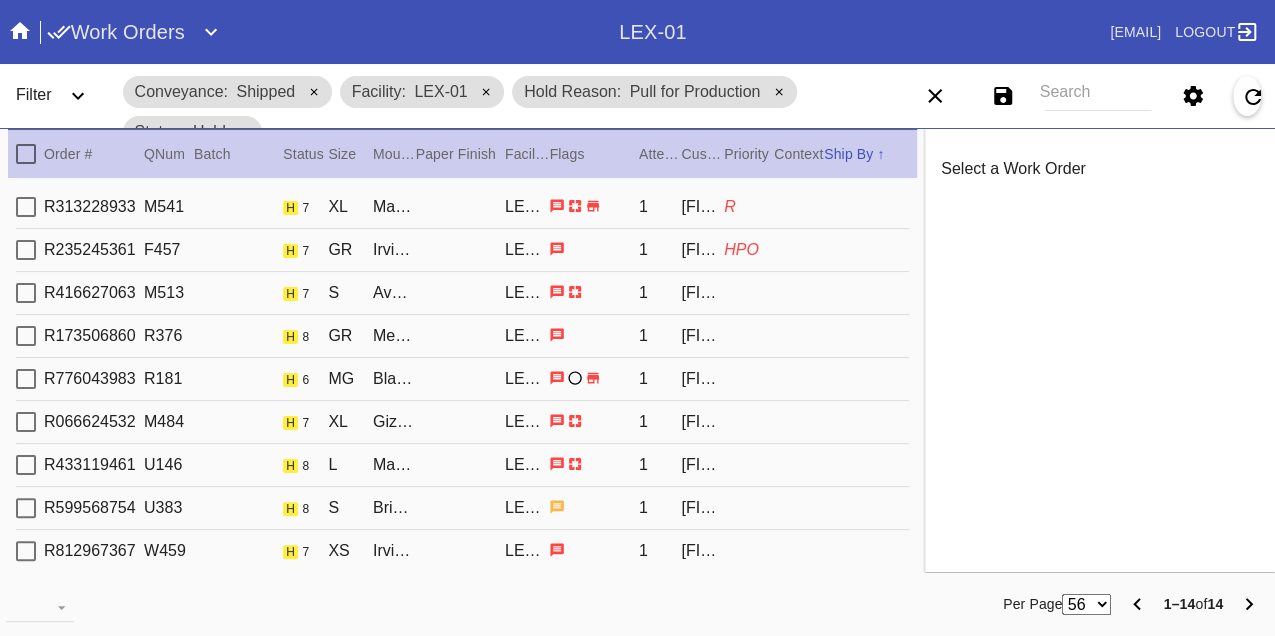click on "R313228933 M541 h   7 XL Marrakesh / White LEX-01 1 [FIRST] [LAST]
R" at bounding box center [462, 207] 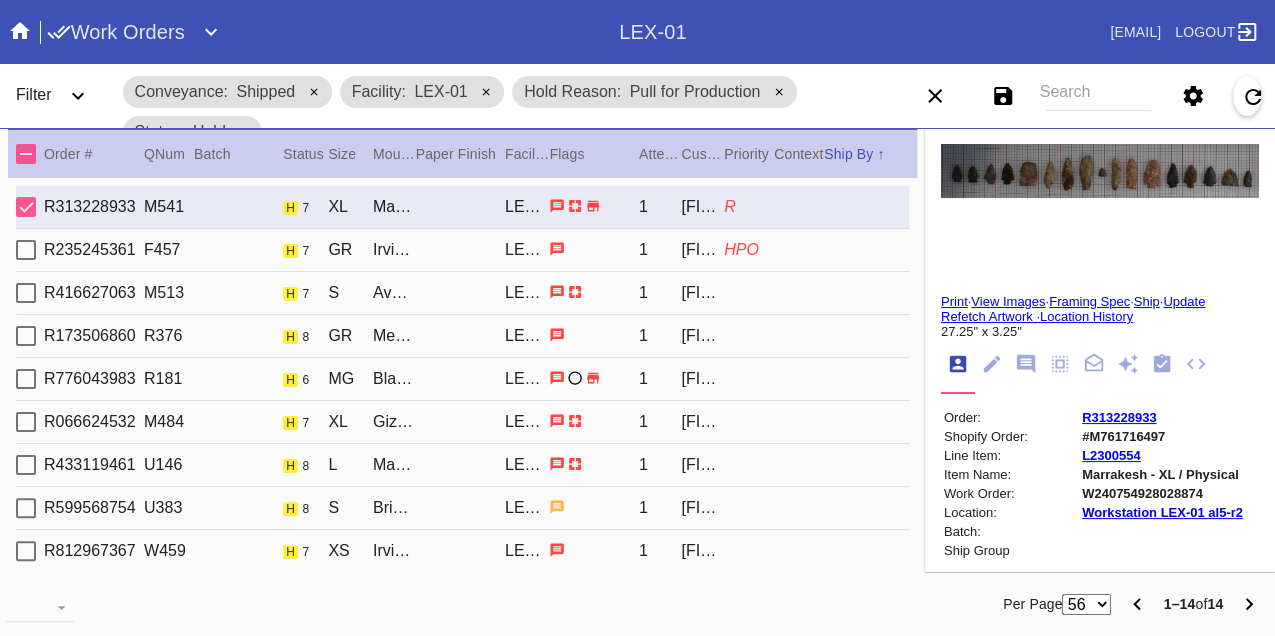 click on "R235245361 F457 h   7 GR Irvine / No Mat LEX-01 1 David Payne
HPO" at bounding box center (462, 250) 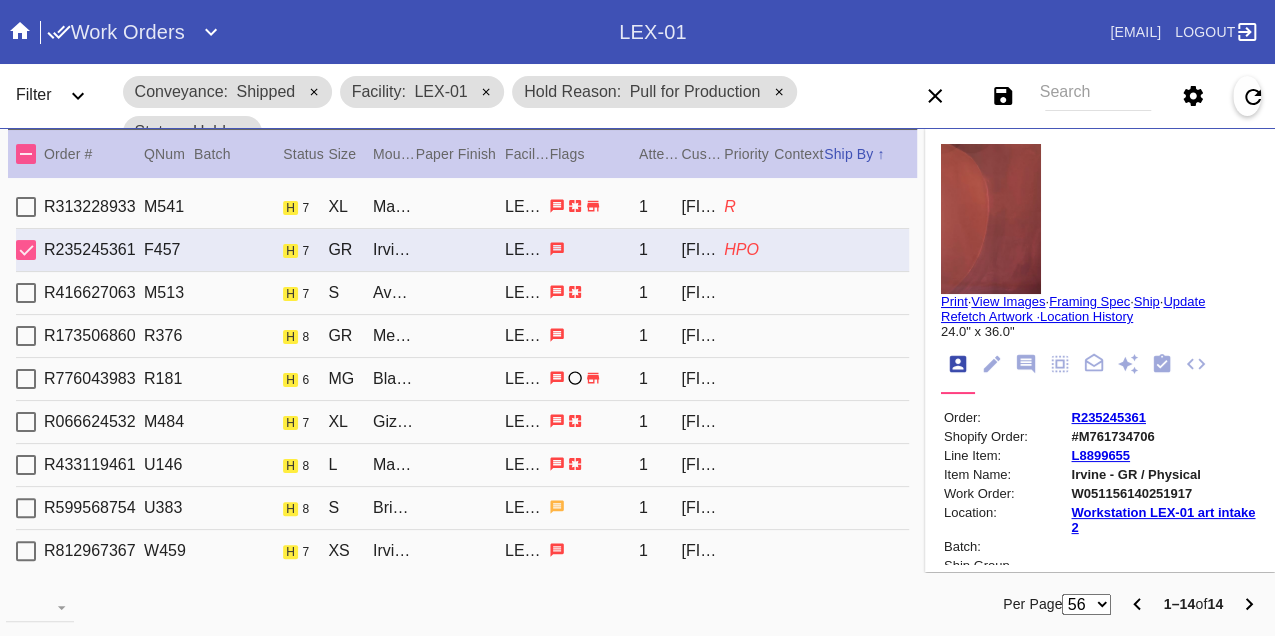 click on "R416627063 M513 h   7 S Avalon / Float Mounting (+$25) LEX-01 1 Stacey Dutra" at bounding box center [462, 293] 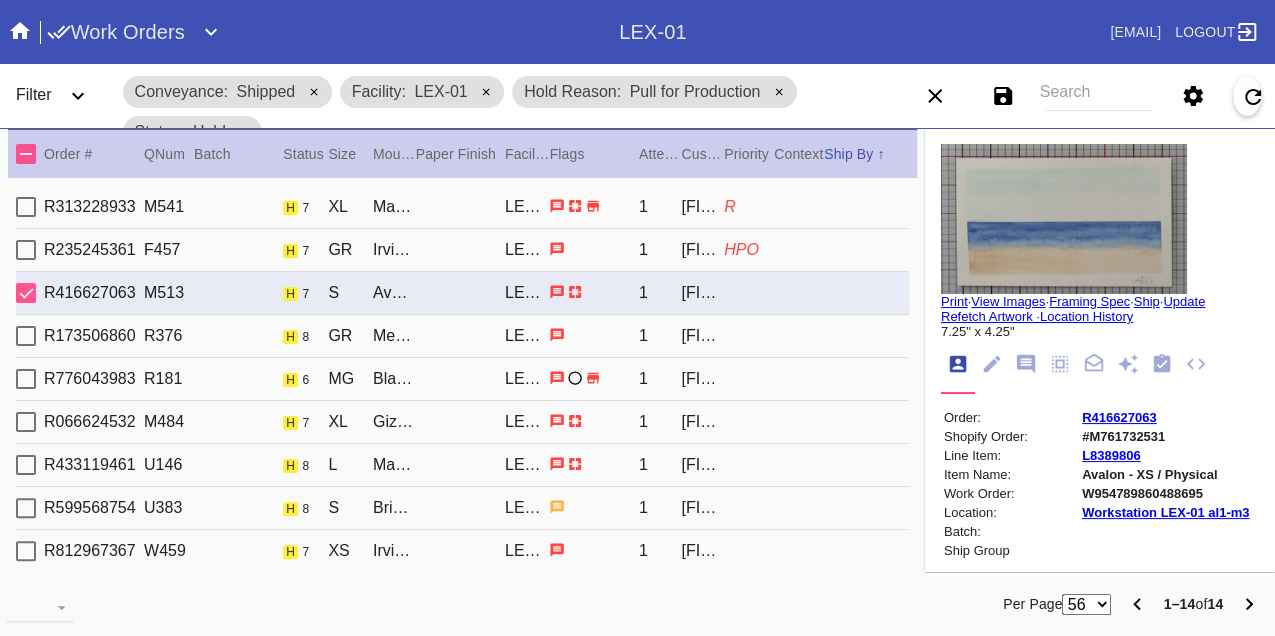 click on "W954789860488695" at bounding box center [1165, 493] 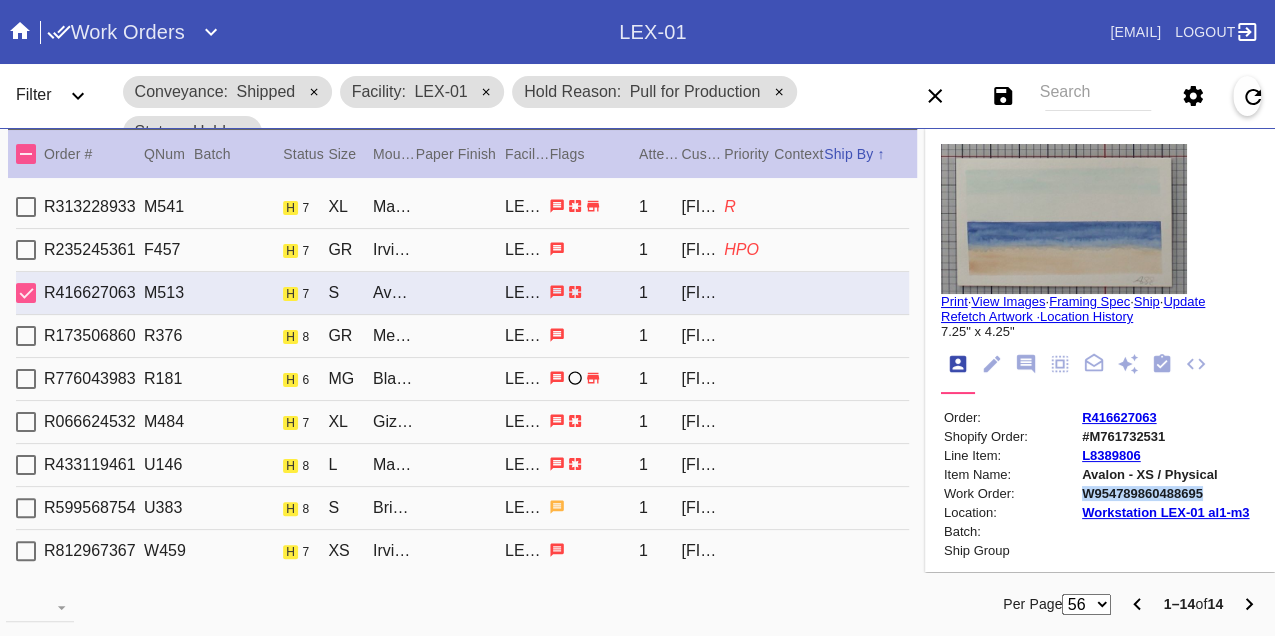 click on "W954789860488695" at bounding box center [1165, 493] 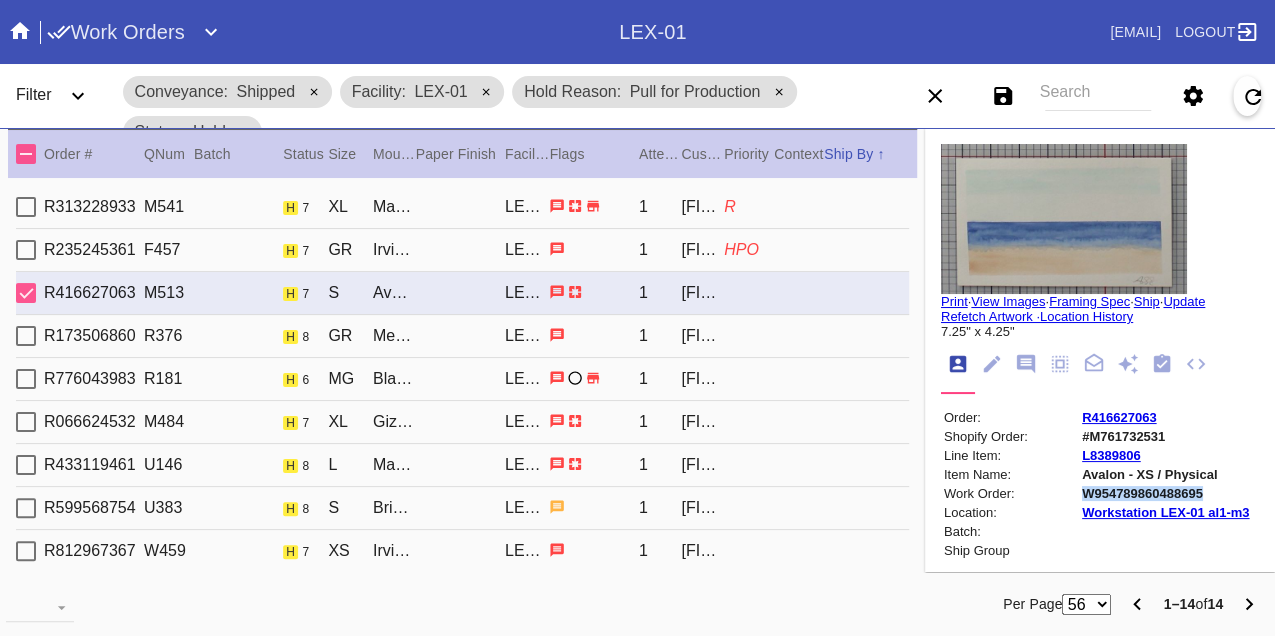 copy on "W954789860488695" 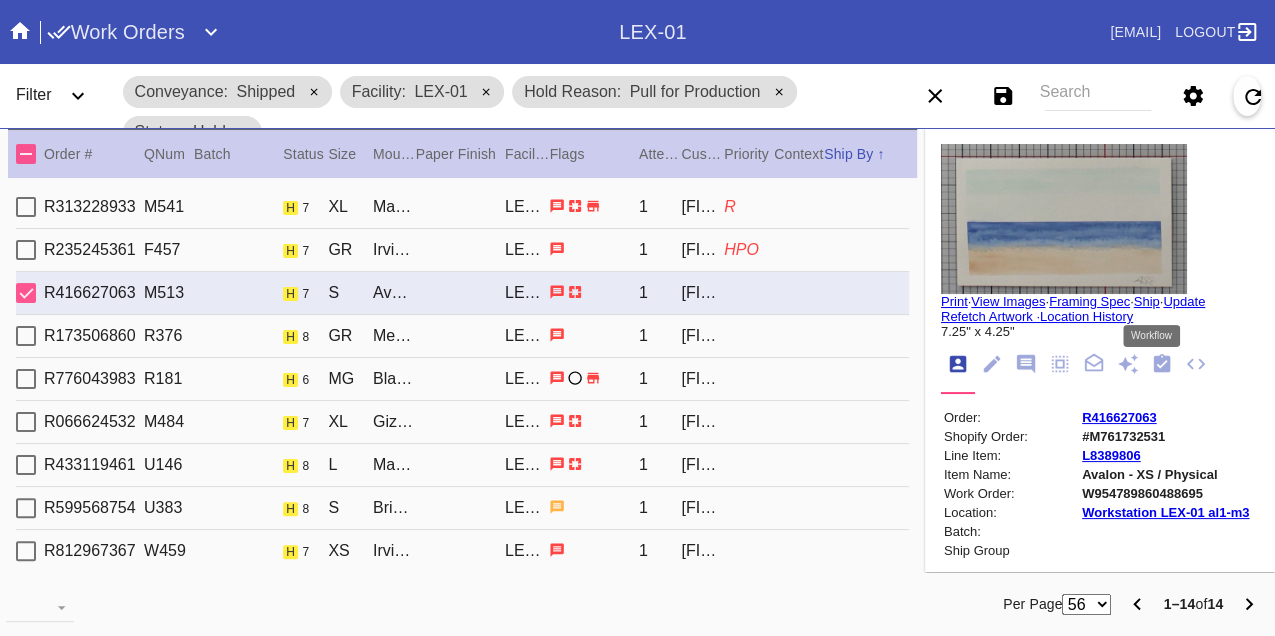 click 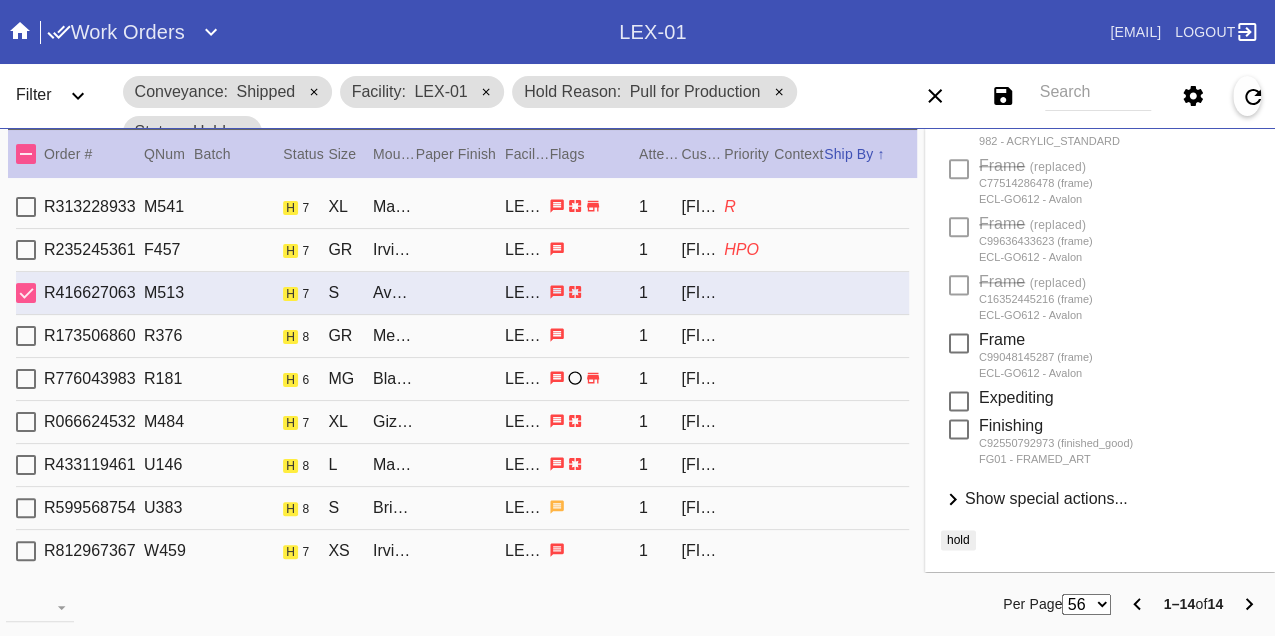 scroll, scrollTop: 1318, scrollLeft: 0, axis: vertical 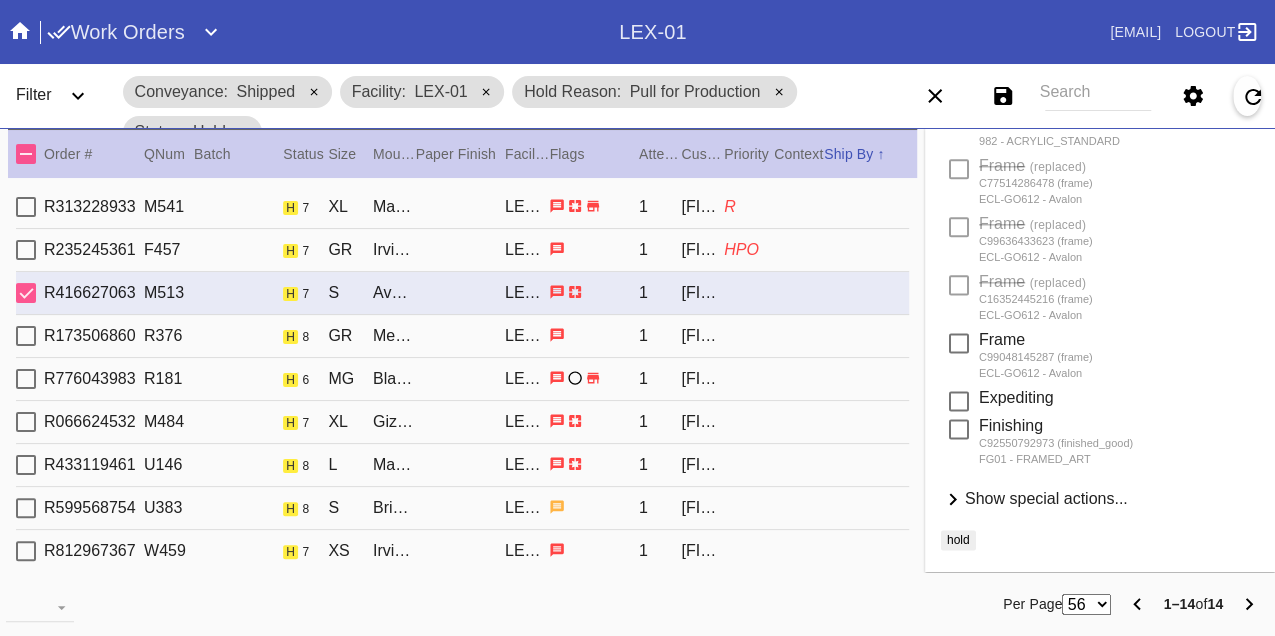 click on "Show special actions..." at bounding box center (1046, 498) 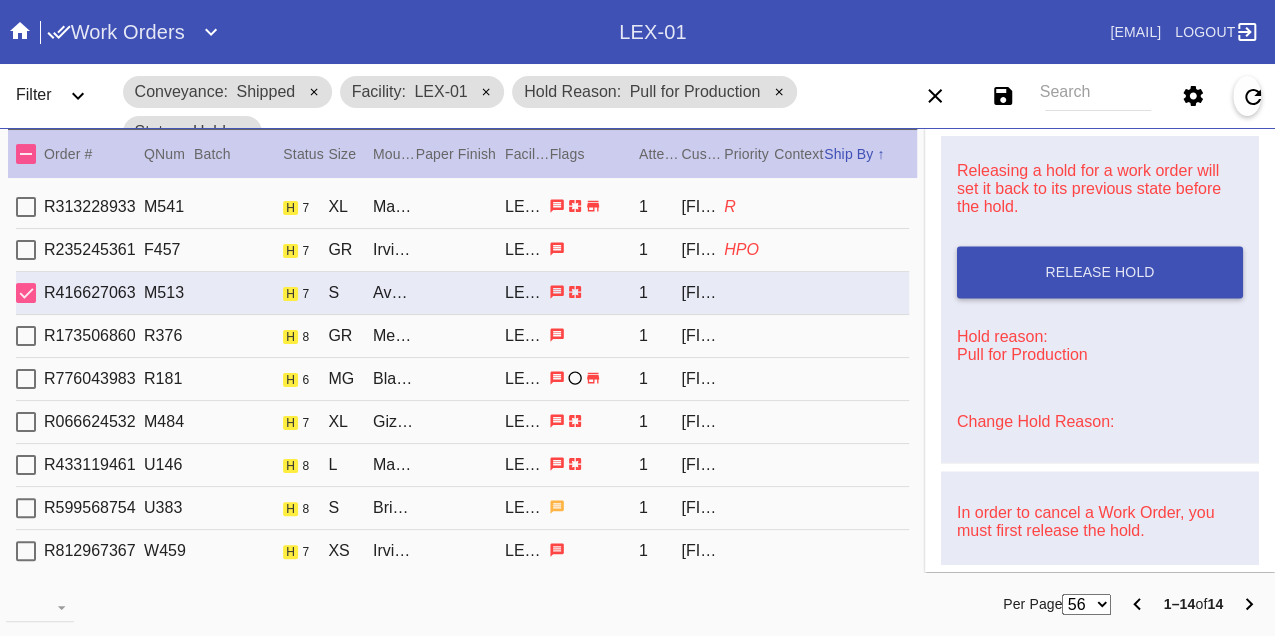 scroll, scrollTop: 1763, scrollLeft: 0, axis: vertical 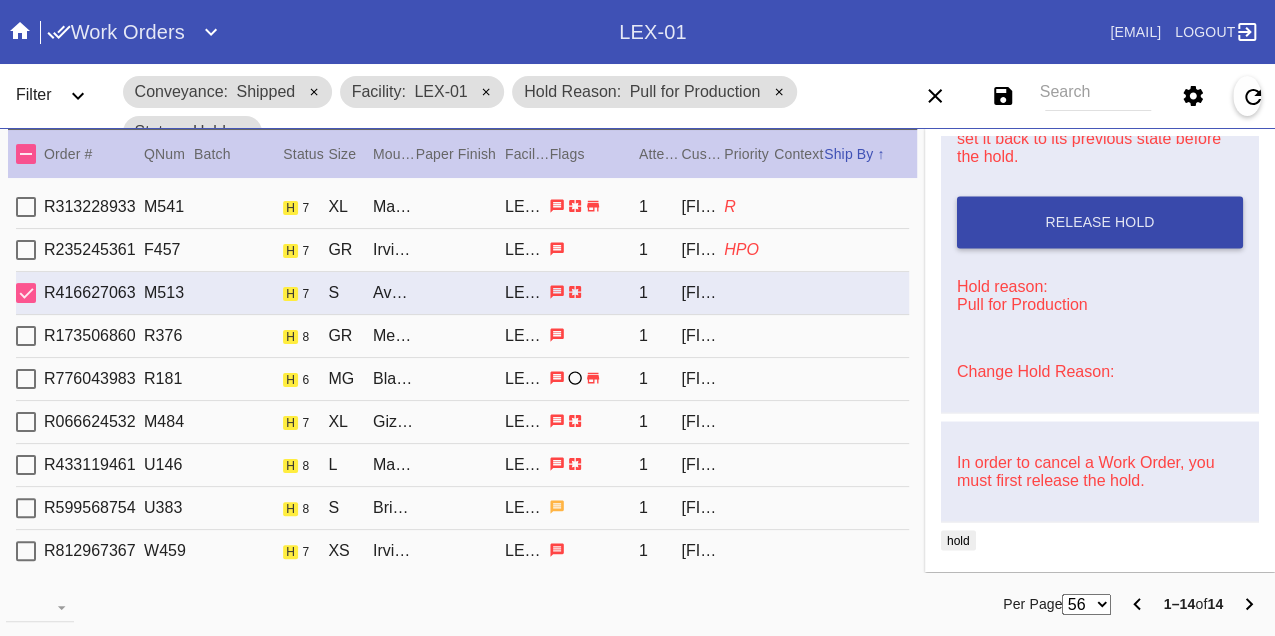 click on "Release Hold" at bounding box center (1099, 222) 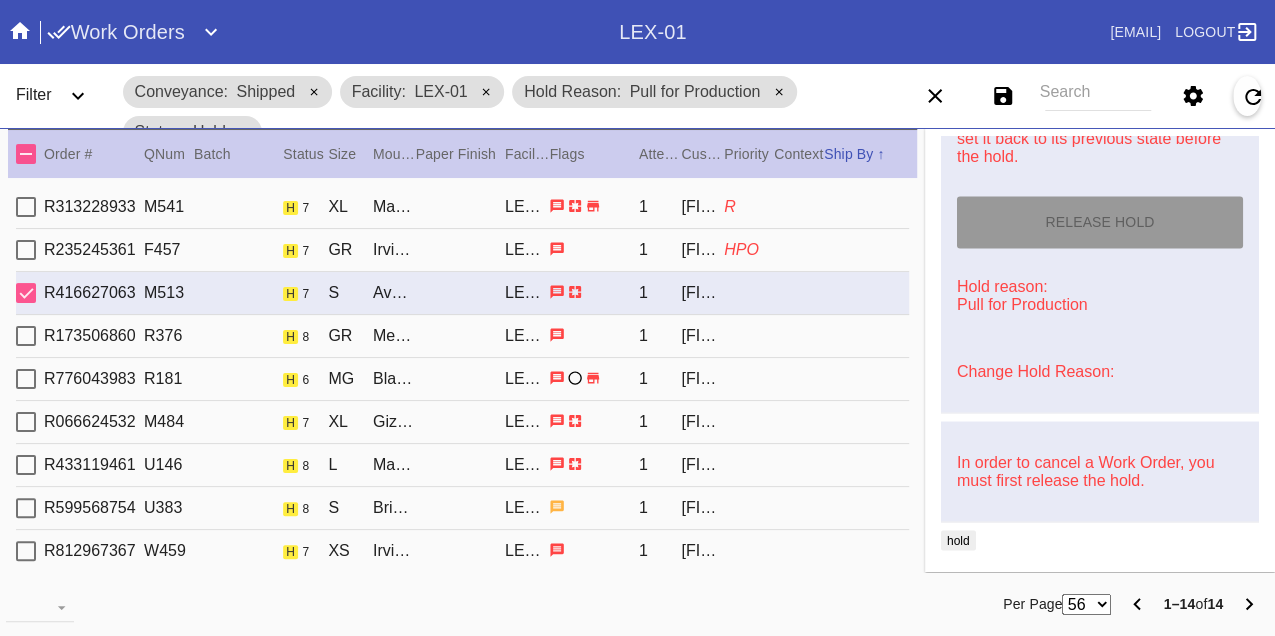 type on "8/7/2025" 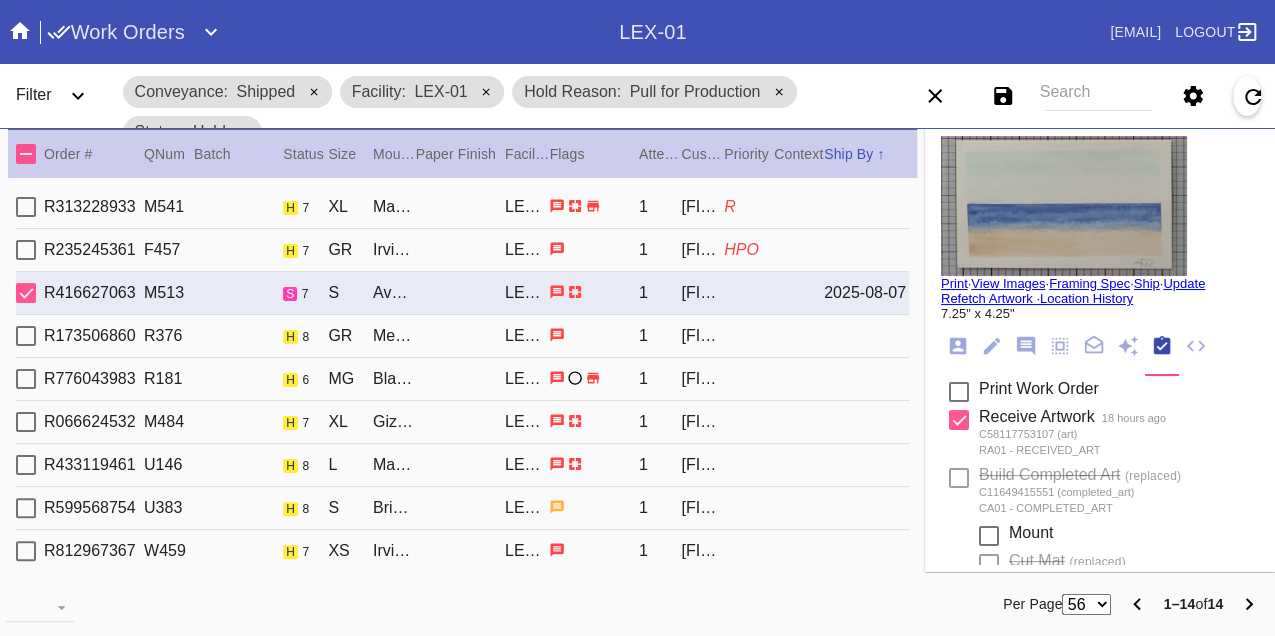 scroll, scrollTop: 0, scrollLeft: 0, axis: both 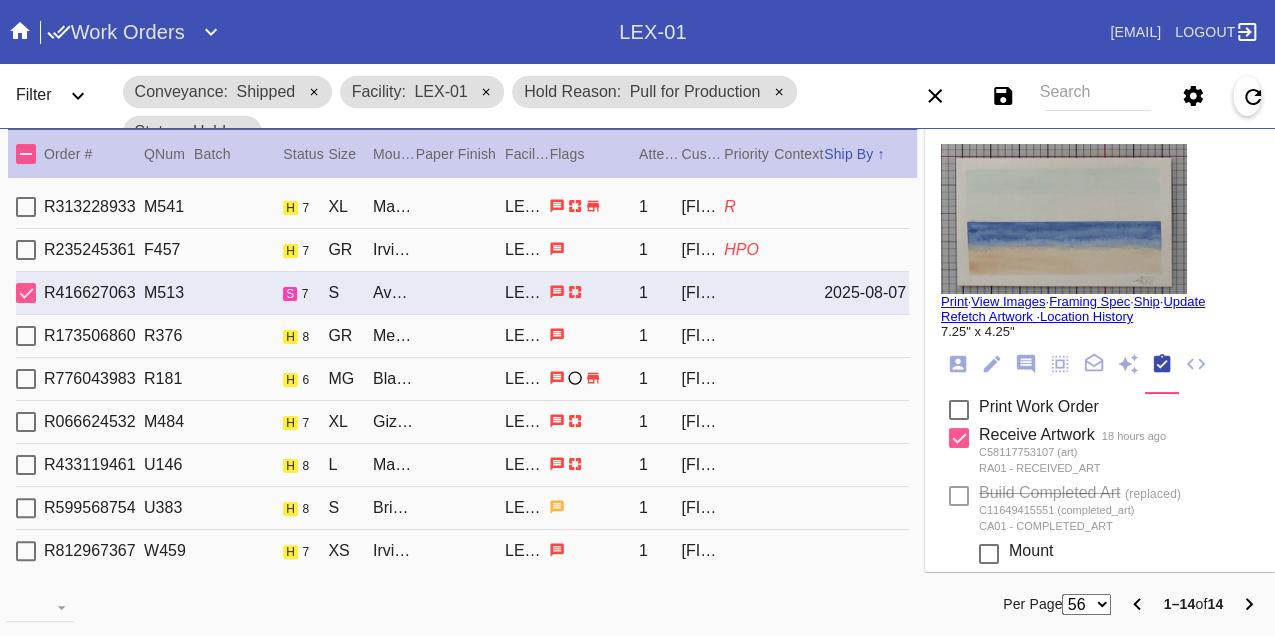 click on "Print" at bounding box center [954, 301] 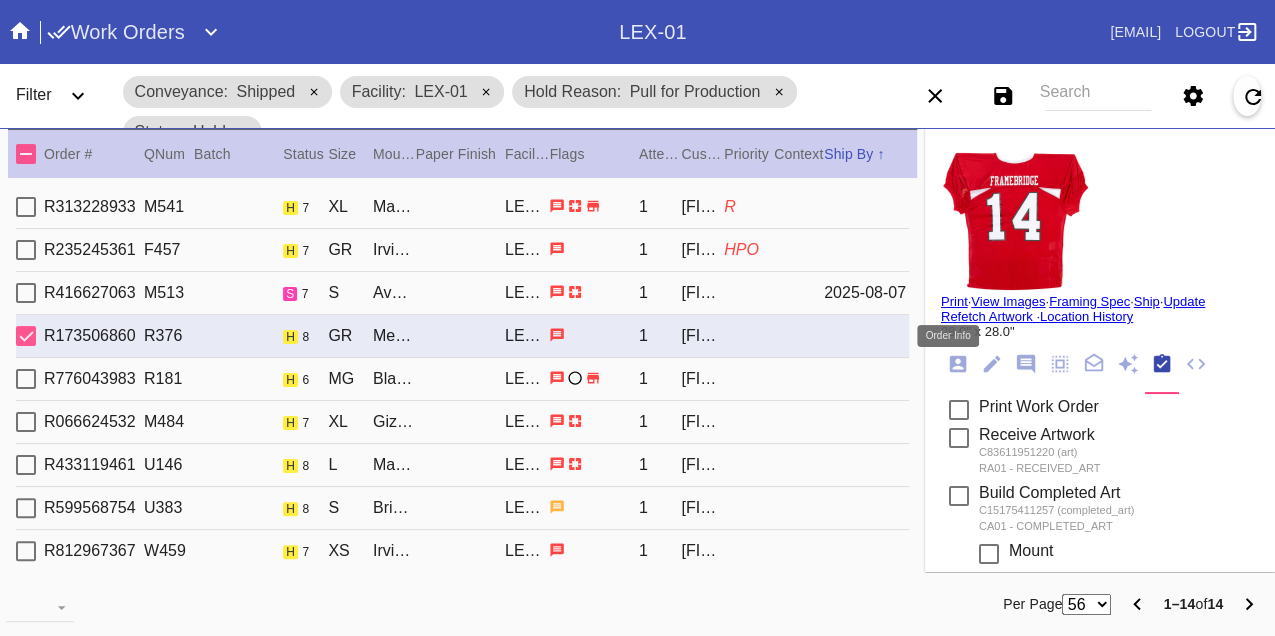 click 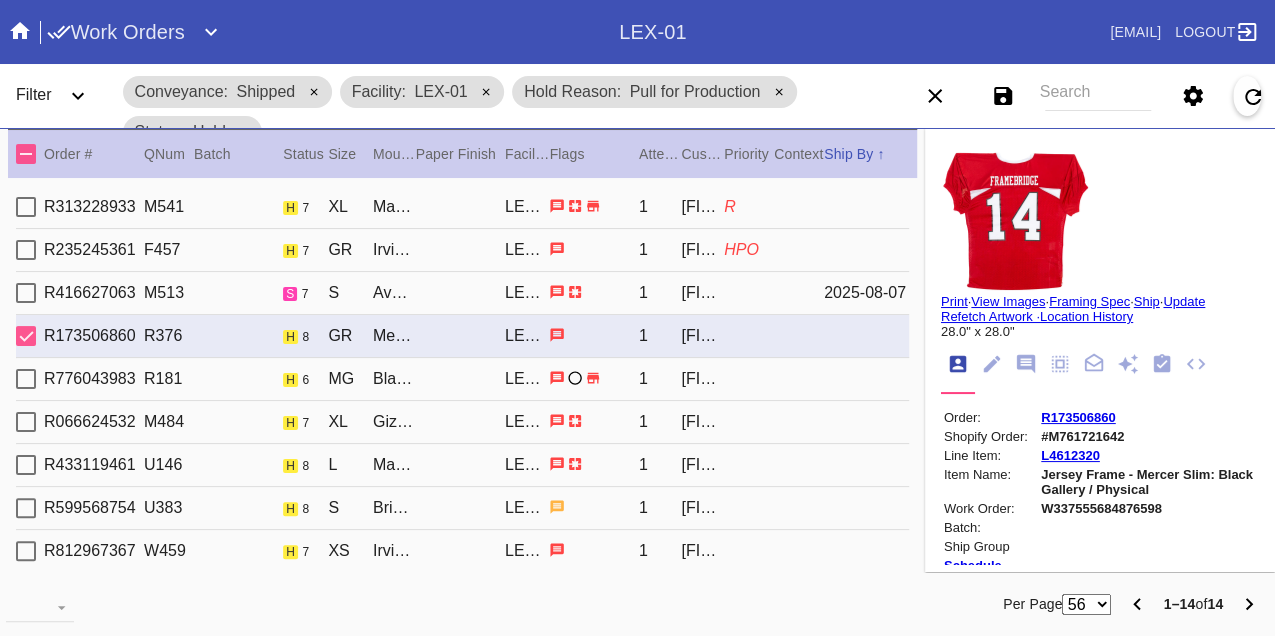 click on "W337555684876598" at bounding box center [1148, 508] 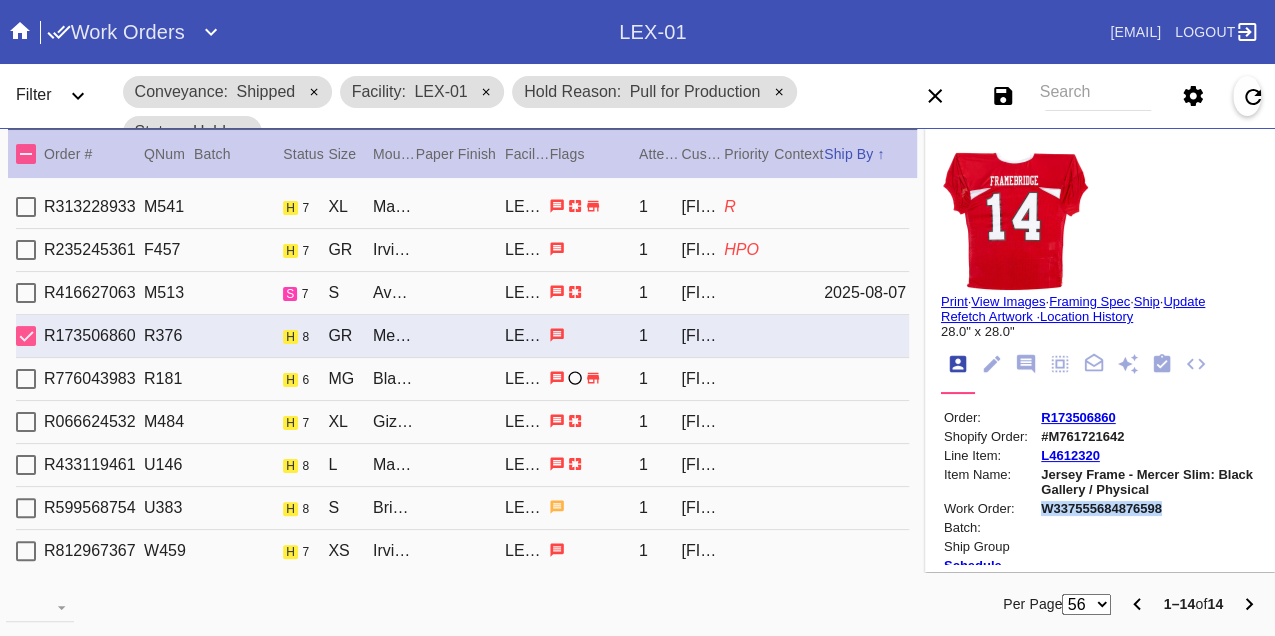 click on "W337555684876598" at bounding box center [1148, 508] 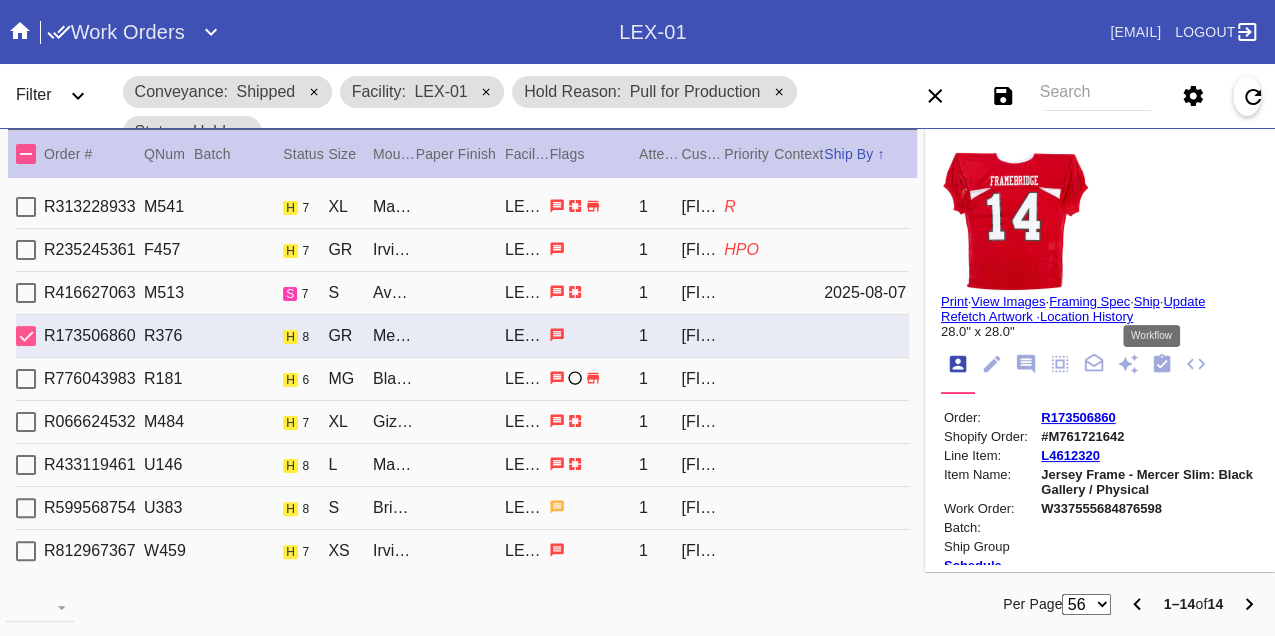 click 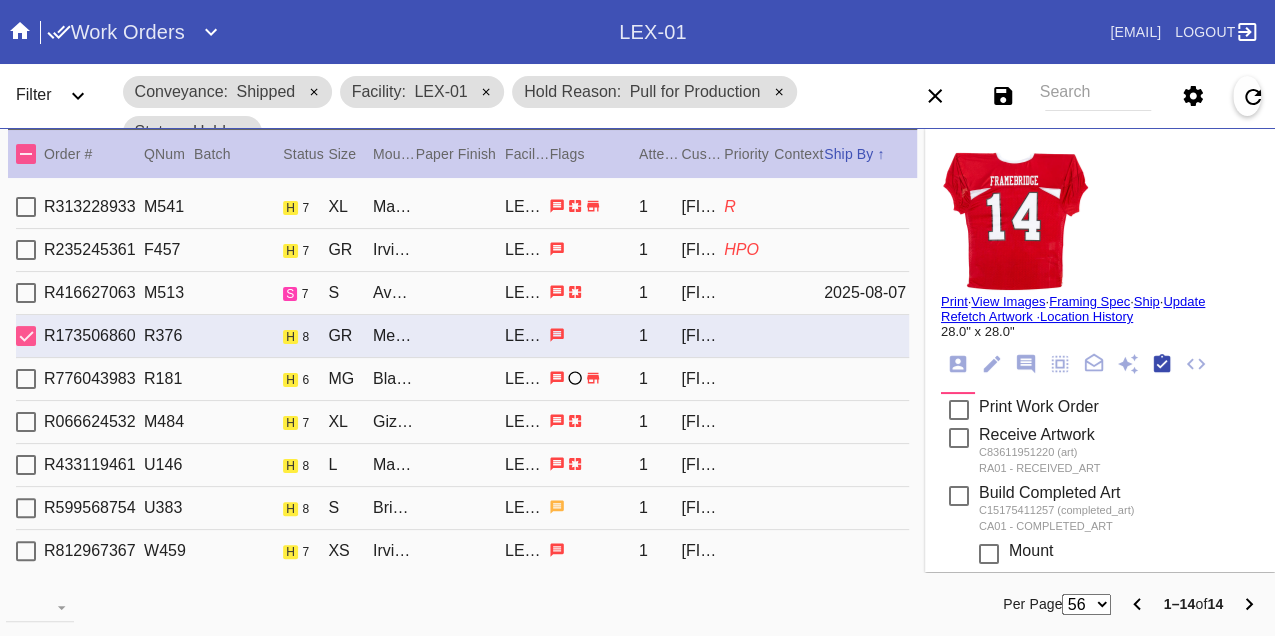 scroll, scrollTop: 318, scrollLeft: 0, axis: vertical 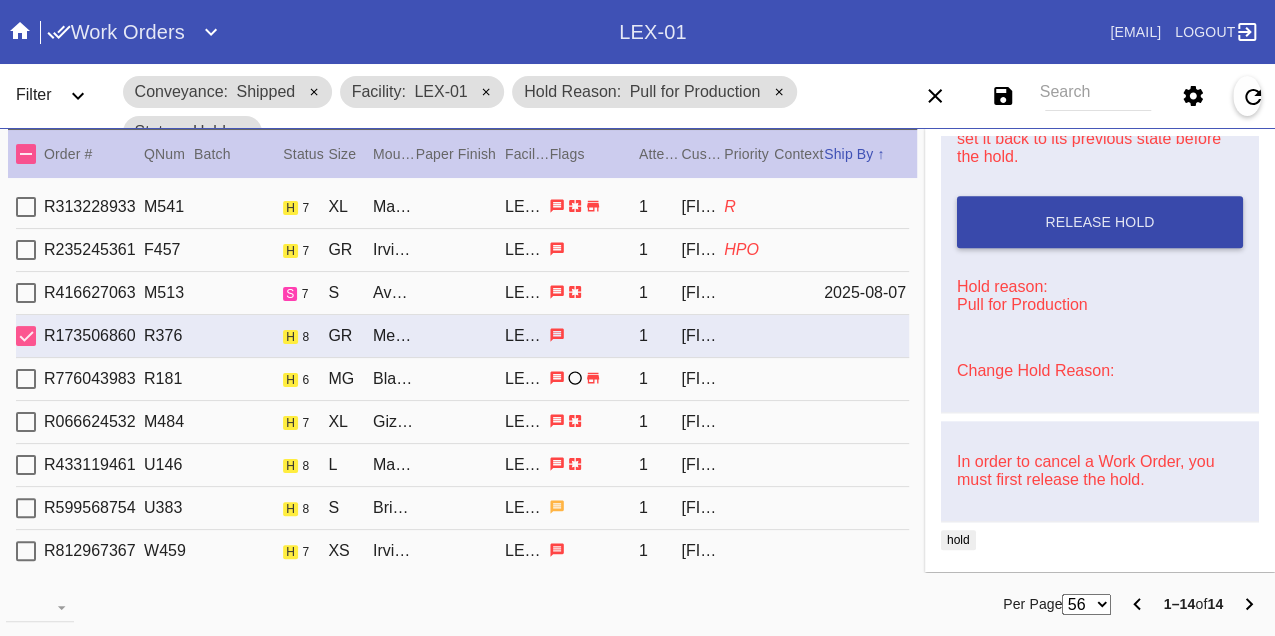 click on "Release Hold" at bounding box center (1099, 222) 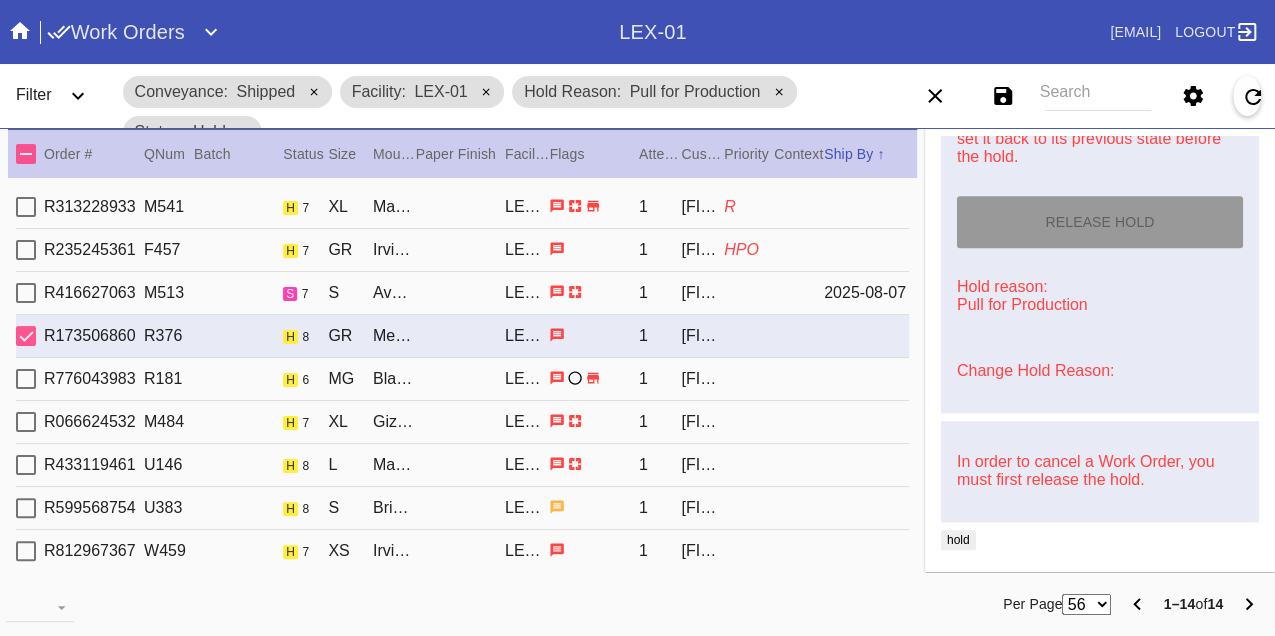 type on "8/7/2025" 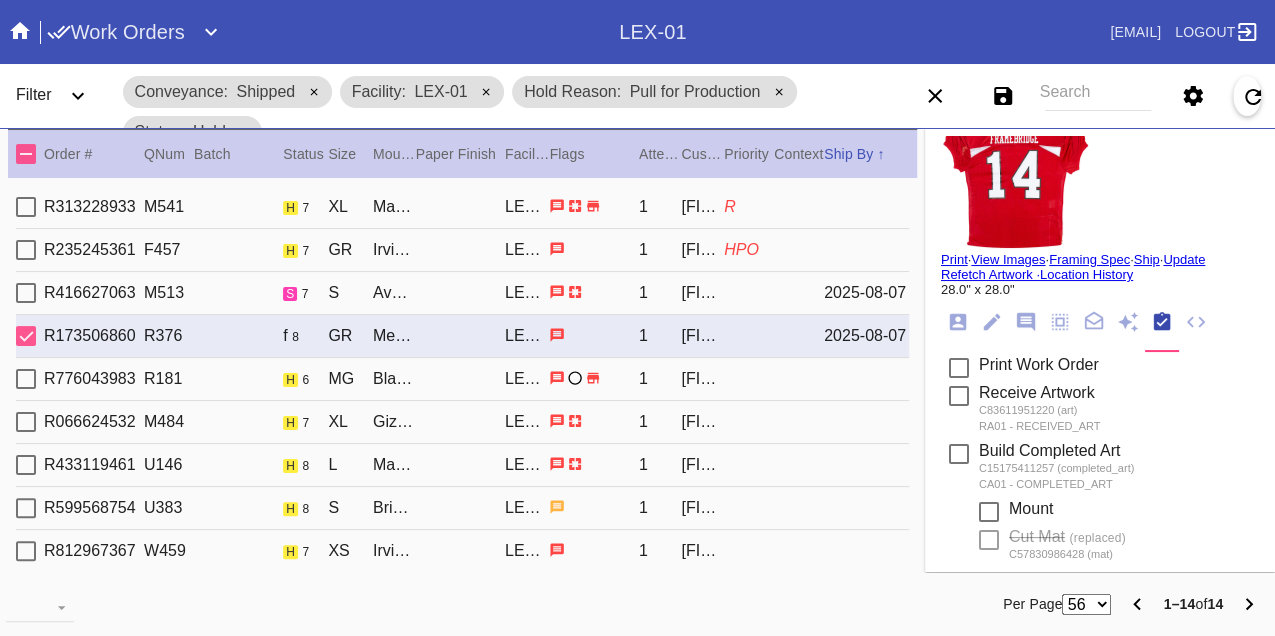 scroll, scrollTop: 0, scrollLeft: 0, axis: both 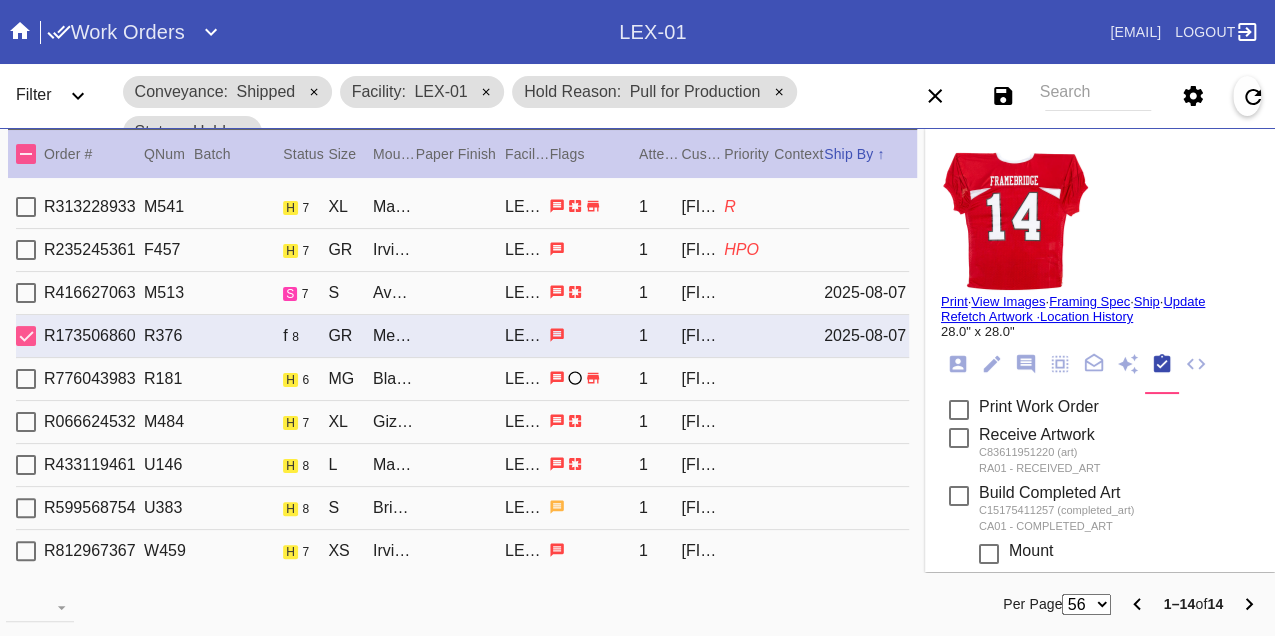 click on "Print" at bounding box center [954, 301] 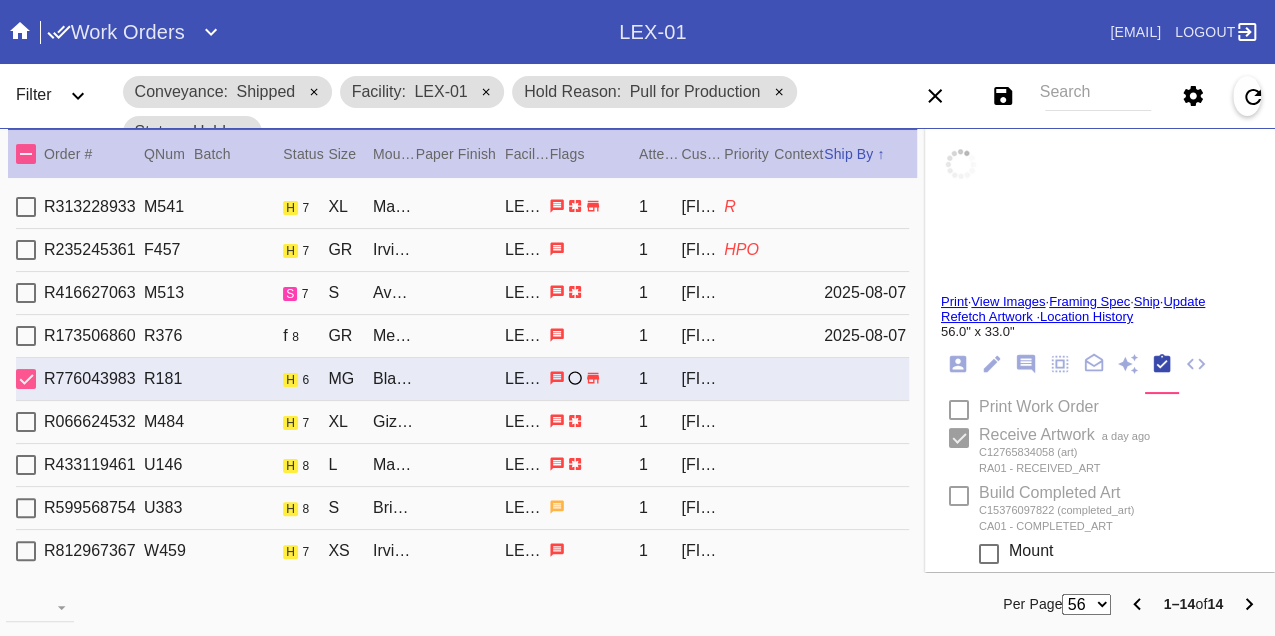 type on "0.0" 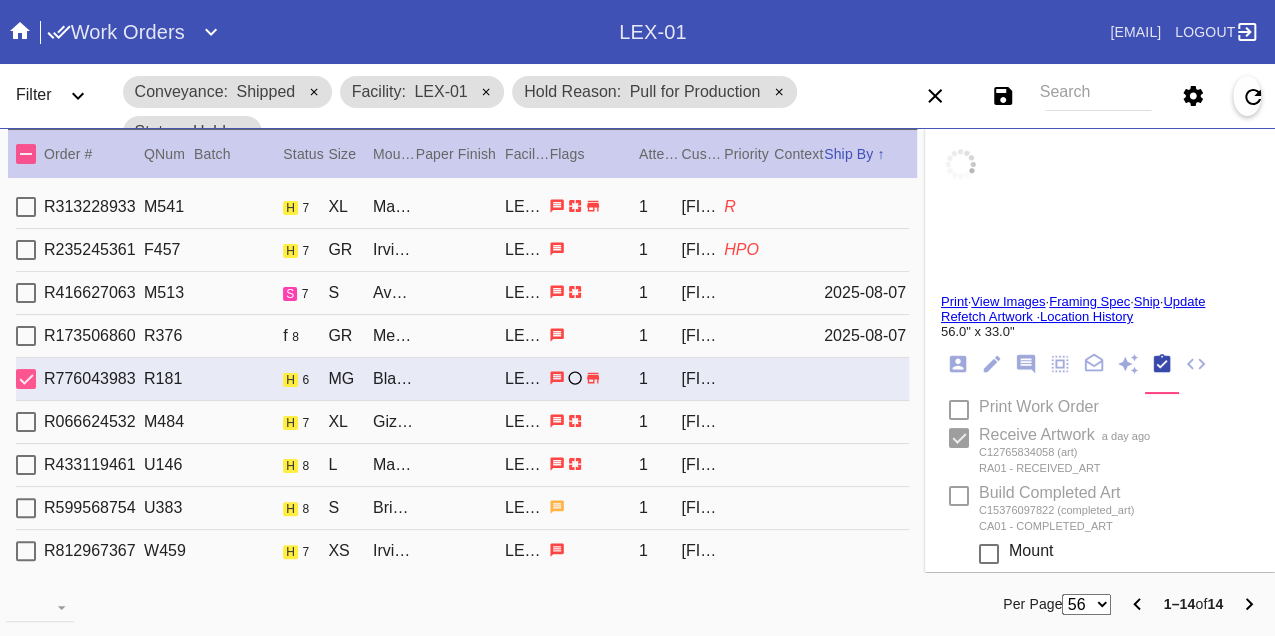 type on "0.0" 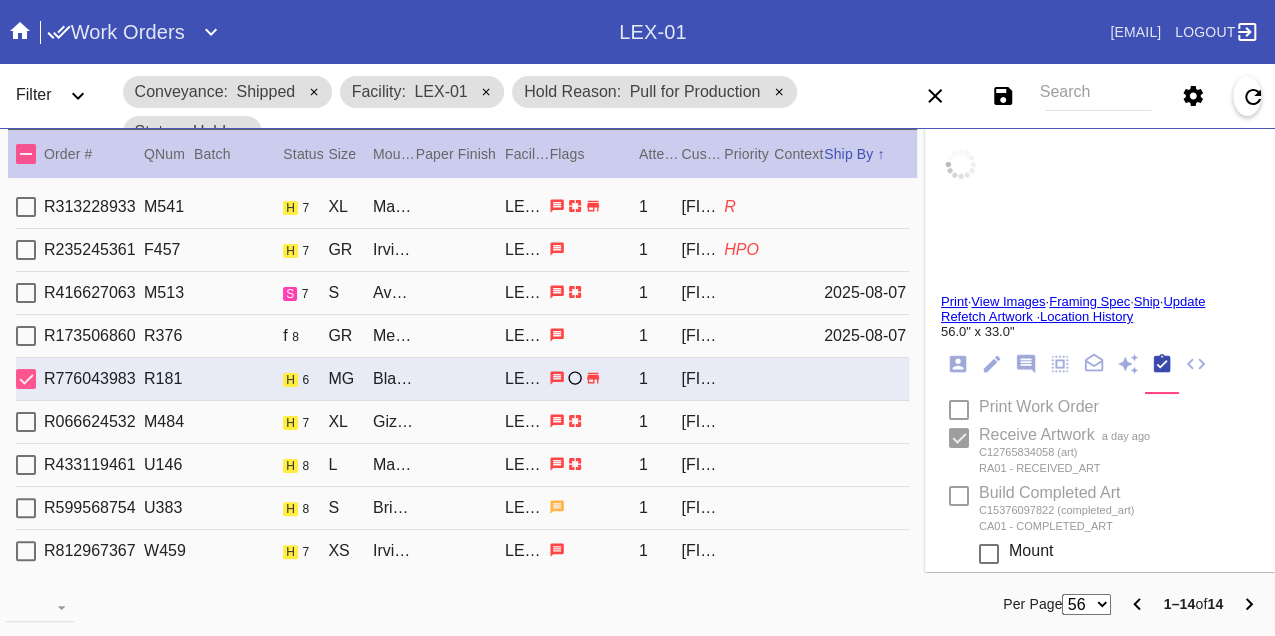 type on "0.0" 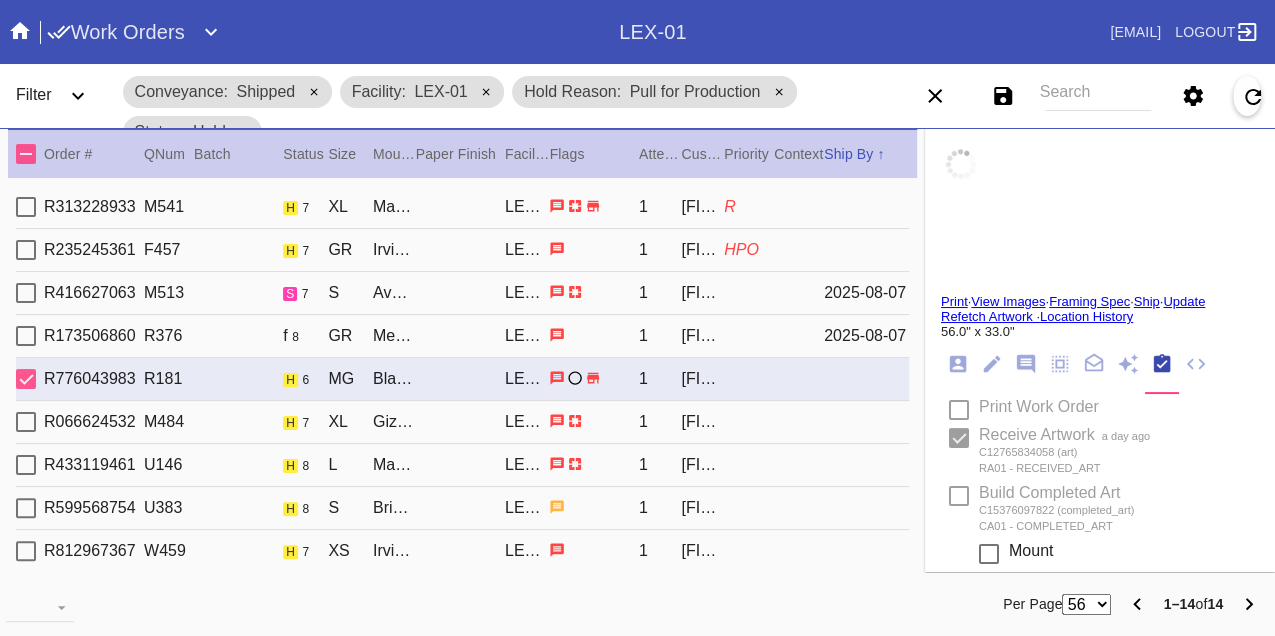 type on "0.0" 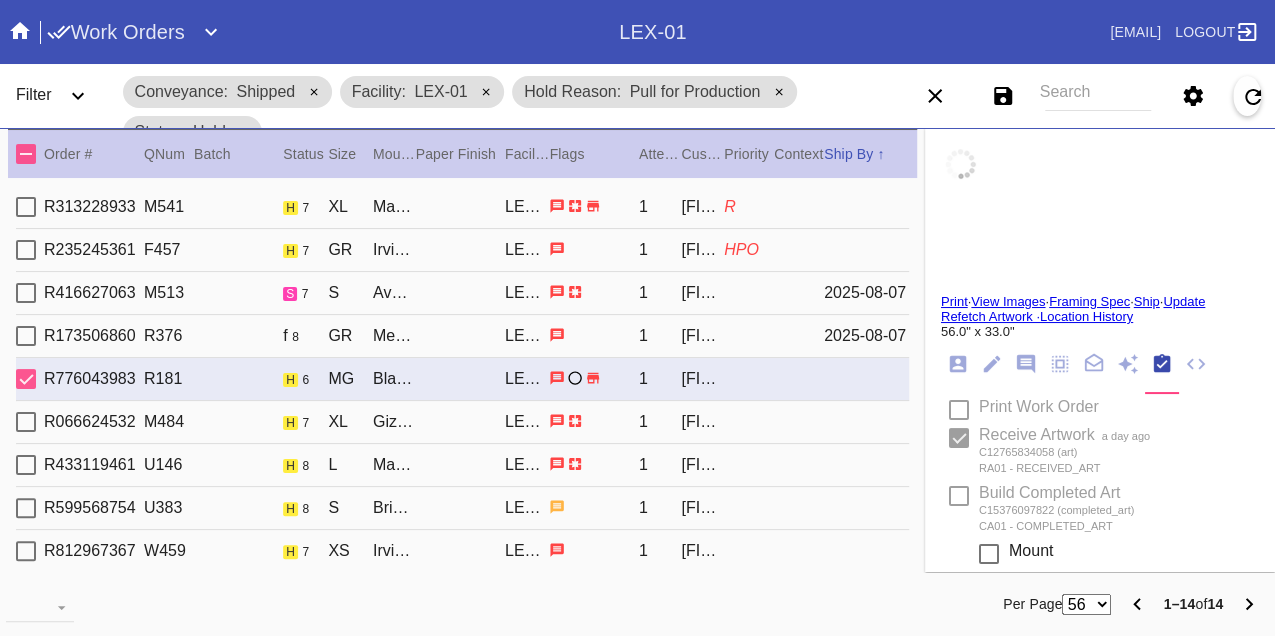 type on "56.0" 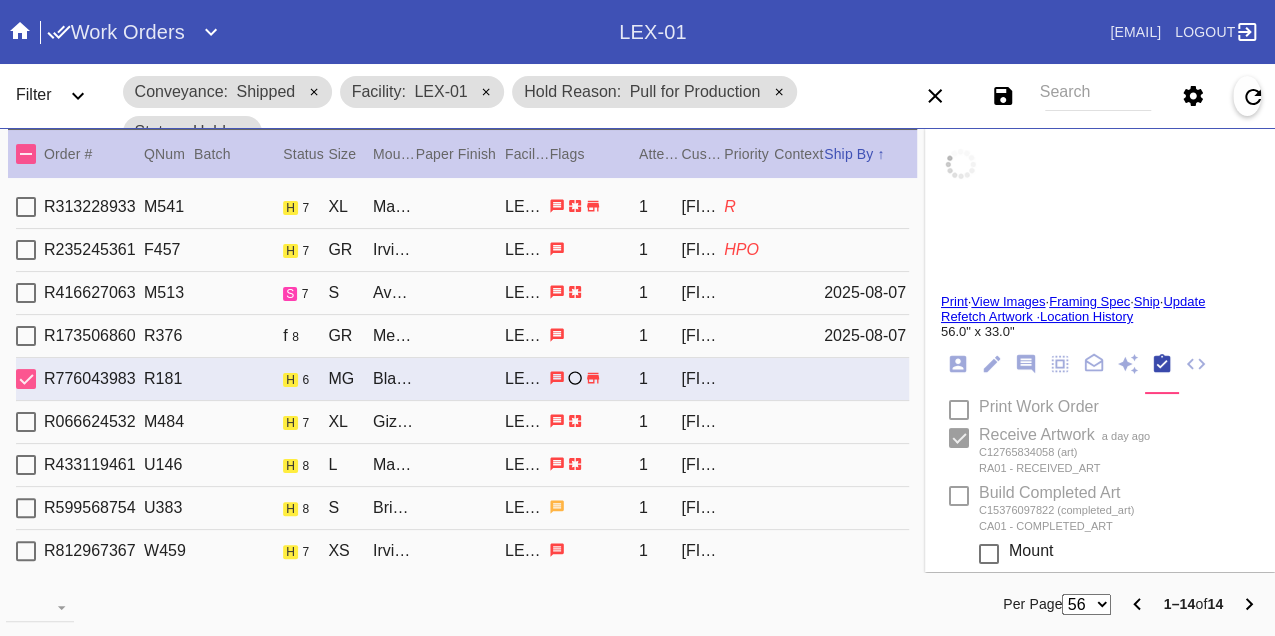 type on "33.0" 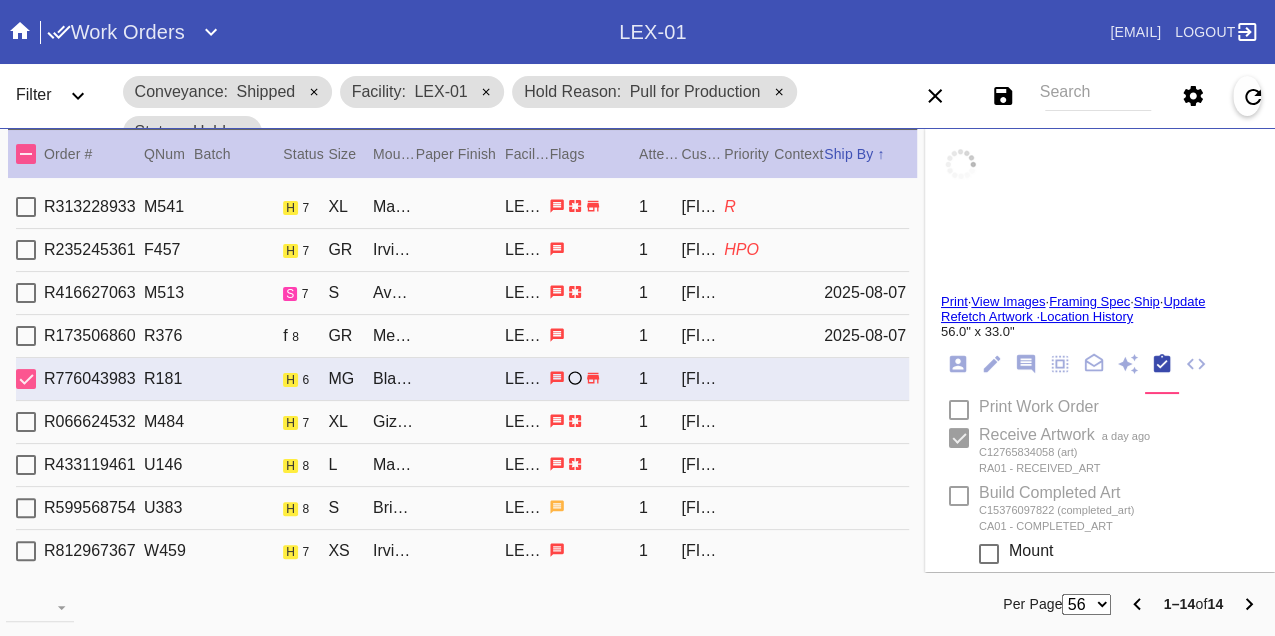 type on "lots of specs and discoloration all throughout, edges are torn slightly, edges are deckled slightly, deep creasing where this has been folded" 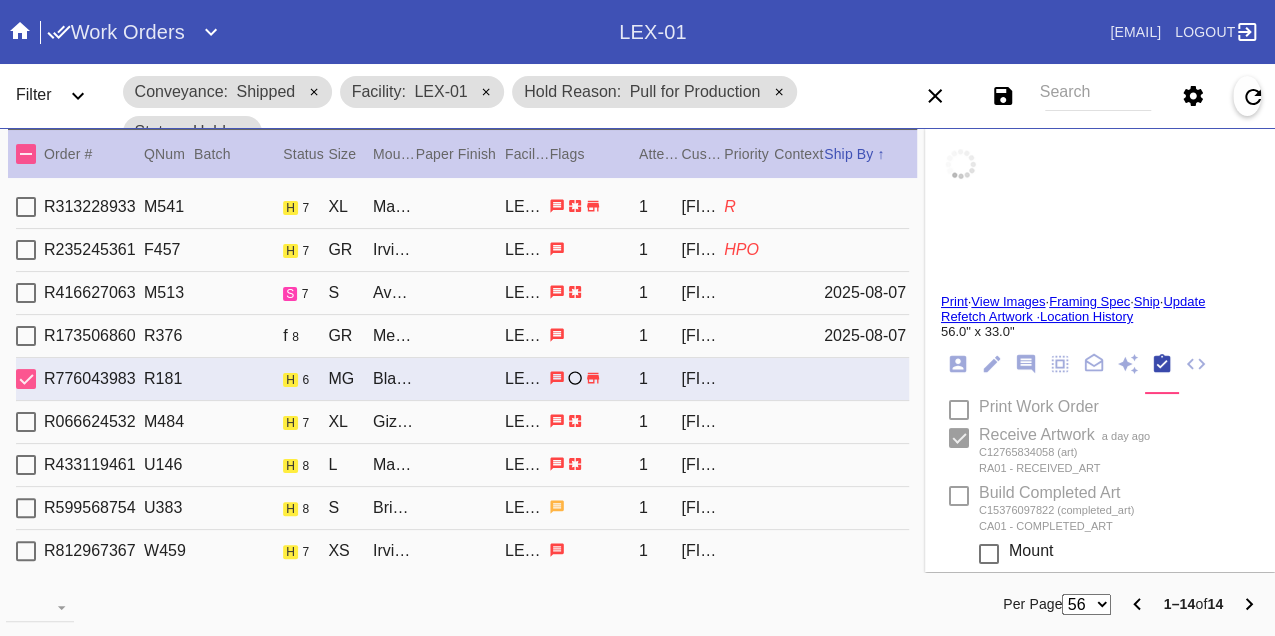 type on "8/2/2025" 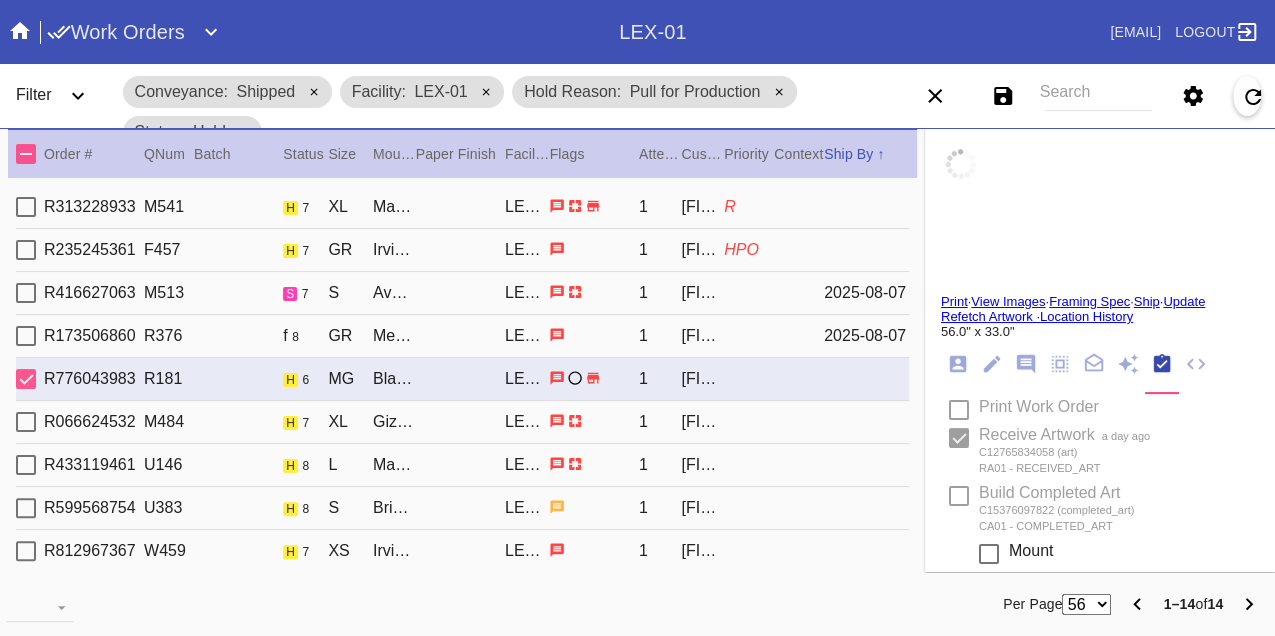 type on "8/4/2025" 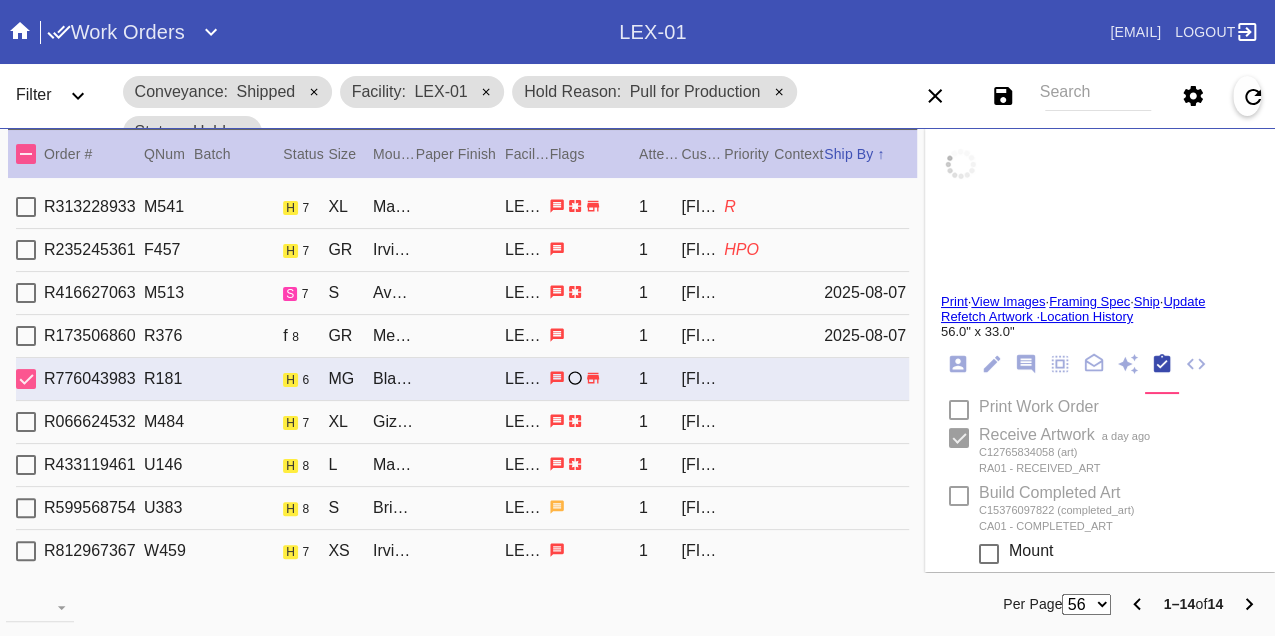 type 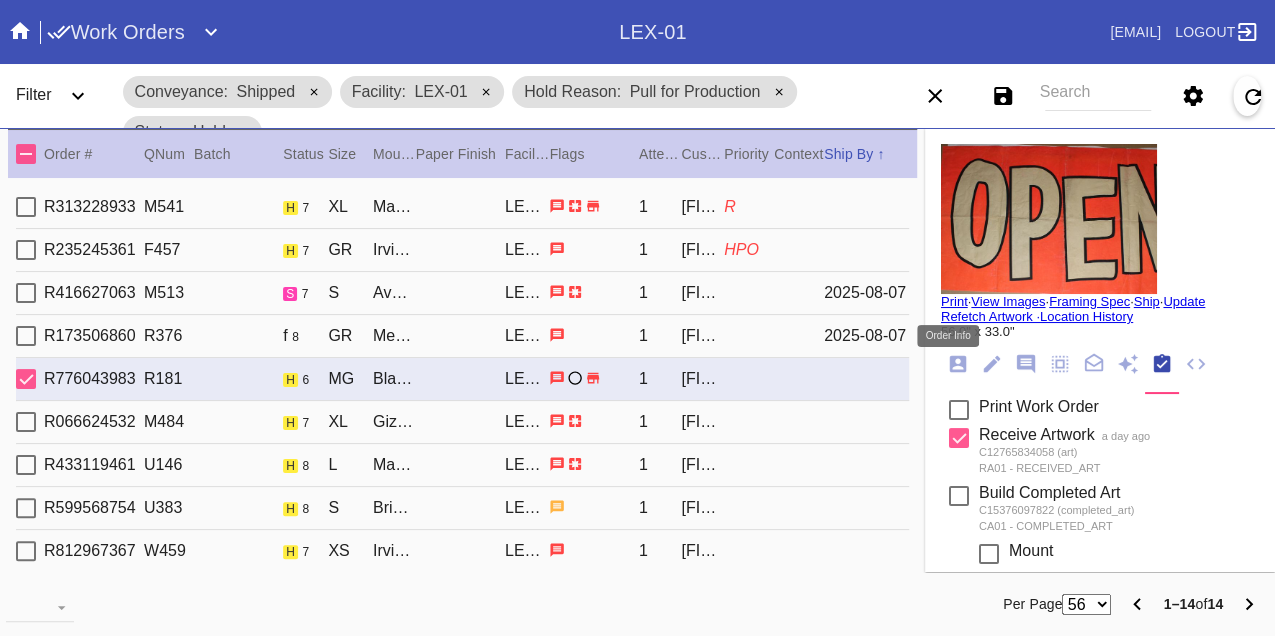click 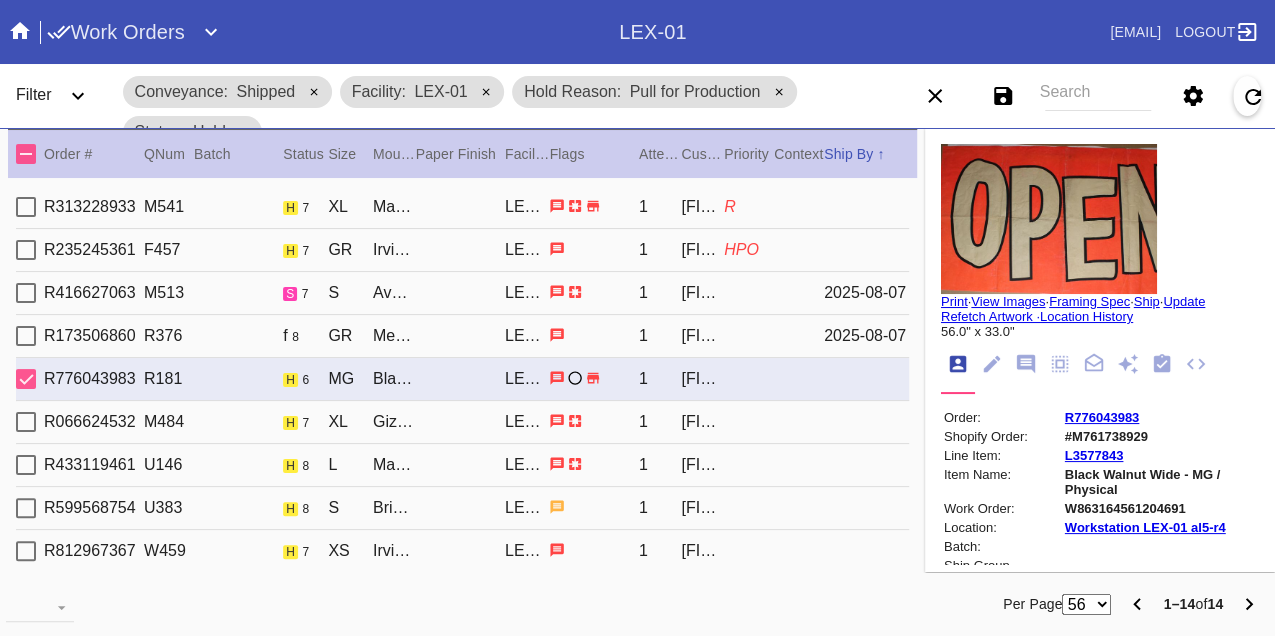 click on "W863164561204691" at bounding box center [1160, 508] 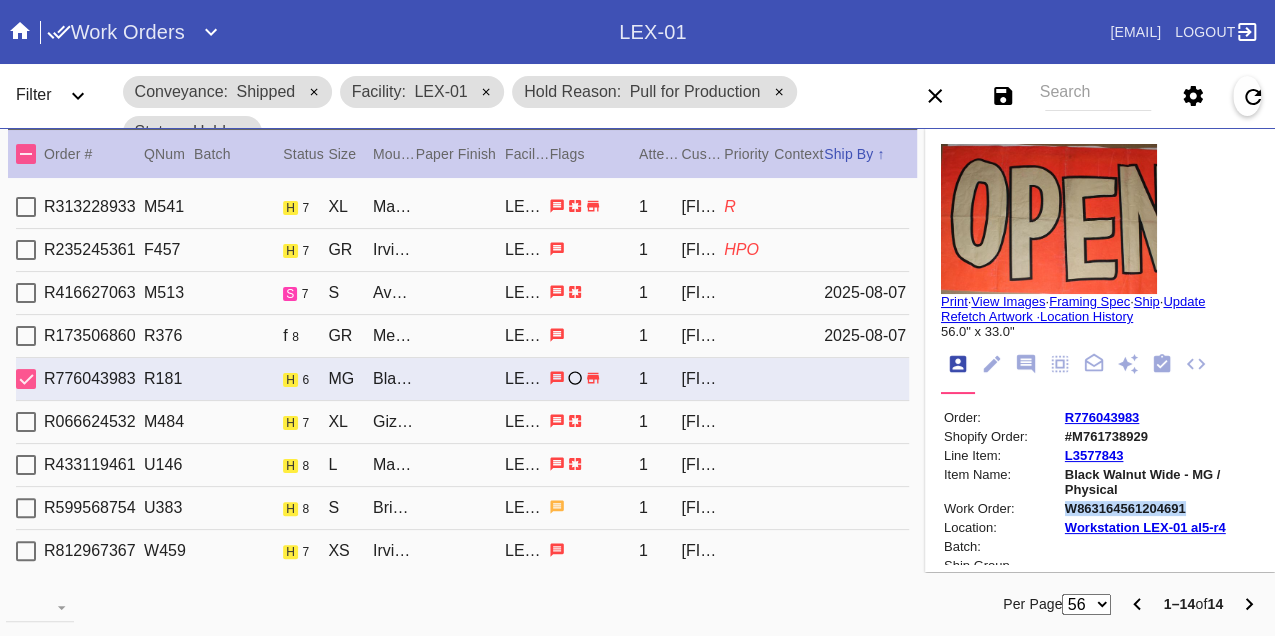 click on "W863164561204691" at bounding box center [1160, 508] 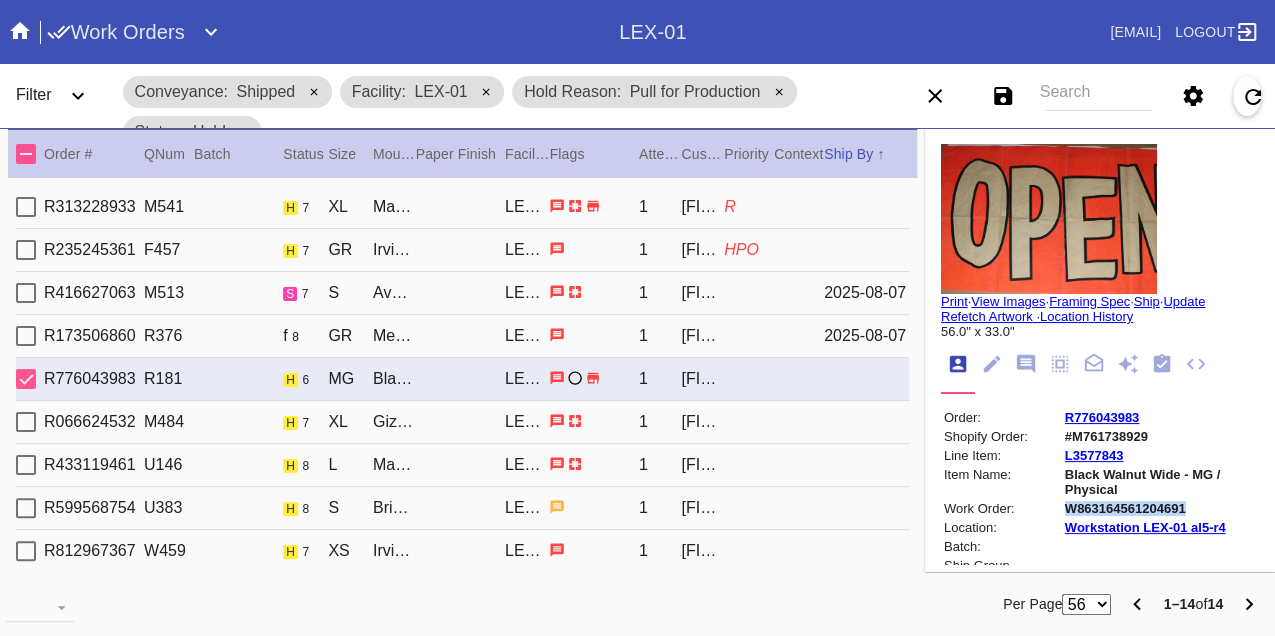 click on "Print" at bounding box center (954, 301) 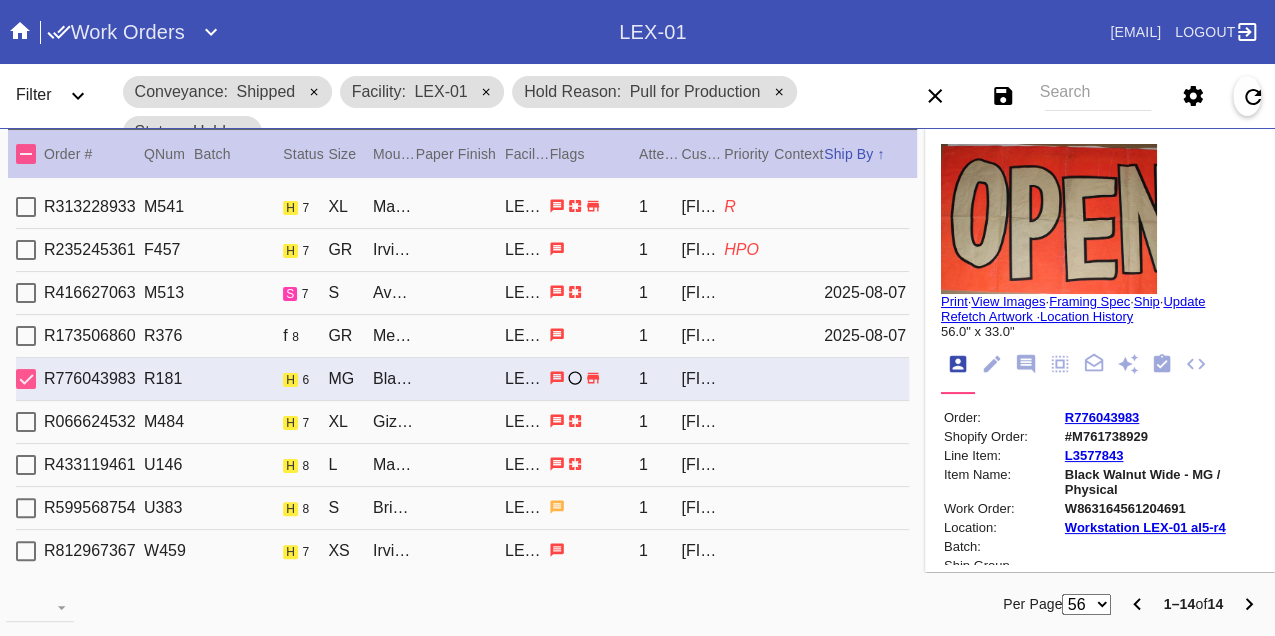 click on "R066624532 M484 h   7 XL Giza / White LEX-01 1 Colleen Connell" at bounding box center (462, 422) 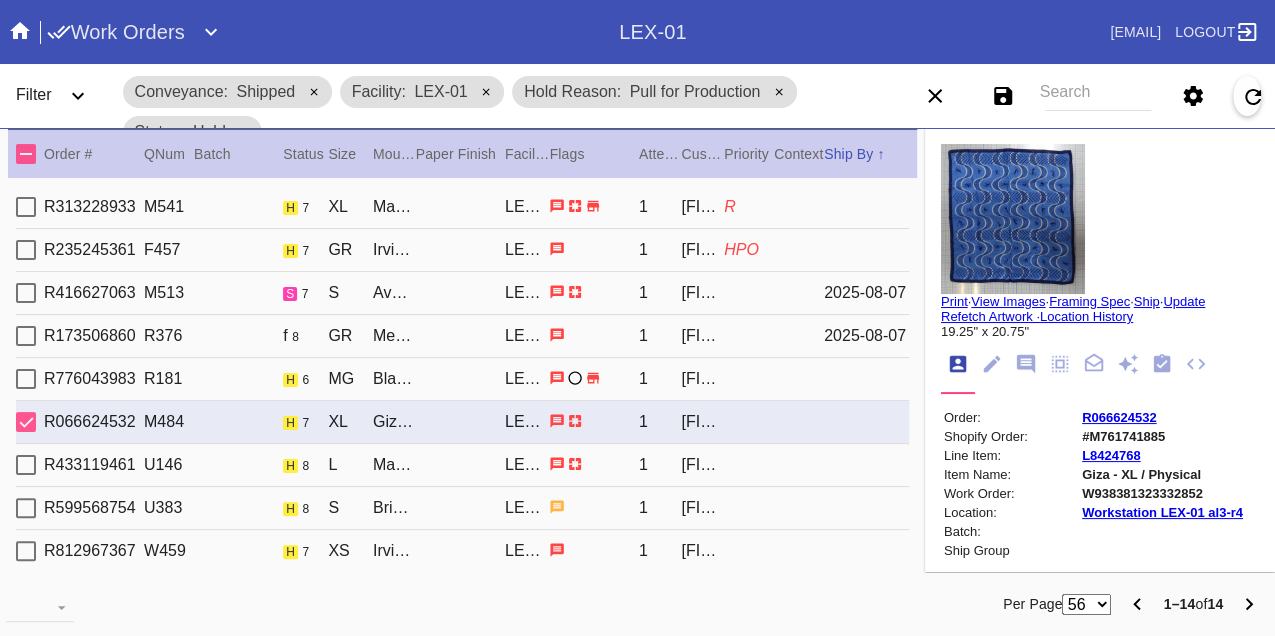 click on "W938381323332852" at bounding box center (1162, 493) 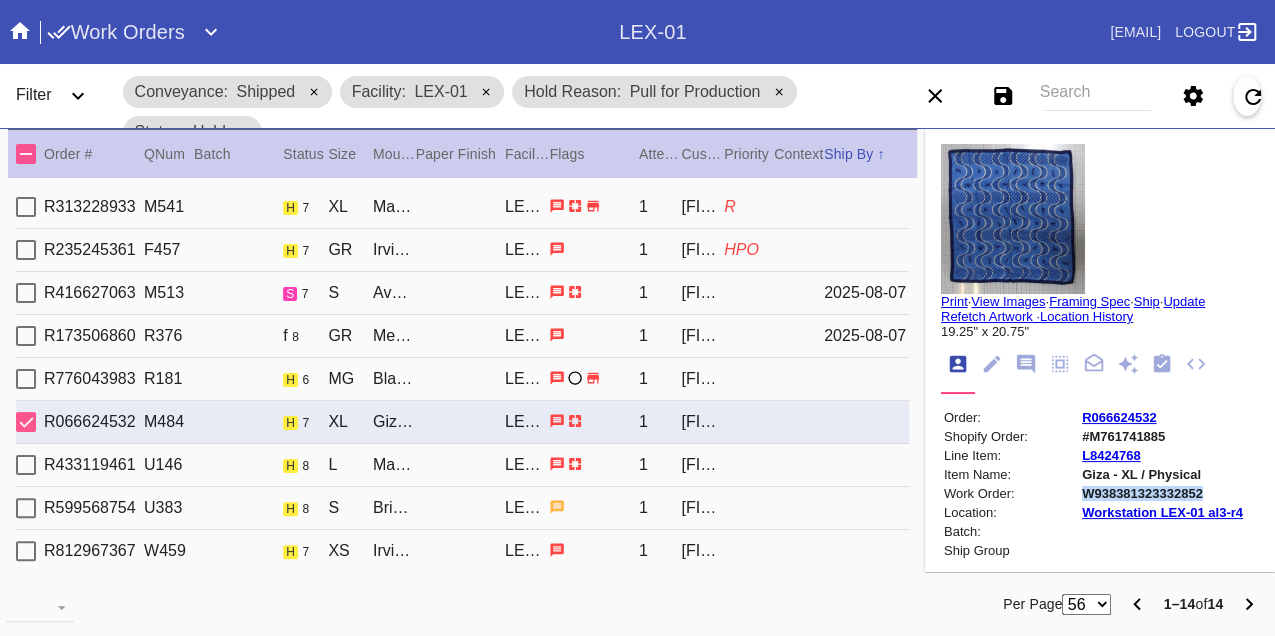 click on "W938381323332852" at bounding box center (1162, 493) 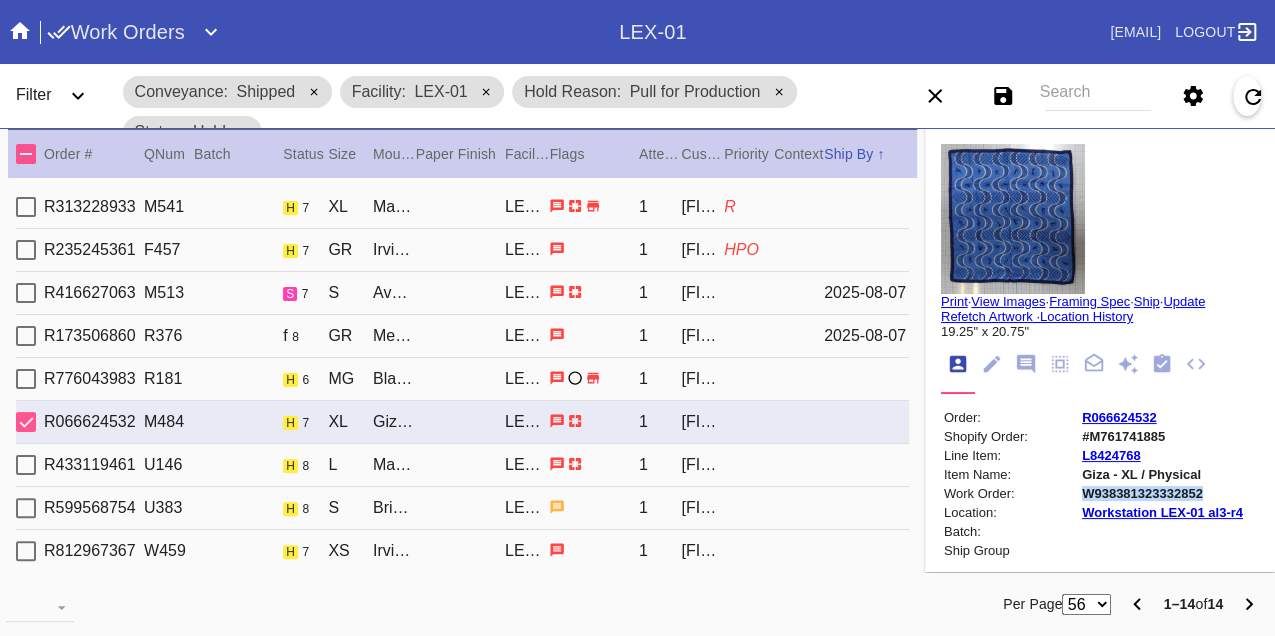copy on "W938381323332852" 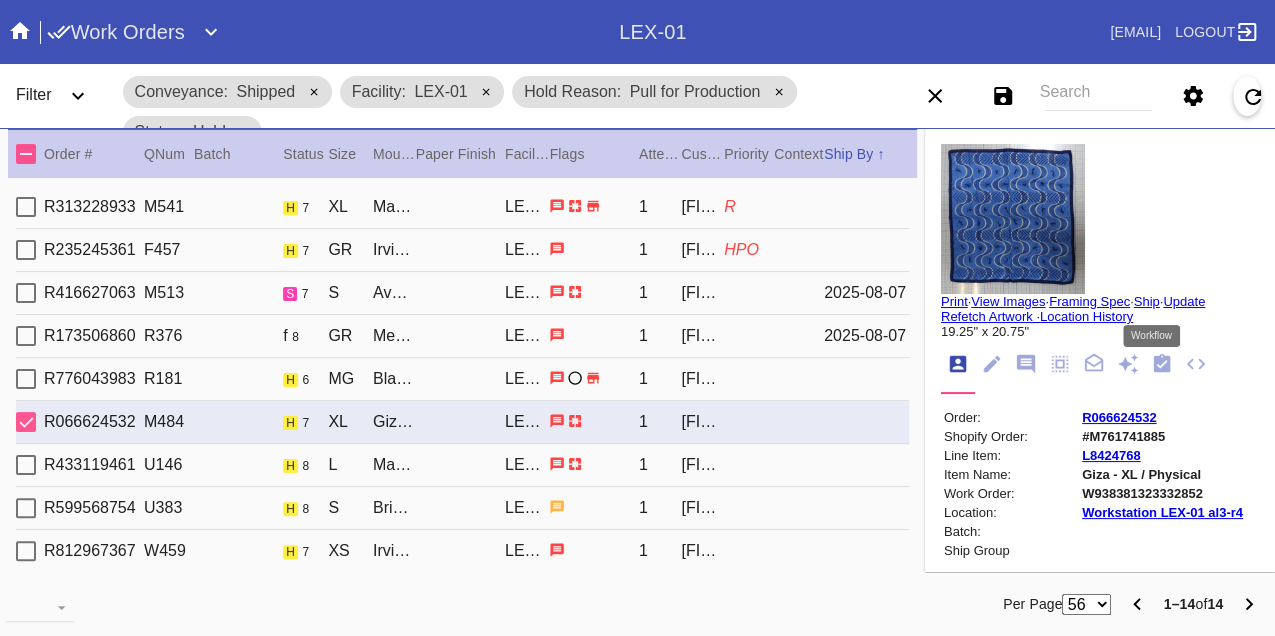 click 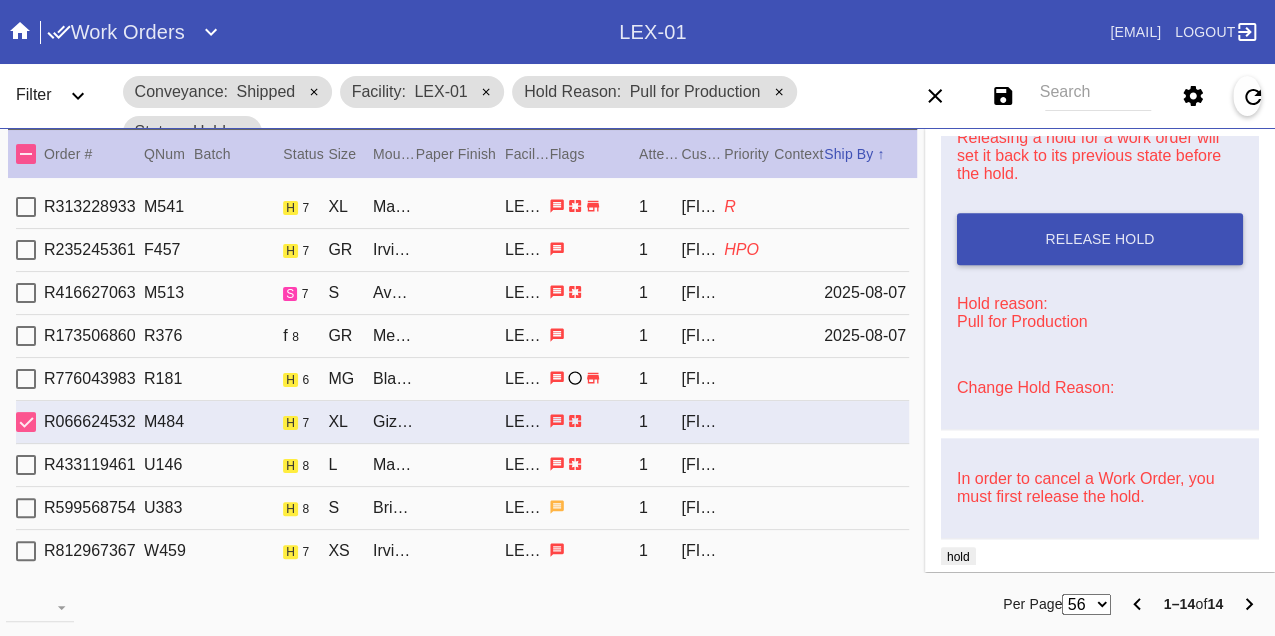 scroll, scrollTop: 1007, scrollLeft: 0, axis: vertical 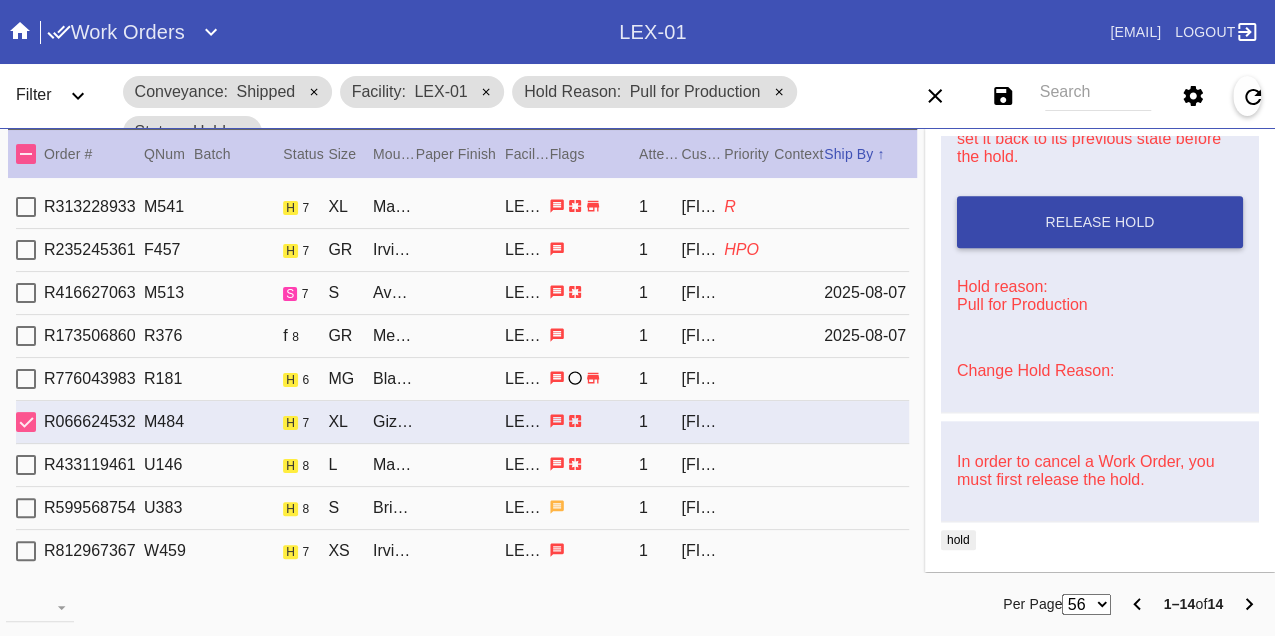 click on "Release Hold" at bounding box center (1100, 222) 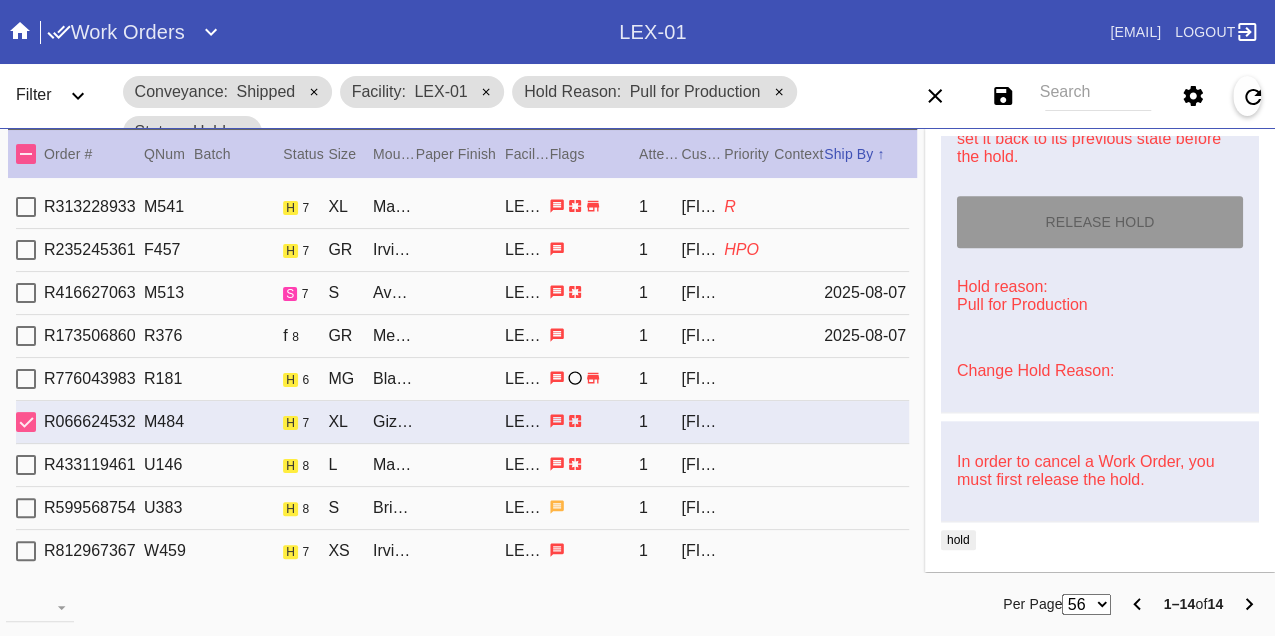 type on "8/7/2025" 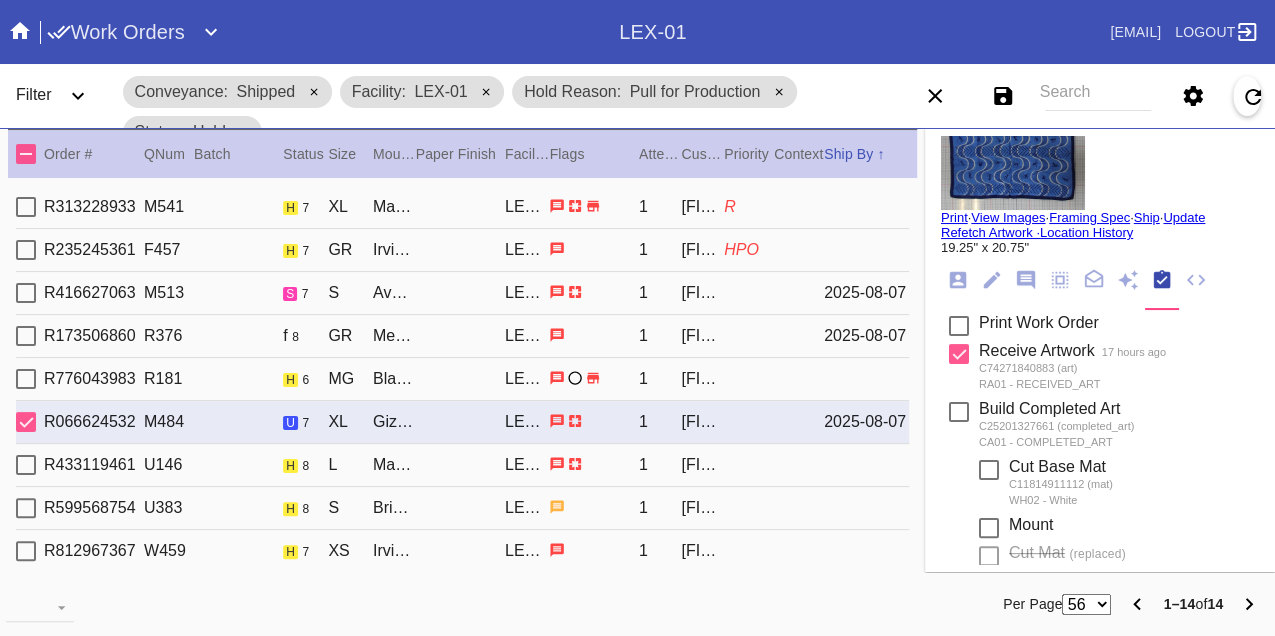 scroll, scrollTop: 0, scrollLeft: 0, axis: both 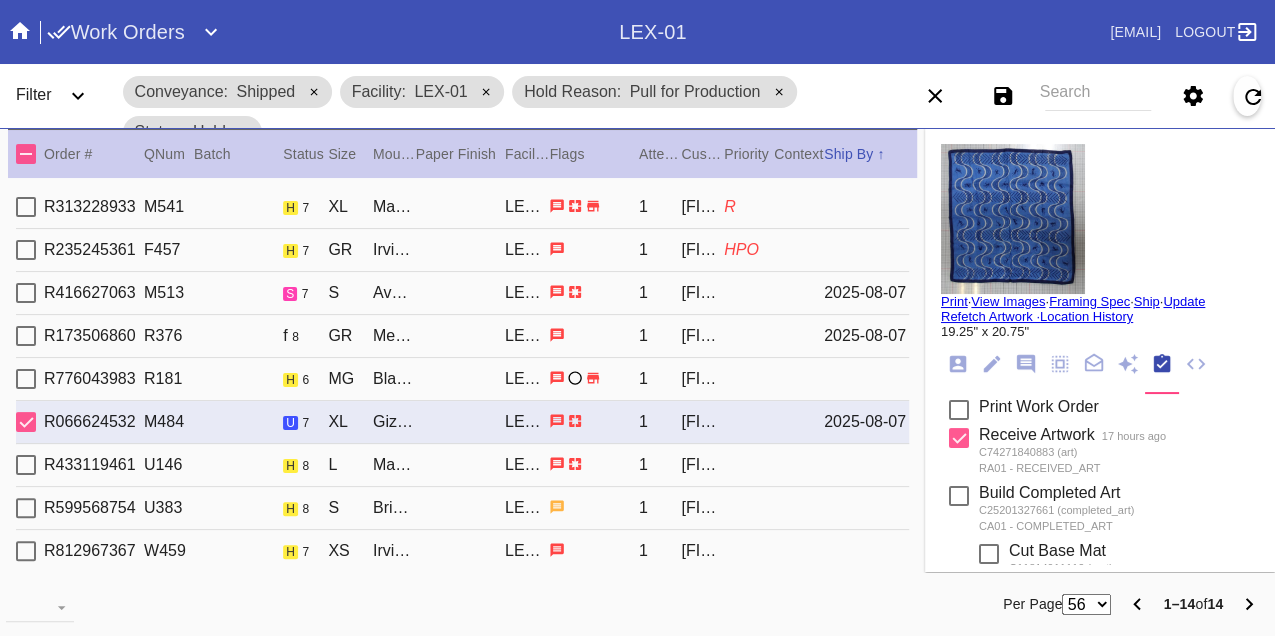 click on "Print" at bounding box center (954, 301) 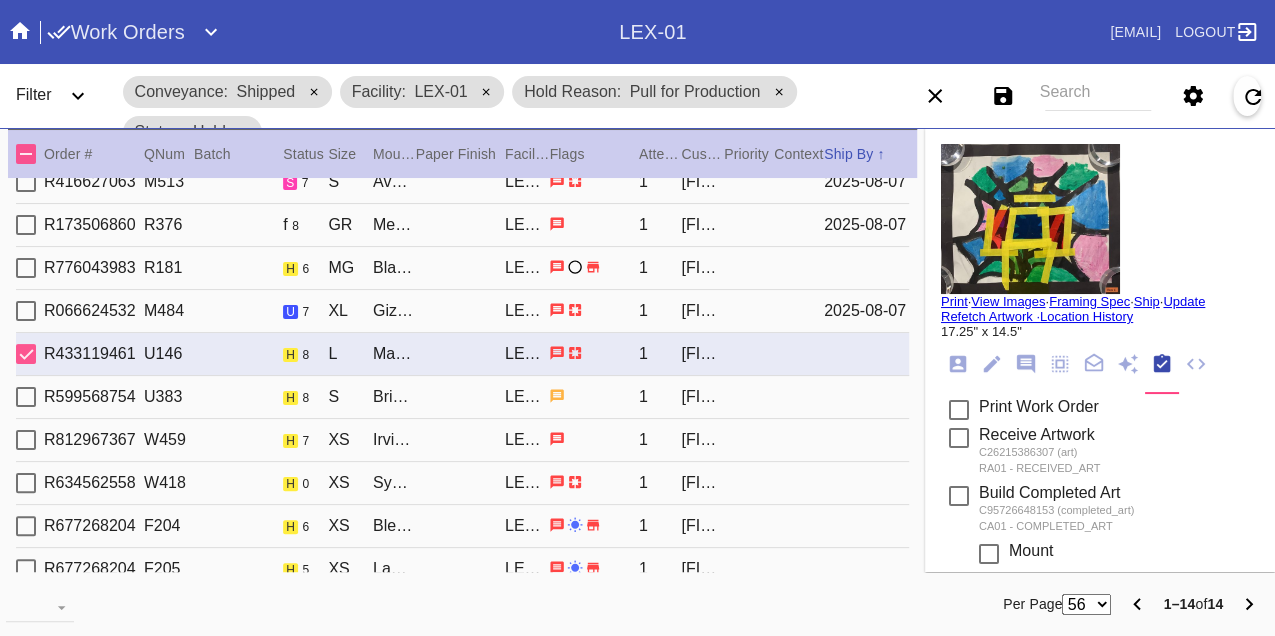 scroll, scrollTop: 216, scrollLeft: 0, axis: vertical 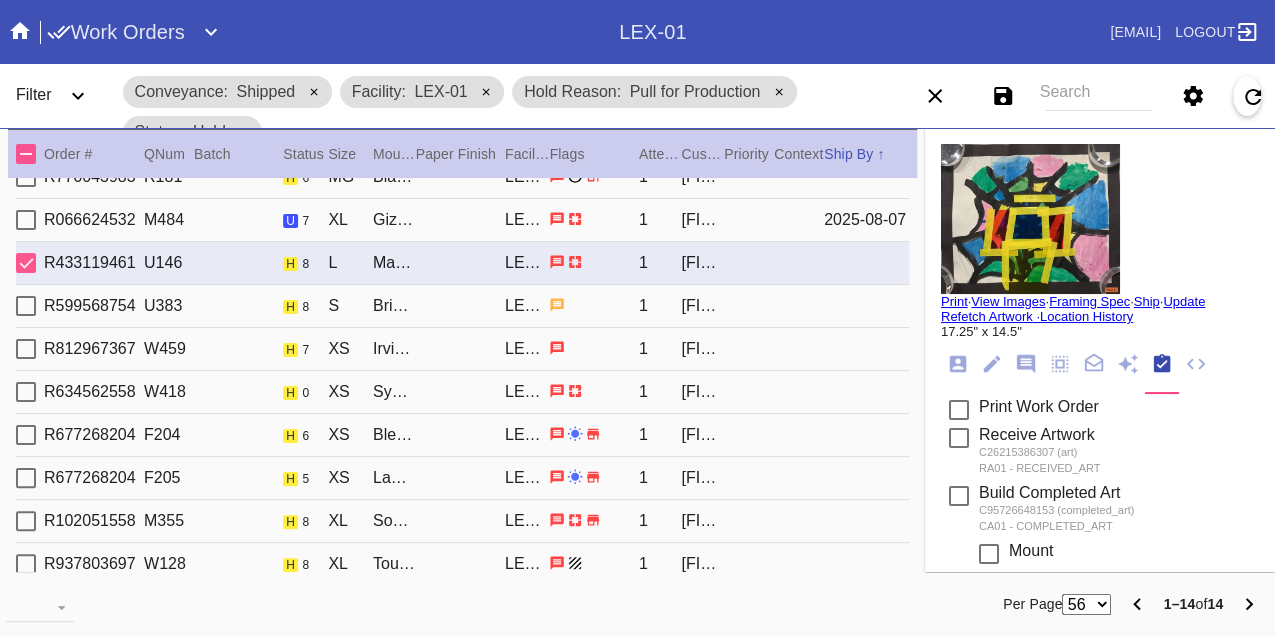click on "R599568754 U383 h   8 S Brighton / Dusty Blue LEX-01 1 STEPHANIE BLANCHARD" at bounding box center [462, 306] 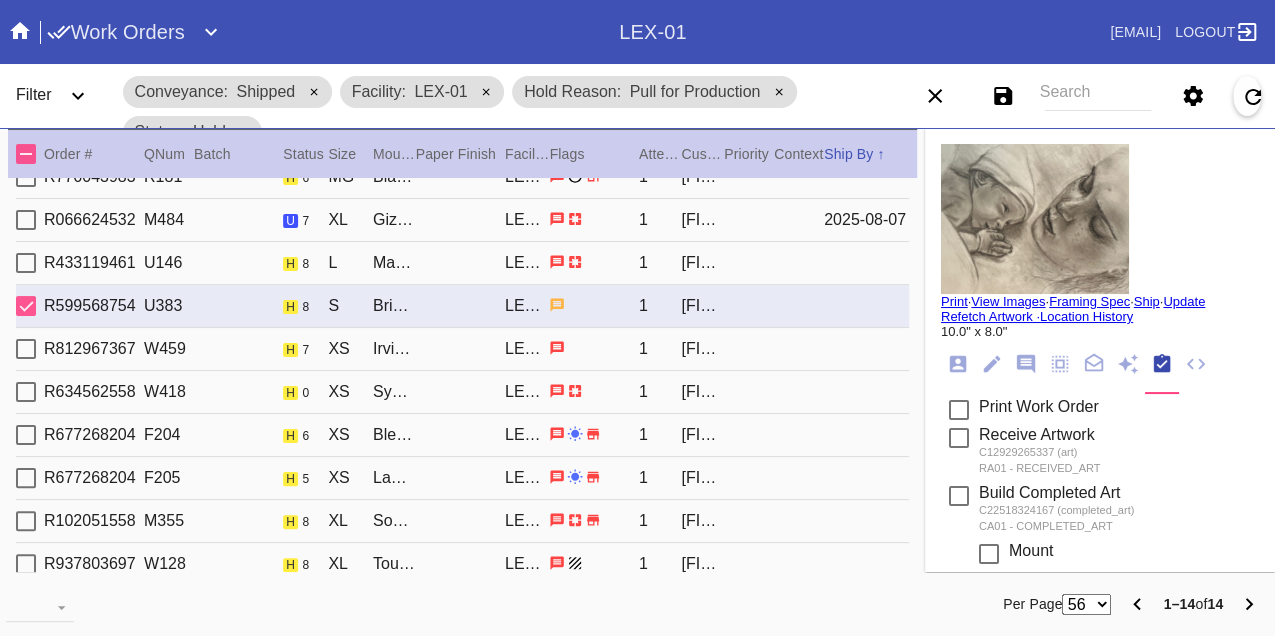 scroll, scrollTop: 21, scrollLeft: 0, axis: vertical 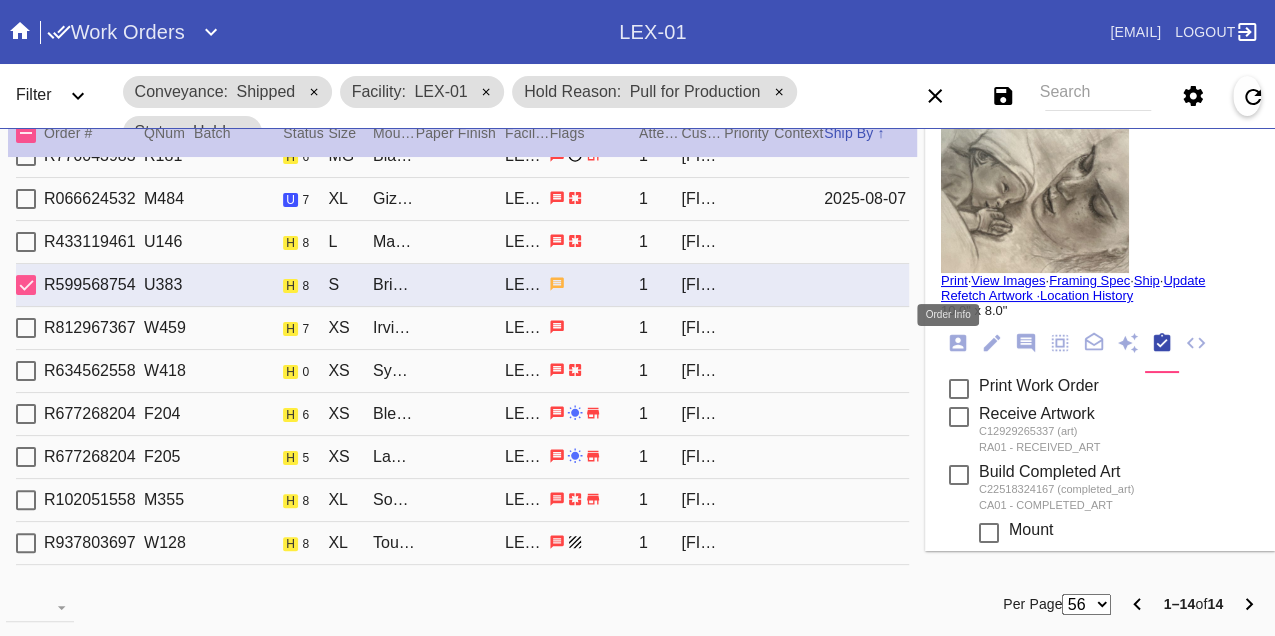 click 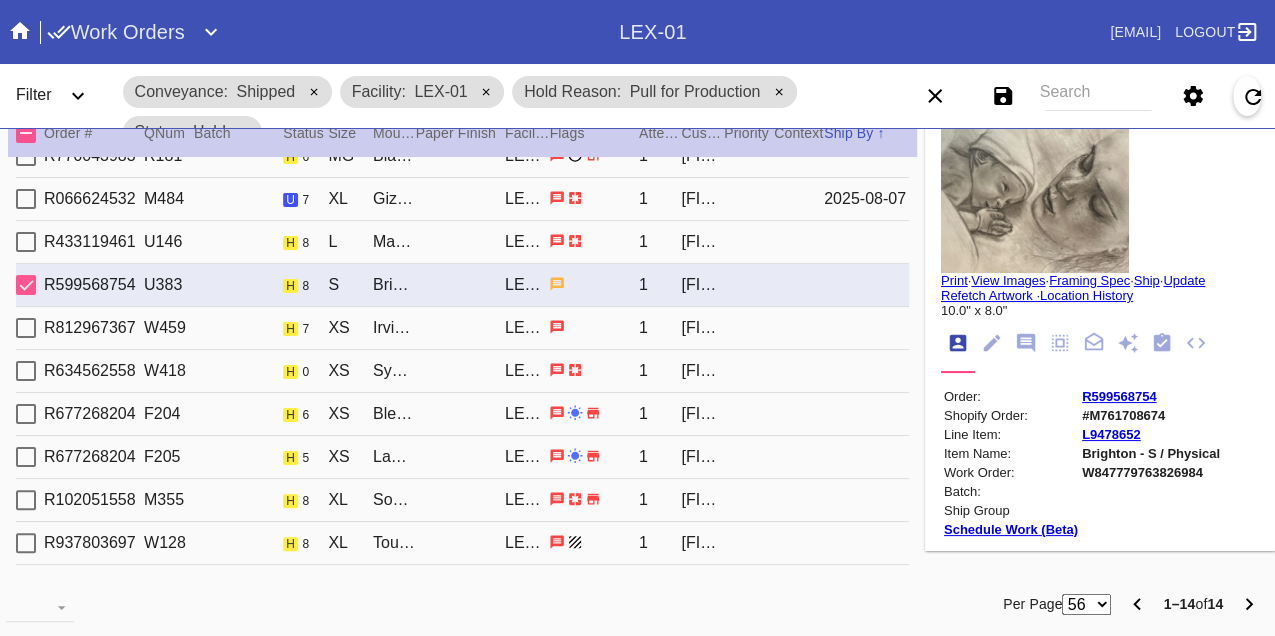 click on "W847779763826984" at bounding box center [1151, 472] 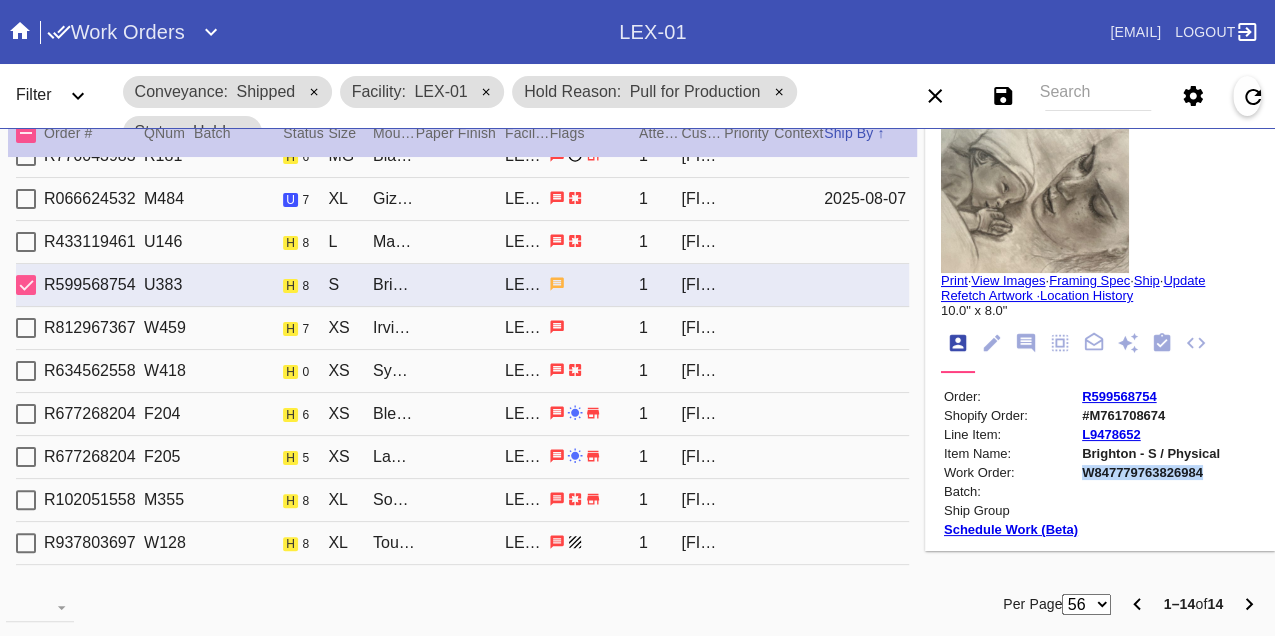 click on "W847779763826984" at bounding box center (1151, 472) 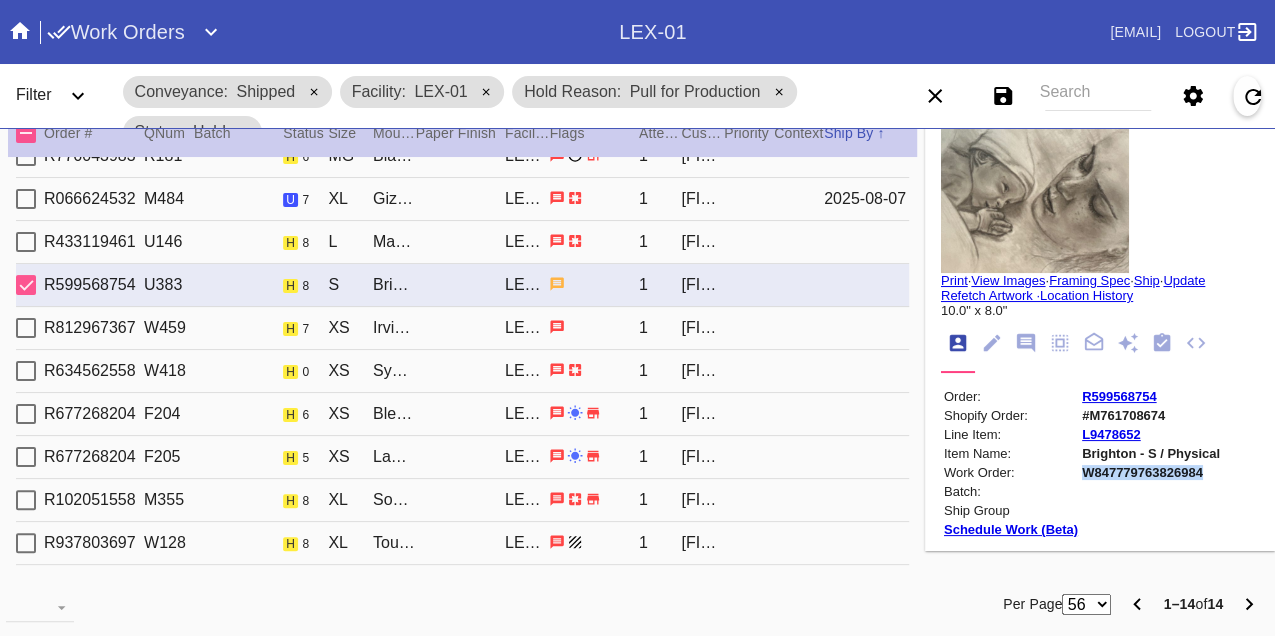 click on "Print" at bounding box center (954, 280) 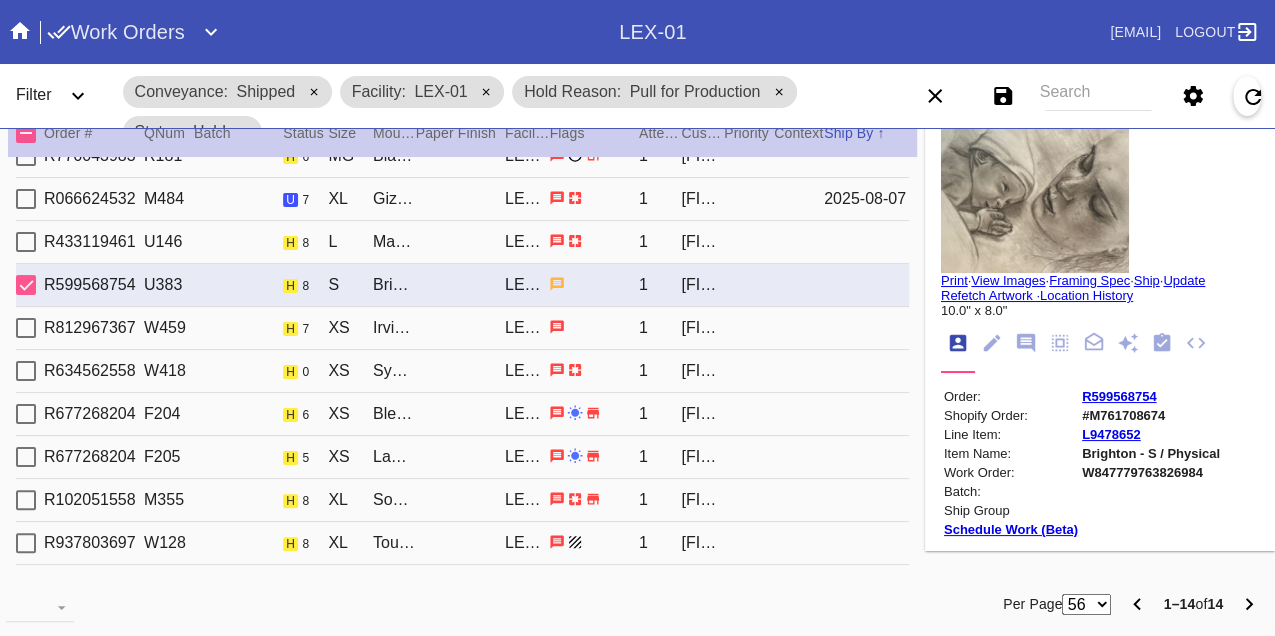 click on "R812967367 W459 h   7 XS Irvine Slim / Fabric White LEX-01 1 Brooke Sidon" at bounding box center (462, 328) 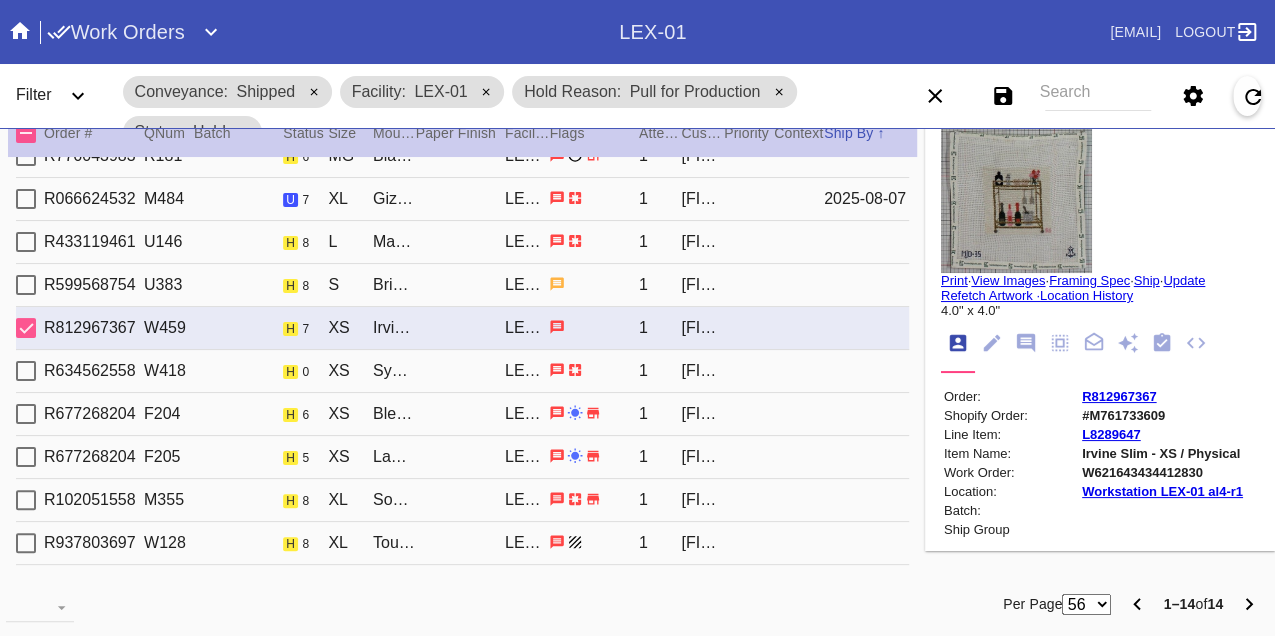 click on "W621643434412830" at bounding box center [1162, 472] 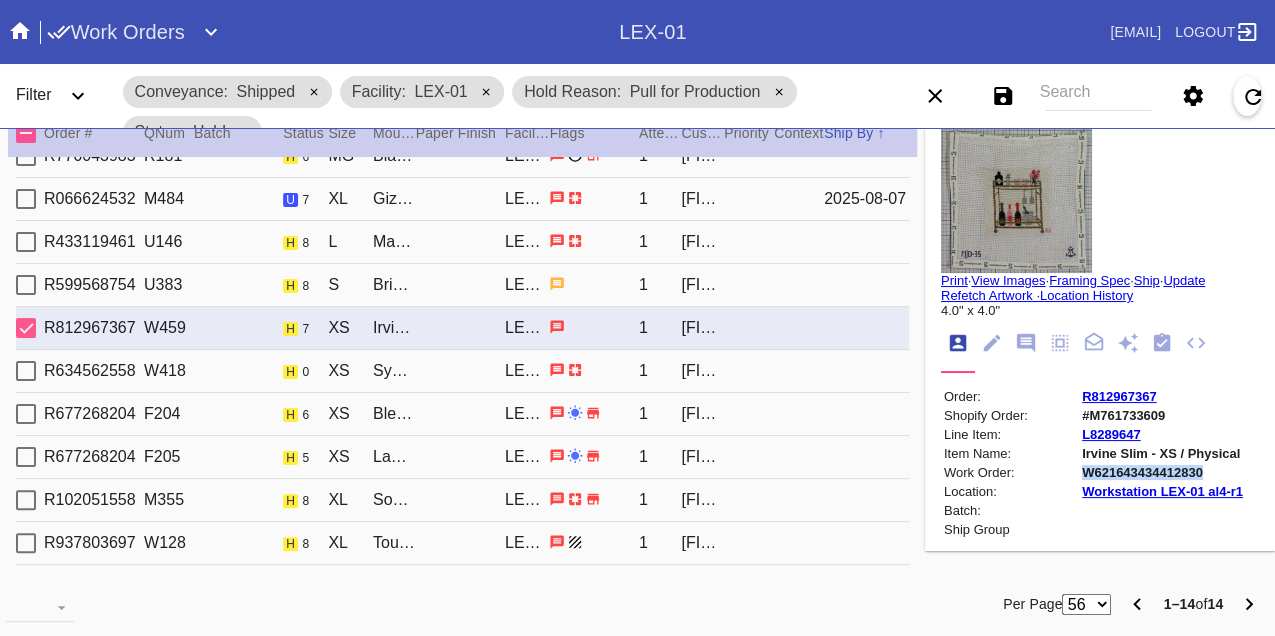 click on "W621643434412830" at bounding box center (1162, 472) 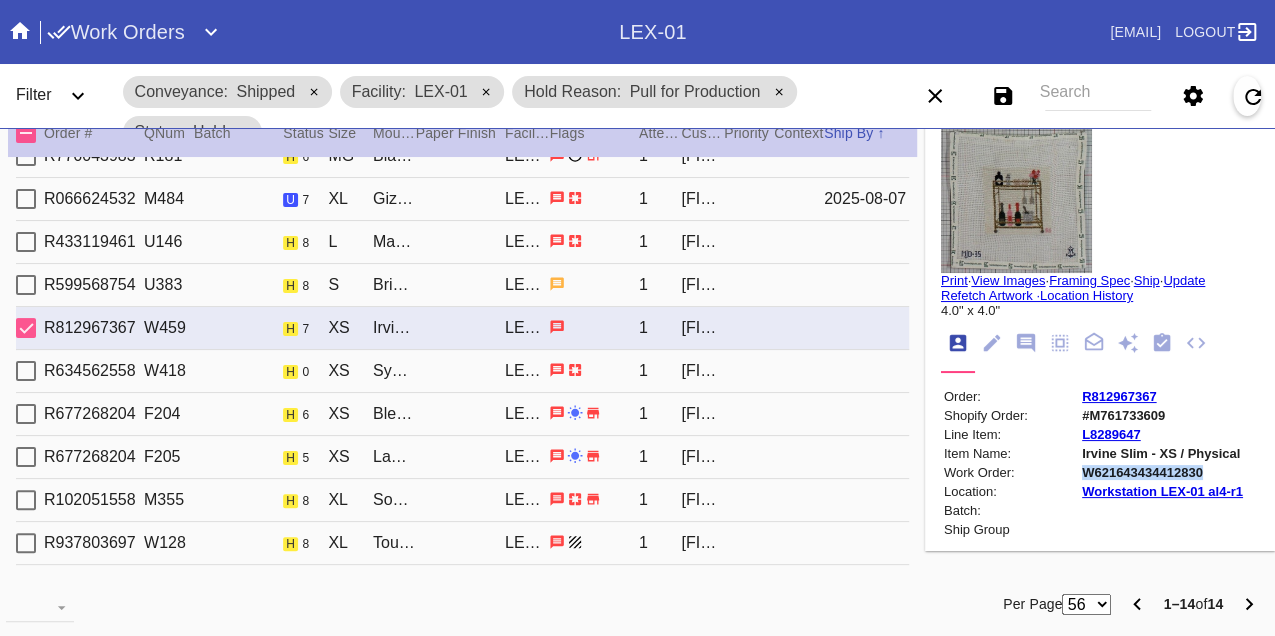 copy on "W621643434412830" 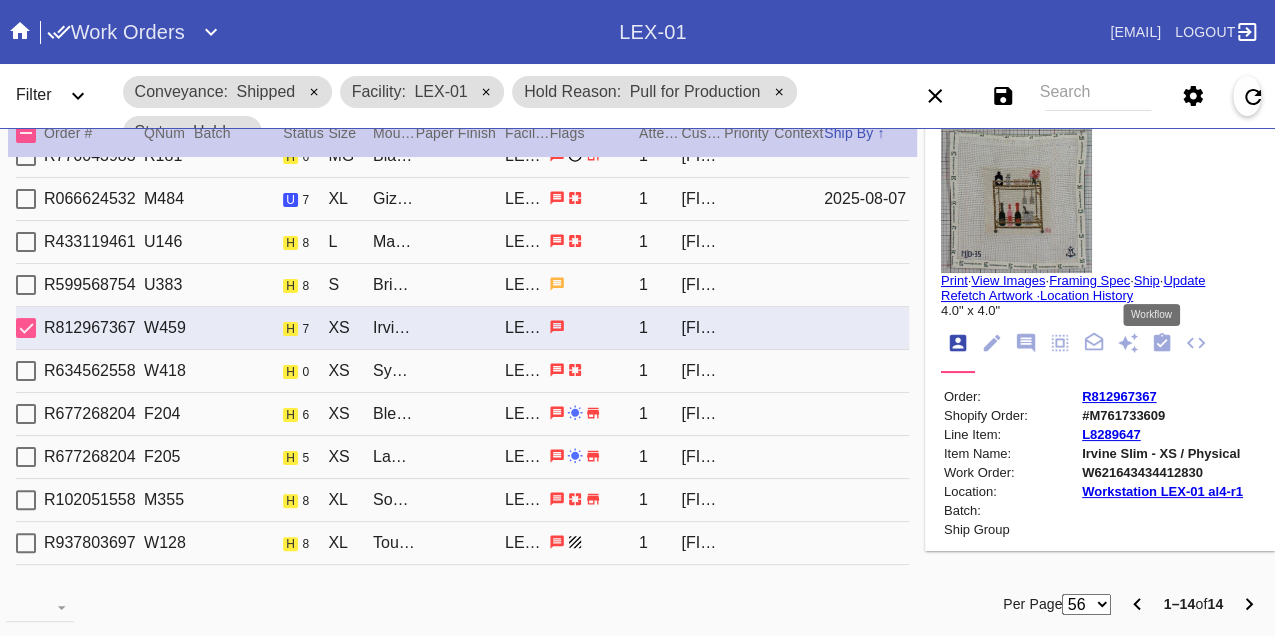 click 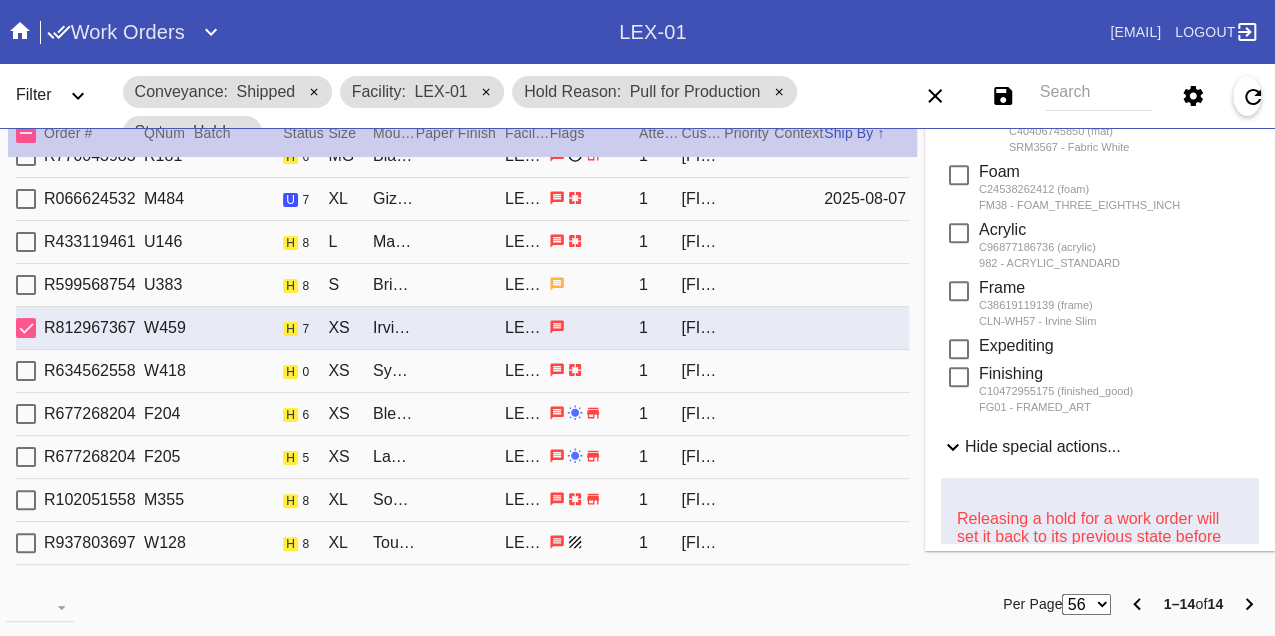 scroll, scrollTop: 888, scrollLeft: 0, axis: vertical 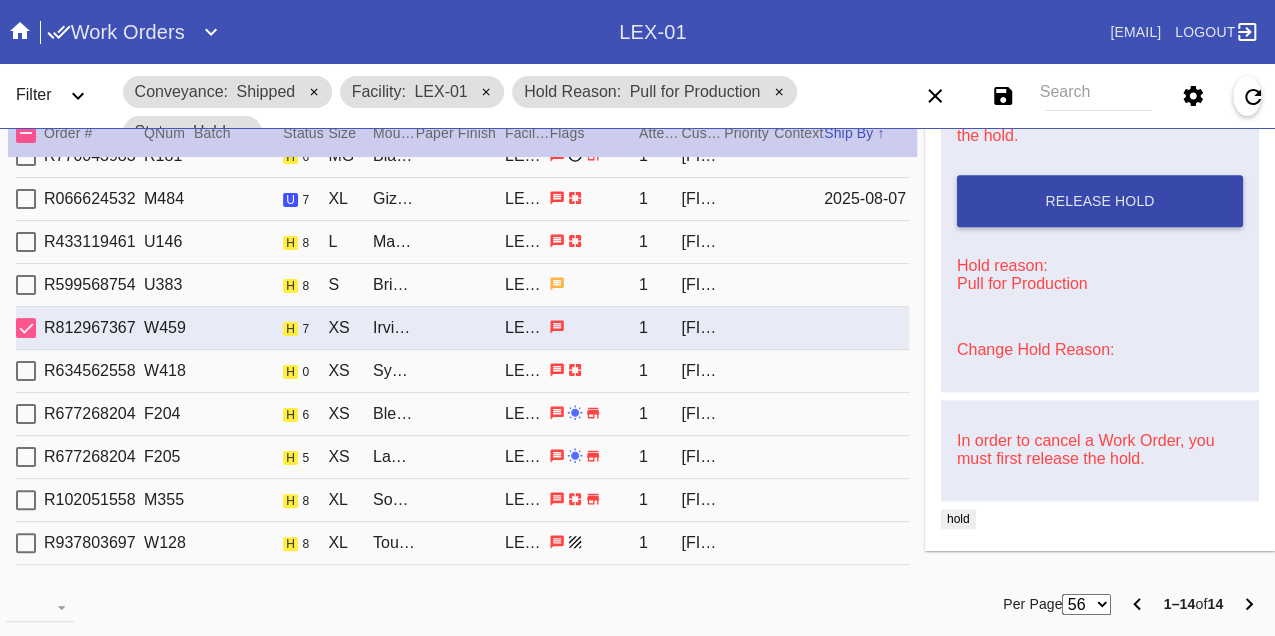 click on "Release Hold" at bounding box center [1099, 201] 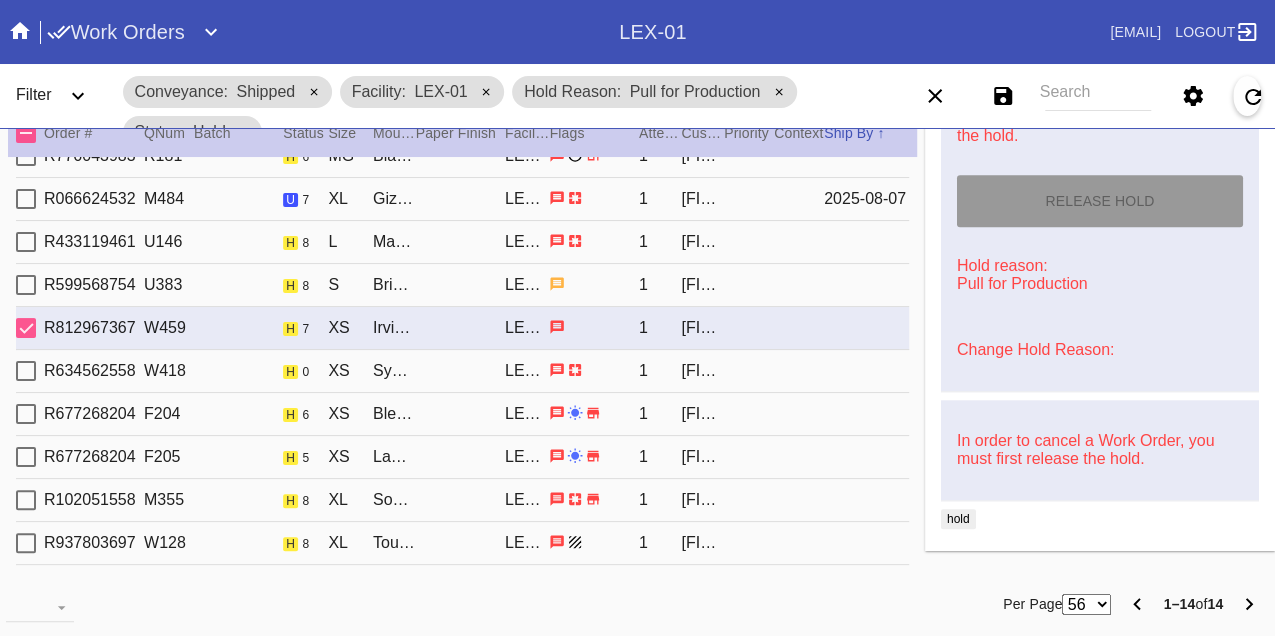 type on "8/7/2025" 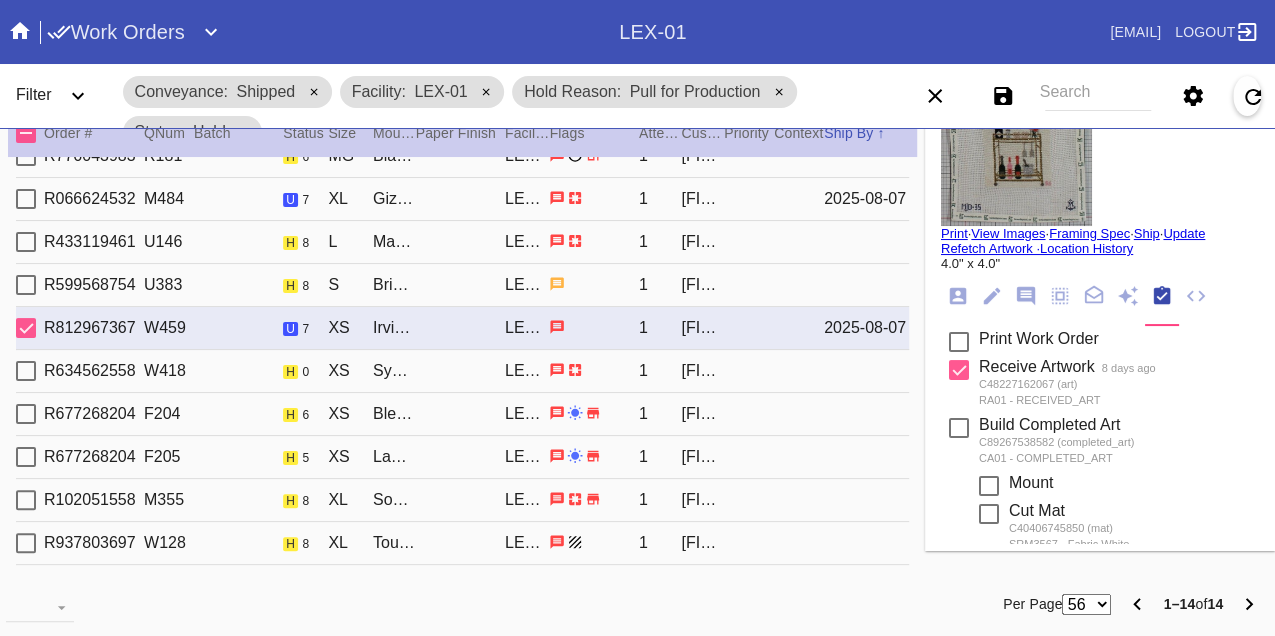scroll, scrollTop: 0, scrollLeft: 0, axis: both 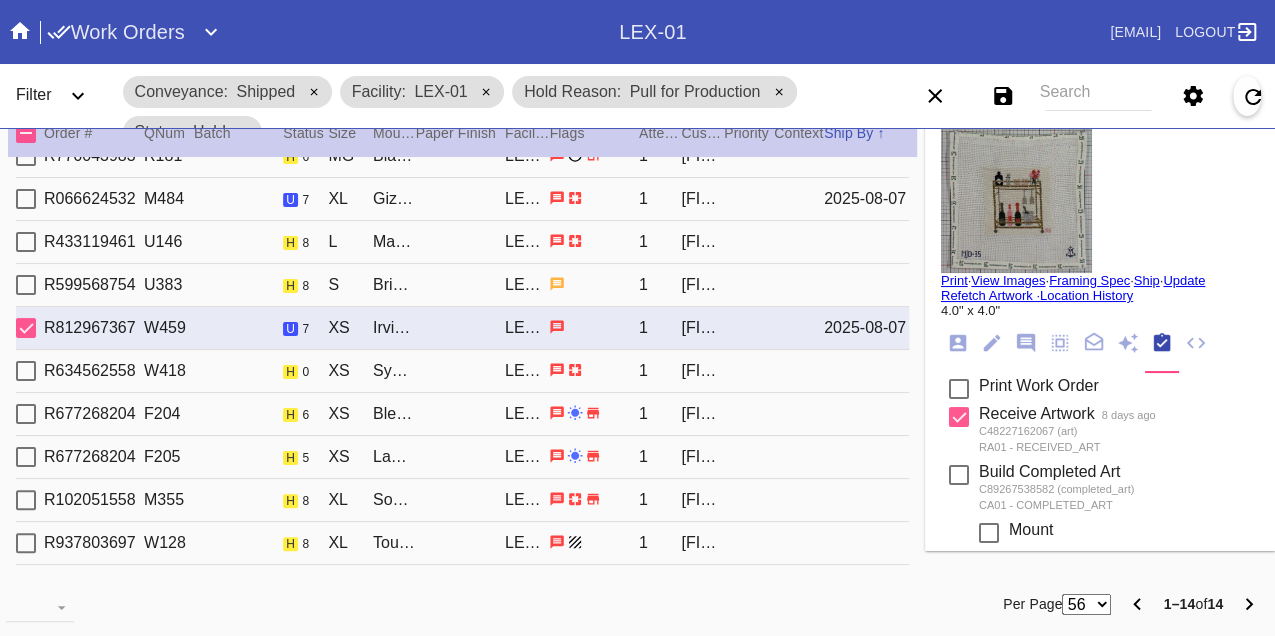 click on "Print" at bounding box center (954, 280) 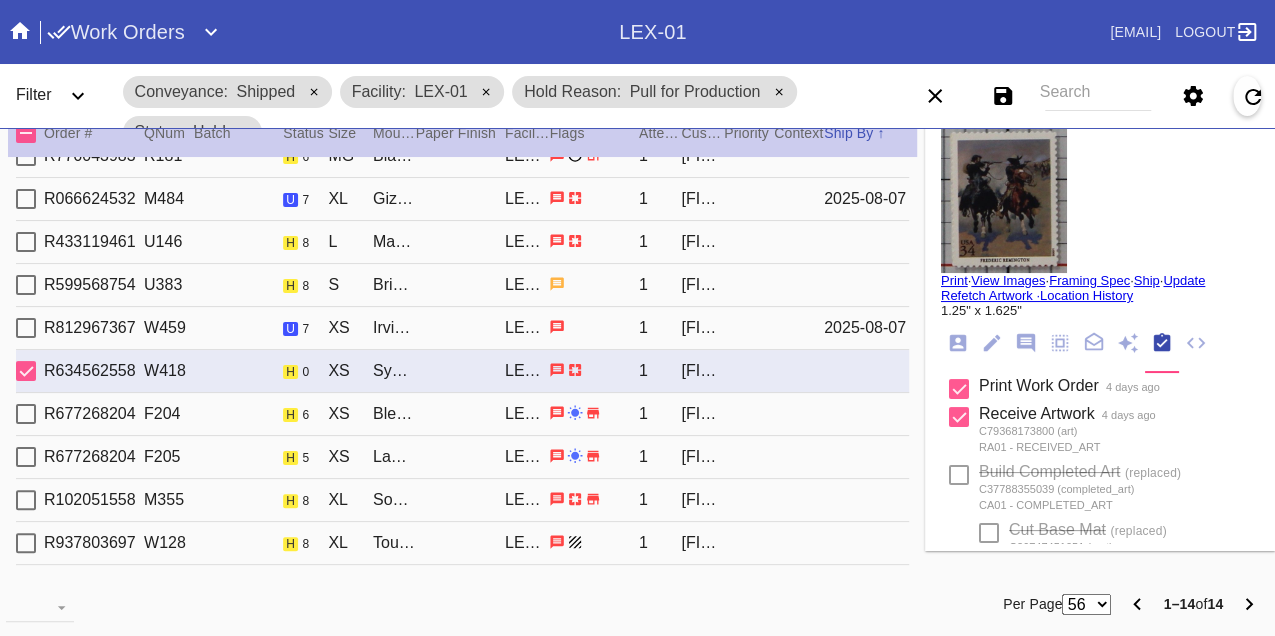click on "R677268204 F204 h   6 XS Bleached Maple Mini / No Mat LEX-01 1 Philippe Welter" at bounding box center [462, 414] 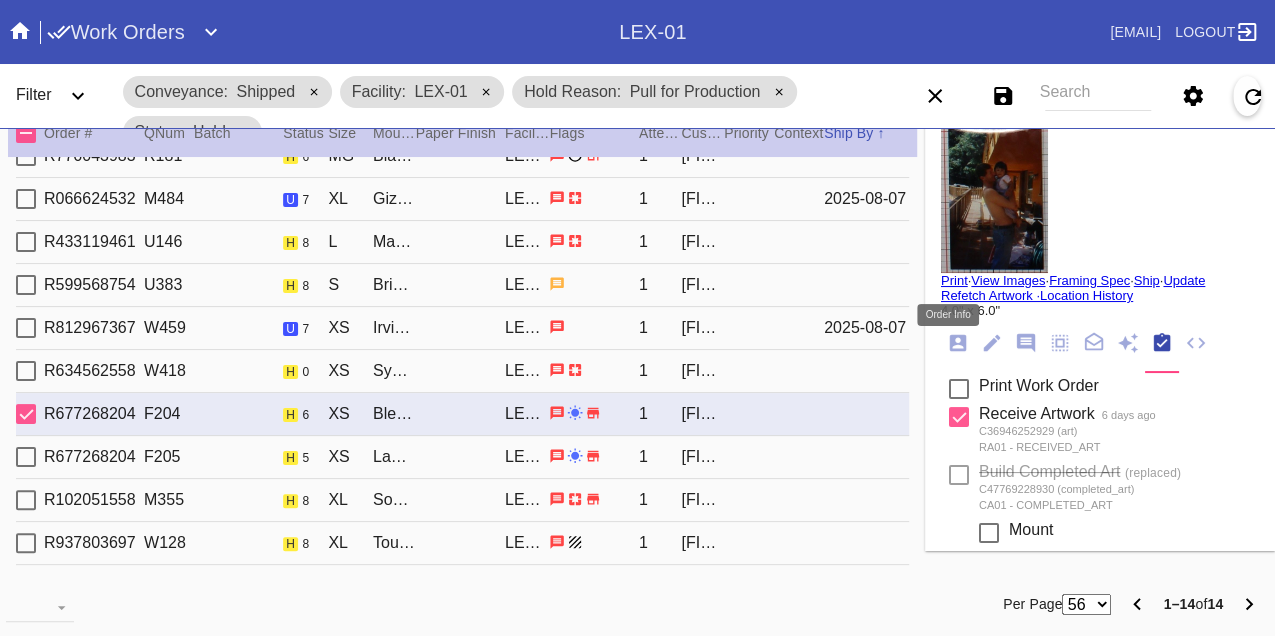 click 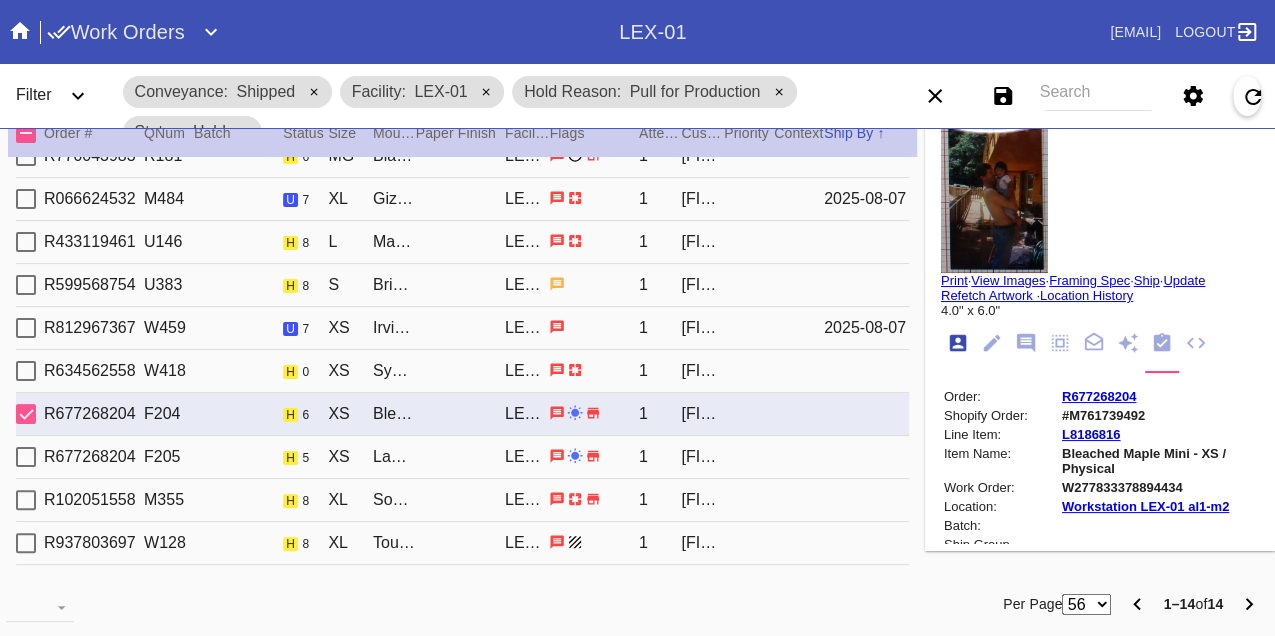 scroll, scrollTop: 24, scrollLeft: 0, axis: vertical 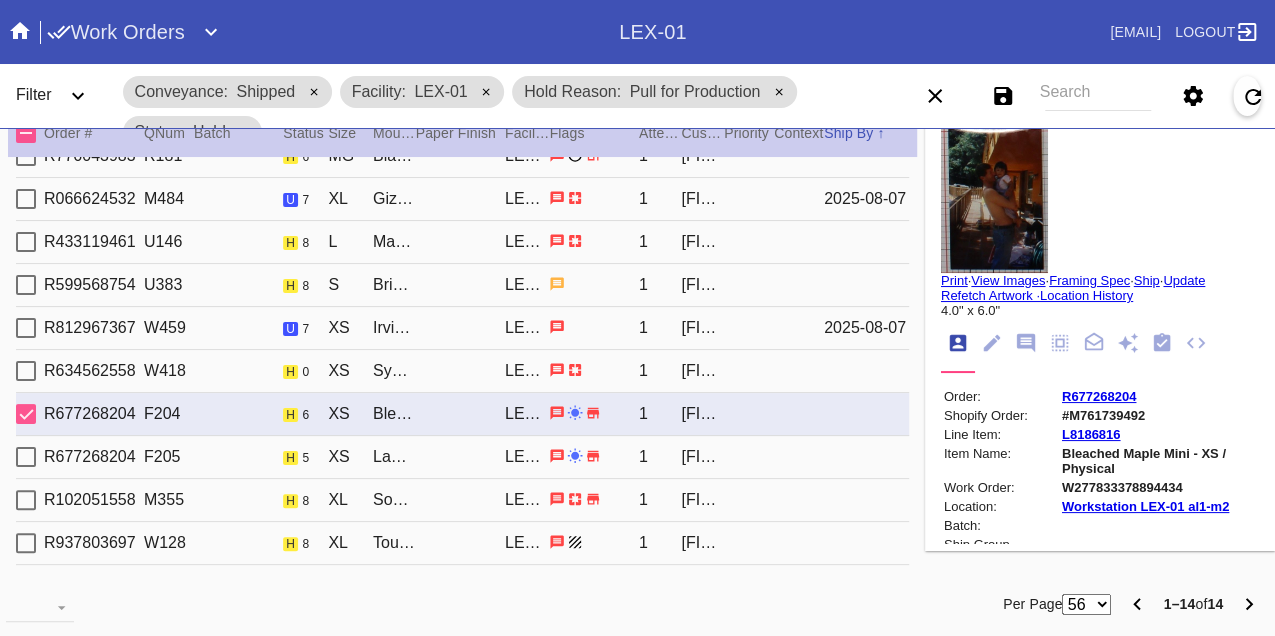 click on "W277833378894434" at bounding box center (1159, 487) 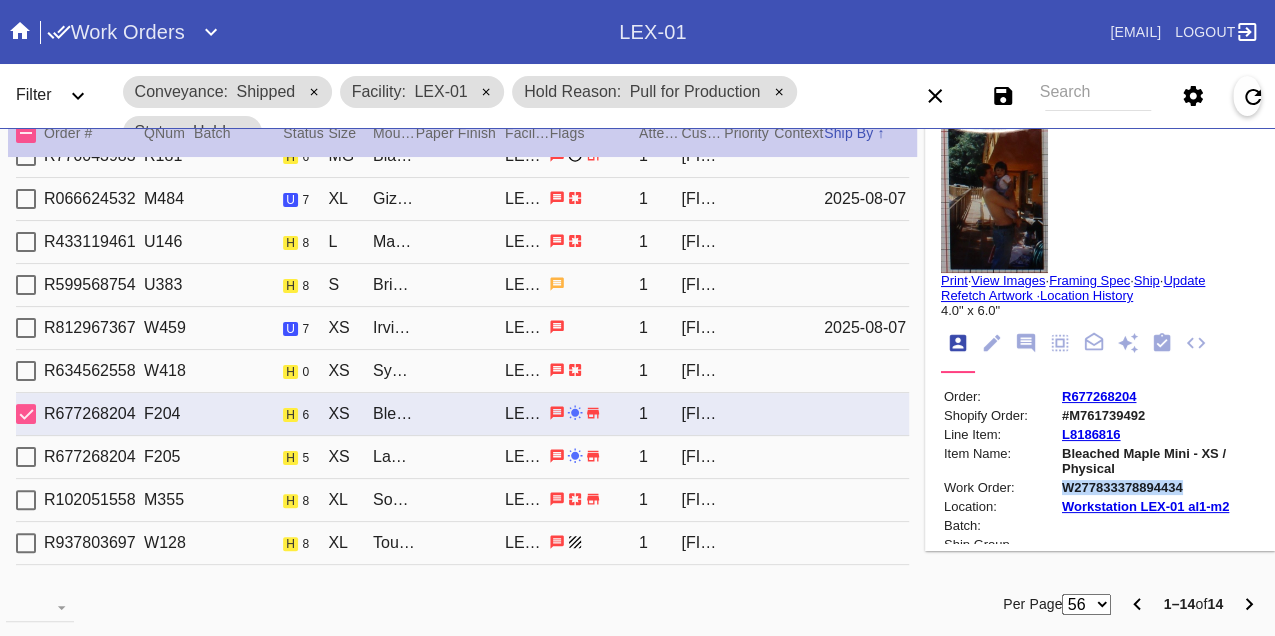click on "W277833378894434" at bounding box center (1159, 487) 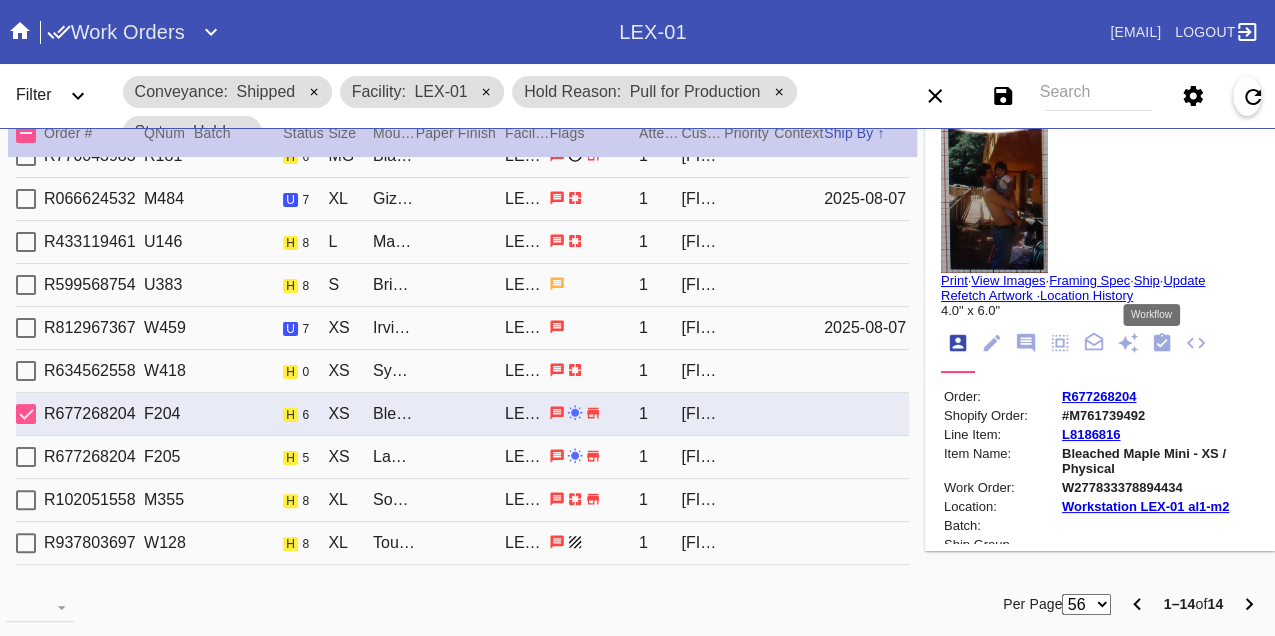 click 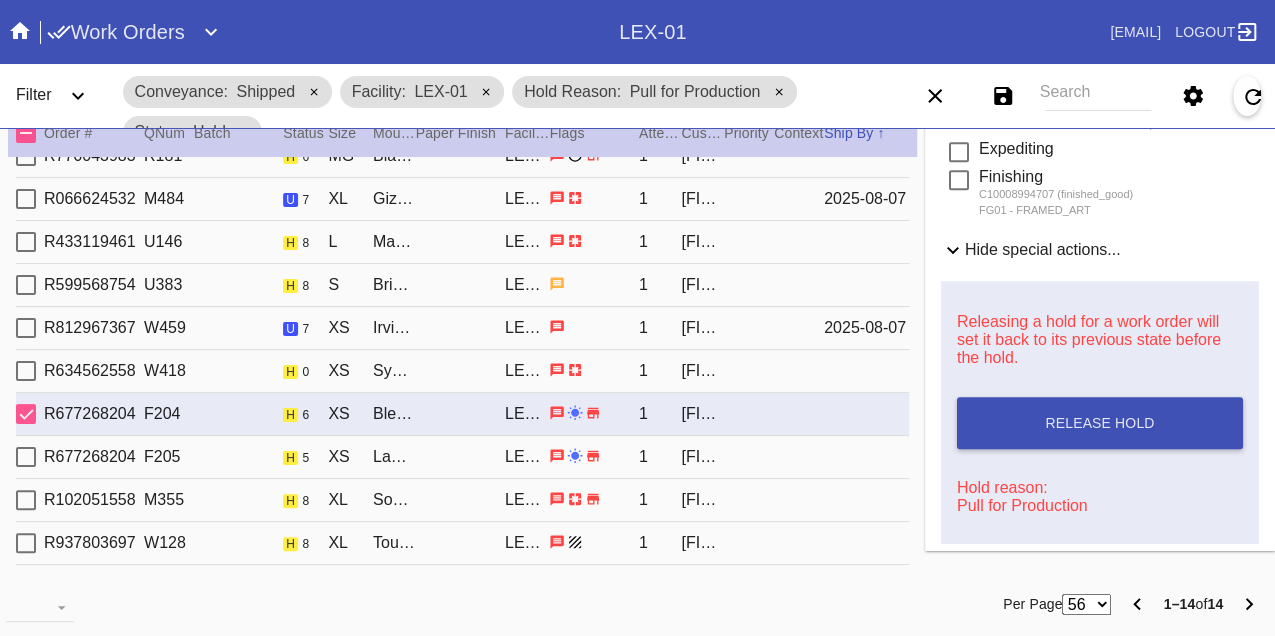 scroll, scrollTop: 1222, scrollLeft: 0, axis: vertical 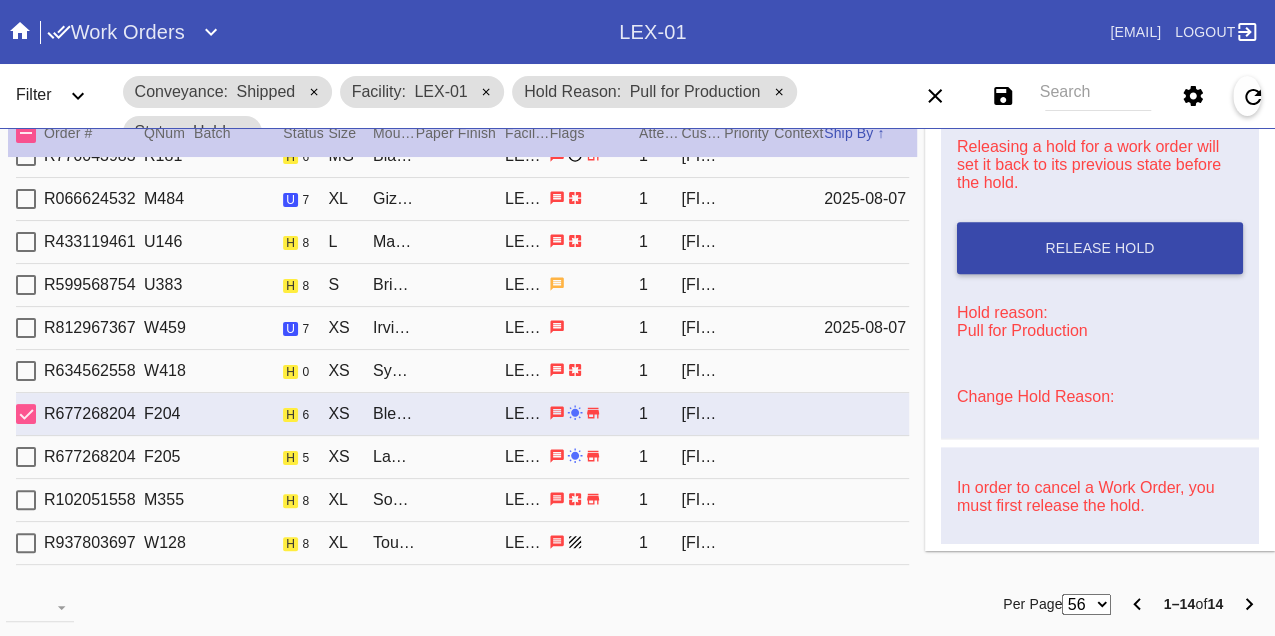 click on "Release Hold" at bounding box center [1100, 248] 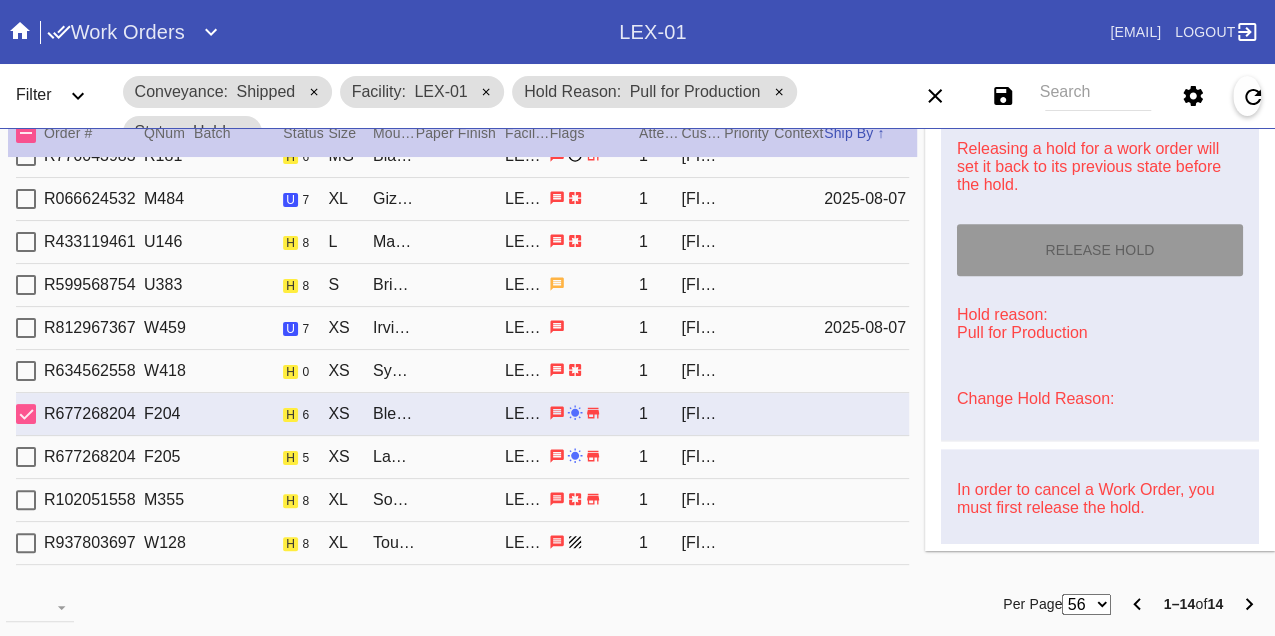 type on "8/7/2025" 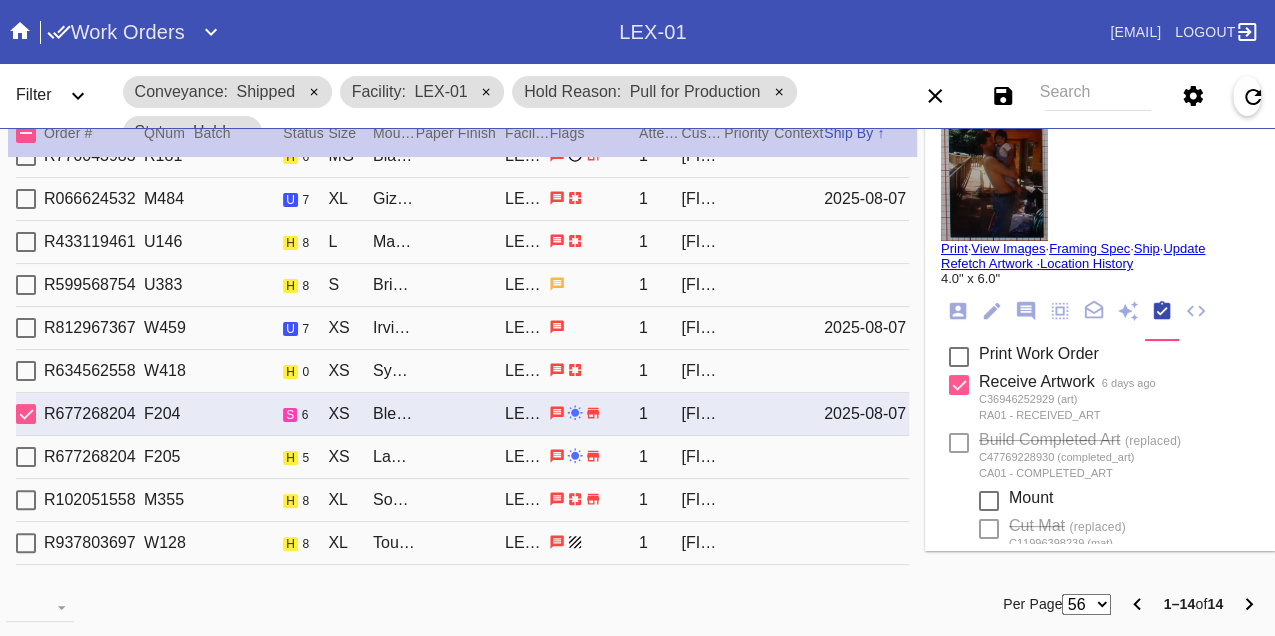 scroll, scrollTop: 0, scrollLeft: 0, axis: both 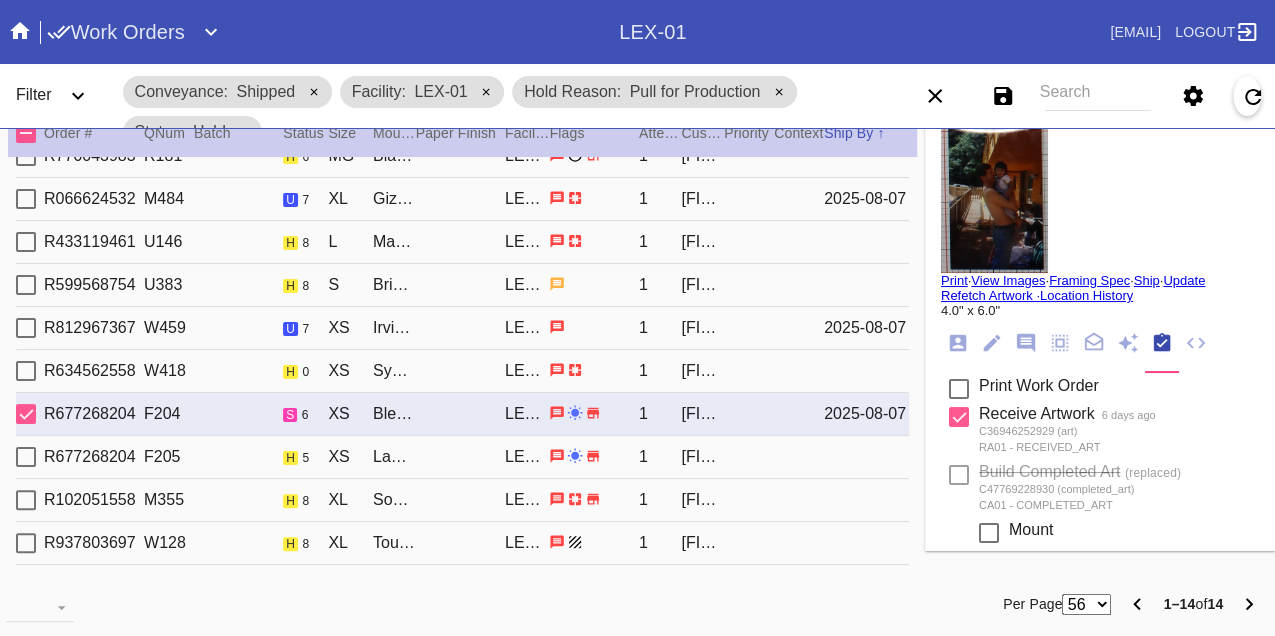 click on "Print" at bounding box center [954, 280] 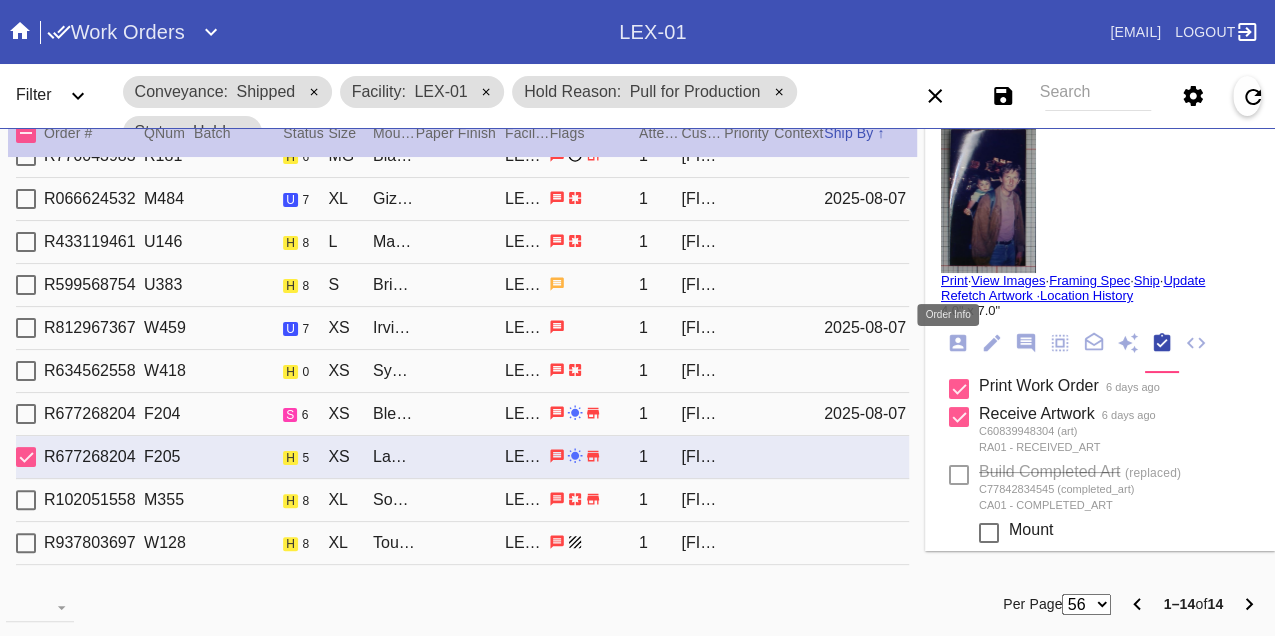 click 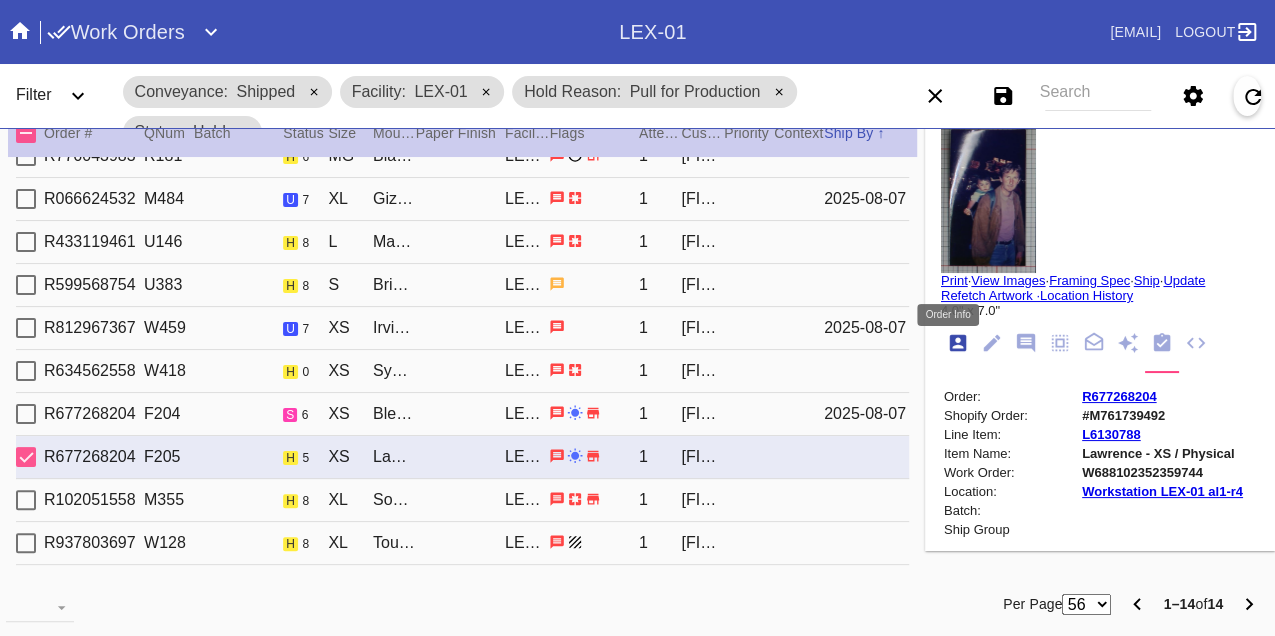 scroll, scrollTop: 24, scrollLeft: 0, axis: vertical 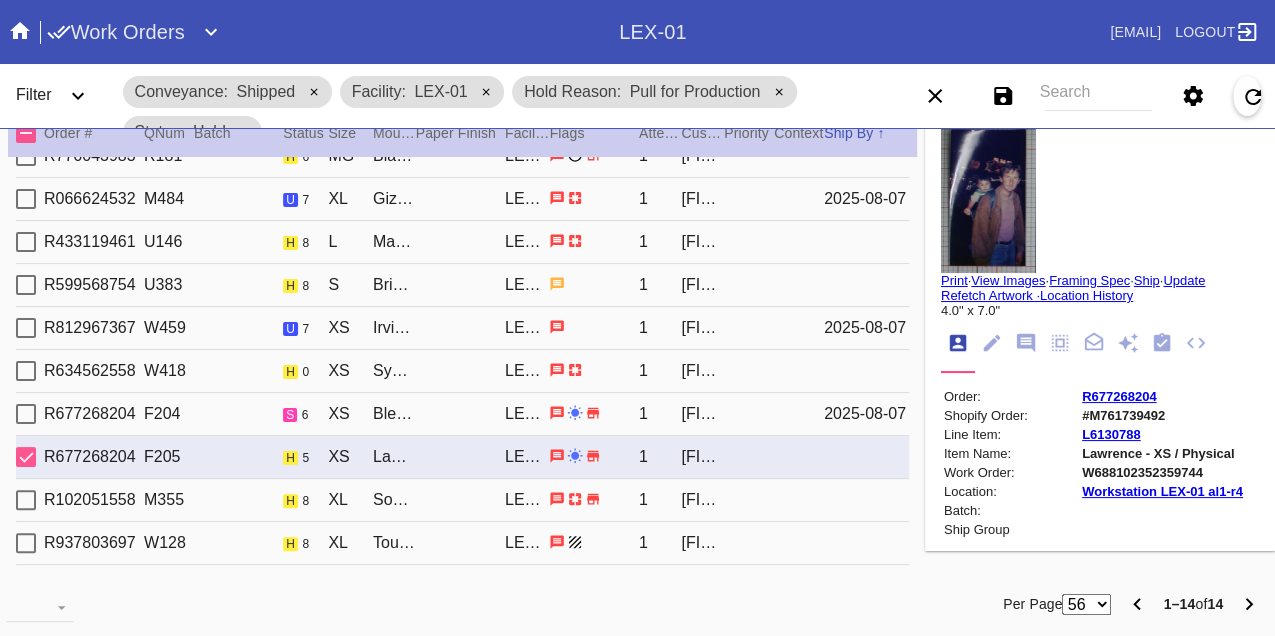 click on "W688102352359744" at bounding box center (1162, 472) 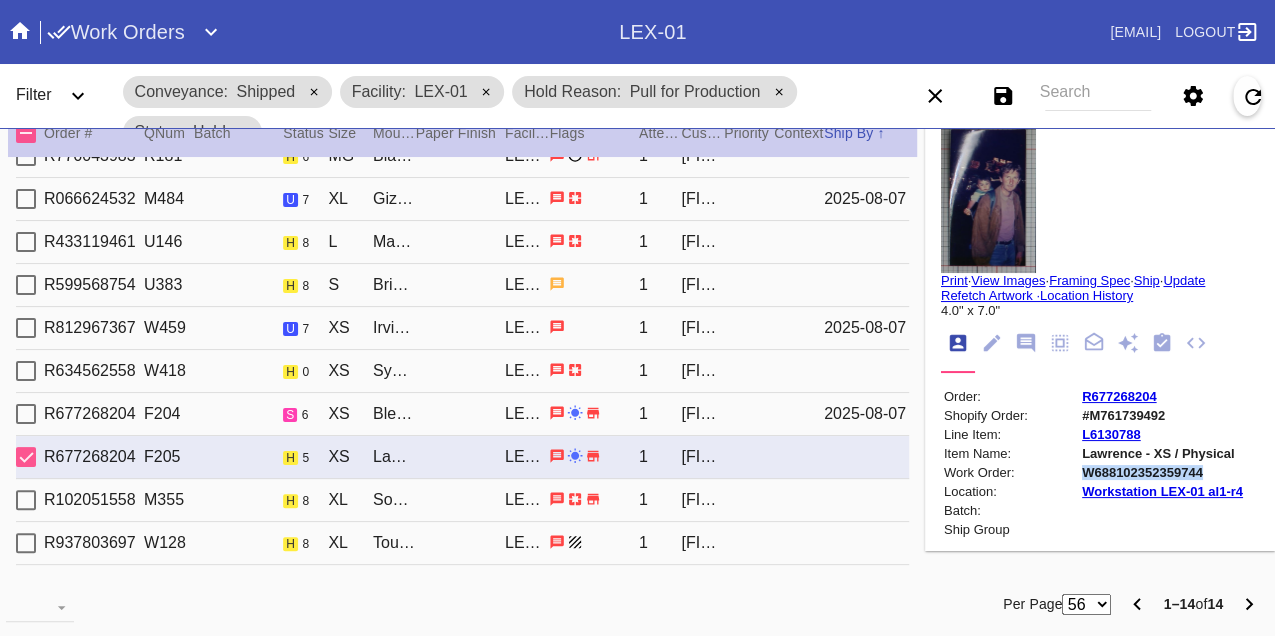 click on "W688102352359744" at bounding box center [1162, 472] 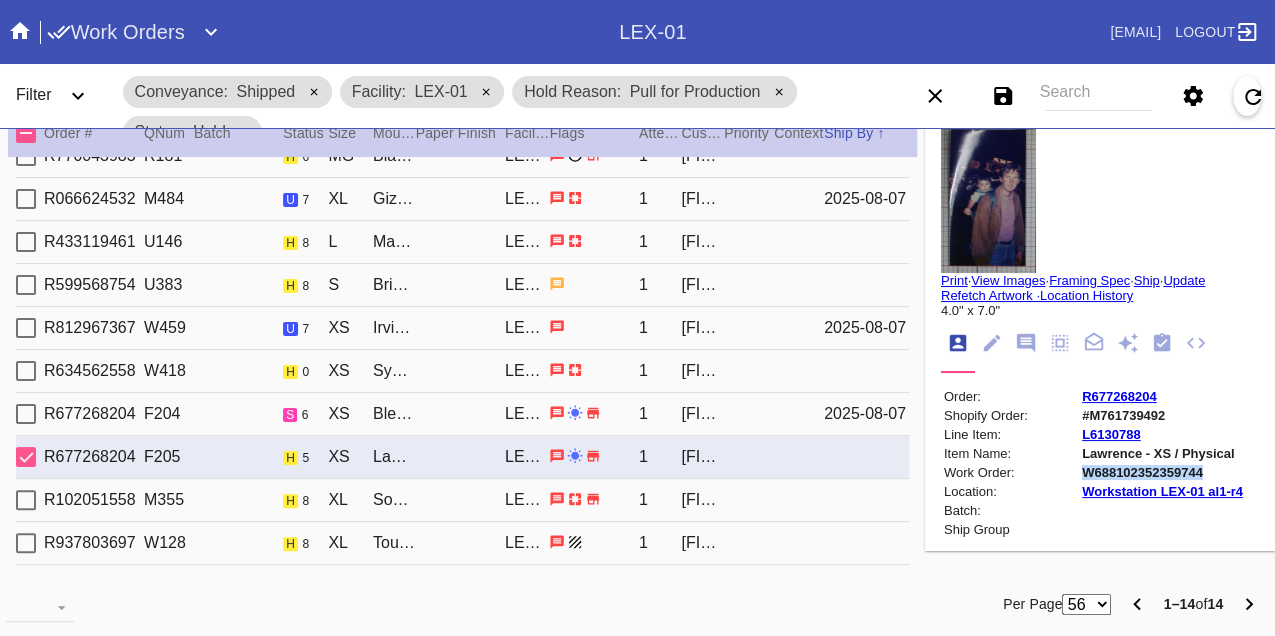 copy on "W688102352359744" 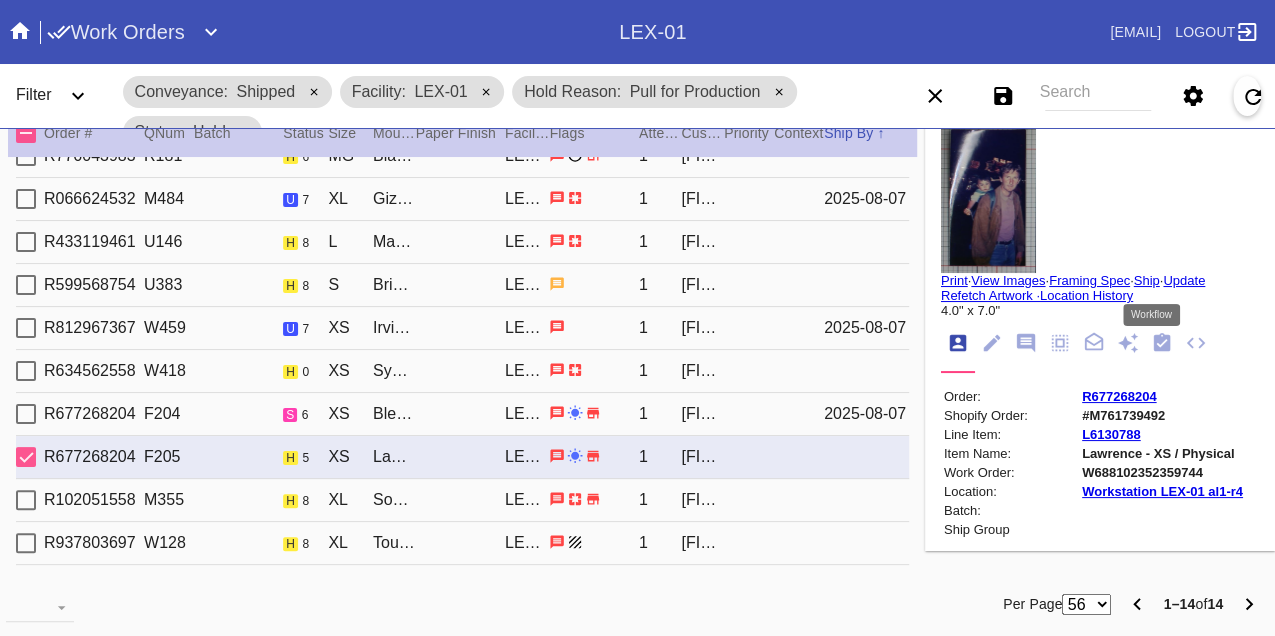 click 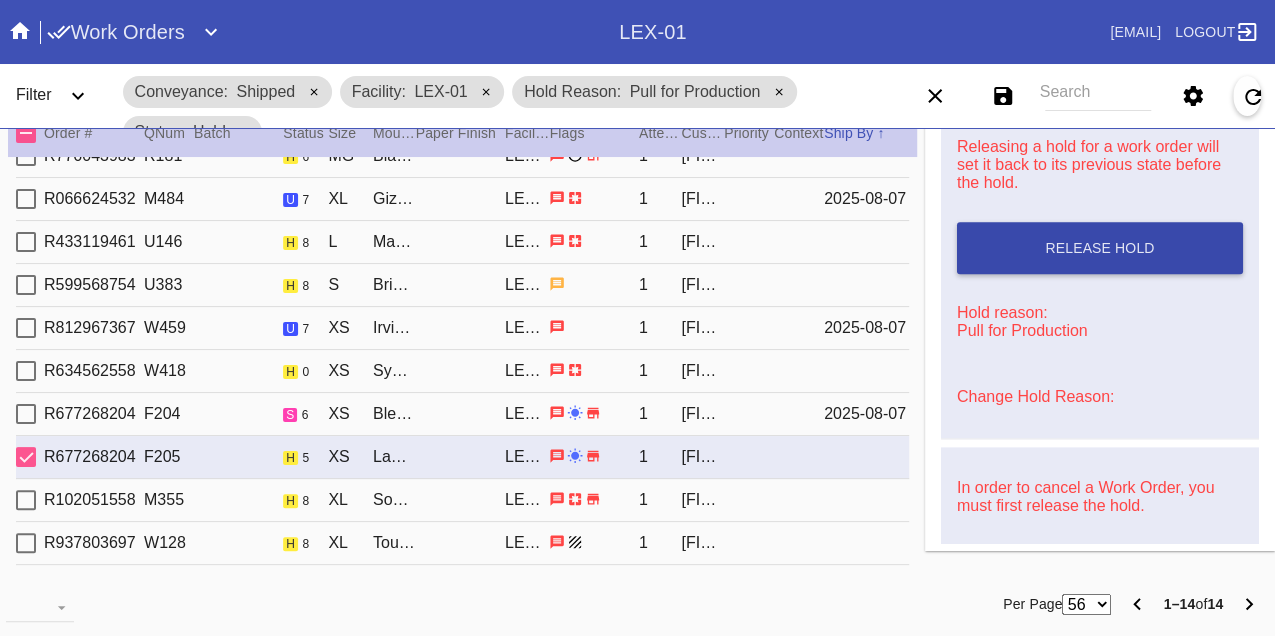 click on "Release Hold" at bounding box center [1100, 248] 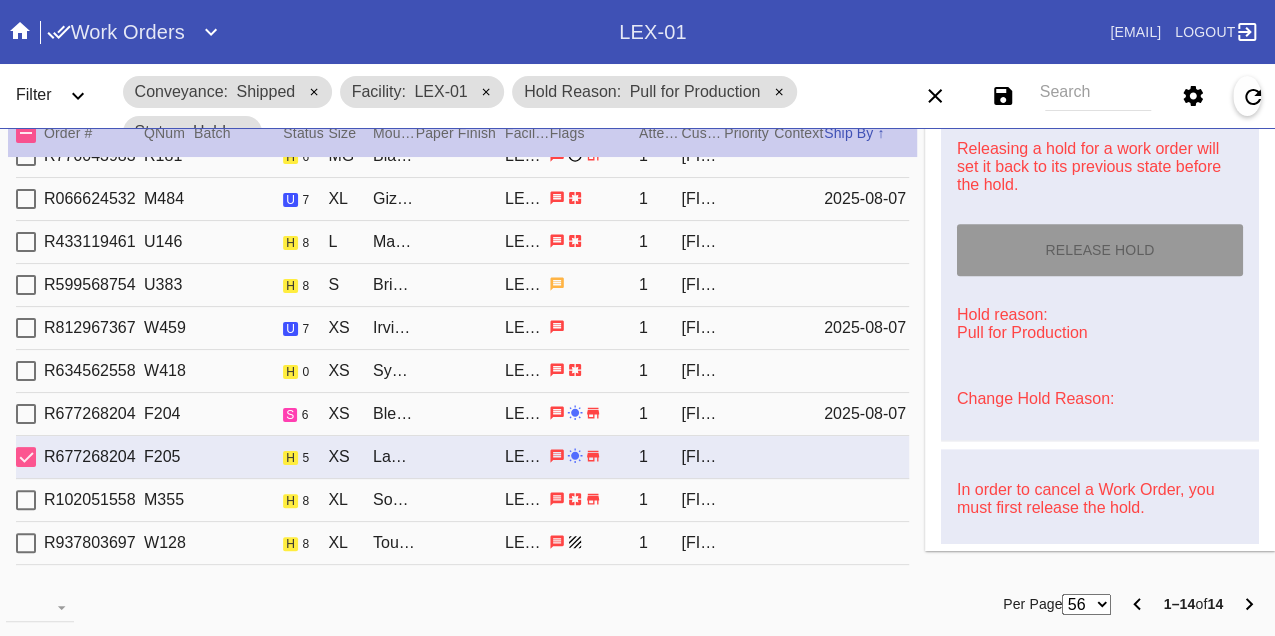 type on "8/7/2025" 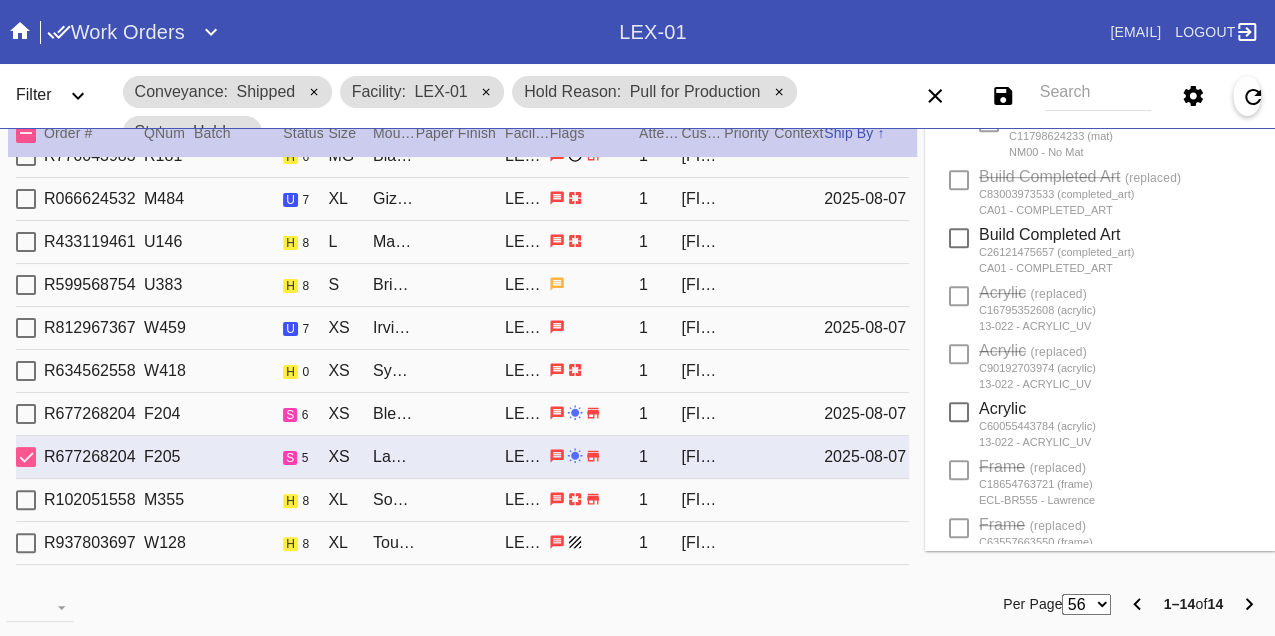 scroll, scrollTop: 0, scrollLeft: 0, axis: both 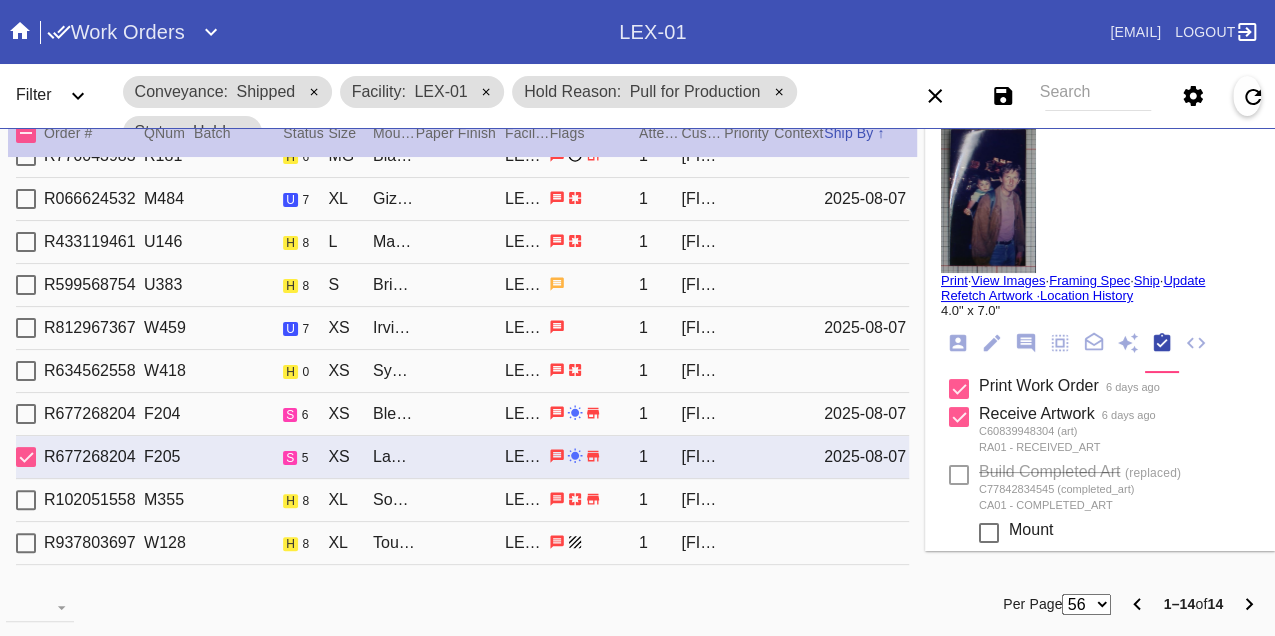 click on "Print" at bounding box center (954, 280) 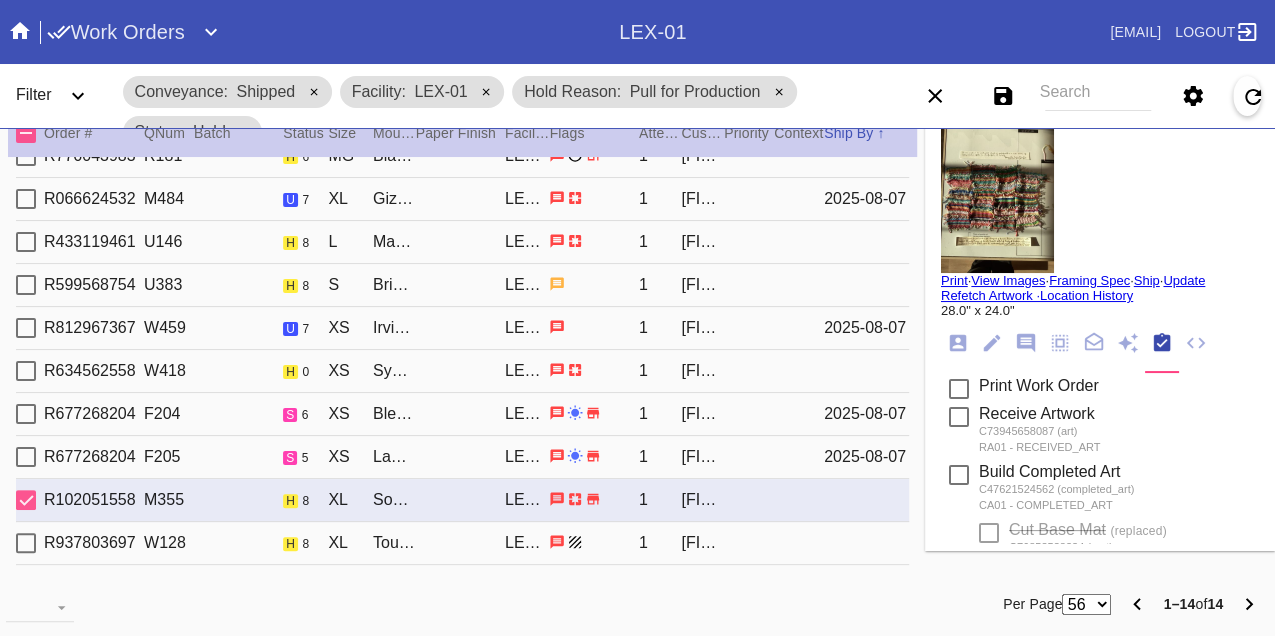 click on "R937803697 W128 h   8 XL Toulouse / Forest Mini Stripe LEX-01 1 Ann Blair Housefield" at bounding box center (462, 543) 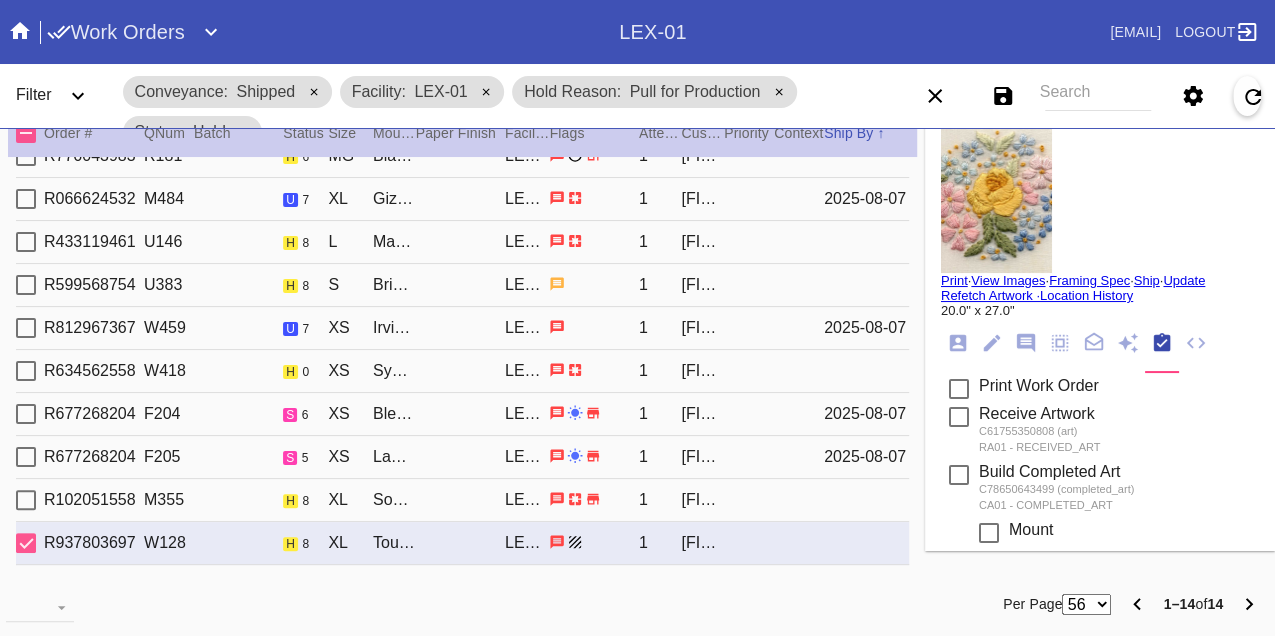 click on "R102051558 M355 h   8 XL Sonoma / White LEX-01 1 Amy Kuttab" at bounding box center [462, 500] 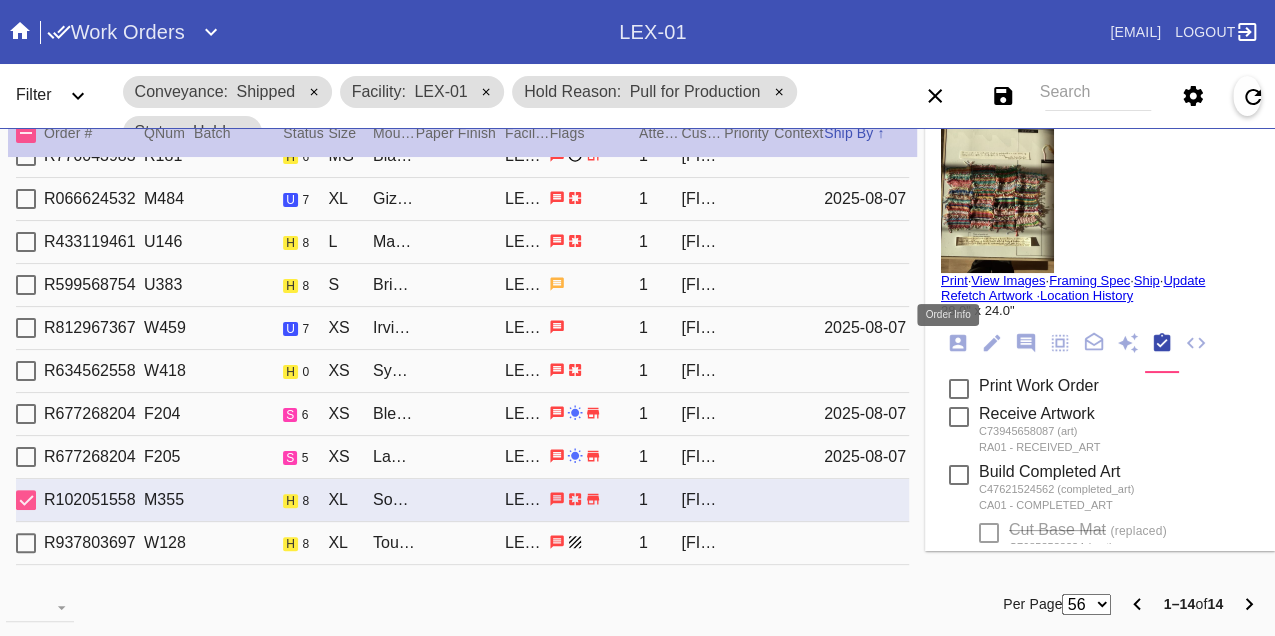click 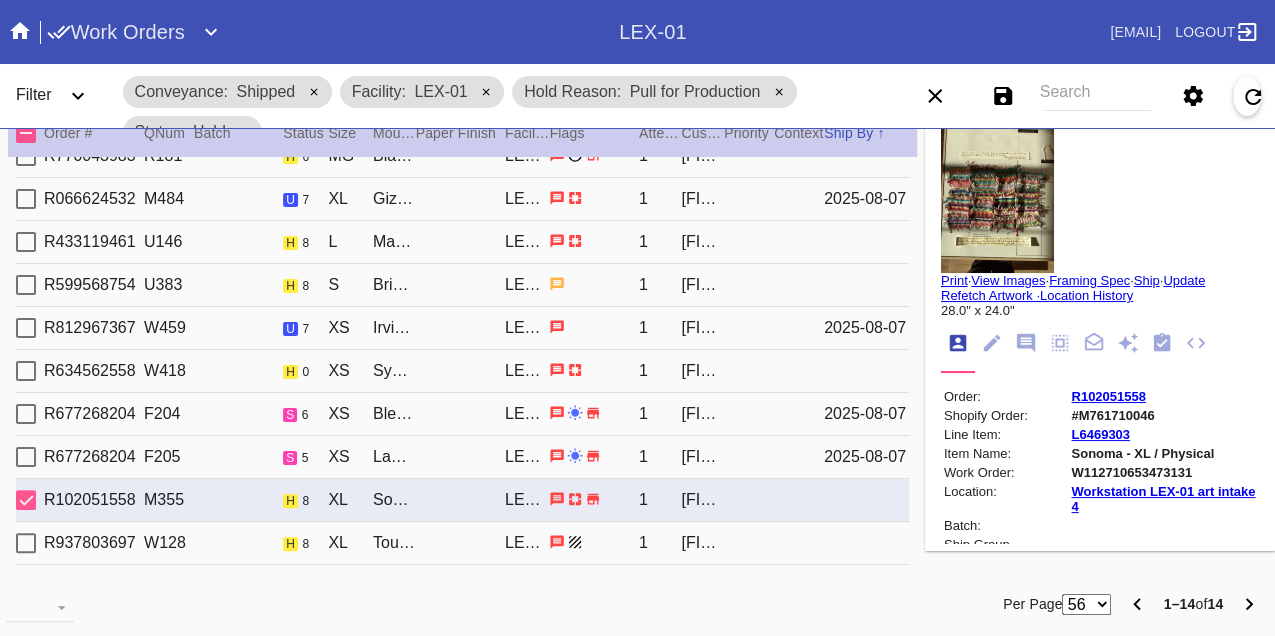 click on "W112710653473131" at bounding box center (1163, 472) 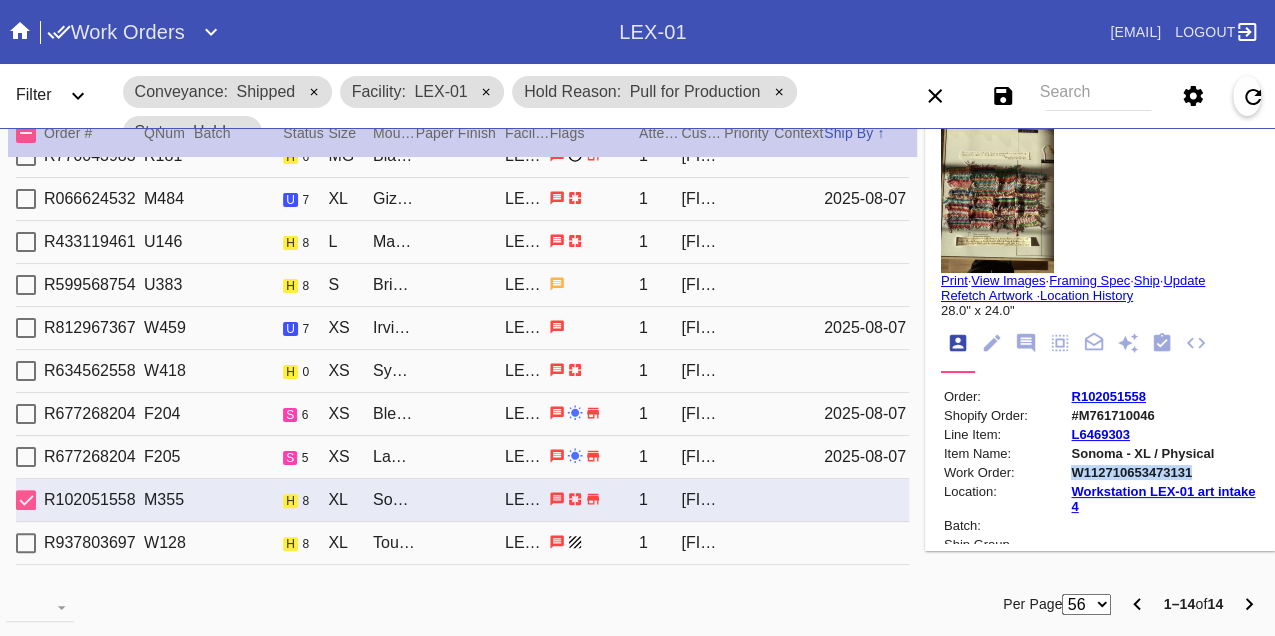 click on "W112710653473131" at bounding box center [1163, 472] 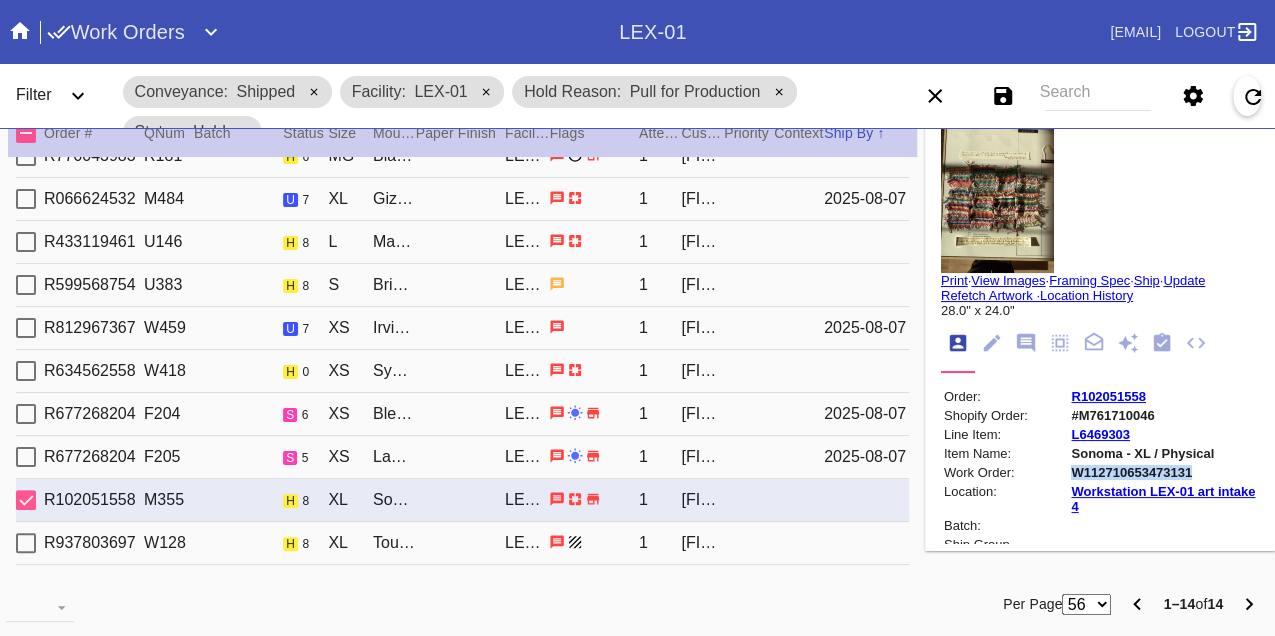 copy on "W112710653473131" 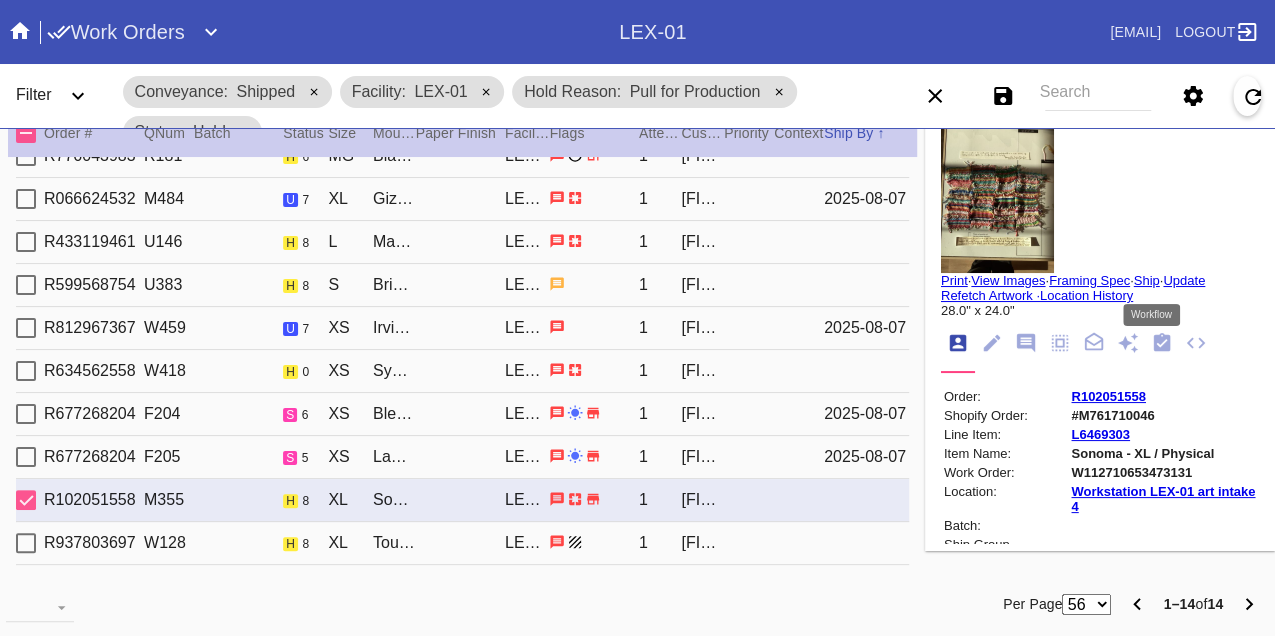 click 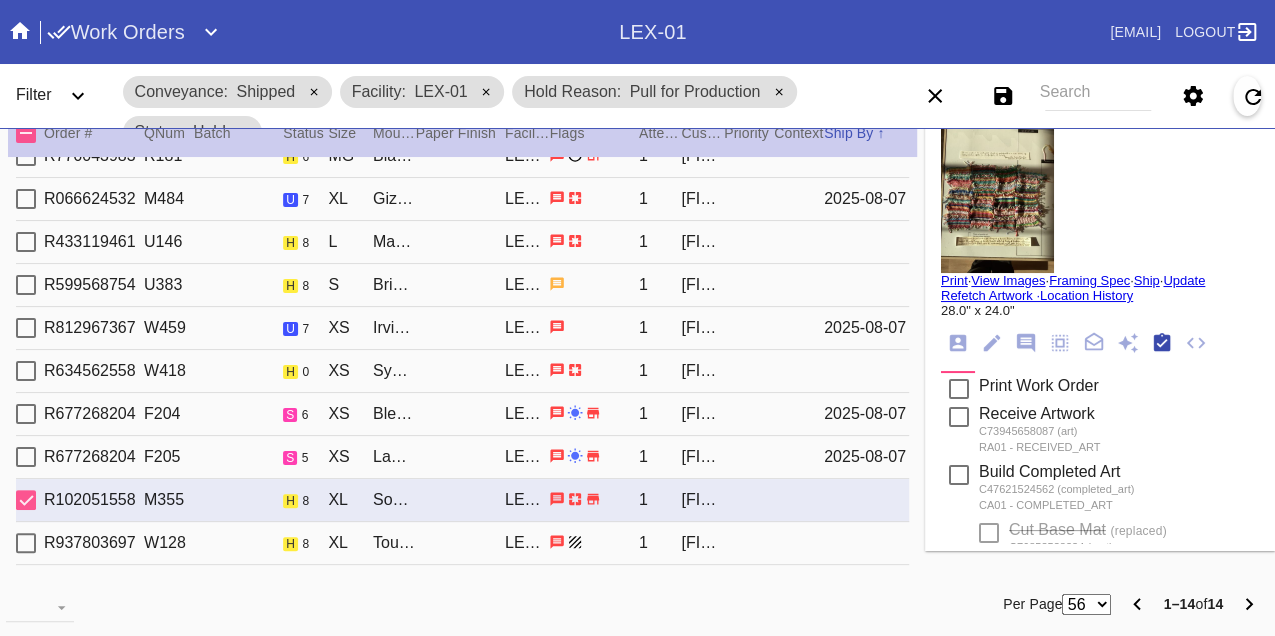 scroll, scrollTop: 318, scrollLeft: 0, axis: vertical 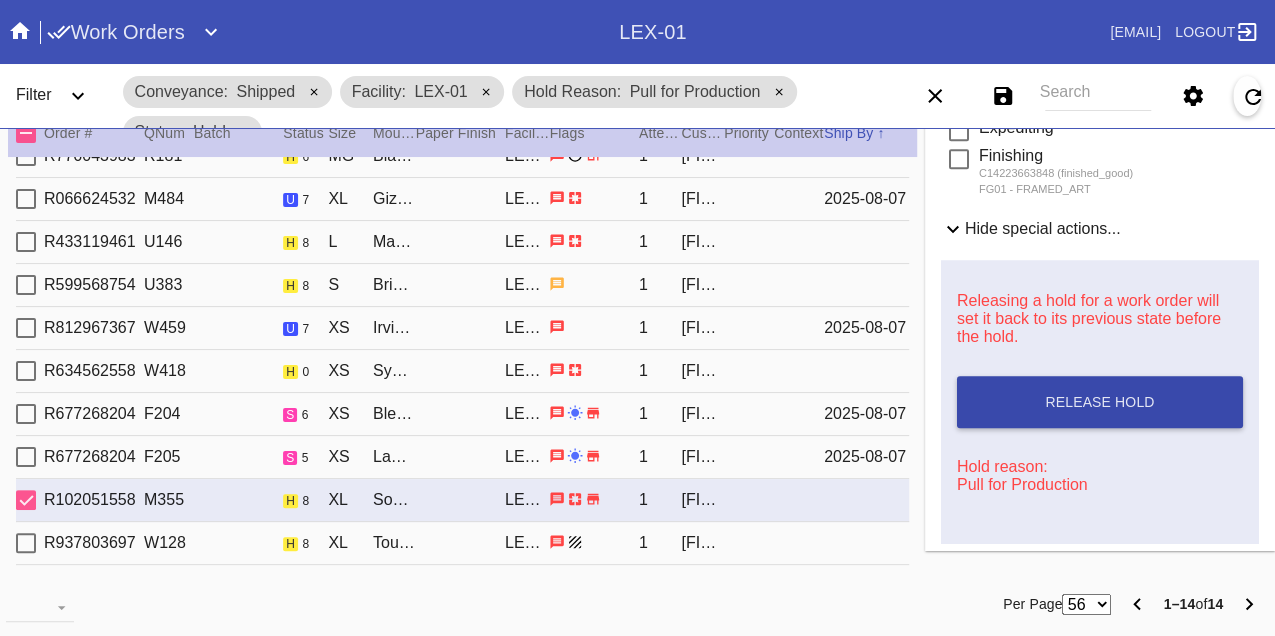 click on "Release Hold" at bounding box center [1099, 402] 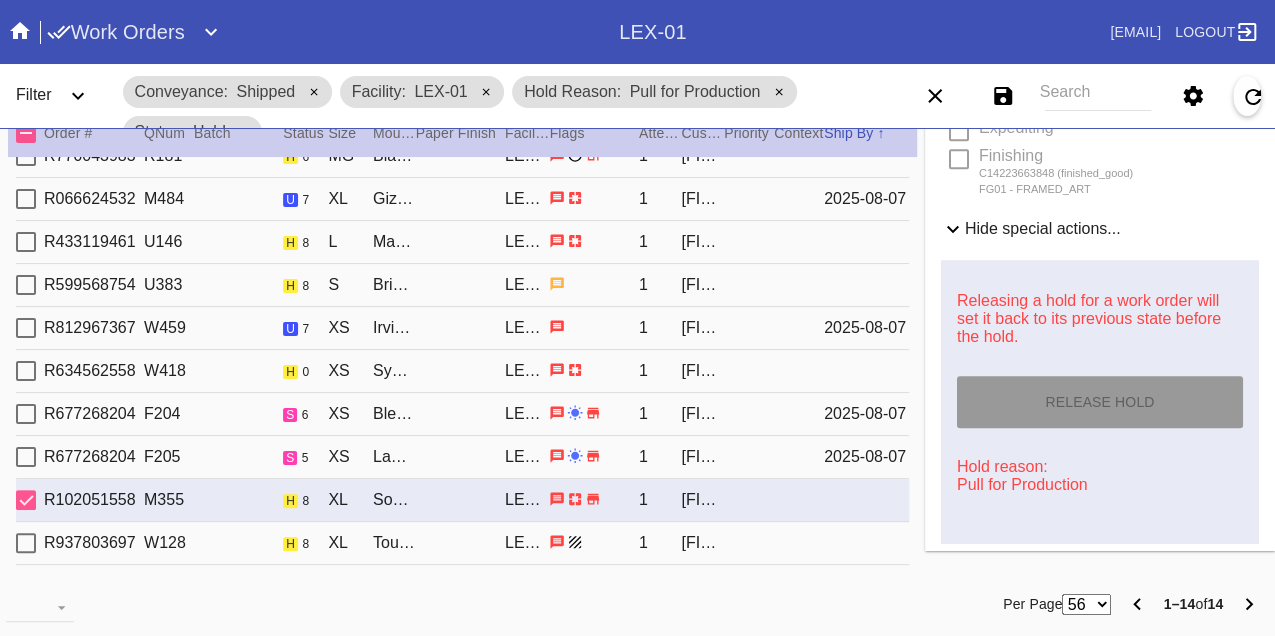type on "8/7/2025" 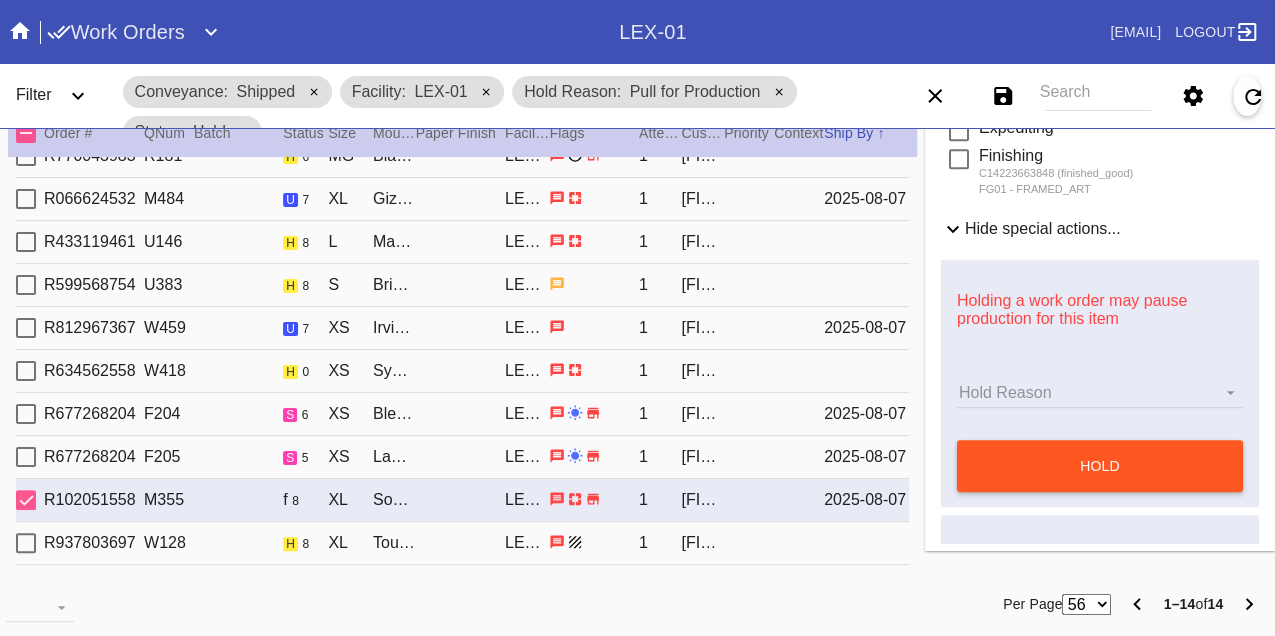 scroll, scrollTop: 0, scrollLeft: 0, axis: both 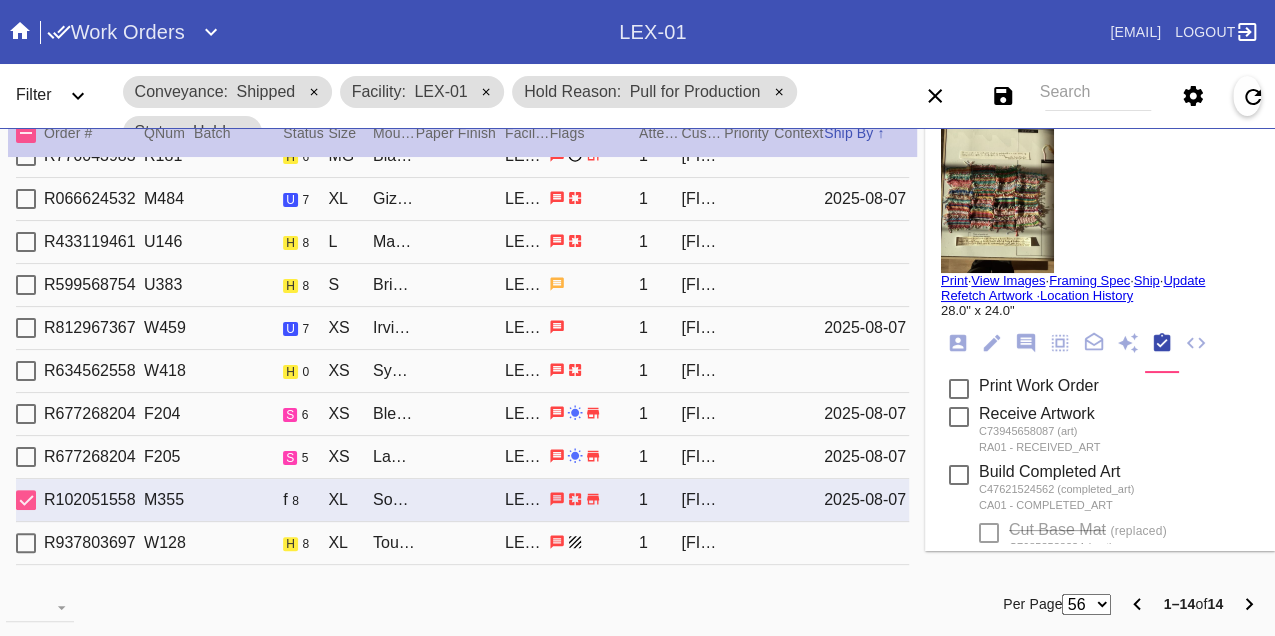 click on "Print" at bounding box center [954, 280] 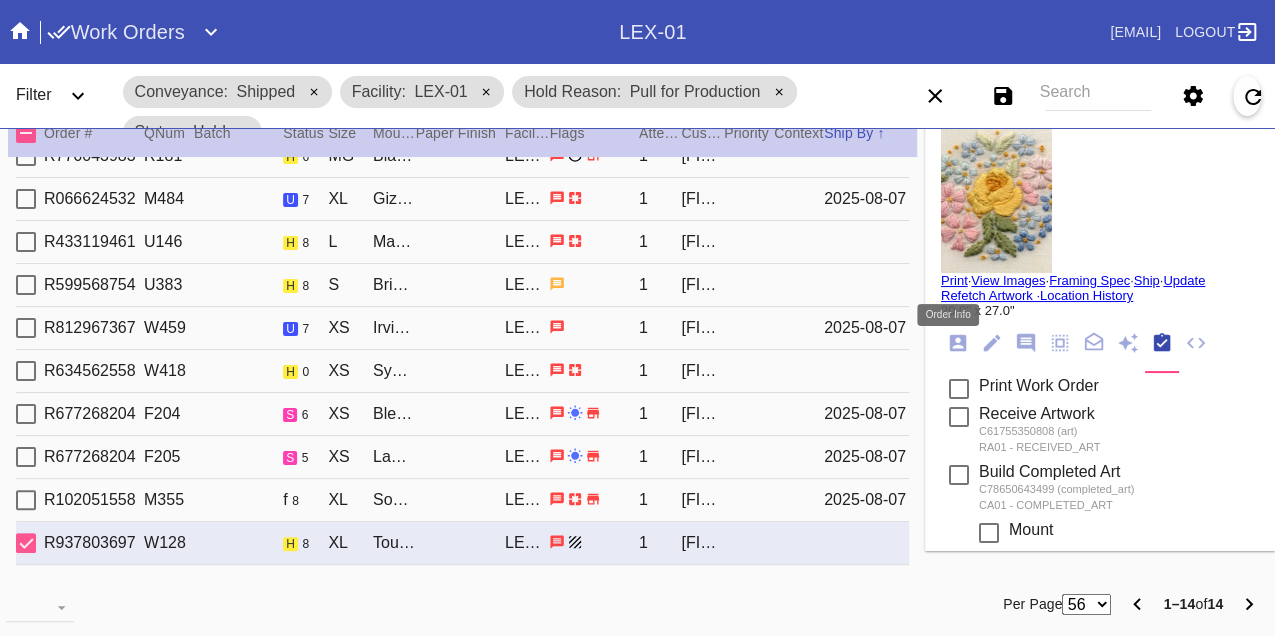 click 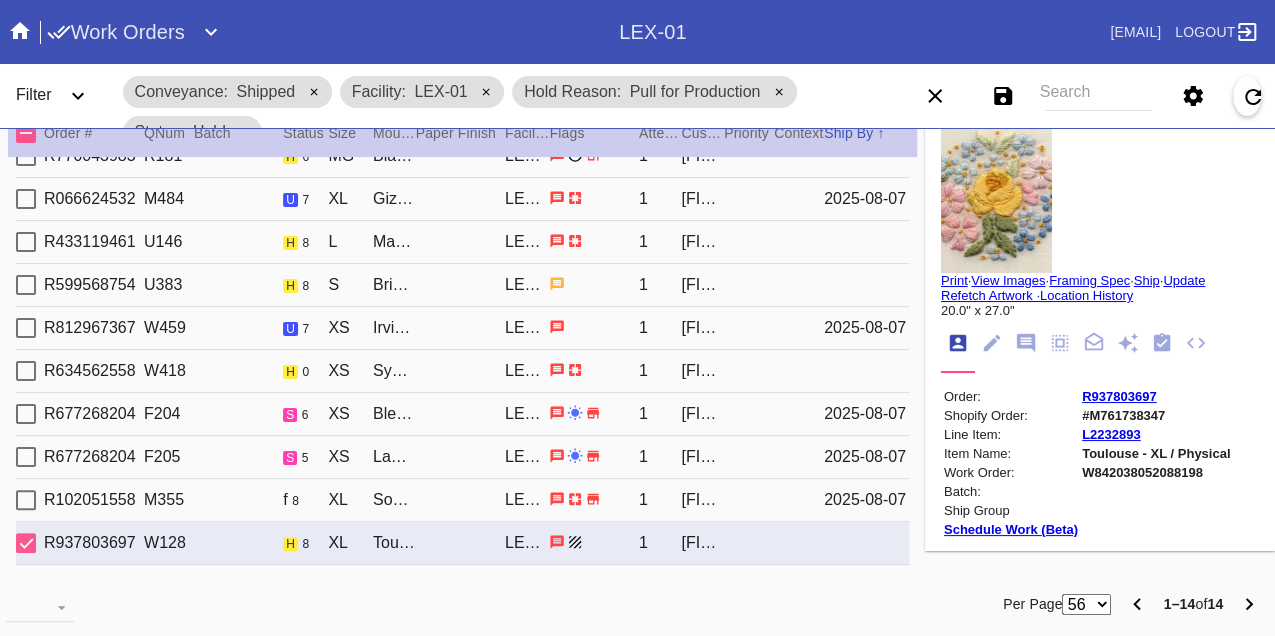 click on "W842038052088198" at bounding box center [1156, 472] 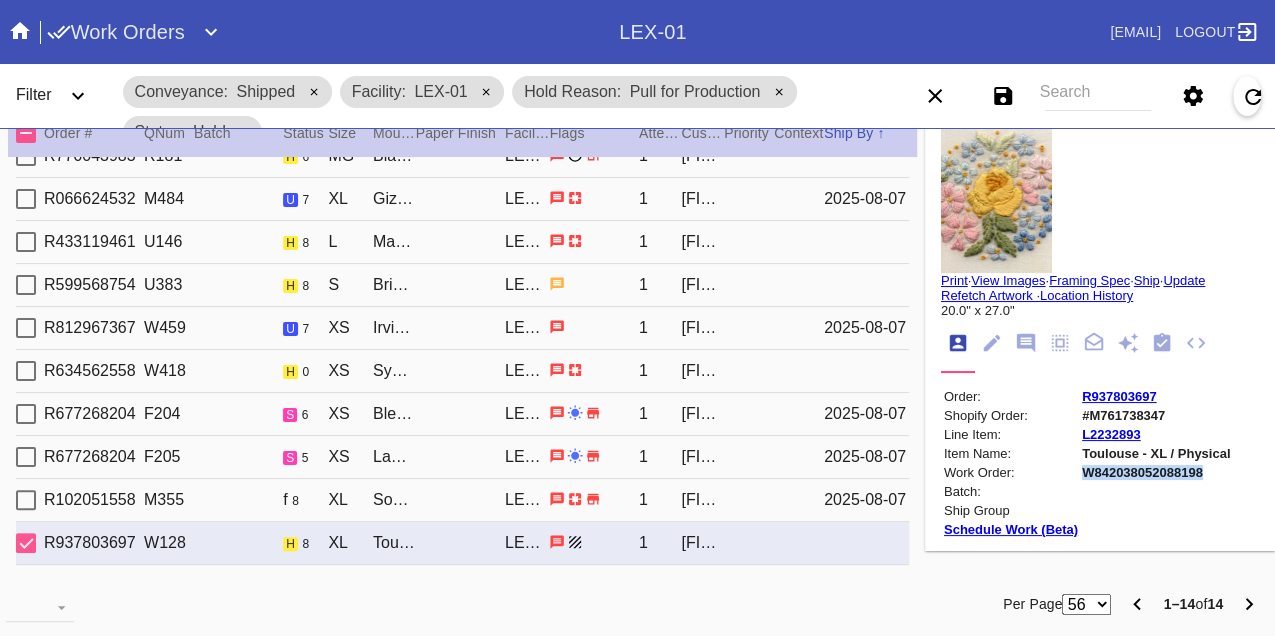 click on "W842038052088198" at bounding box center [1156, 472] 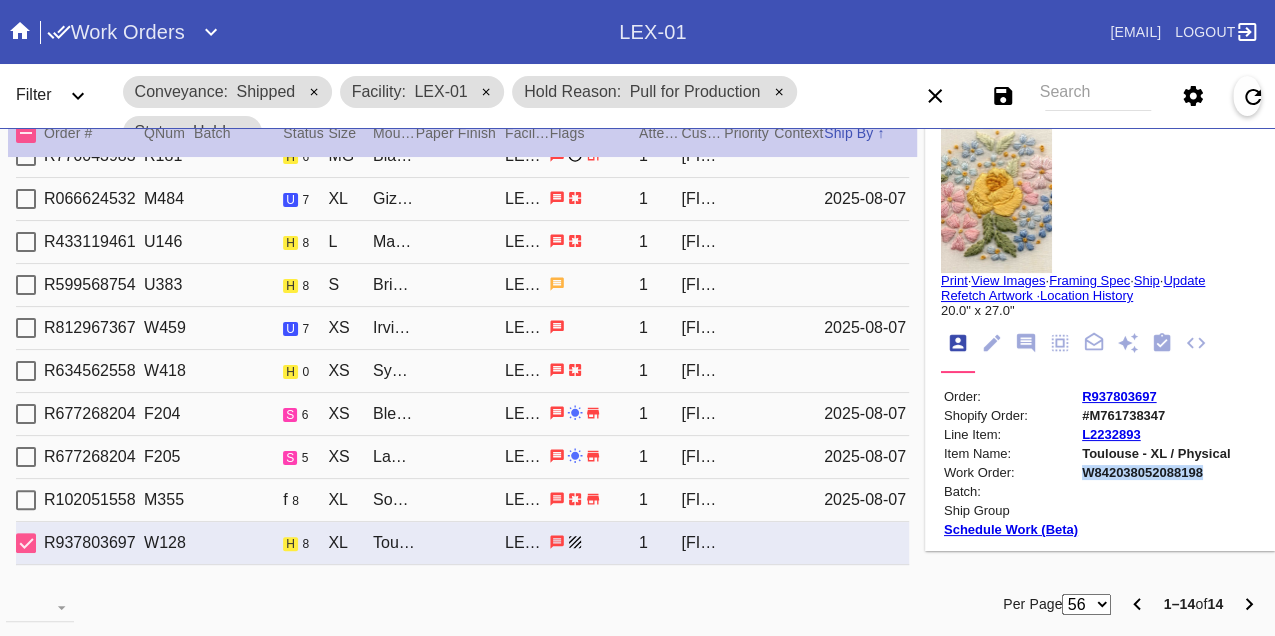 copy on "W842038052088198" 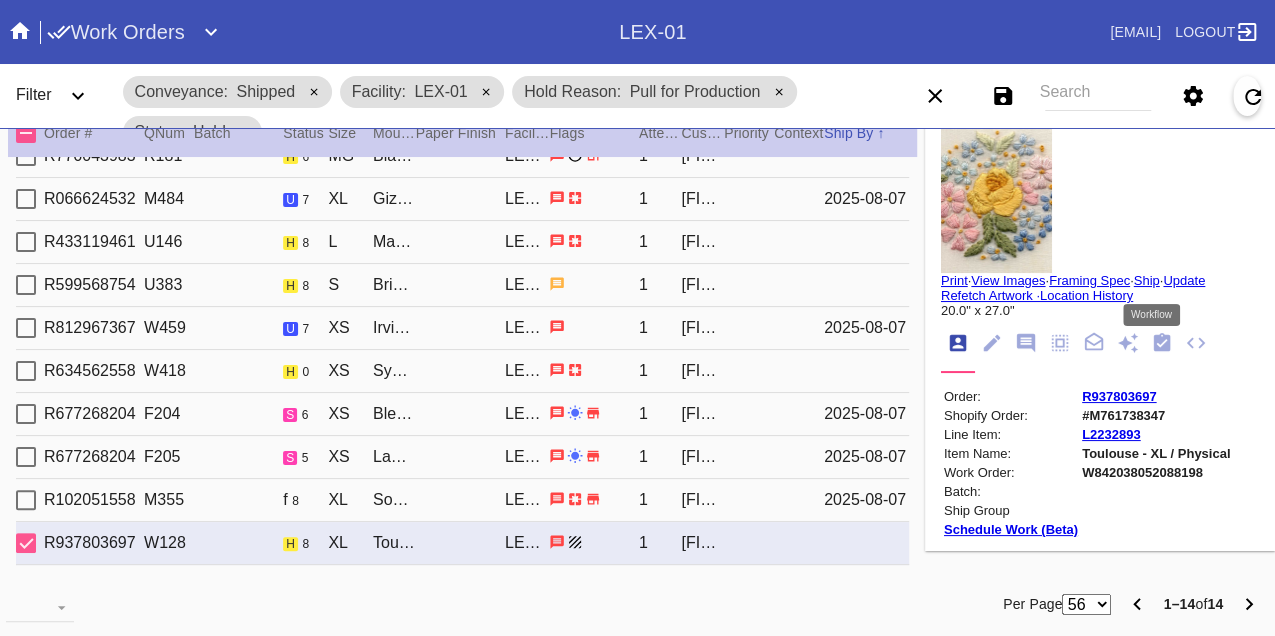 click 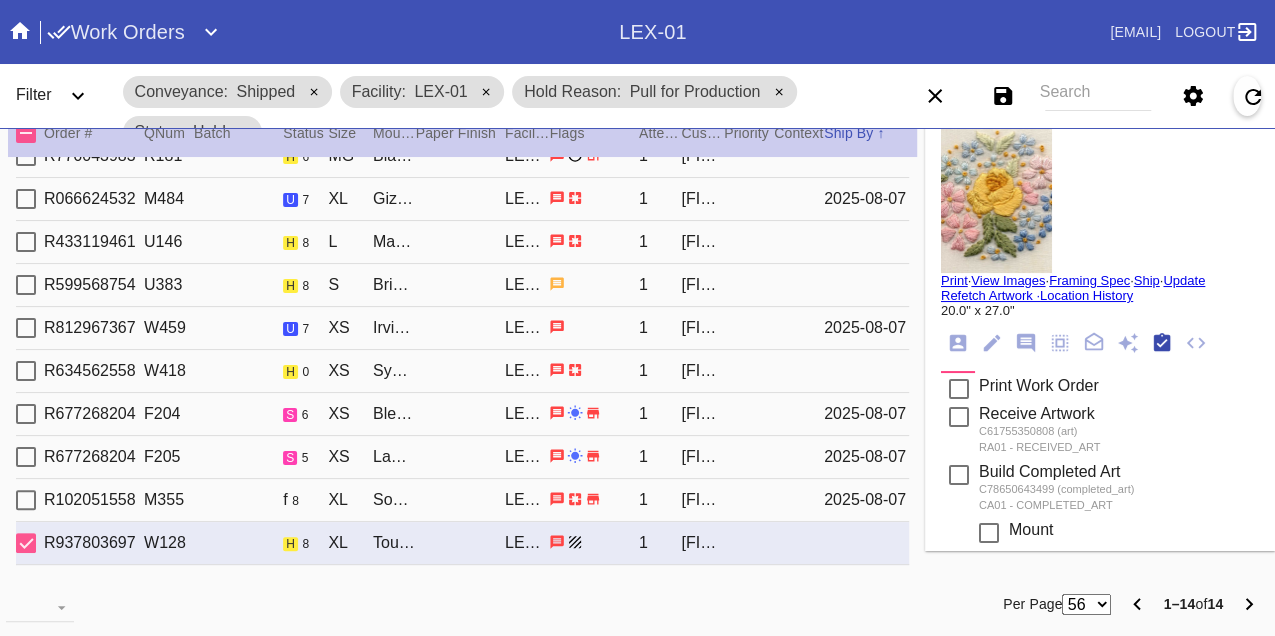 scroll, scrollTop: 318, scrollLeft: 0, axis: vertical 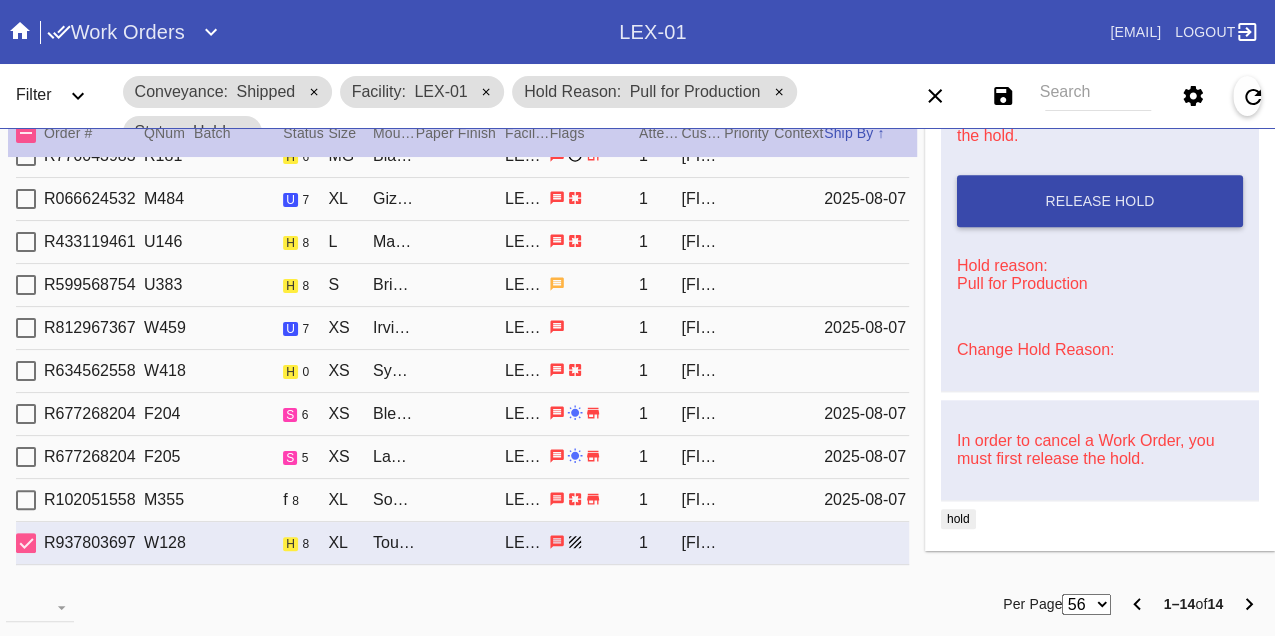 click on "Release Hold" at bounding box center (1099, 201) 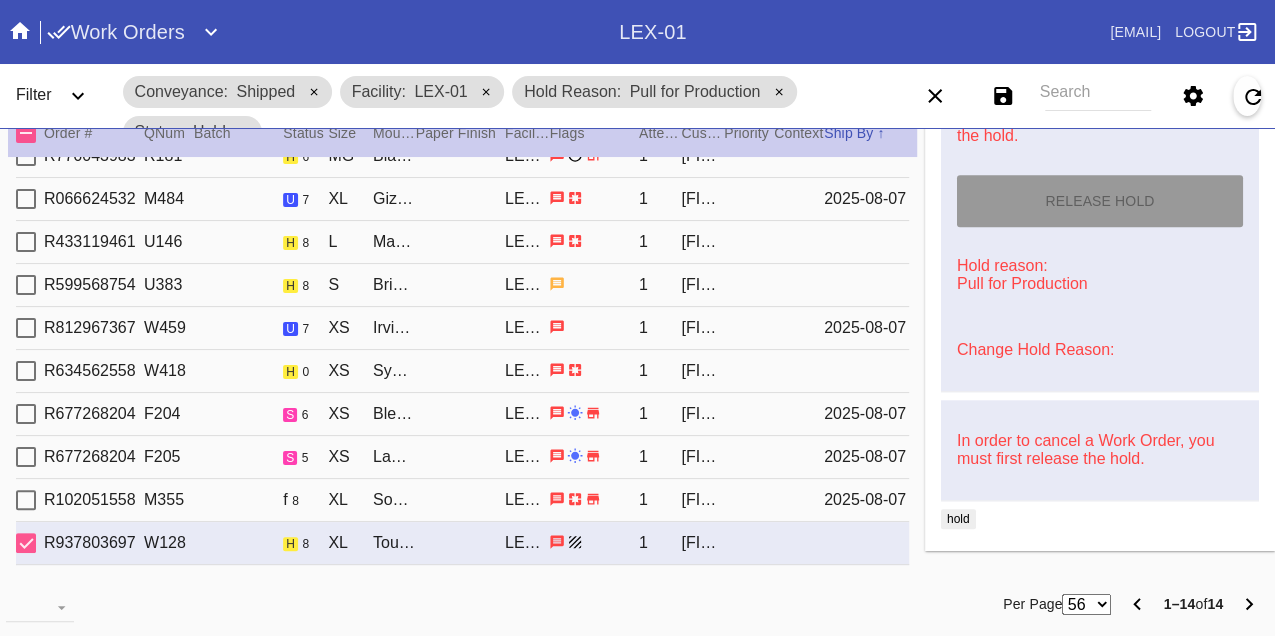 type on "8/7/2025" 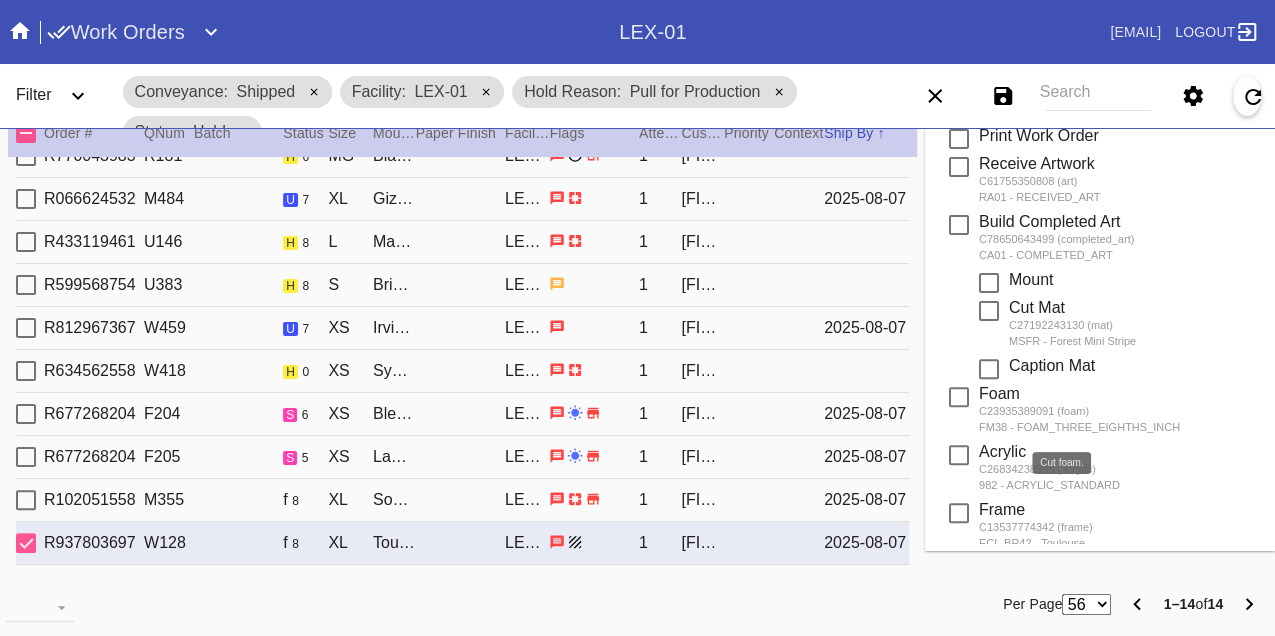 scroll, scrollTop: 0, scrollLeft: 0, axis: both 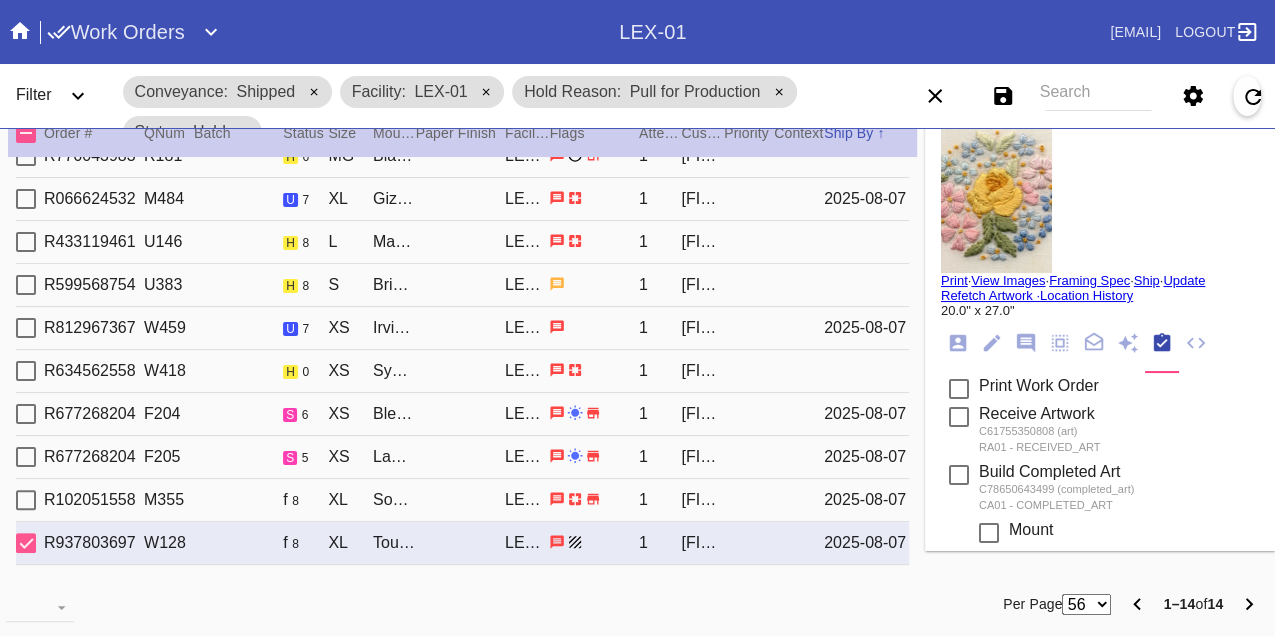 click on "Print" at bounding box center (954, 280) 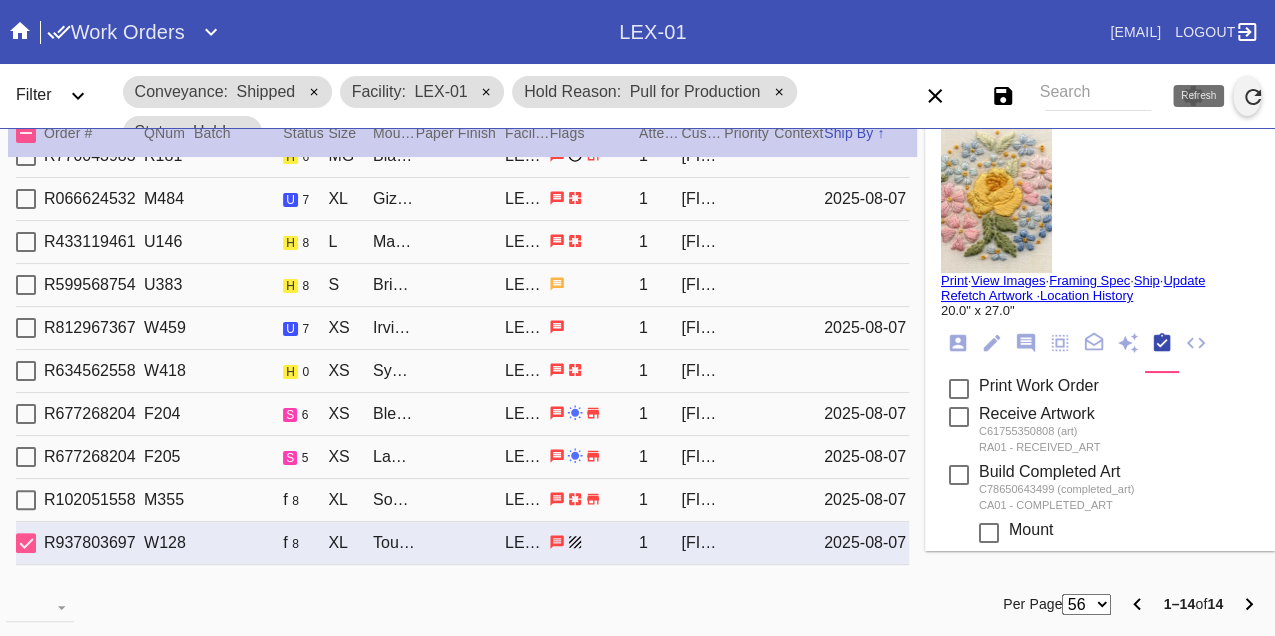 click 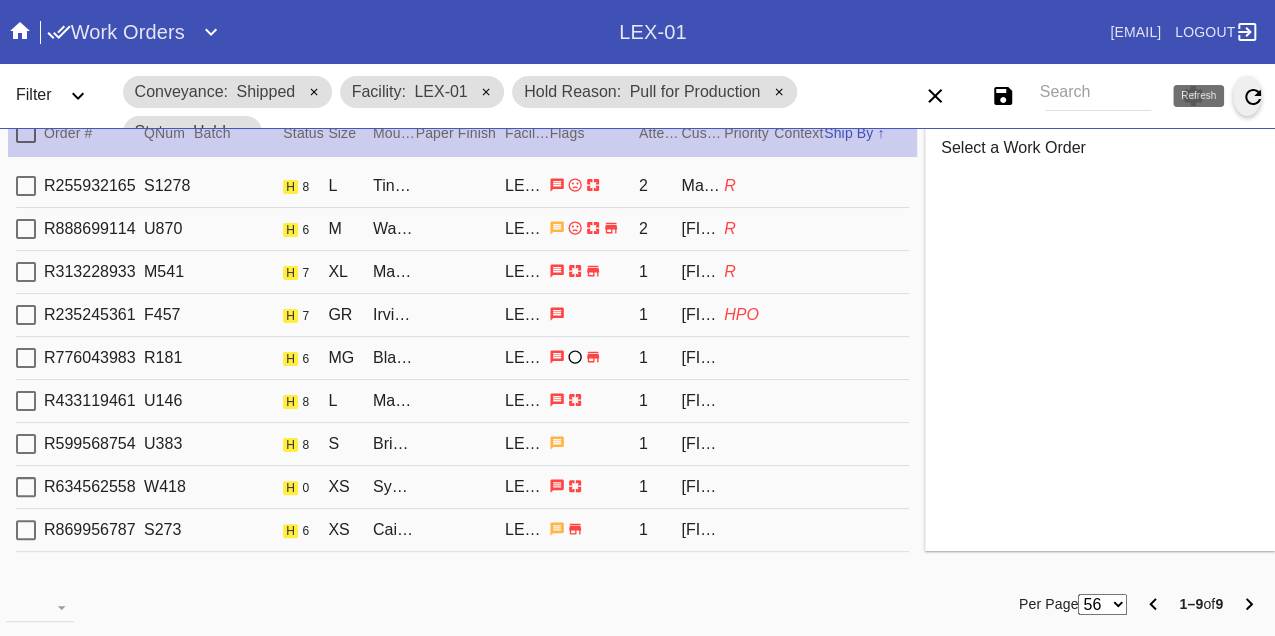 scroll, scrollTop: 0, scrollLeft: 0, axis: both 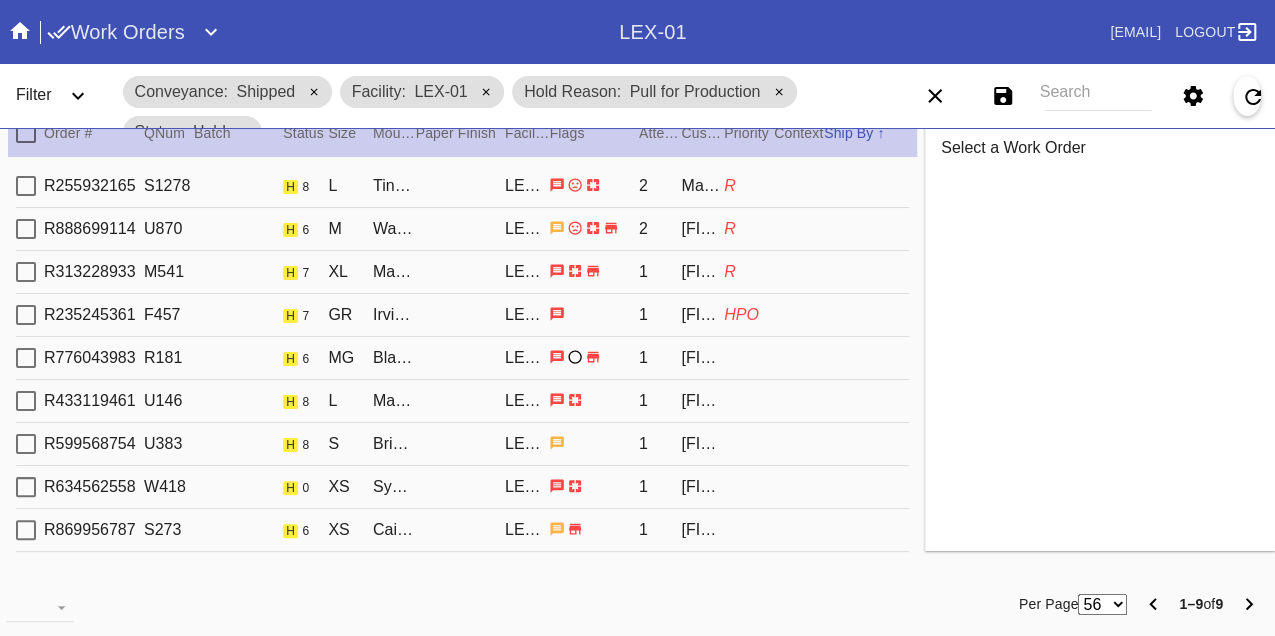 click on "R255932165 S1278 h   8 L Tinsel / White LEX-01 2 Madeline Meade
R" at bounding box center (462, 186) 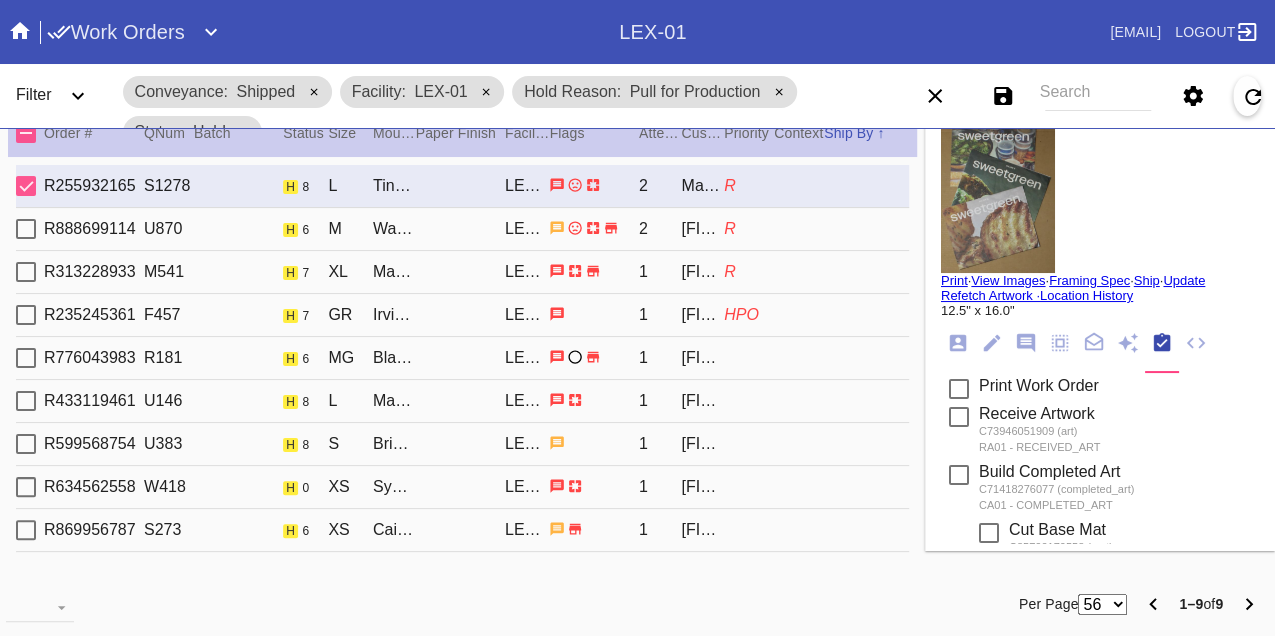 click on "R888699114 U870 h   6 M Waverley / White LEX-01 2 Cindy Tisdale
R" at bounding box center (462, 229) 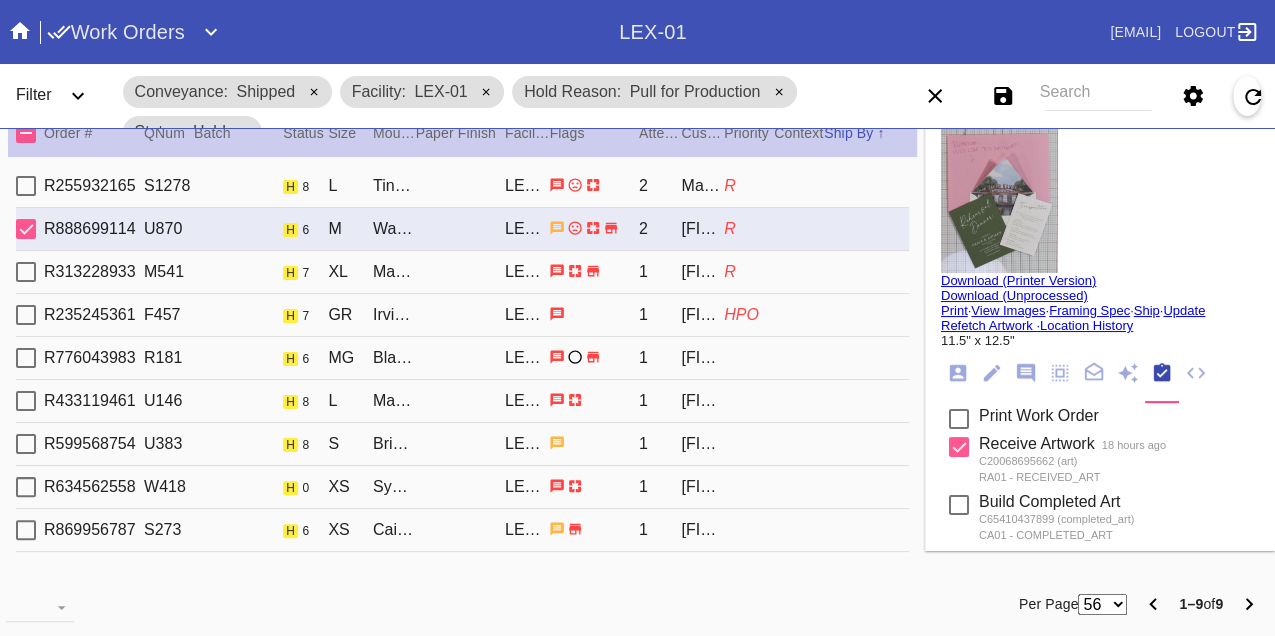 click on "R313228933 M541 h   7 XL Marrakesh / White LEX-01 1 Kelly McCassland
R" at bounding box center [462, 272] 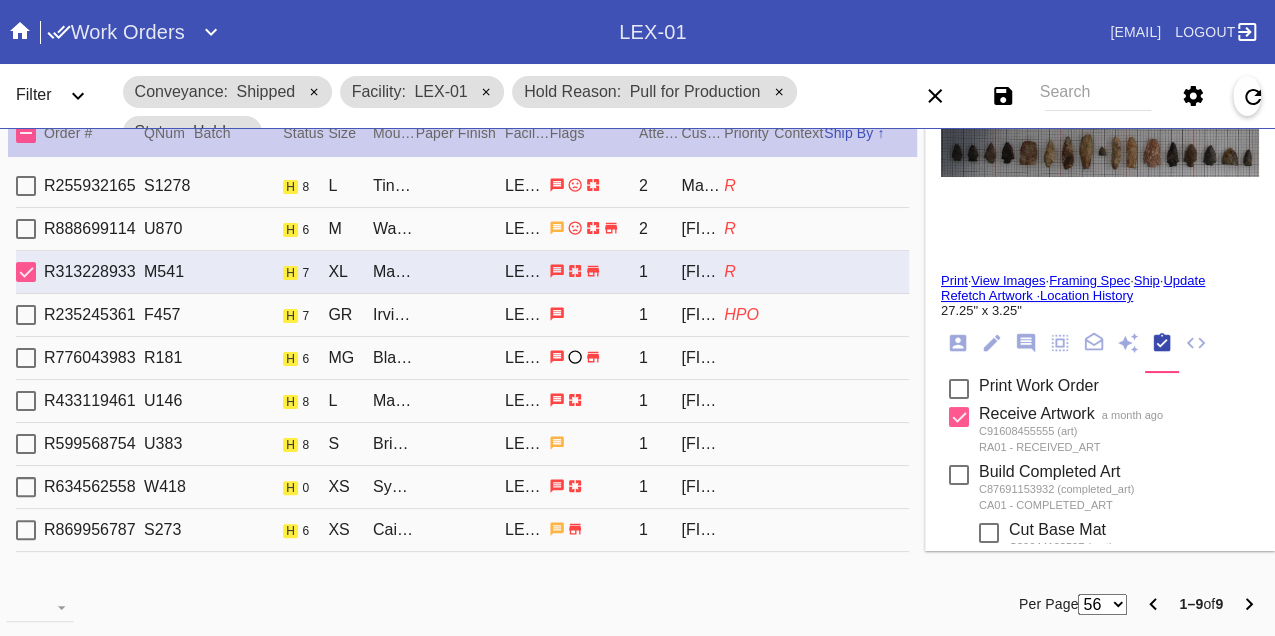 click on "R235245361 F457 h   7 GR Irvine / No Mat LEX-01 1 David Payne
HPO" at bounding box center (462, 315) 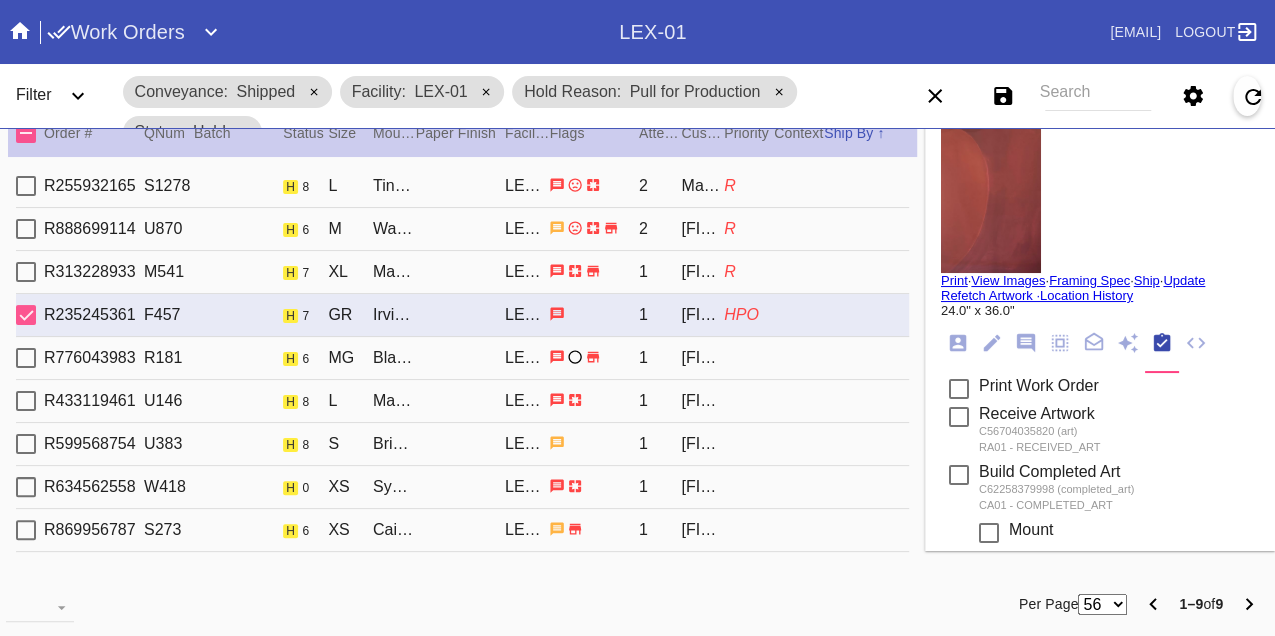 click on "R776043983 R181 h   6 MG Black Walnut (Wide) / No Mat LEX-01 1 Ashley Ortiz" at bounding box center (462, 358) 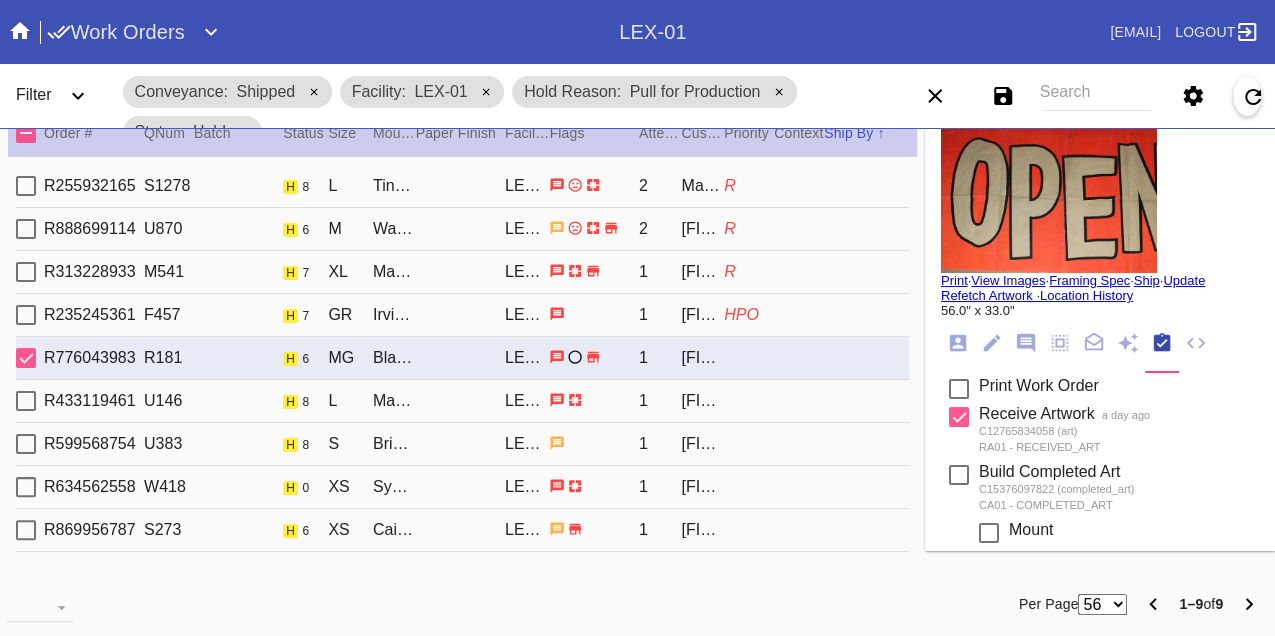 click on "R433119461 U146 h   8 L Marin (Deep) / No Mat LEX-01 1 Lauren Elbert" at bounding box center [462, 401] 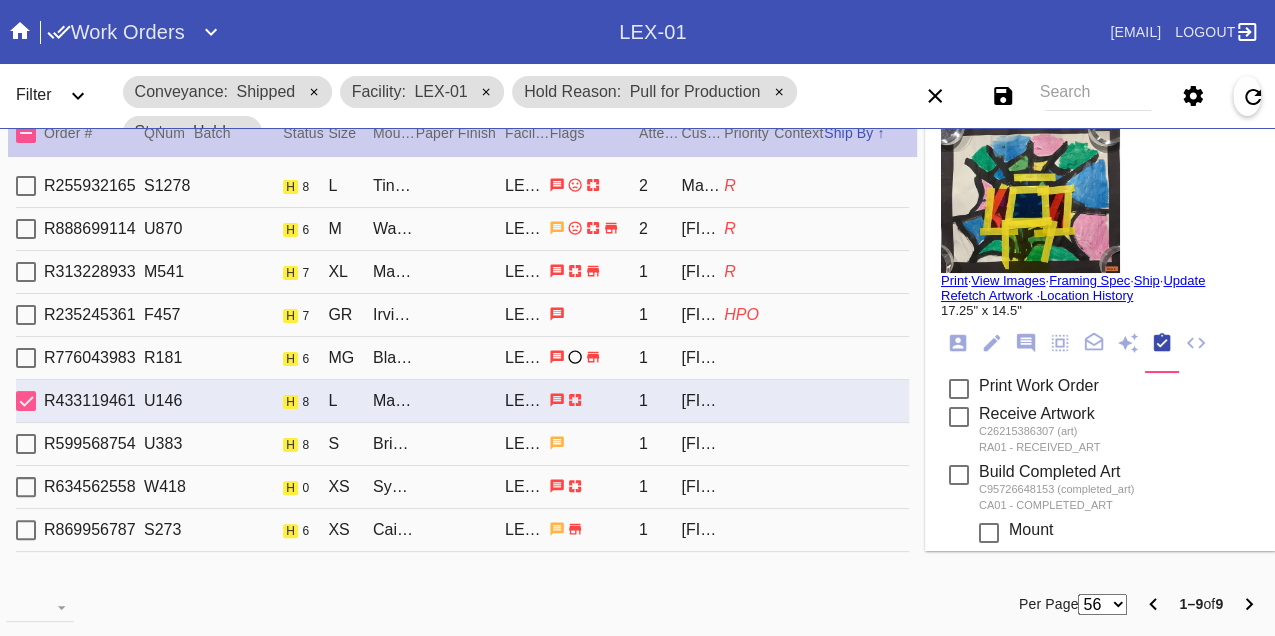 click on "R599568754 U383 h   8 S Brighton / Dusty Blue LEX-01 1 STEPHANIE BLANCHARD" at bounding box center (462, 444) 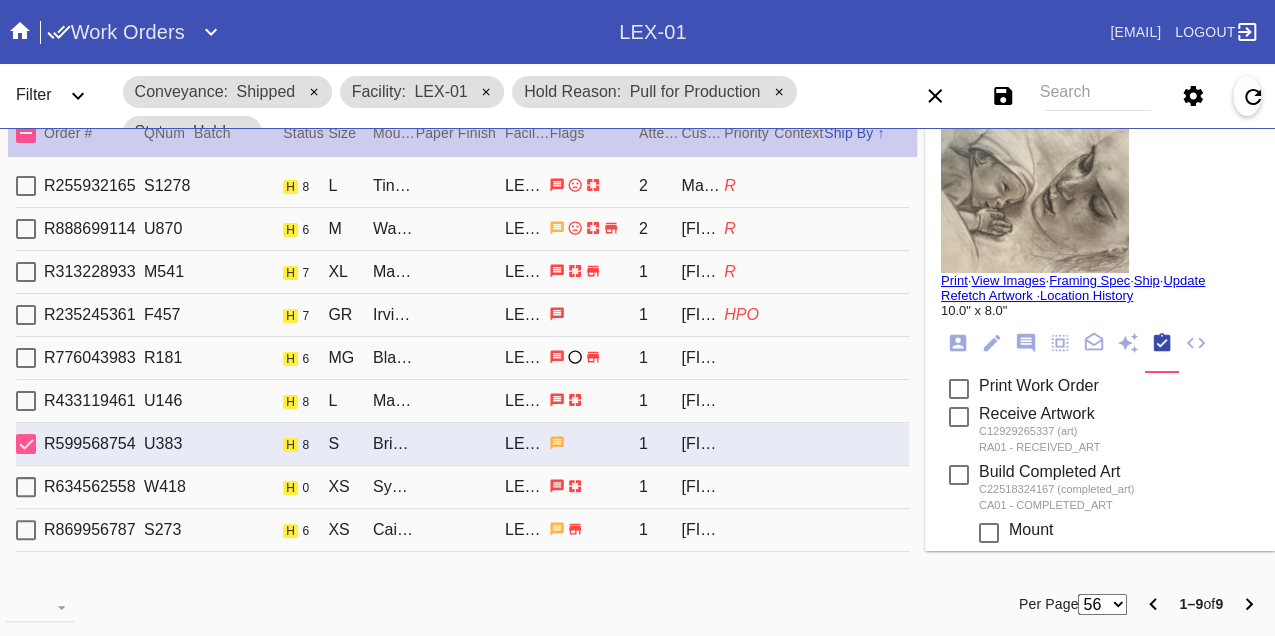 click on "R634562558 W418 h   0 XS Sydney / White LEX-01 1 Stelio Chirgott" at bounding box center (462, 487) 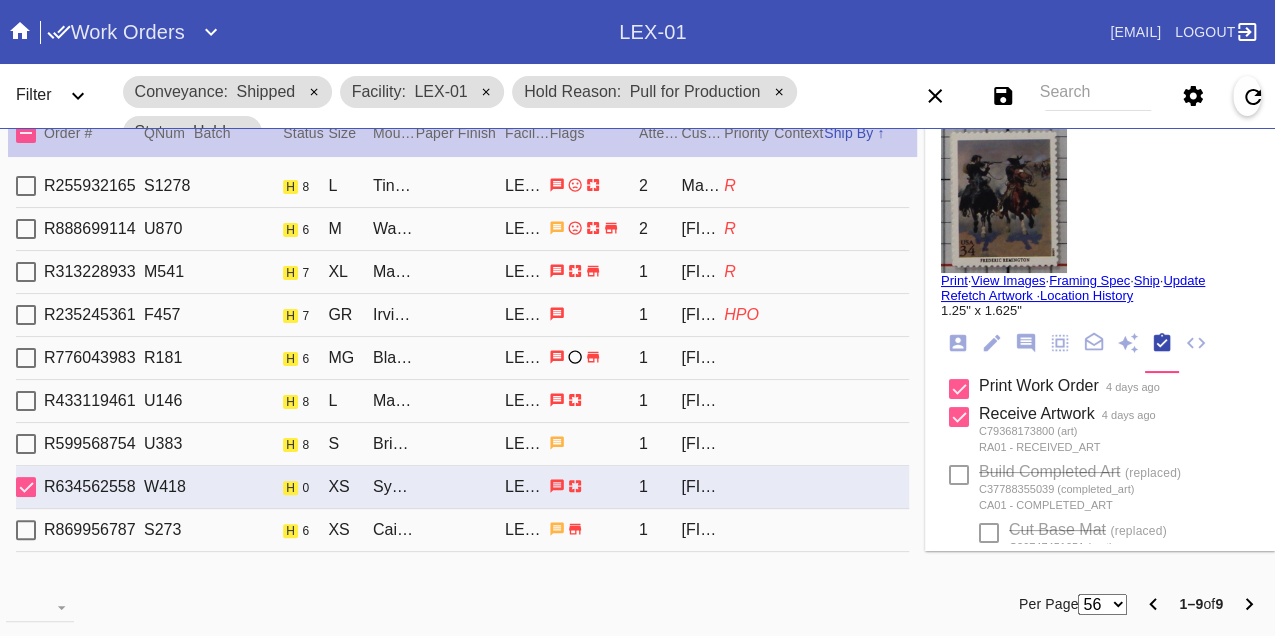 click on "R869956787 S273 h   6 XS Cairo / Dusty Blue LEX-01 1 Megan Connors" at bounding box center (462, 530) 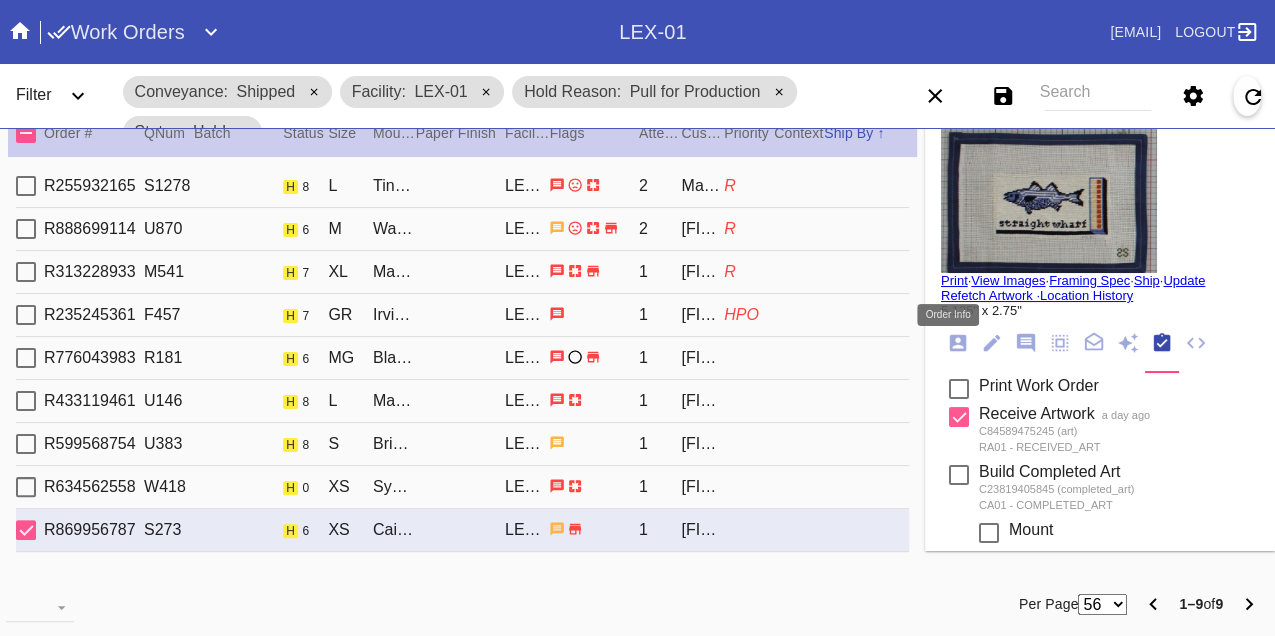 click 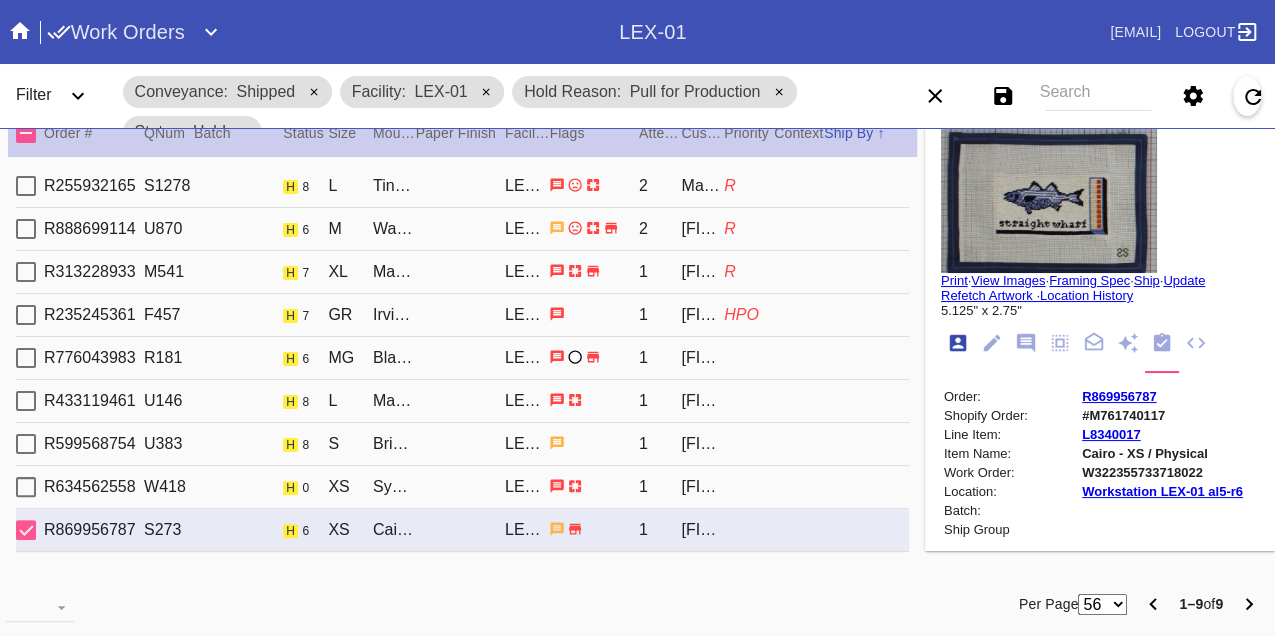 scroll, scrollTop: 24, scrollLeft: 0, axis: vertical 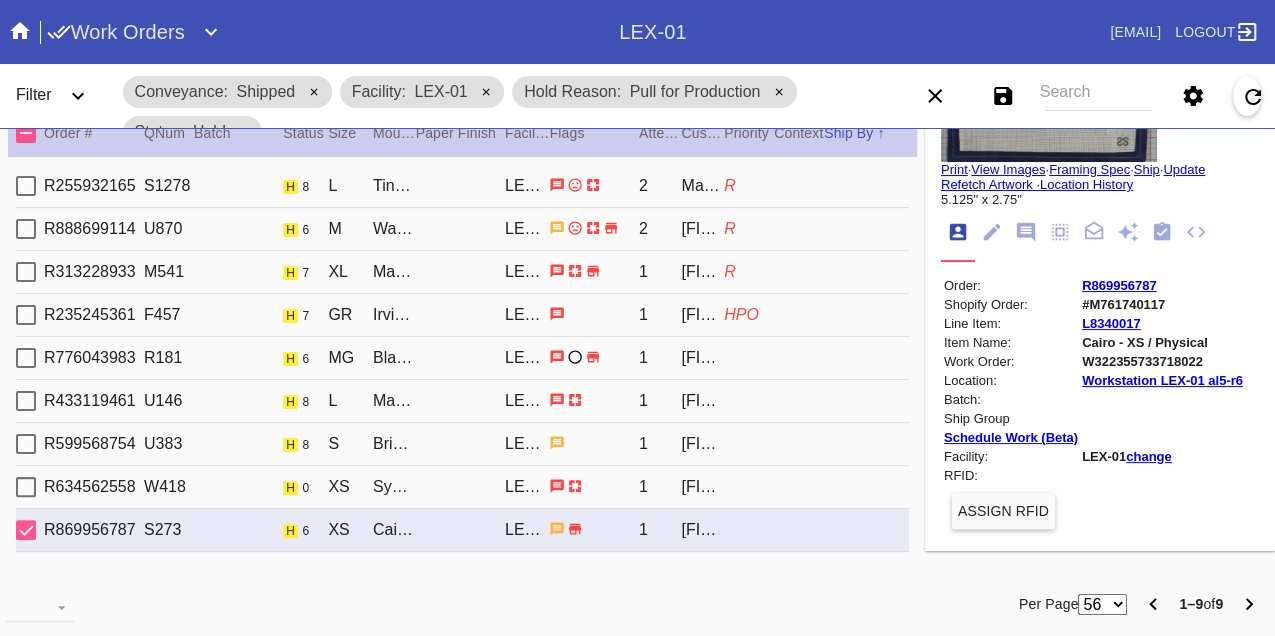click on "W322355733718022" at bounding box center (1162, 361) 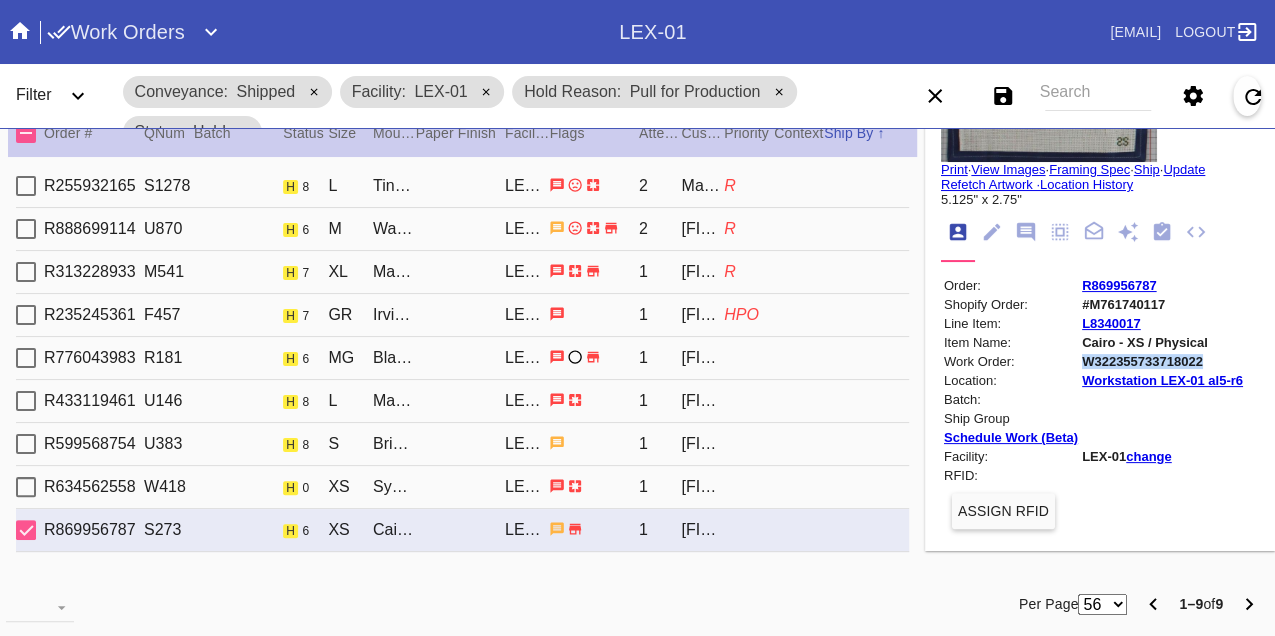 click on "W322355733718022" at bounding box center (1162, 361) 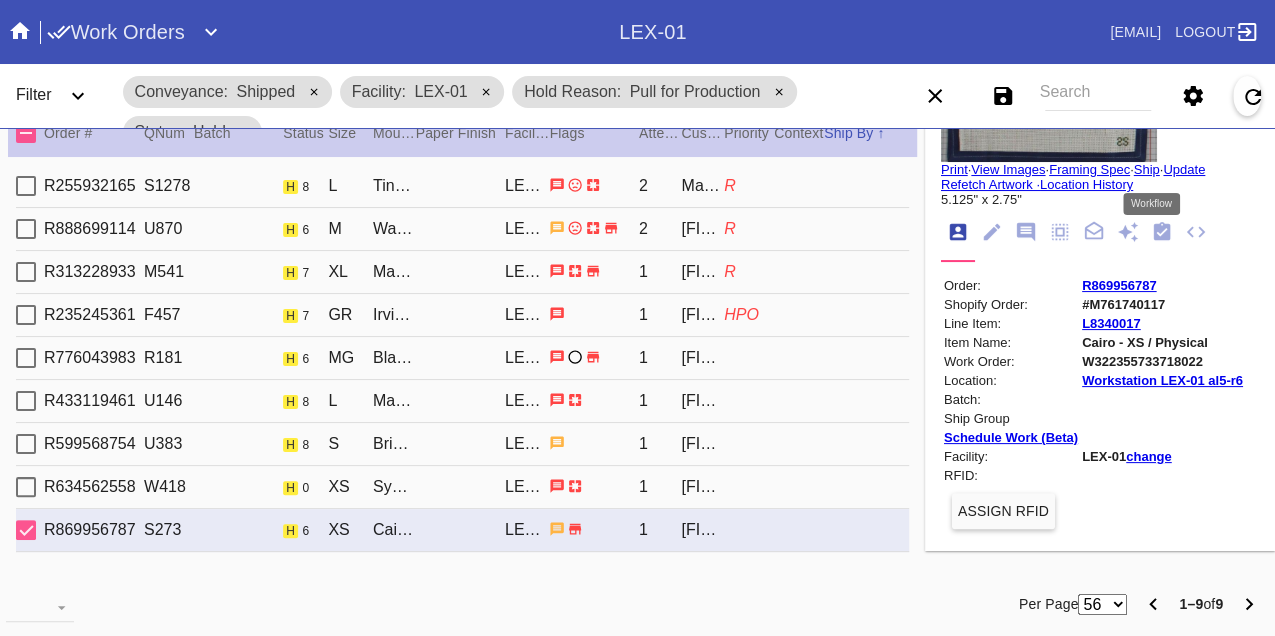 click 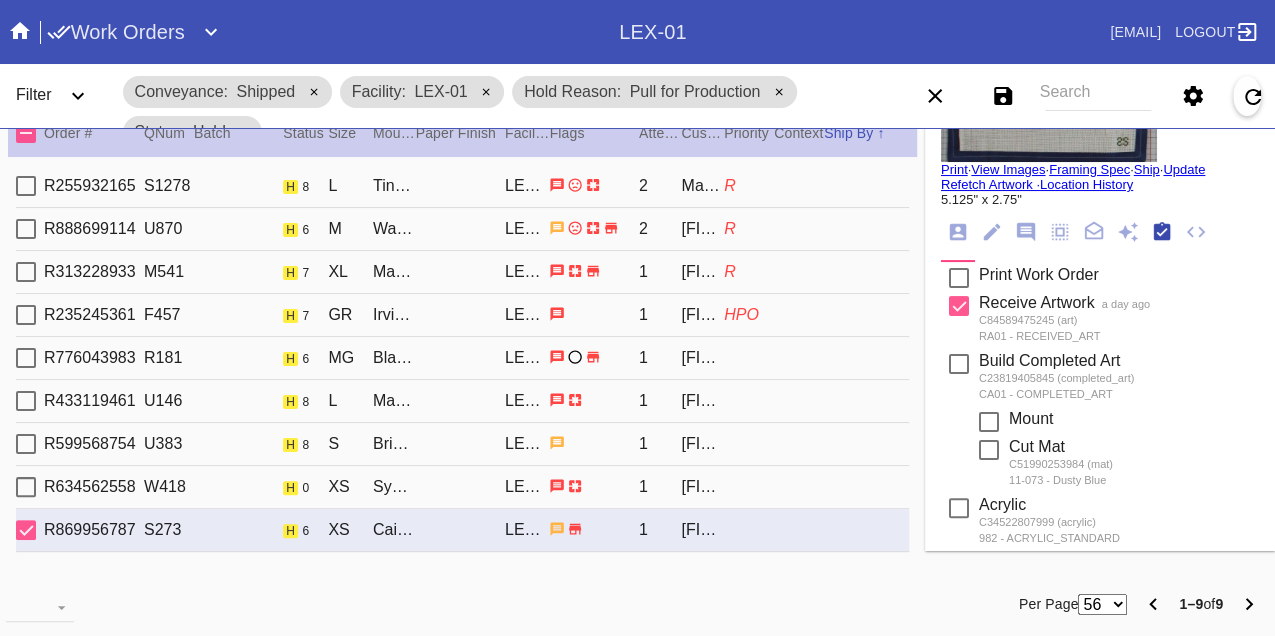 scroll, scrollTop: 318, scrollLeft: 0, axis: vertical 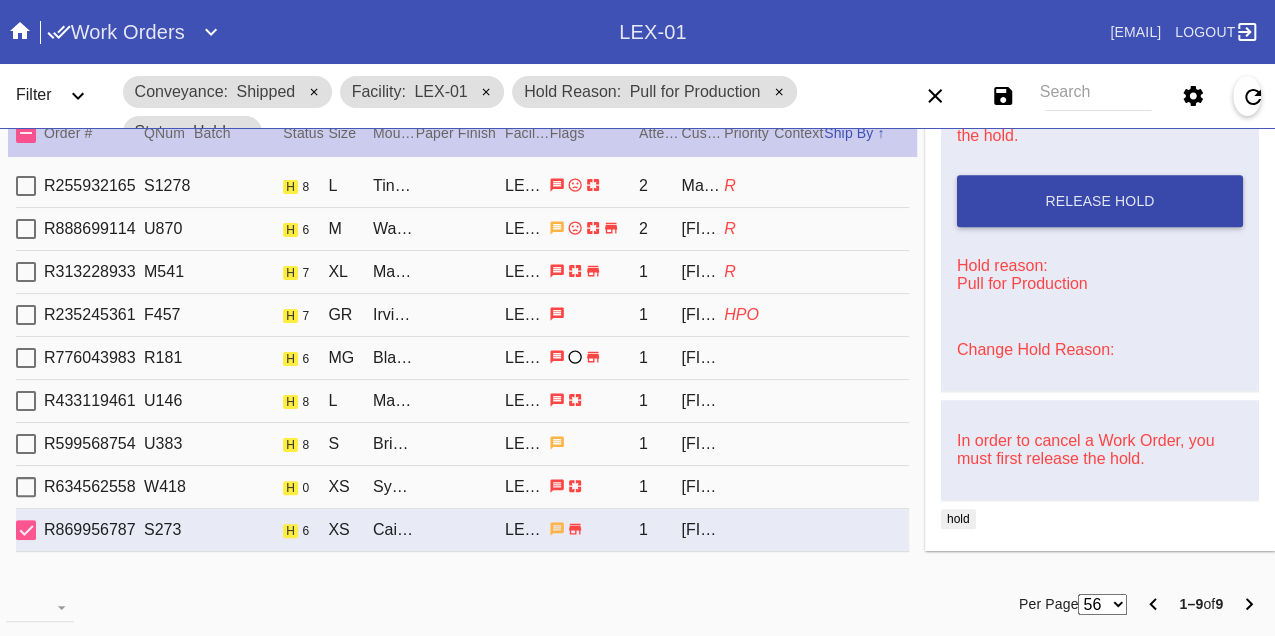 click on "Release Hold" at bounding box center (1099, 201) 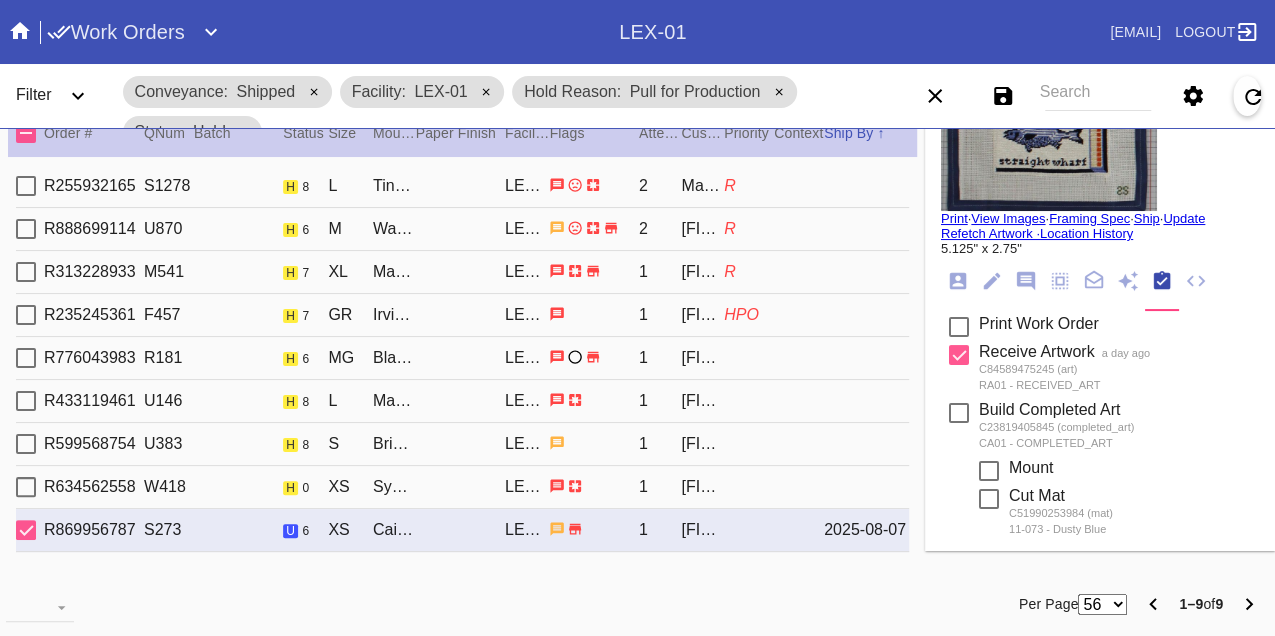 scroll, scrollTop: 0, scrollLeft: 0, axis: both 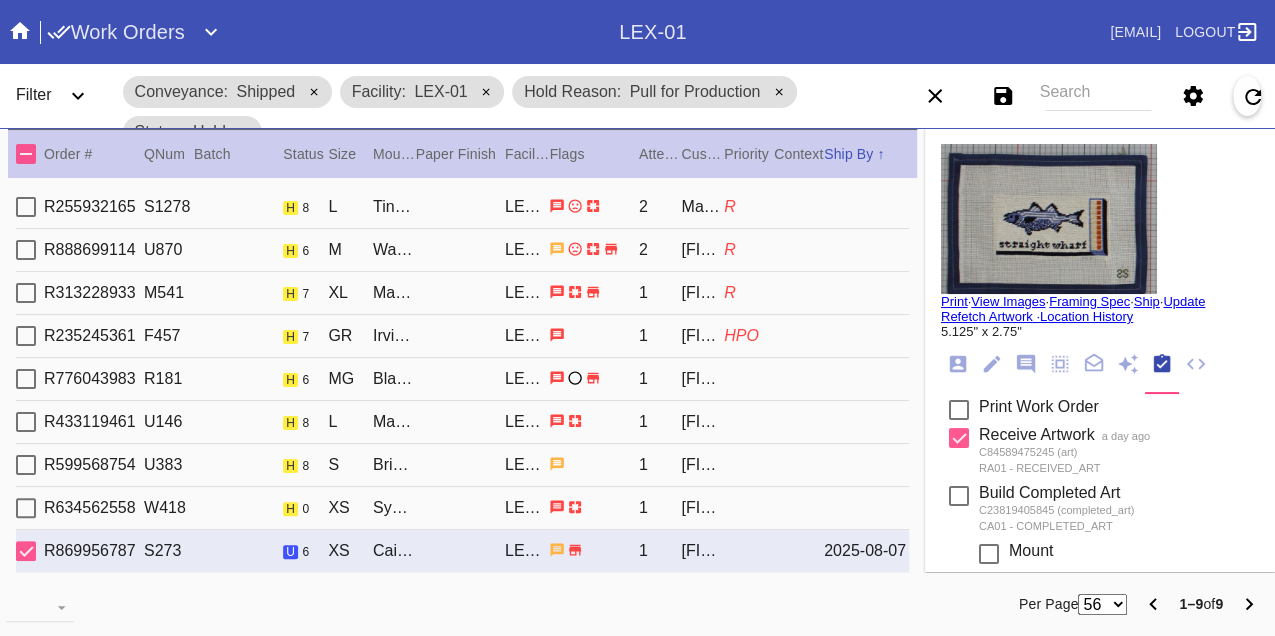 click on "Print" at bounding box center [954, 301] 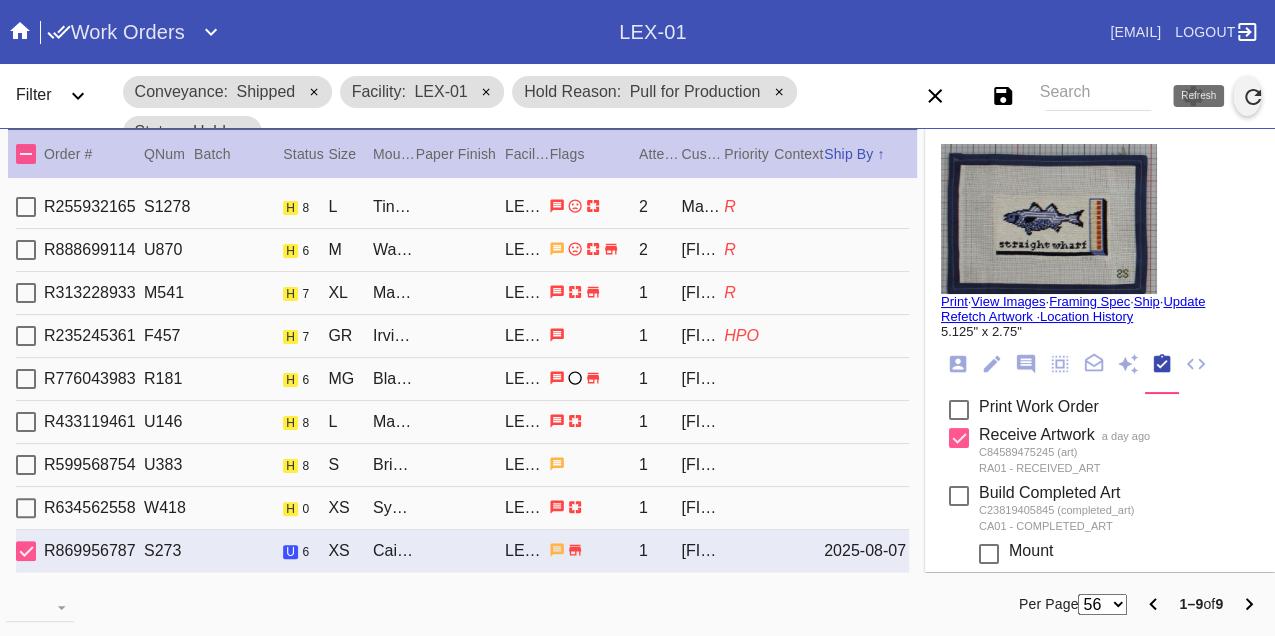 click 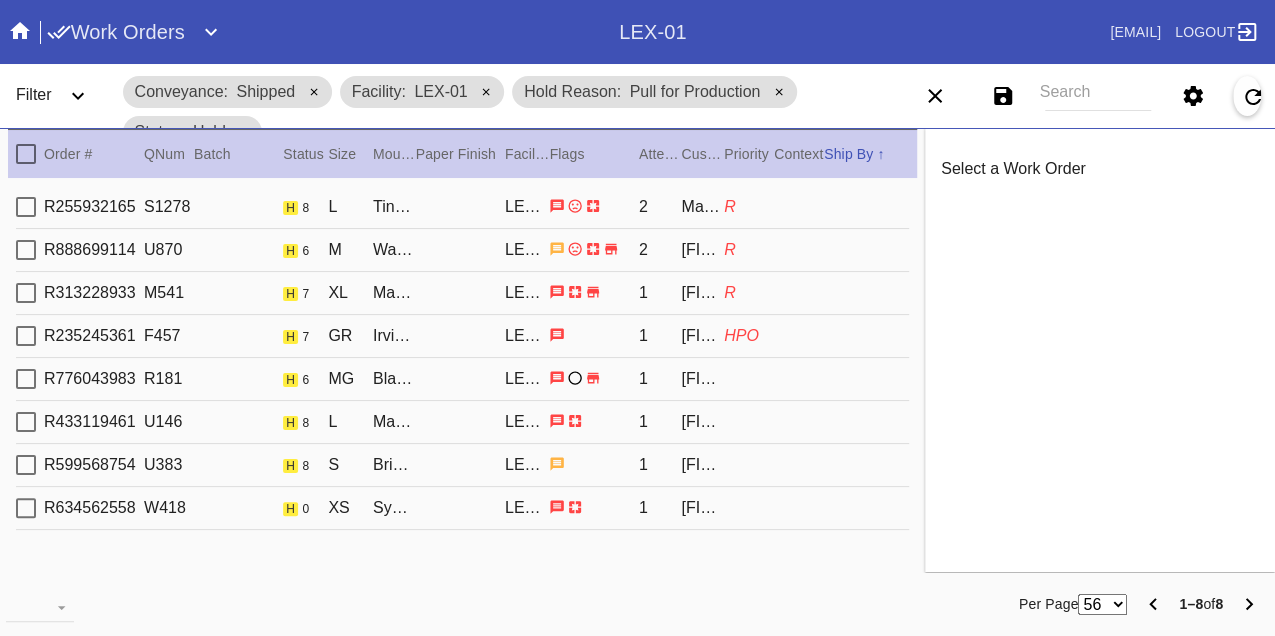 click on "R255932165 S1278 h   8 L Tinsel / White LEX-01 2 Madeline Meade
R" at bounding box center (462, 207) 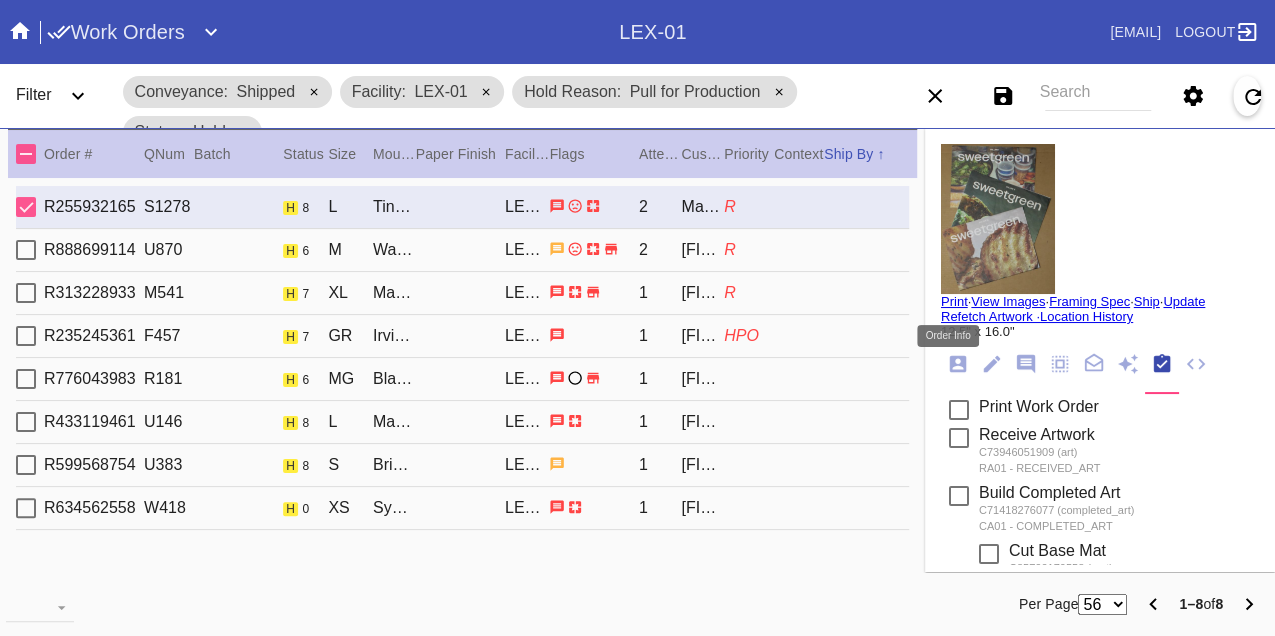 click 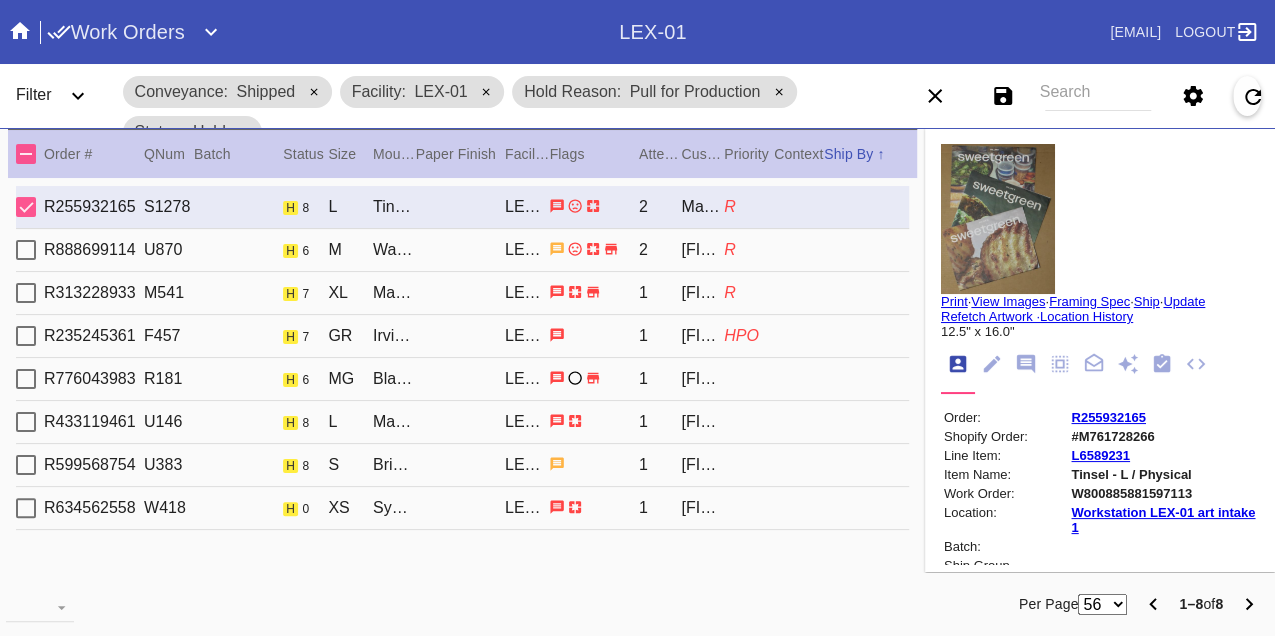 click on "W800885881597113" at bounding box center [1163, 493] 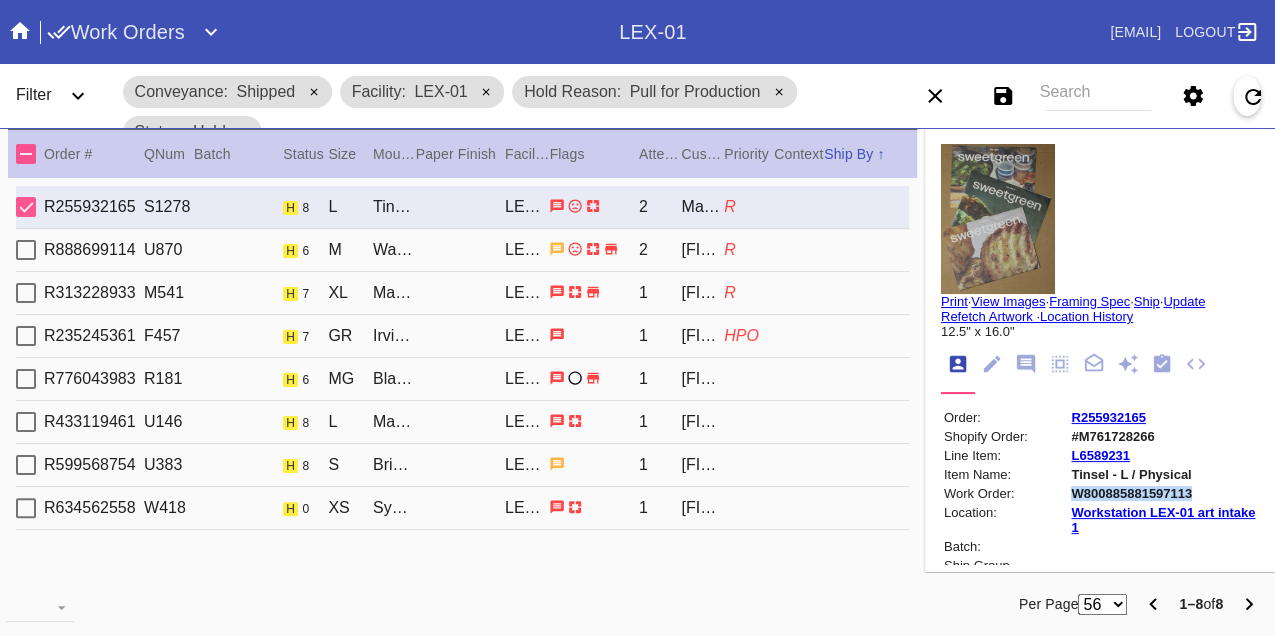 click on "W800885881597113" at bounding box center [1163, 493] 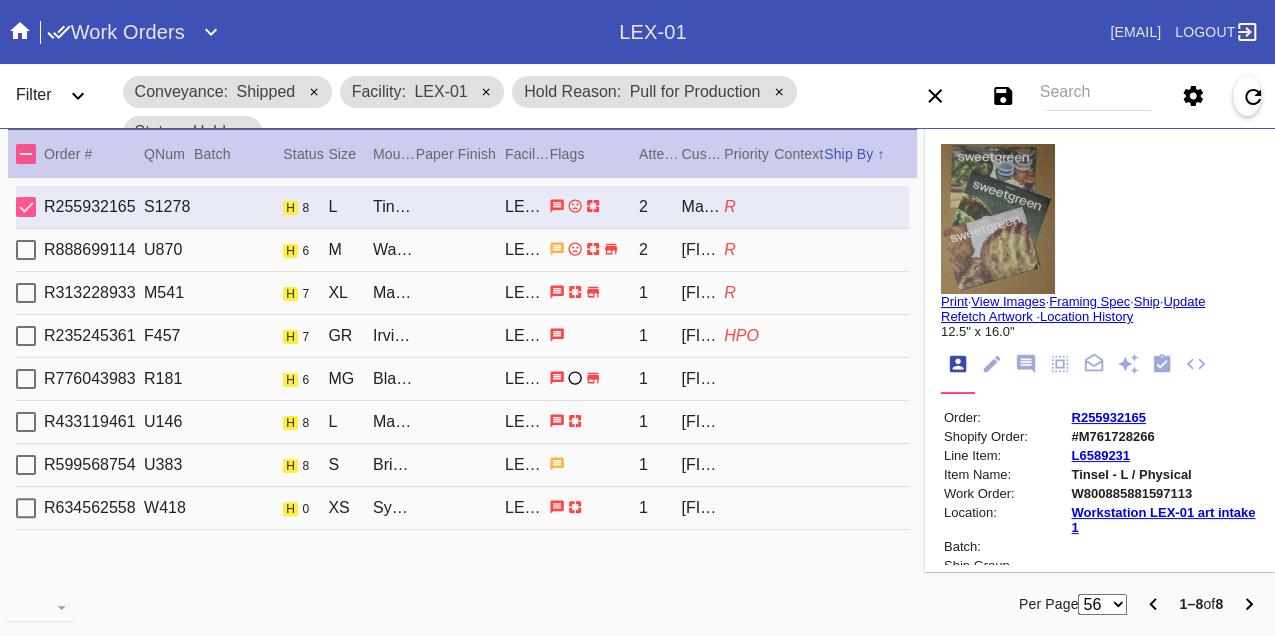 click on "R888699114 U870 h   6 M Waverley / White LEX-01 2 Cindy Tisdale
R" at bounding box center (462, 250) 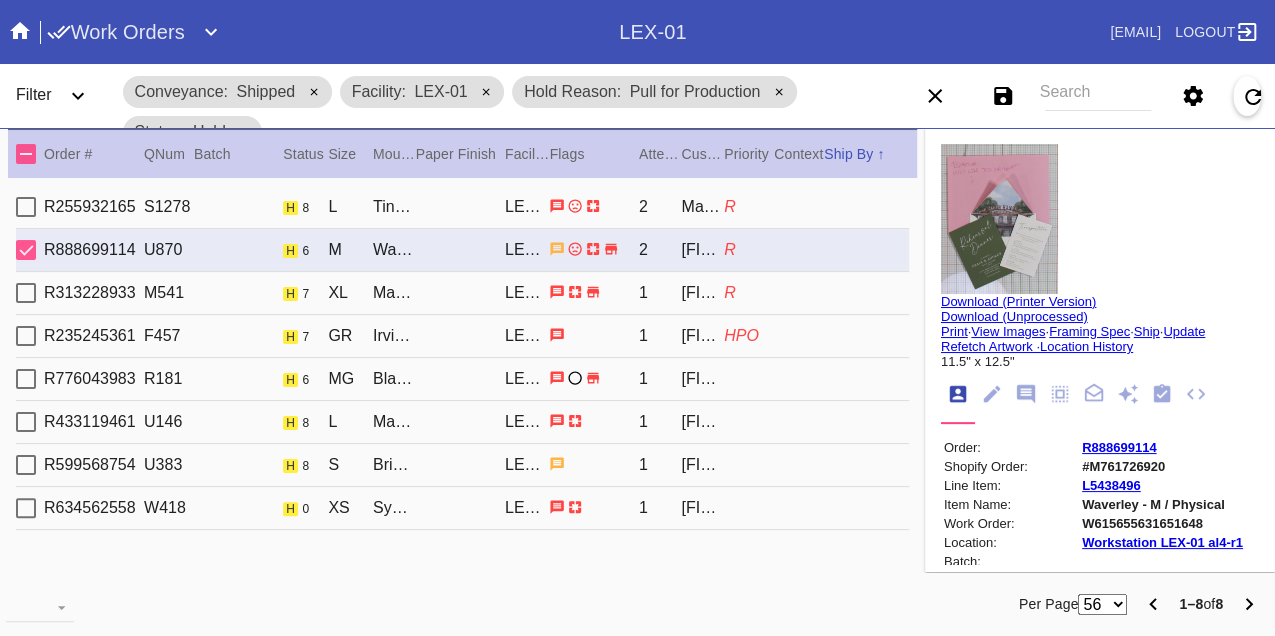 click on "W615655631651648" at bounding box center (1162, 523) 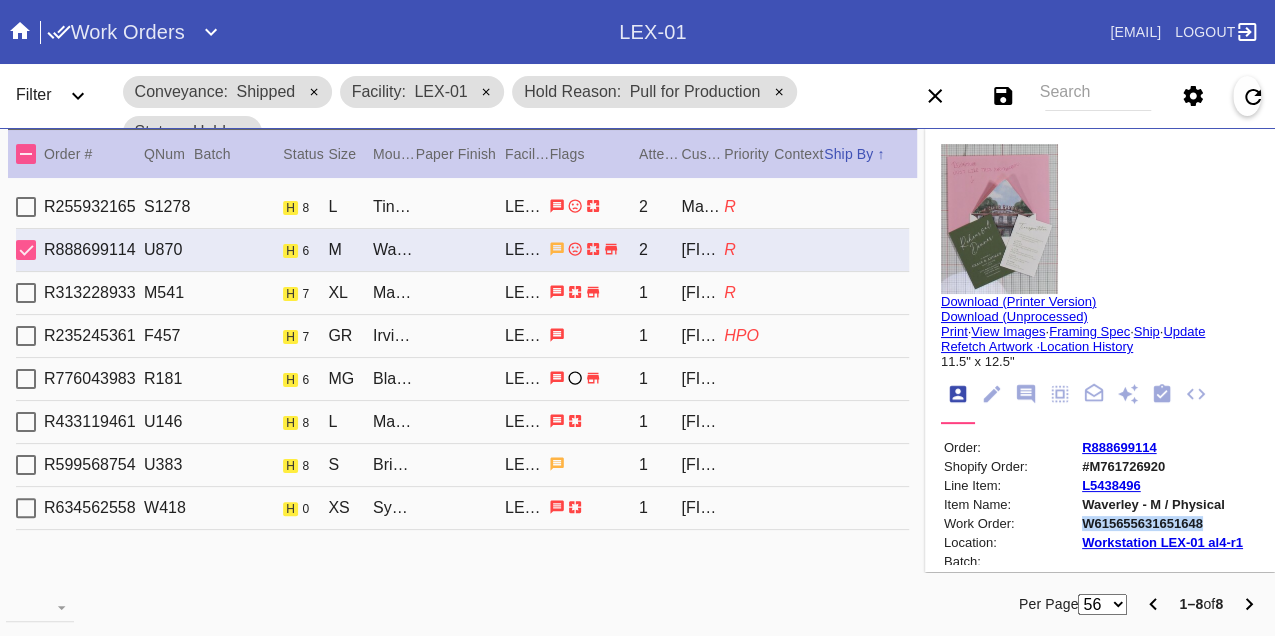 click on "W615655631651648" at bounding box center [1162, 523] 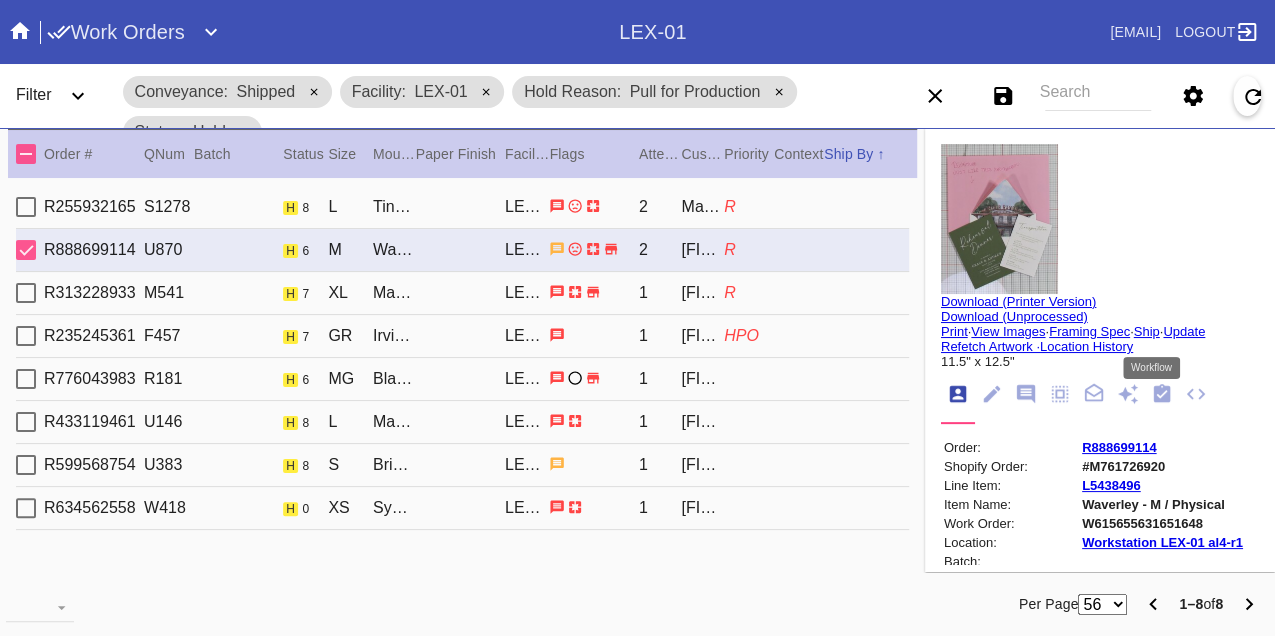 drag, startPoint x: 1152, startPoint y: 395, endPoint x: 1144, endPoint y: 402, distance: 10.630146 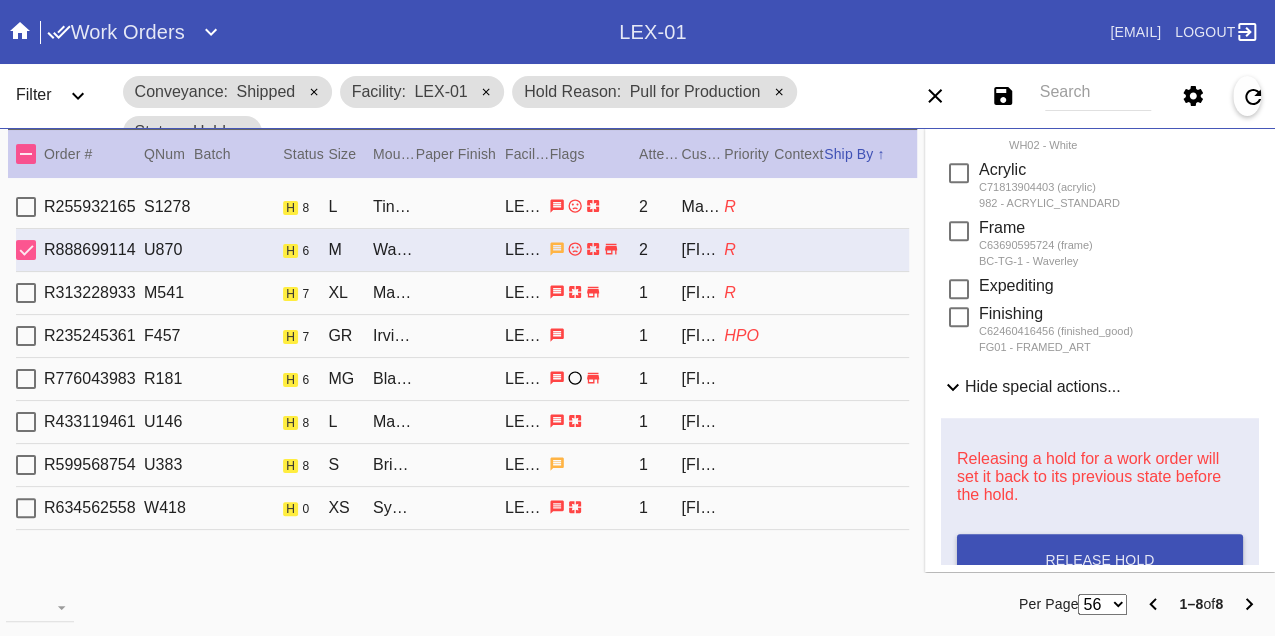 scroll, scrollTop: 920, scrollLeft: 0, axis: vertical 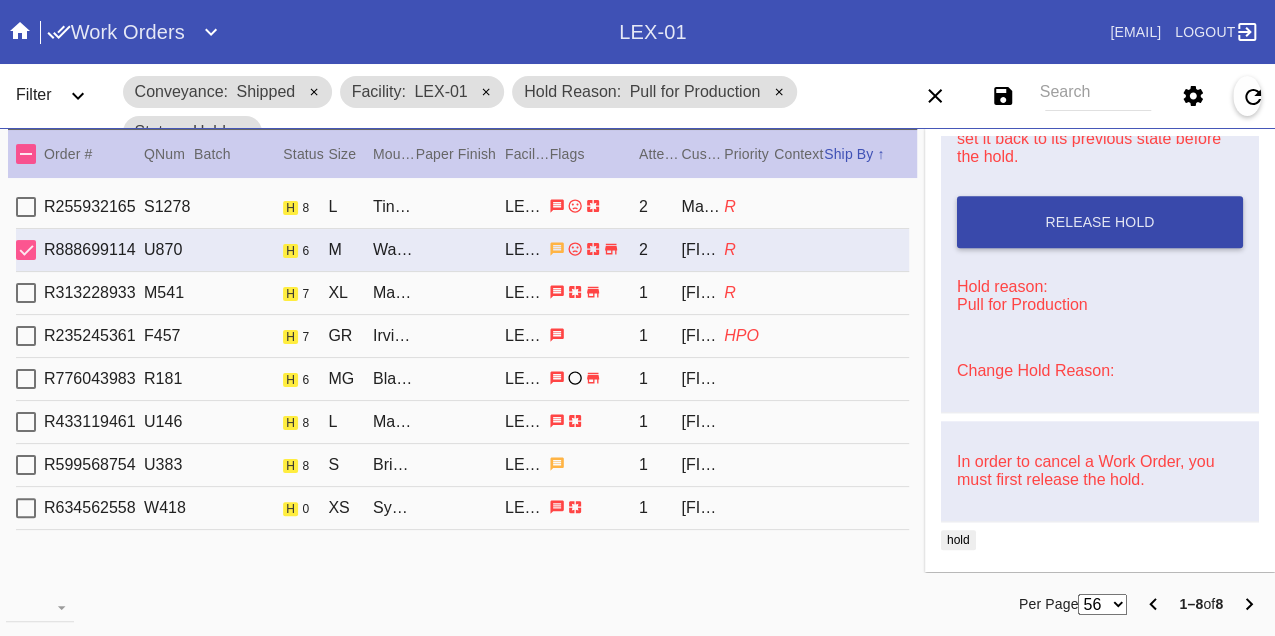 click on "Release Hold" at bounding box center [1099, 222] 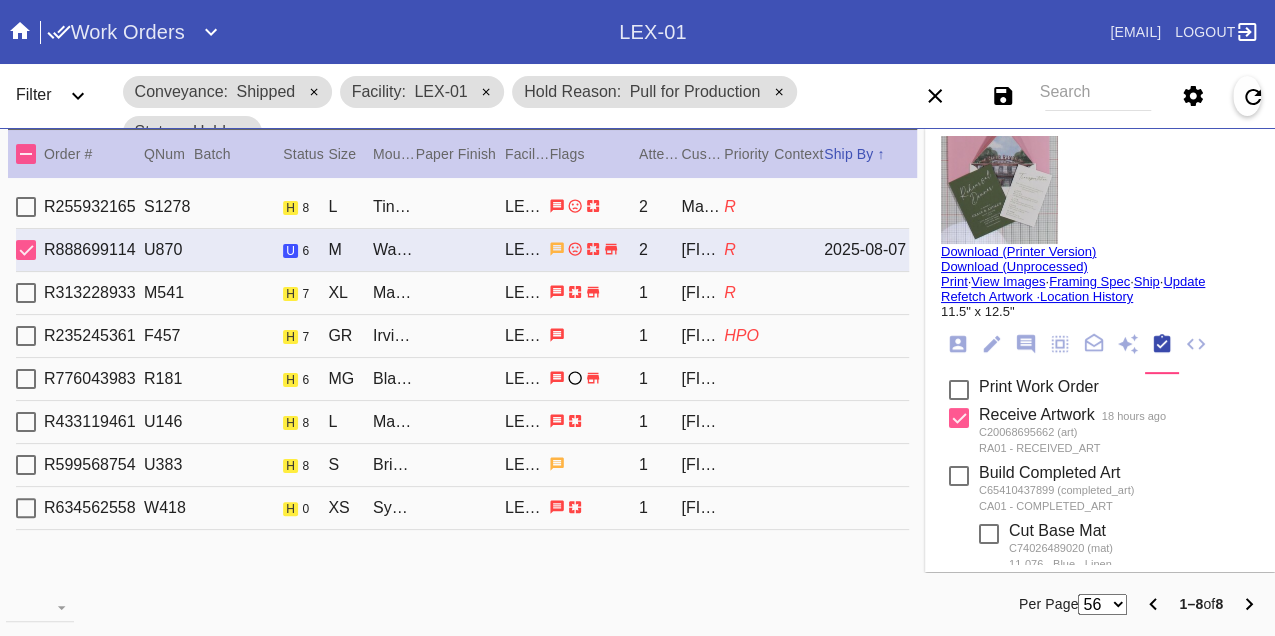scroll, scrollTop: 0, scrollLeft: 0, axis: both 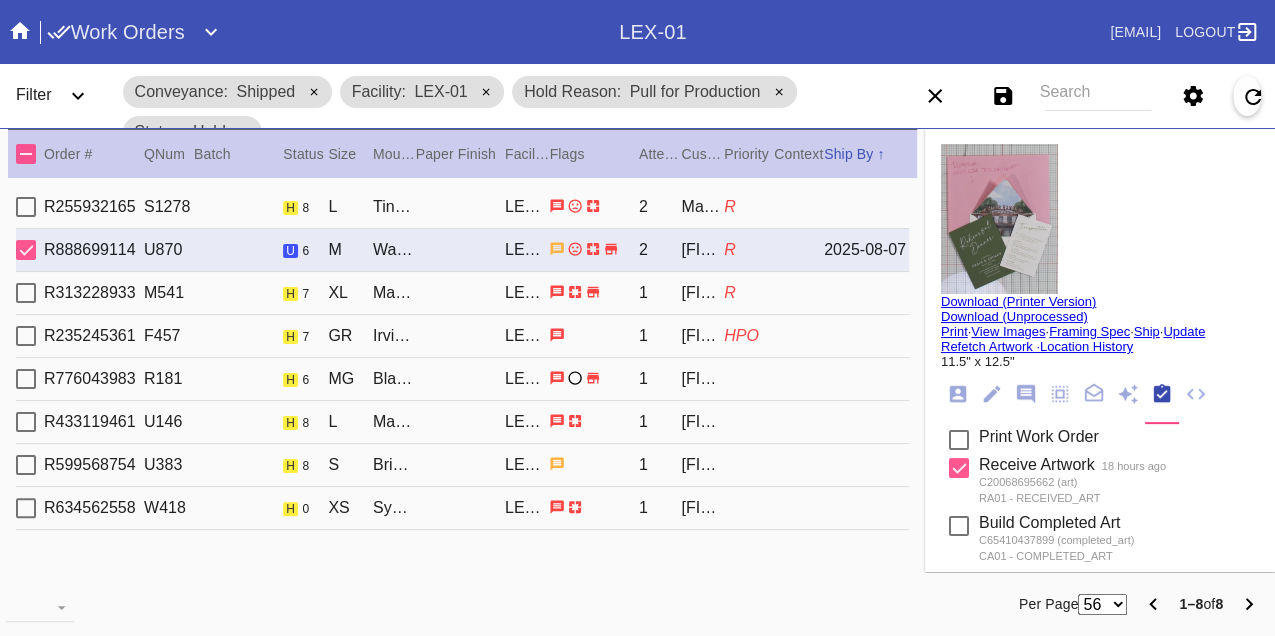 click on "Print" at bounding box center [954, 331] 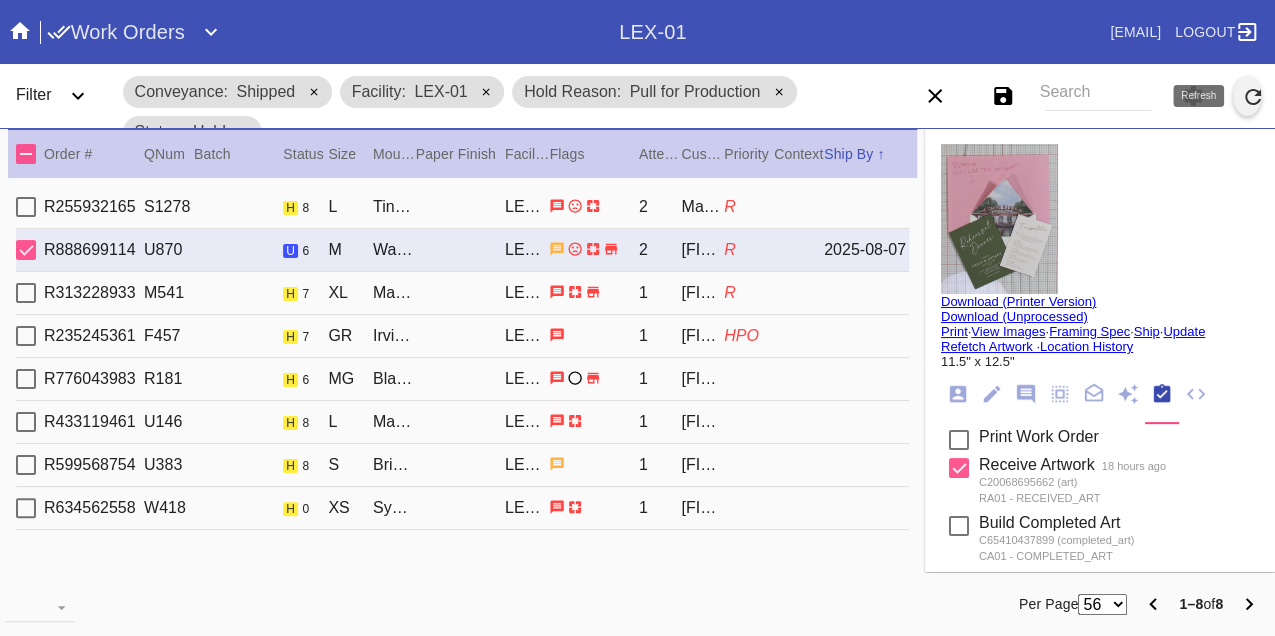 click 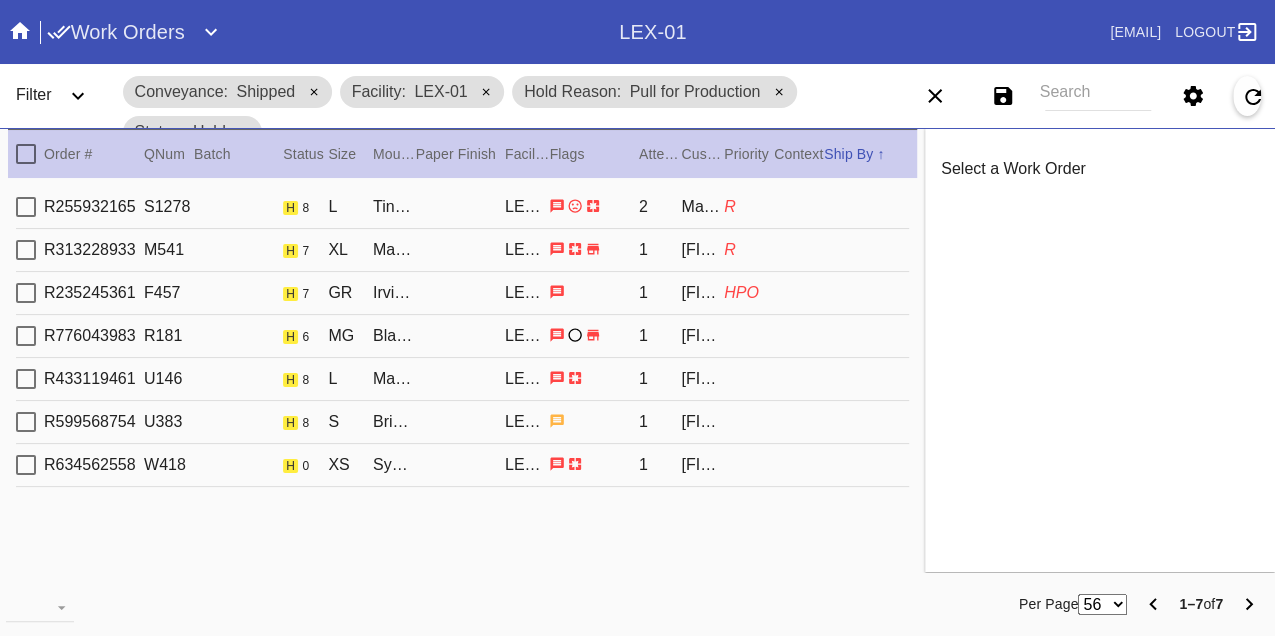 click on "R255932165 S1278 h   8 L Tinsel / White LEX-01 2 Madeline Meade
R" at bounding box center (462, 207) 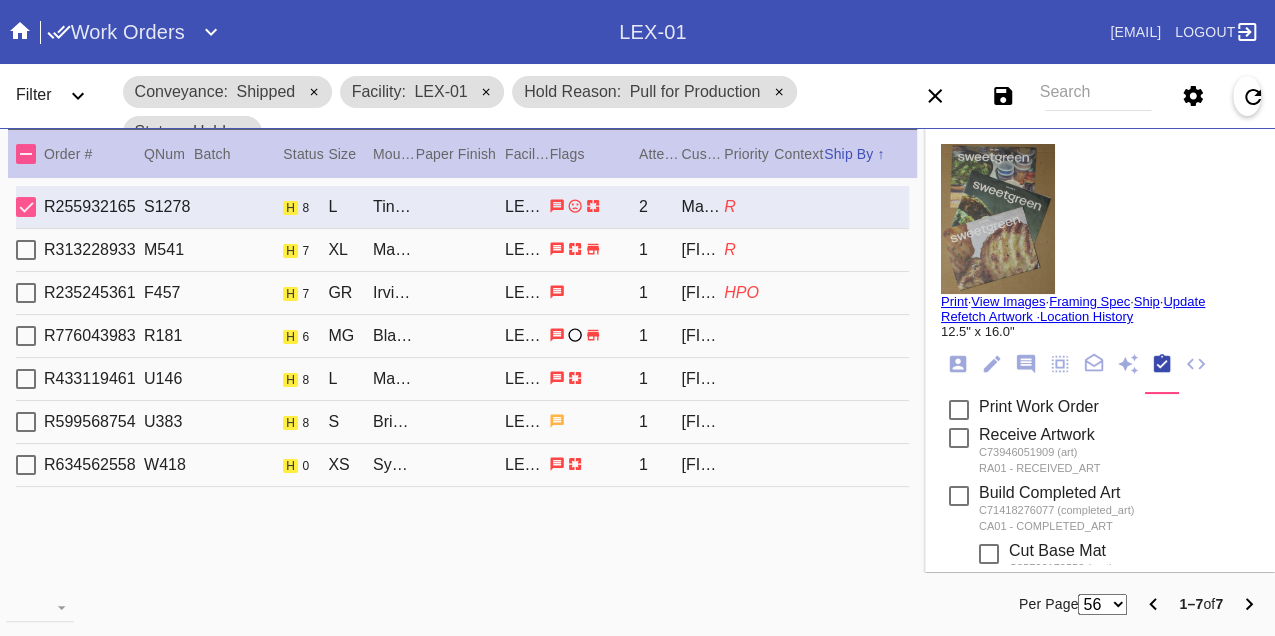 click on "R313228933 M541 h   7 XL Marrakesh / White LEX-01 1 Kelly McCassland
R" at bounding box center [462, 250] 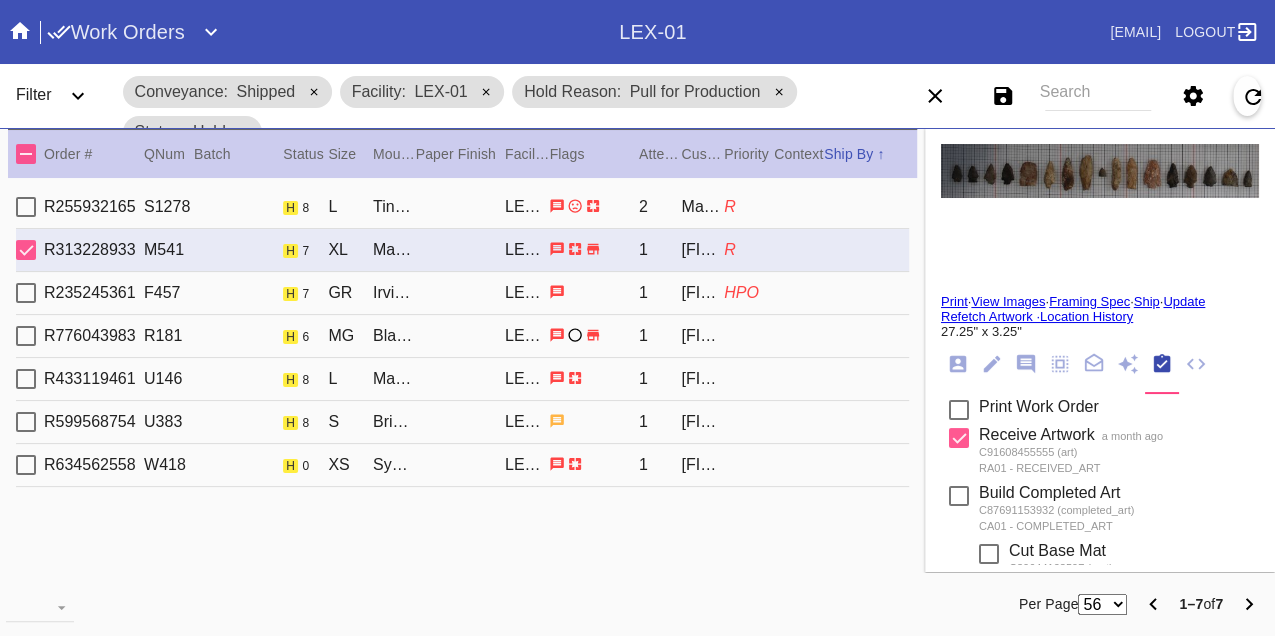 click on "R235245361 F457 h   7 GR Irvine / No Mat LEX-01 1 David Payne
HPO" at bounding box center (462, 293) 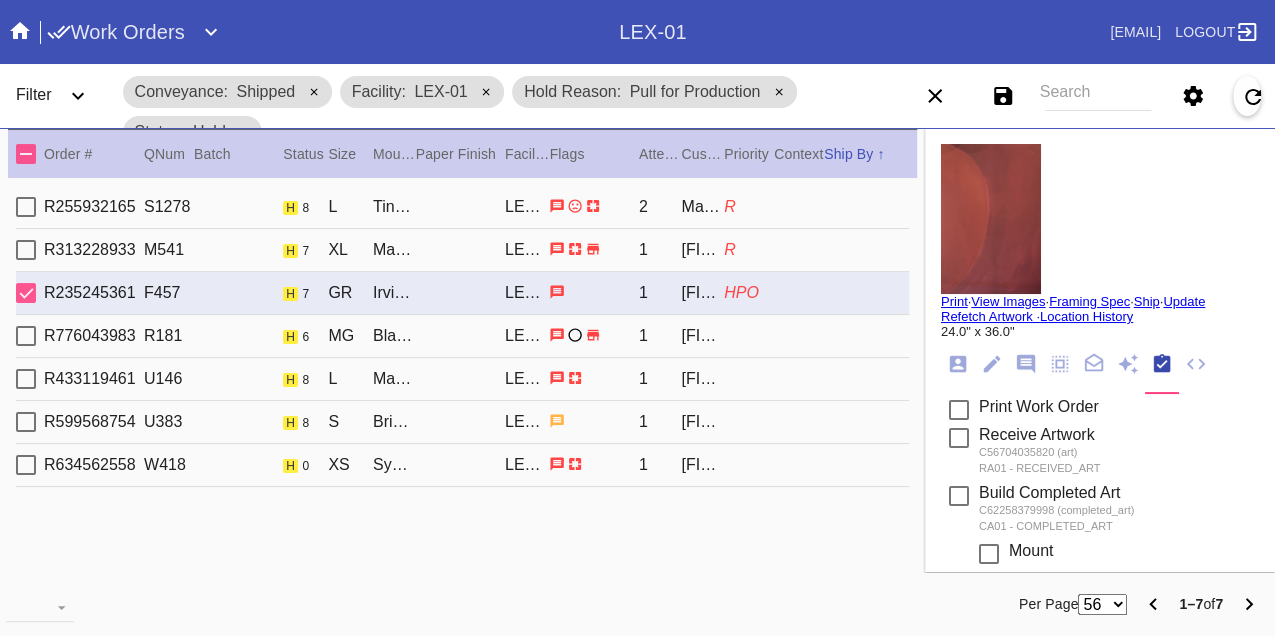click on "R776043983 R181 h   6 MG Black Walnut (Wide) / No Mat LEX-01 1 Ashley Ortiz" at bounding box center (462, 336) 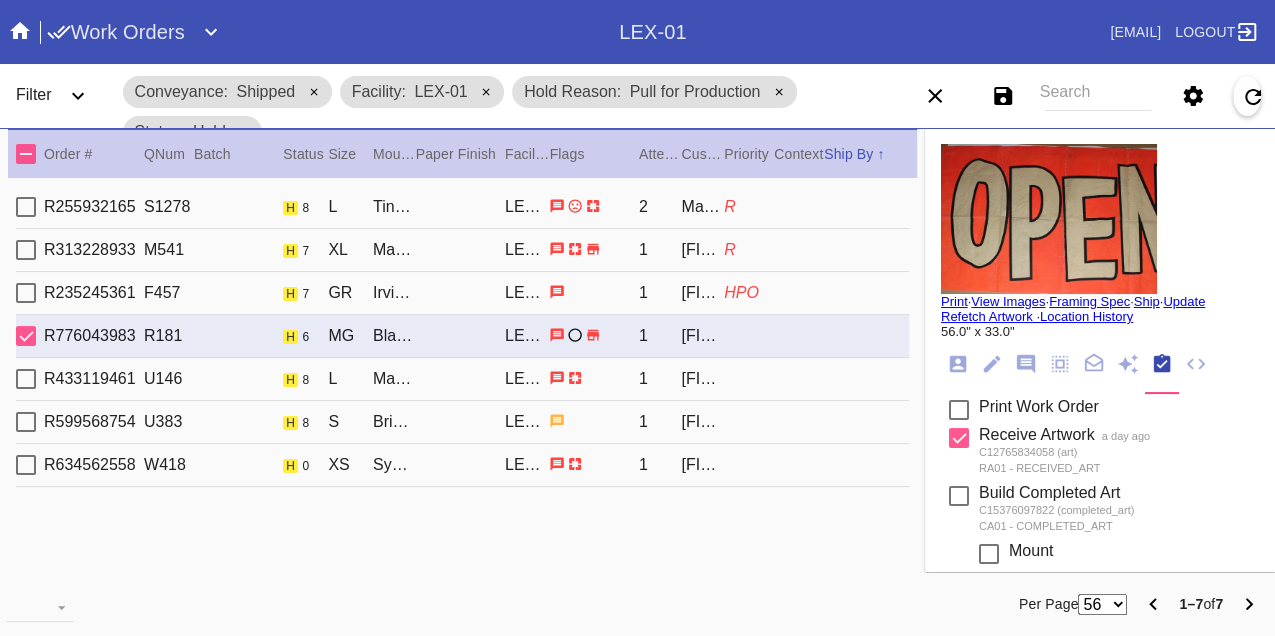 click on "R433119461 U146 h   8 L Marin (Deep) / No Mat LEX-01 1 Lauren Elbert" at bounding box center [462, 379] 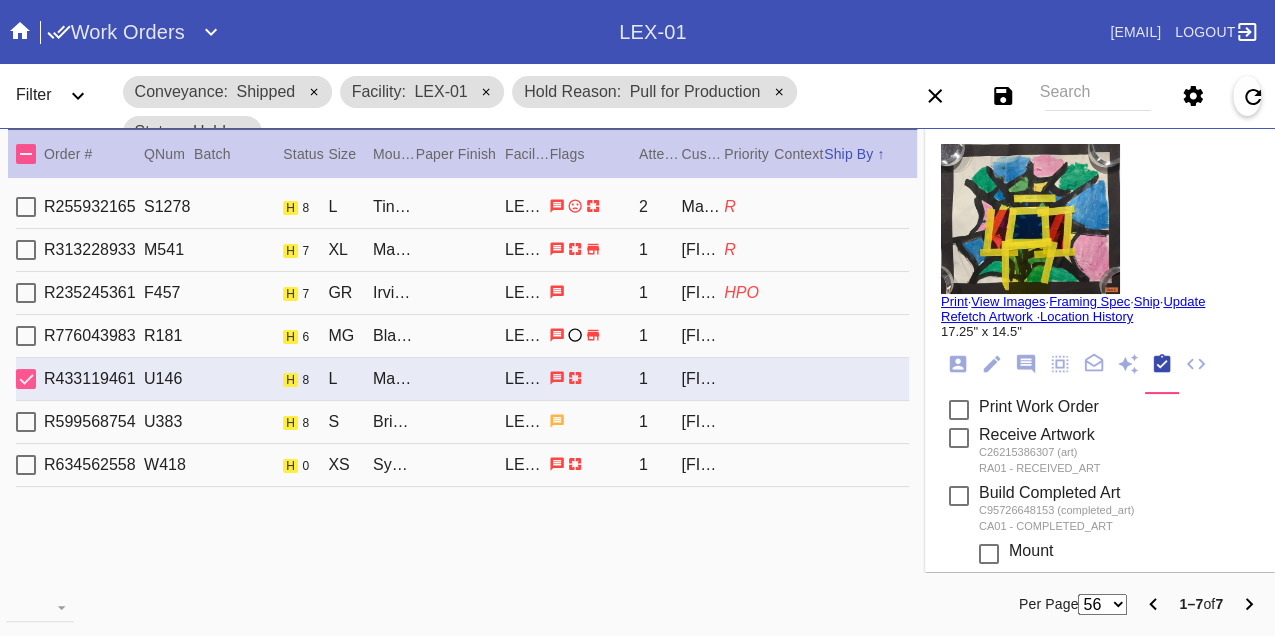 click on "R599568754 U383 h   8 S Brighton / Dusty Blue LEX-01 1 STEPHANIE BLANCHARD" at bounding box center (462, 422) 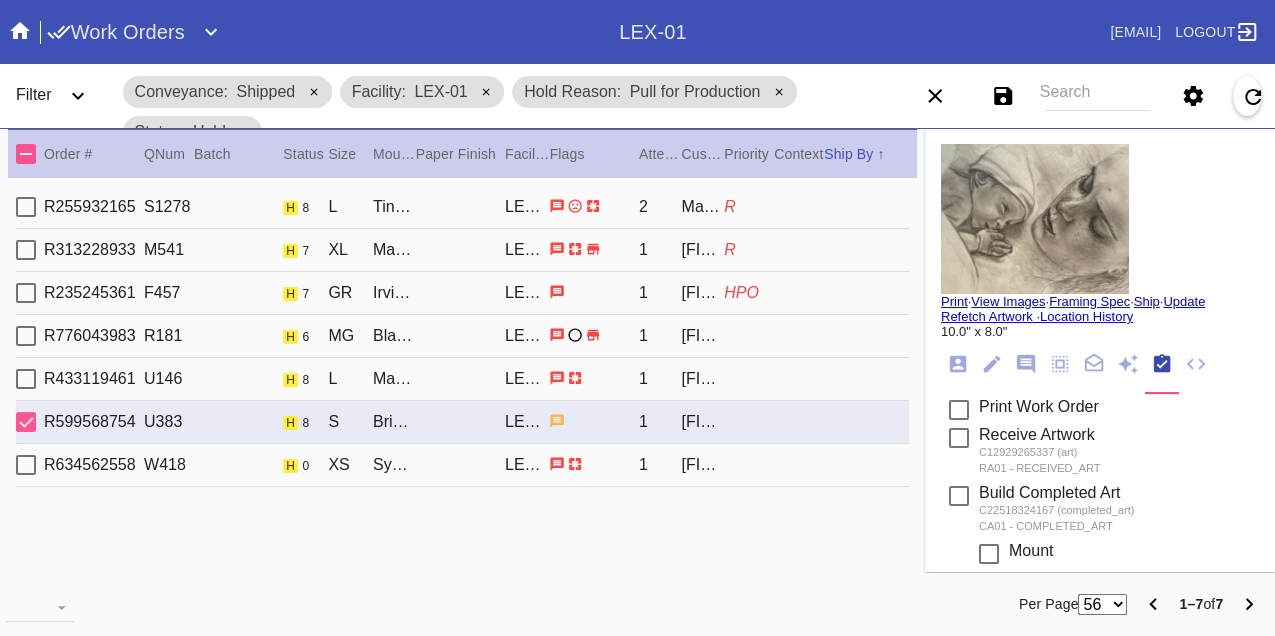 click on "R634562558 W418 h   0 XS Sydney / White LEX-01 1 Stelio Chirgott" at bounding box center [462, 465] 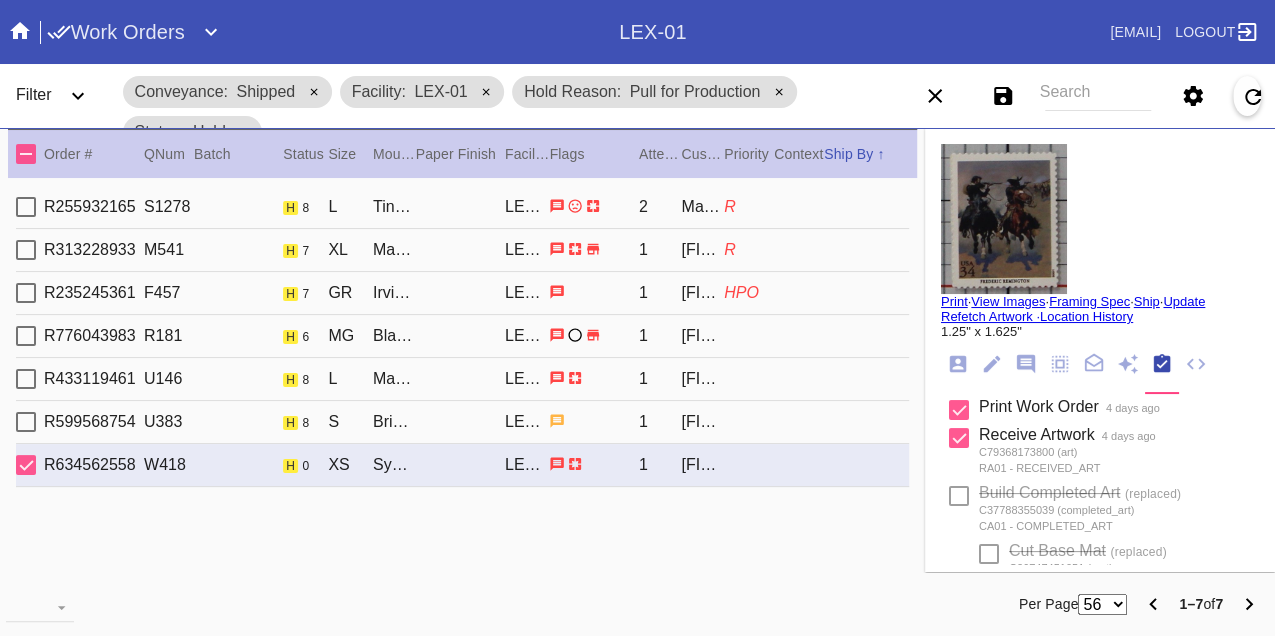 click on "R255932165 S1278 h   8 L Tinsel / White LEX-01 2 Madeline Meade
R" at bounding box center [462, 207] 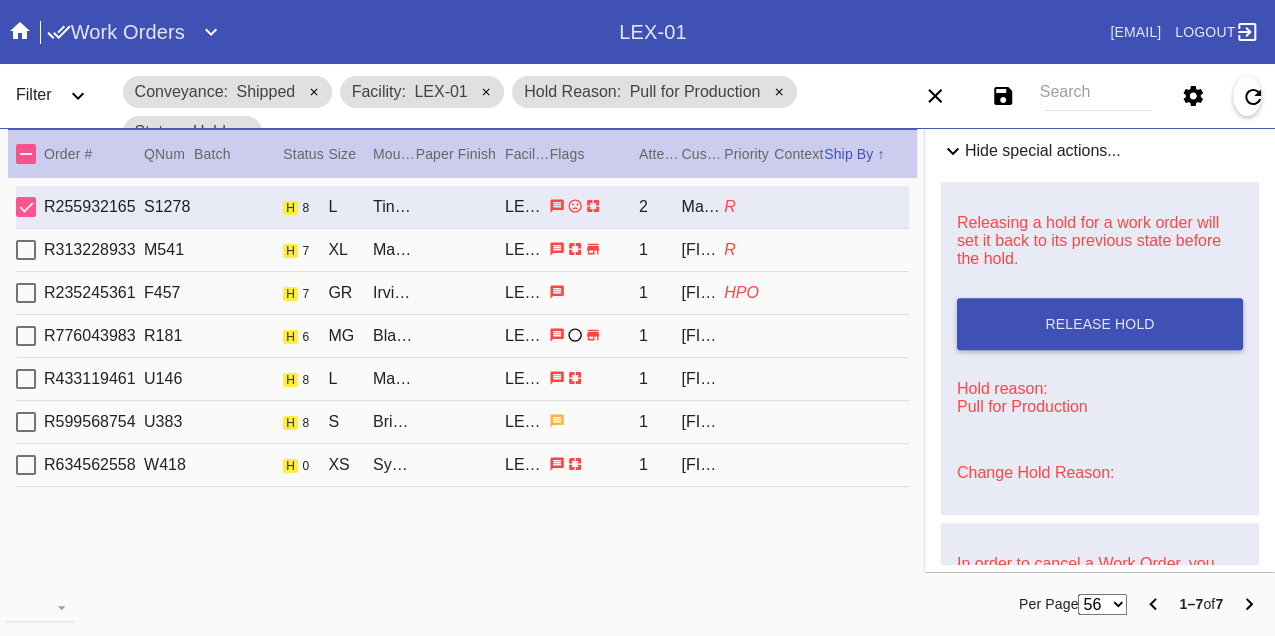 scroll, scrollTop: 888, scrollLeft: 0, axis: vertical 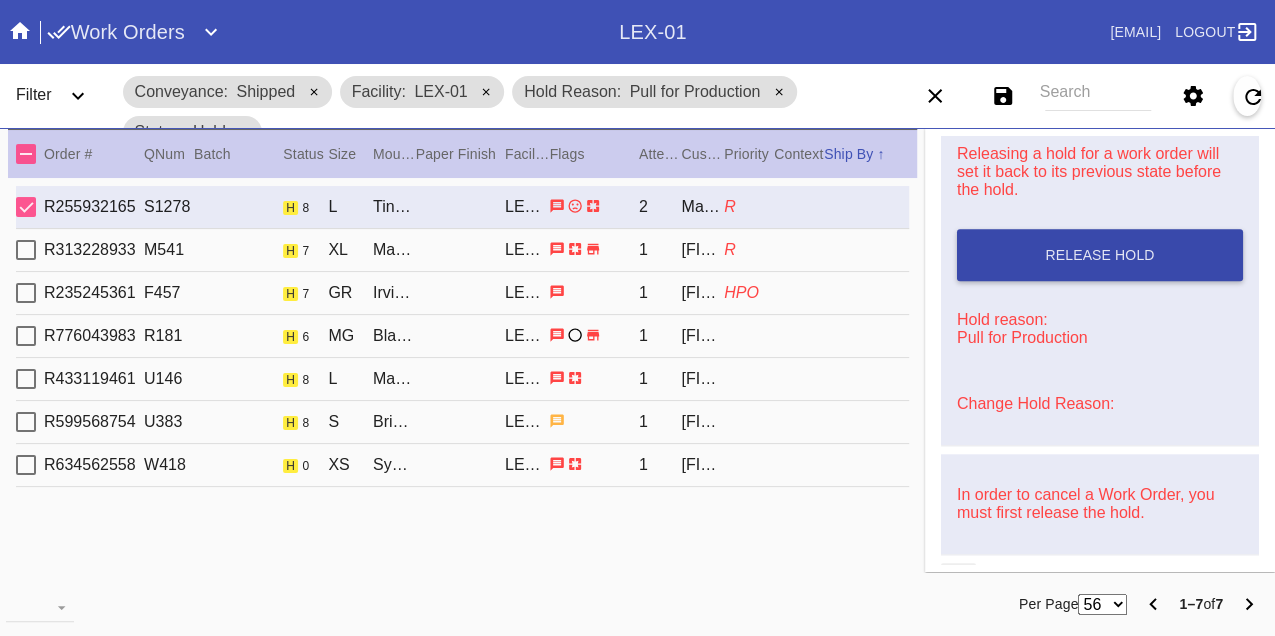 click on "Release Hold" at bounding box center [1100, 255] 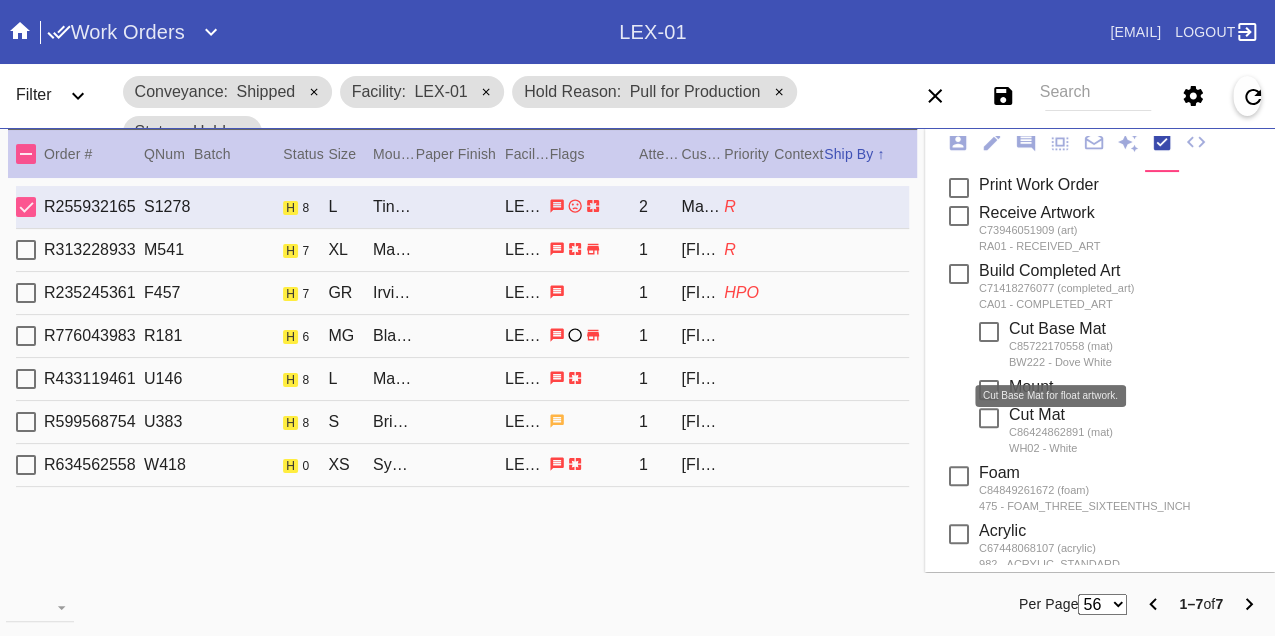 scroll, scrollTop: 0, scrollLeft: 0, axis: both 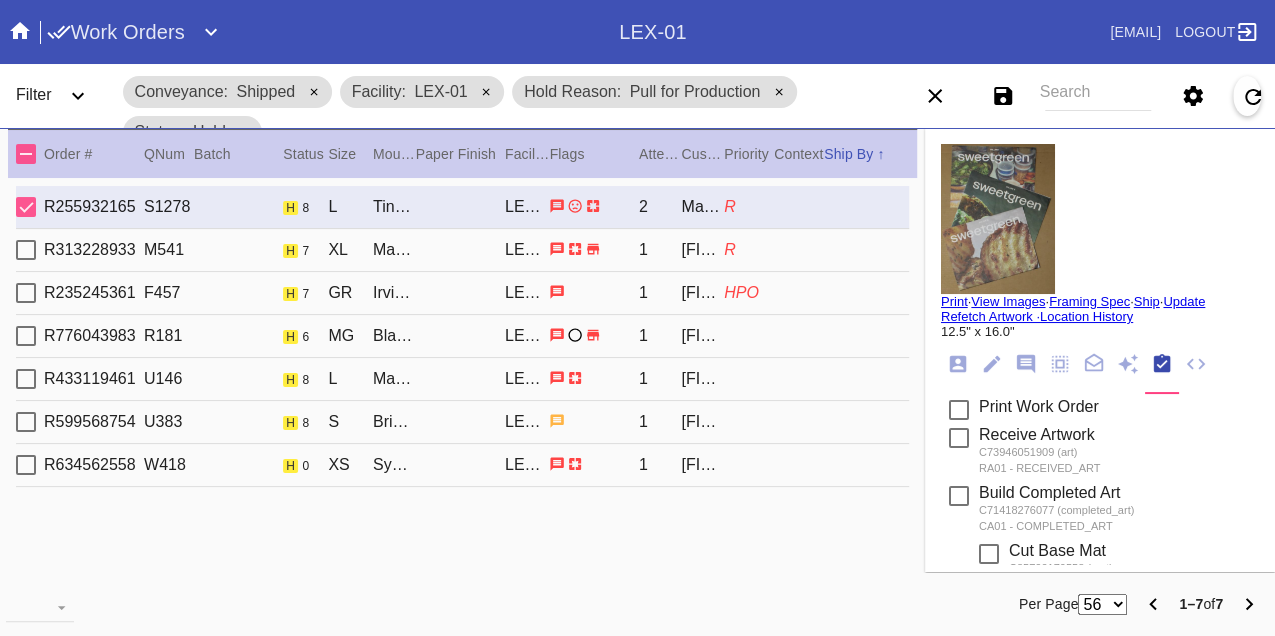 click on "R313228933 M541 h   7 XL Marrakesh / White LEX-01 1 Kelly McCassland
R" at bounding box center (462, 250) 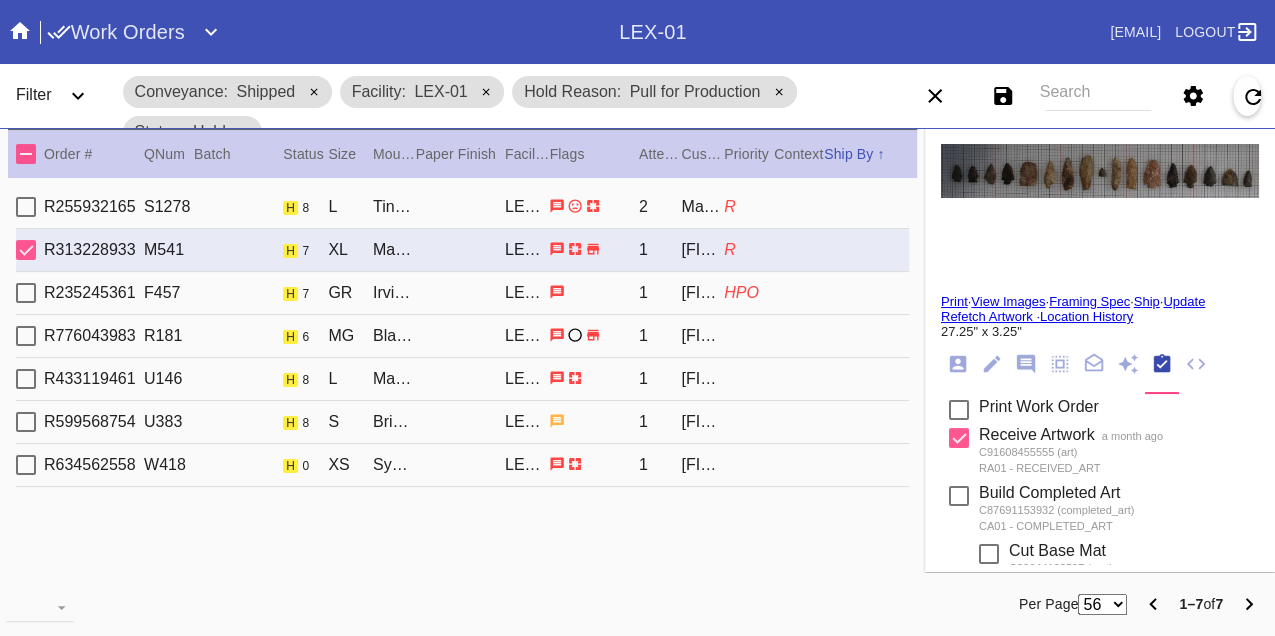 click on "R235245361 F457 h   7 GR Irvine / No Mat LEX-01 1 David Payne
HPO" at bounding box center [462, 293] 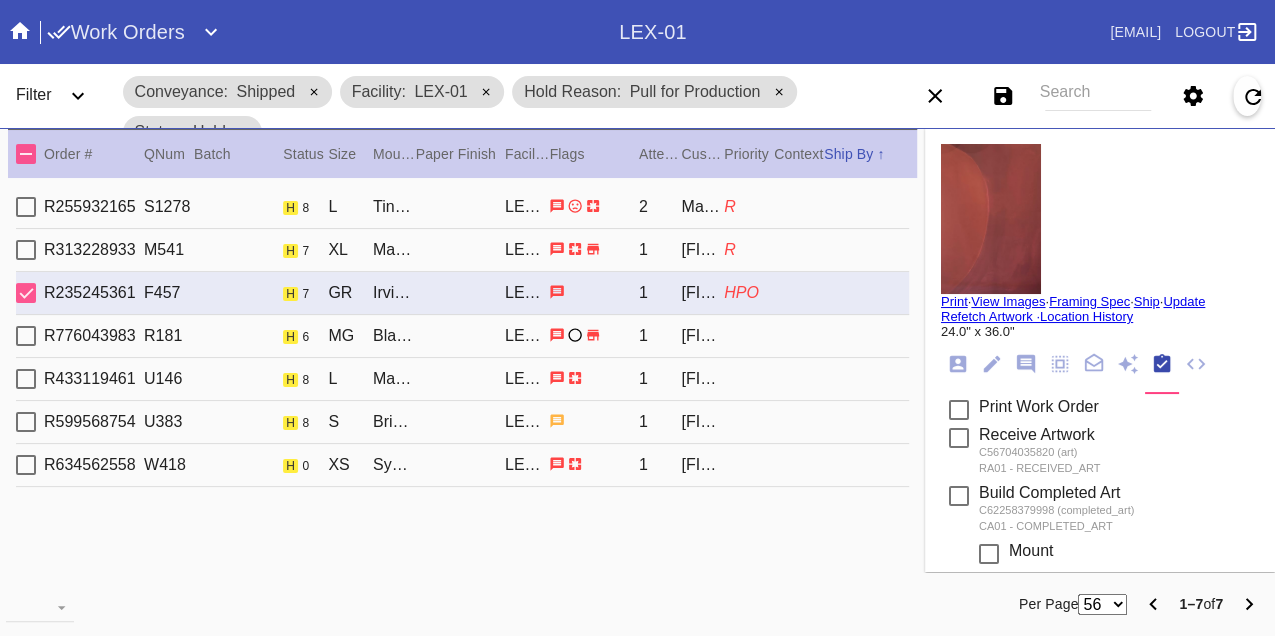 click on "R776043983 R181 h   6 MG Black Walnut (Wide) / No Mat LEX-01 1 Ashley Ortiz" at bounding box center (462, 336) 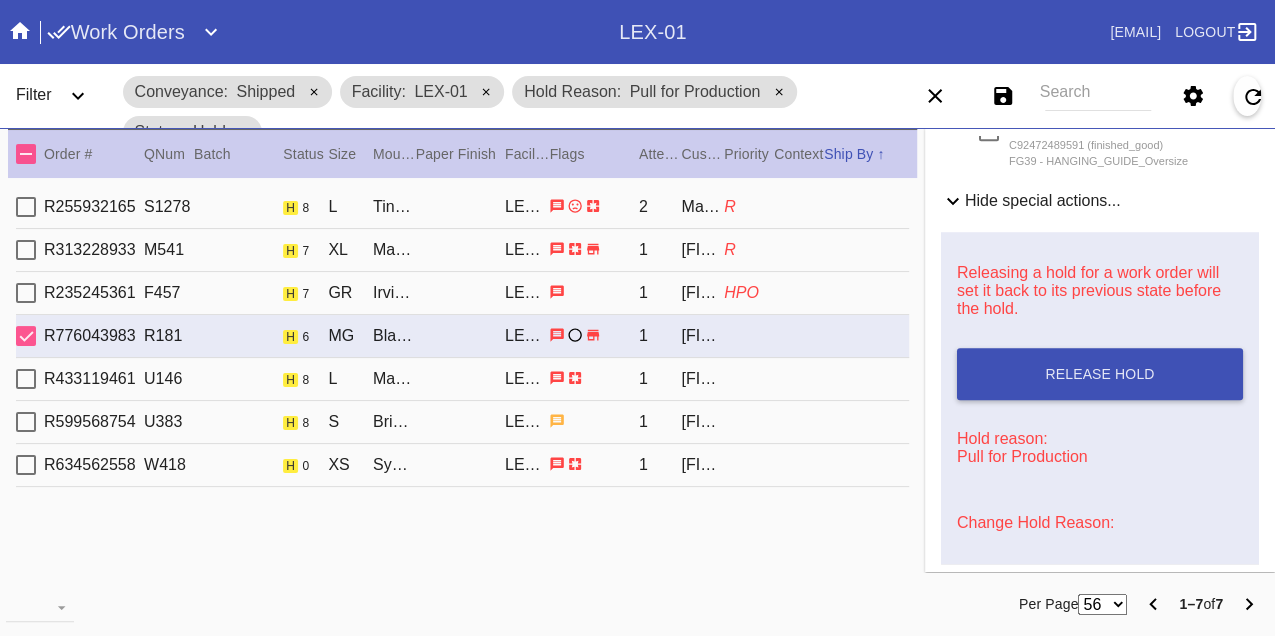 scroll, scrollTop: 888, scrollLeft: 0, axis: vertical 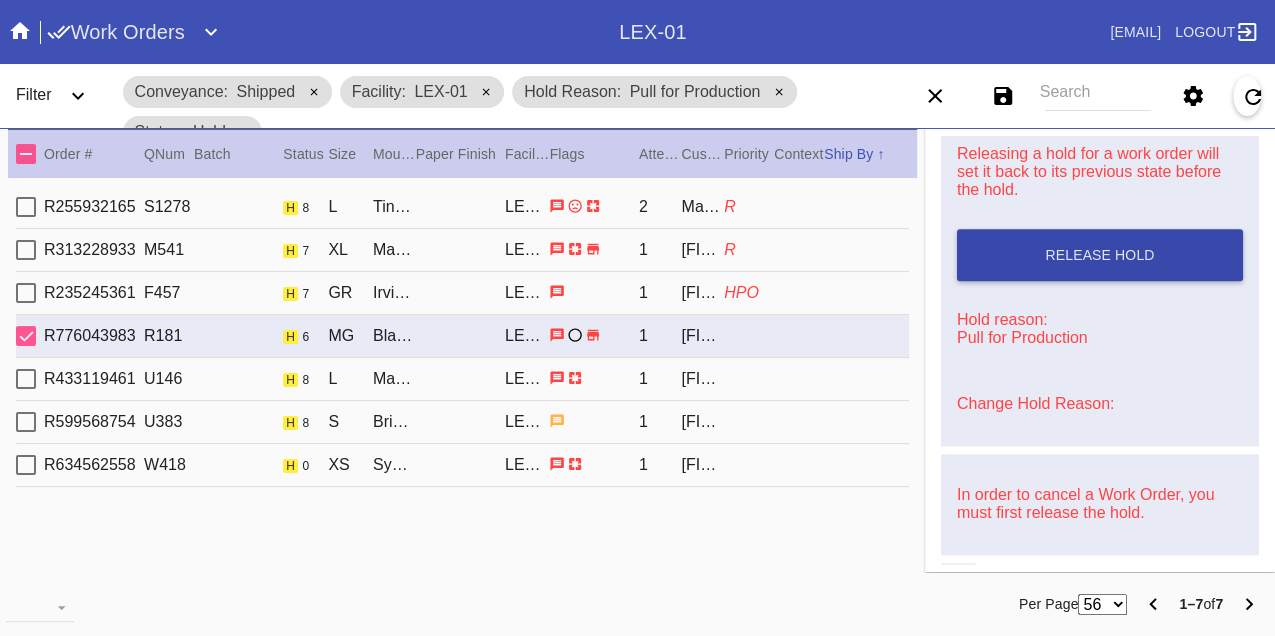 click on "Release Hold" at bounding box center [1100, 255] 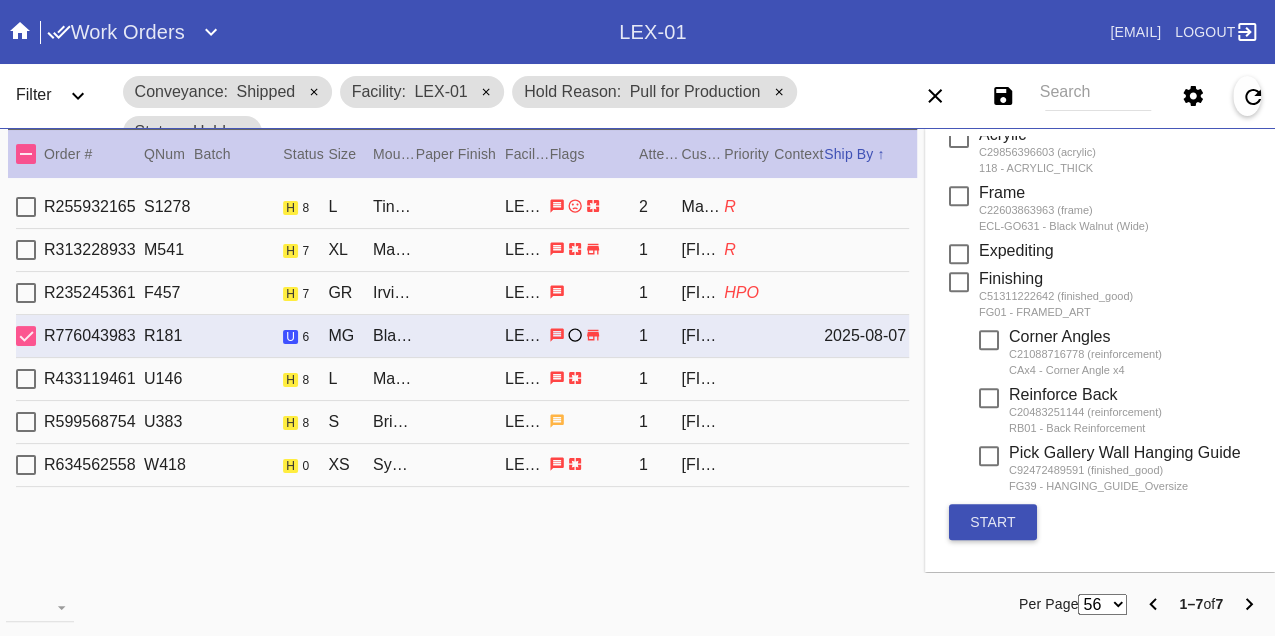 scroll, scrollTop: 0, scrollLeft: 0, axis: both 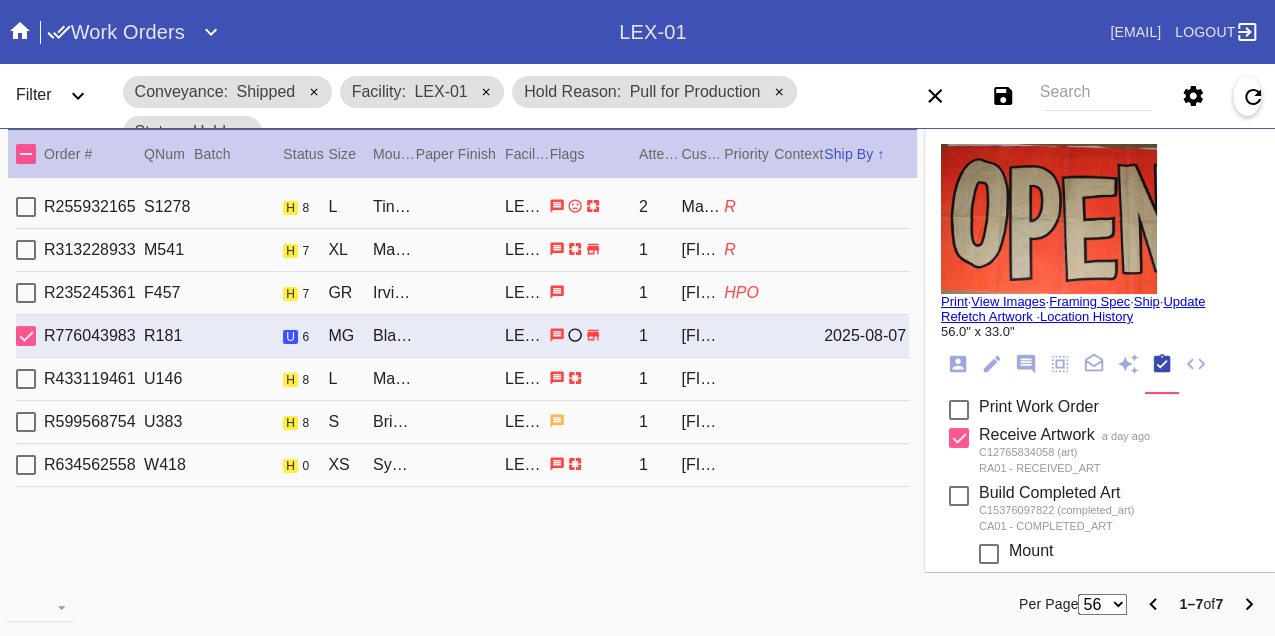 click on "R433119461 U146 h   8 L Marin (Deep) / No Mat LEX-01 1 Lauren Elbert" at bounding box center (462, 379) 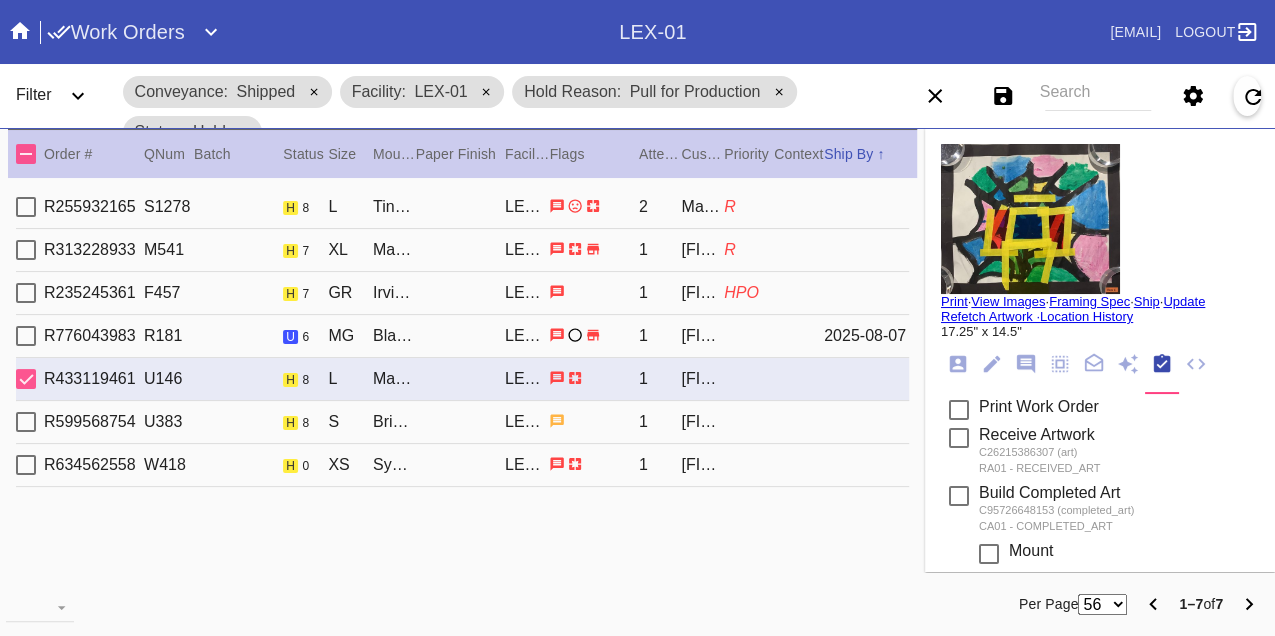 click on "R599568754 U383 h   8 S Brighton / Dusty Blue LEX-01 1 STEPHANIE BLANCHARD" at bounding box center [462, 422] 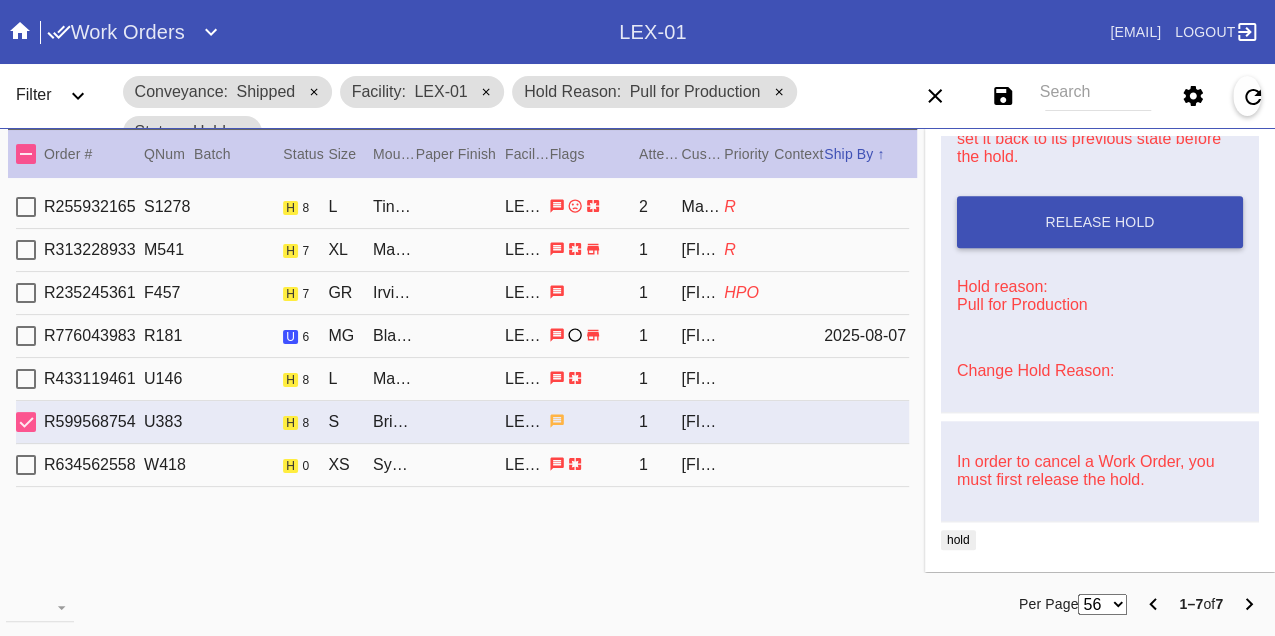 scroll, scrollTop: 888, scrollLeft: 0, axis: vertical 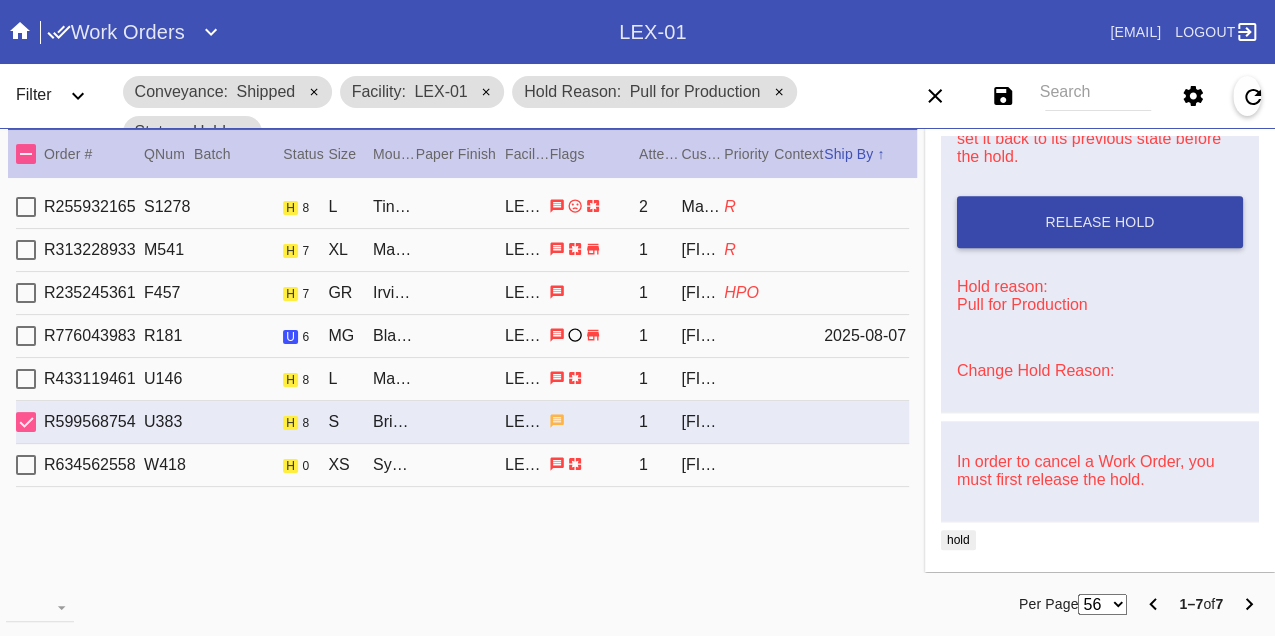 click on "Release Hold" at bounding box center [1100, 222] 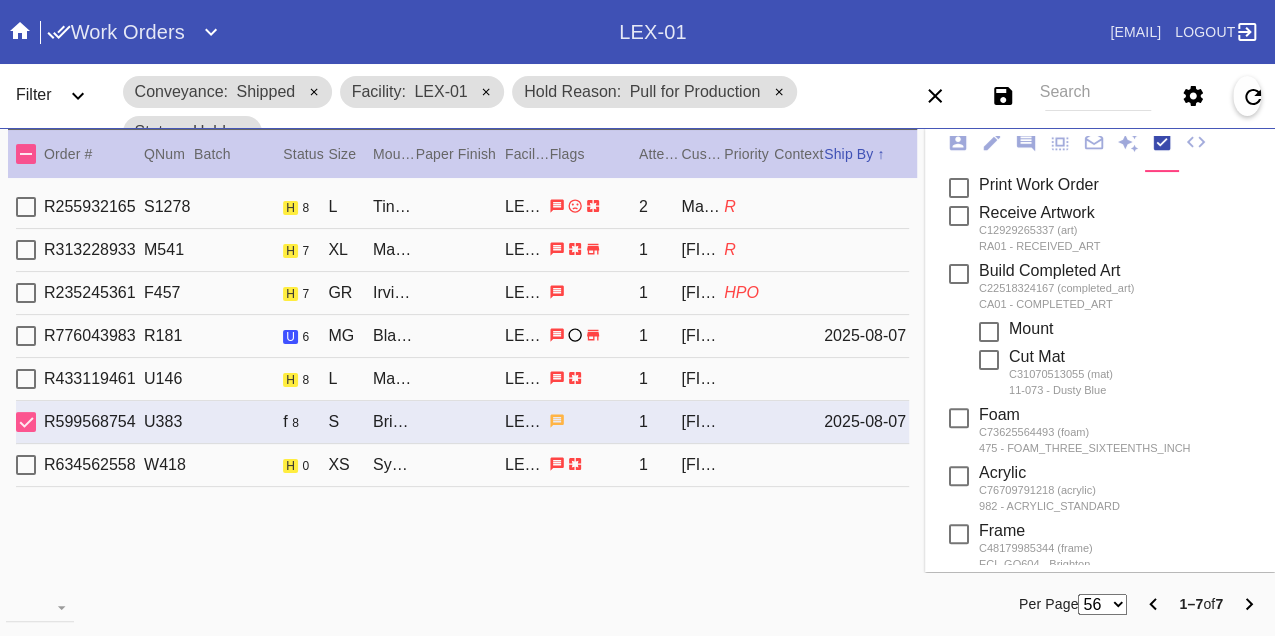 scroll, scrollTop: 0, scrollLeft: 0, axis: both 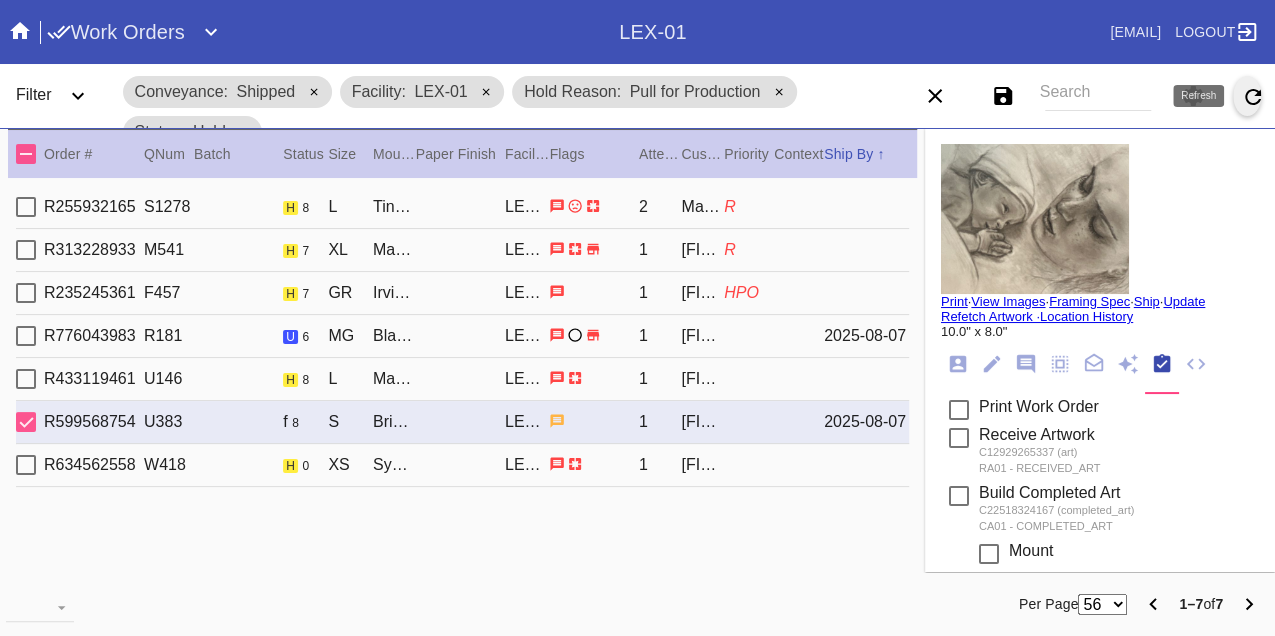 click 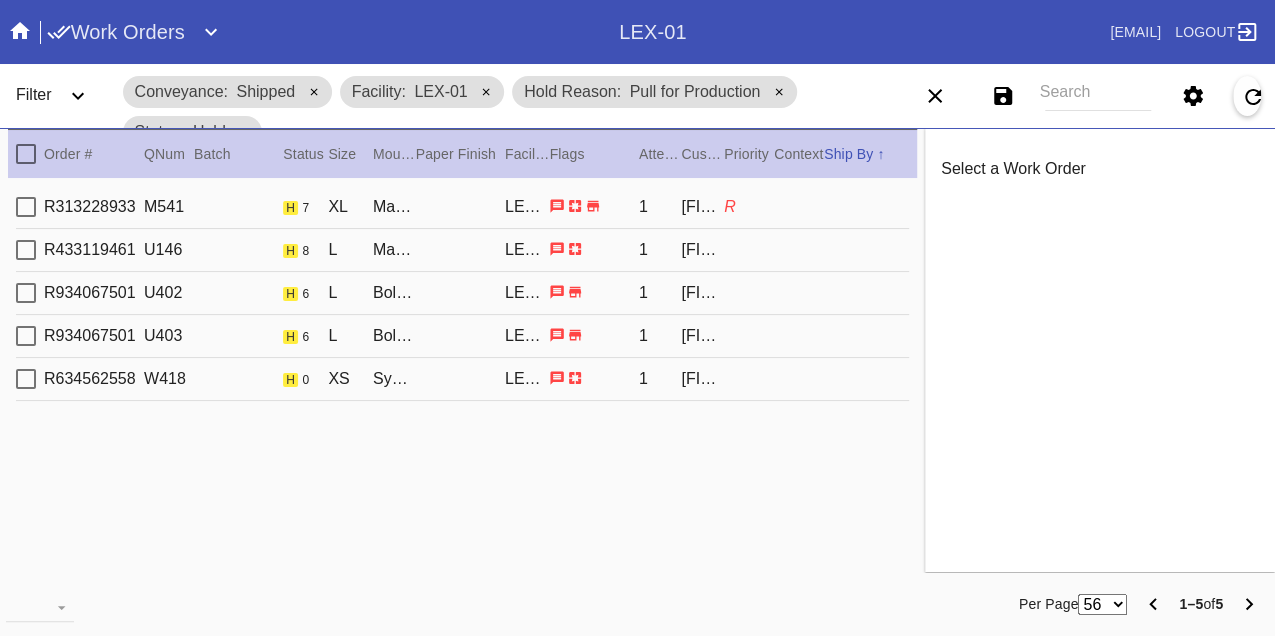 click on "R313228933 M541 h   7 XL Marrakesh / White LEX-01 1 Kelly McCassland
R" at bounding box center [462, 207] 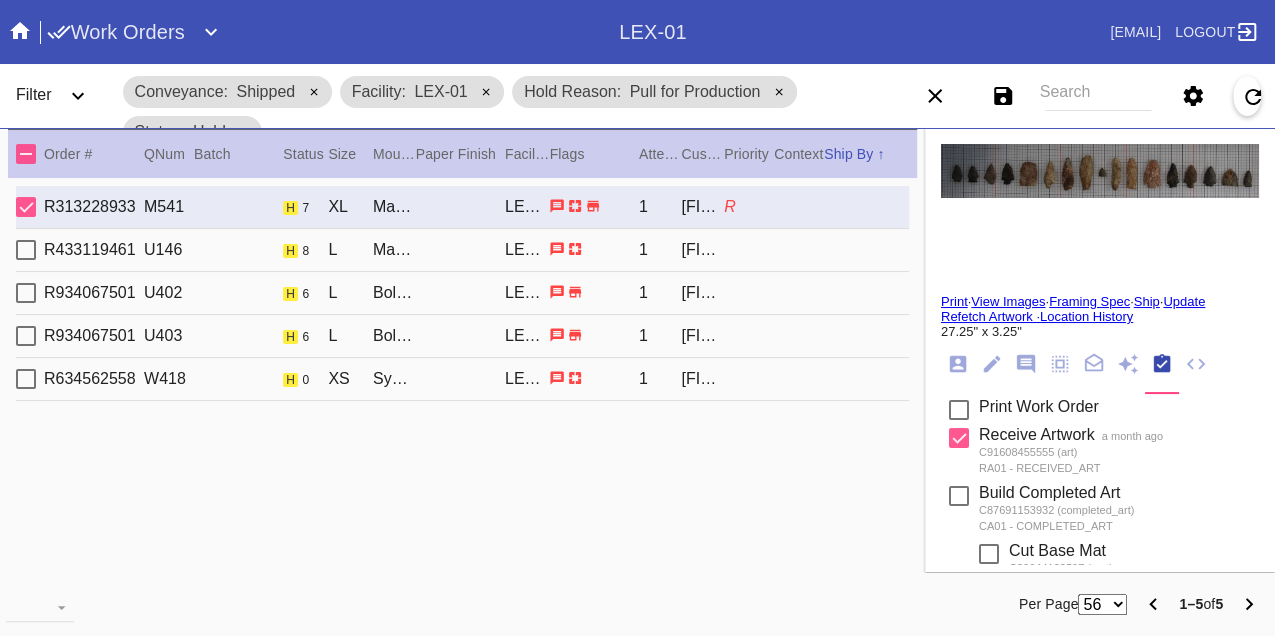 click on "R433119461 U146 h   8 L Marin (Deep) / No Mat LEX-01 1 Lauren Elbert" at bounding box center [462, 250] 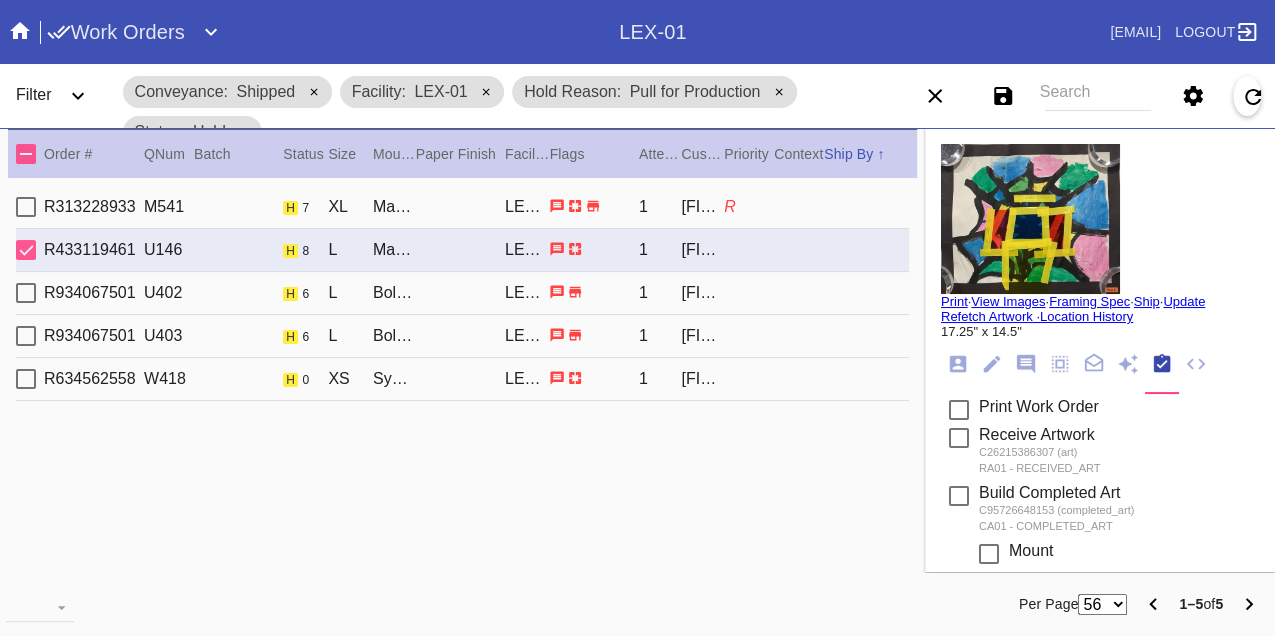 click on "R934067501 U402 h   6 L Bolton / No Mat LEX-01 1 aleksandra grinshteyn" at bounding box center [462, 293] 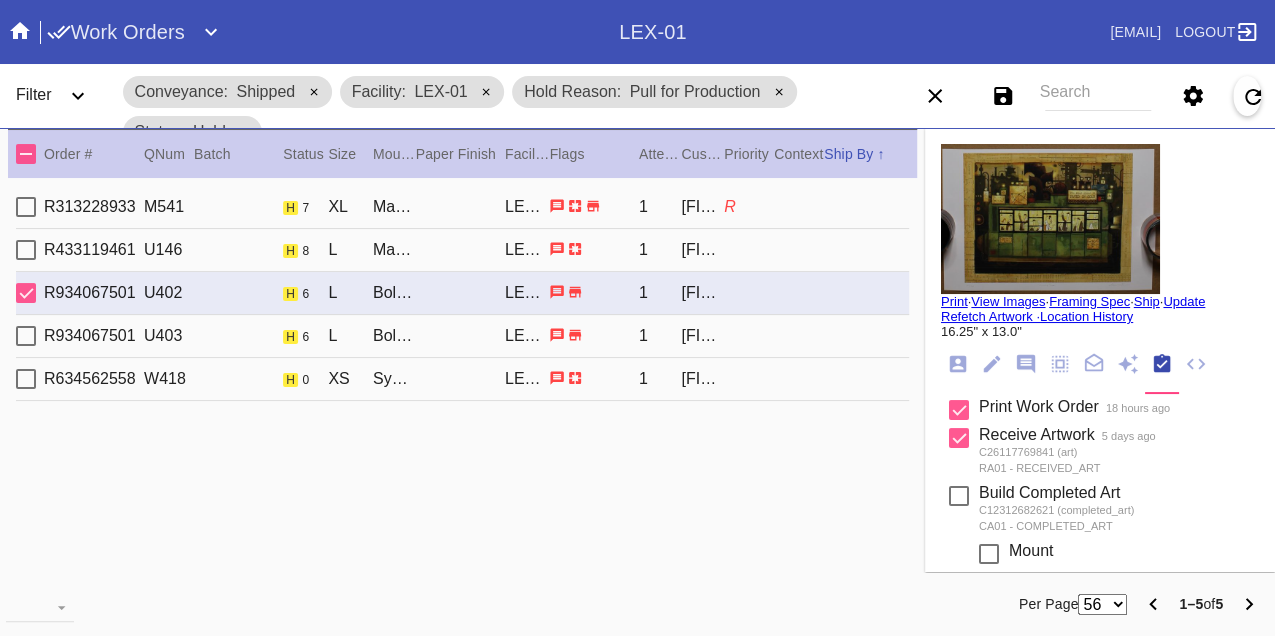 click on "R934067501 U403 h   6 L Bolton / No Mat LEX-01 1 aleksandra grinshteyn" at bounding box center [462, 336] 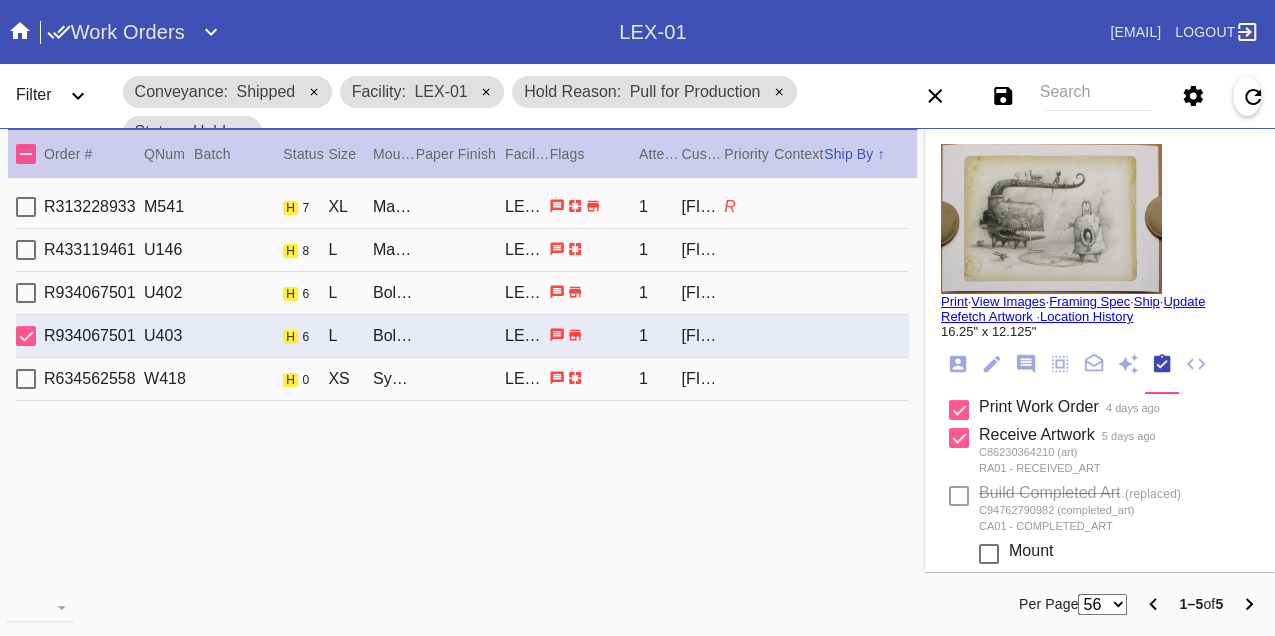 click on "R634562558 W418 h   0 XS Sydney / White LEX-01 1 Stelio Chirgott" at bounding box center (462, 379) 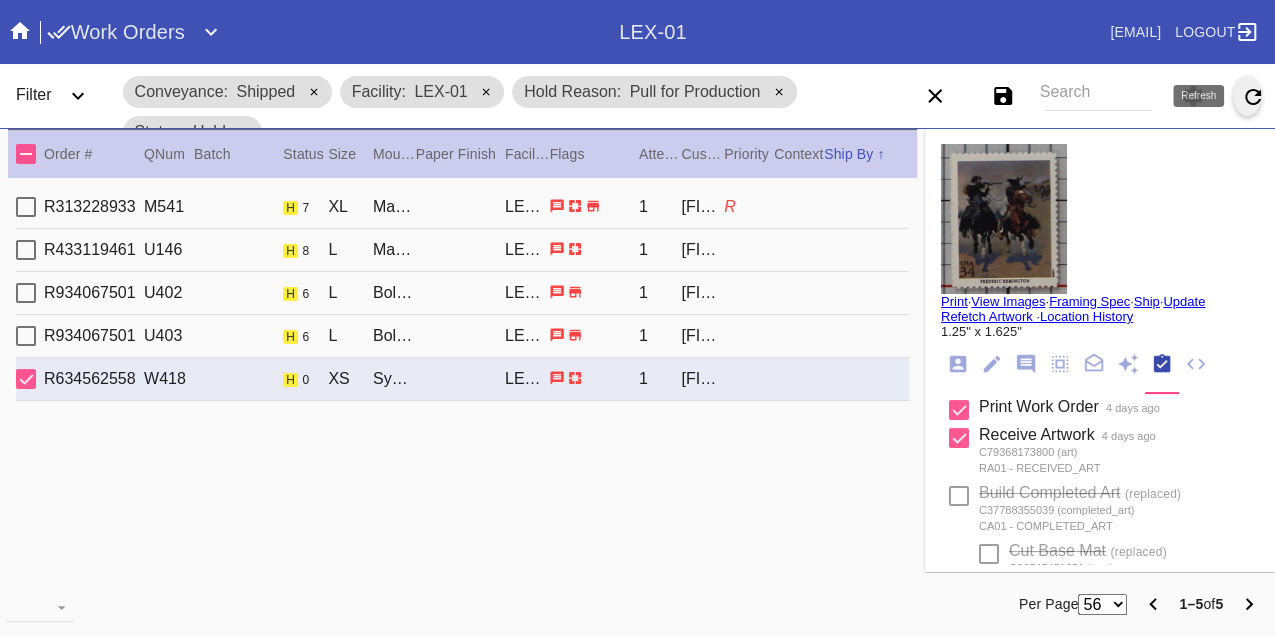 click 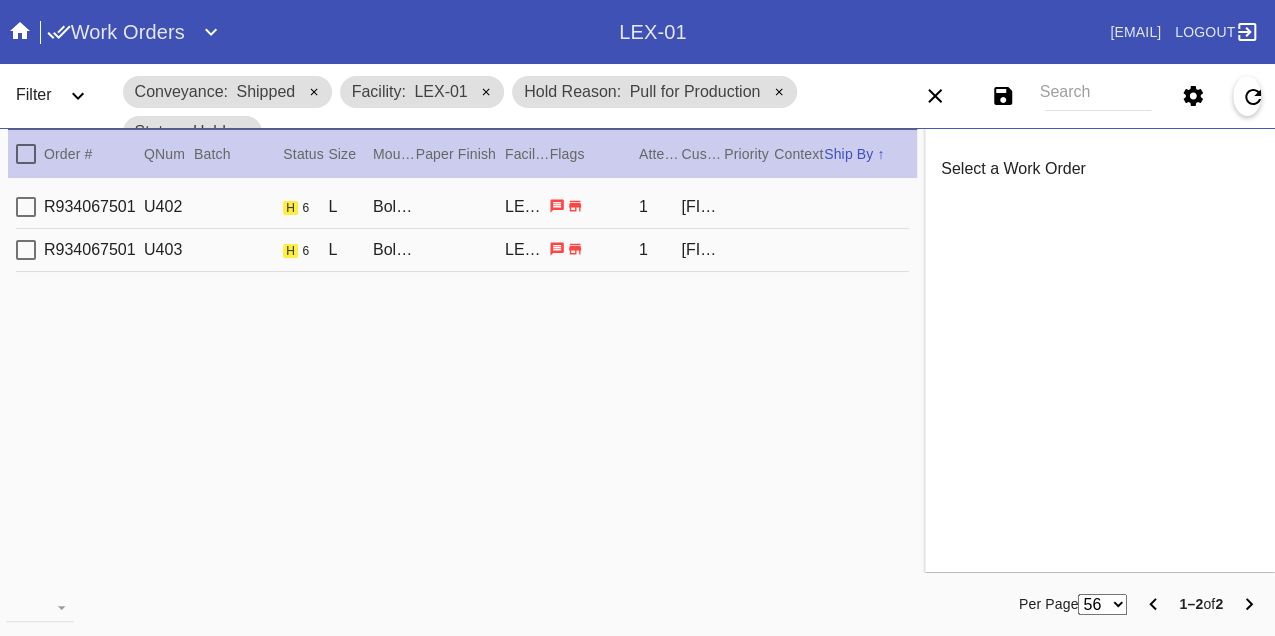 click on "R934067501 U402 h   6 L Bolton / No Mat LEX-01 1 aleksandra grinshteyn" at bounding box center [462, 207] 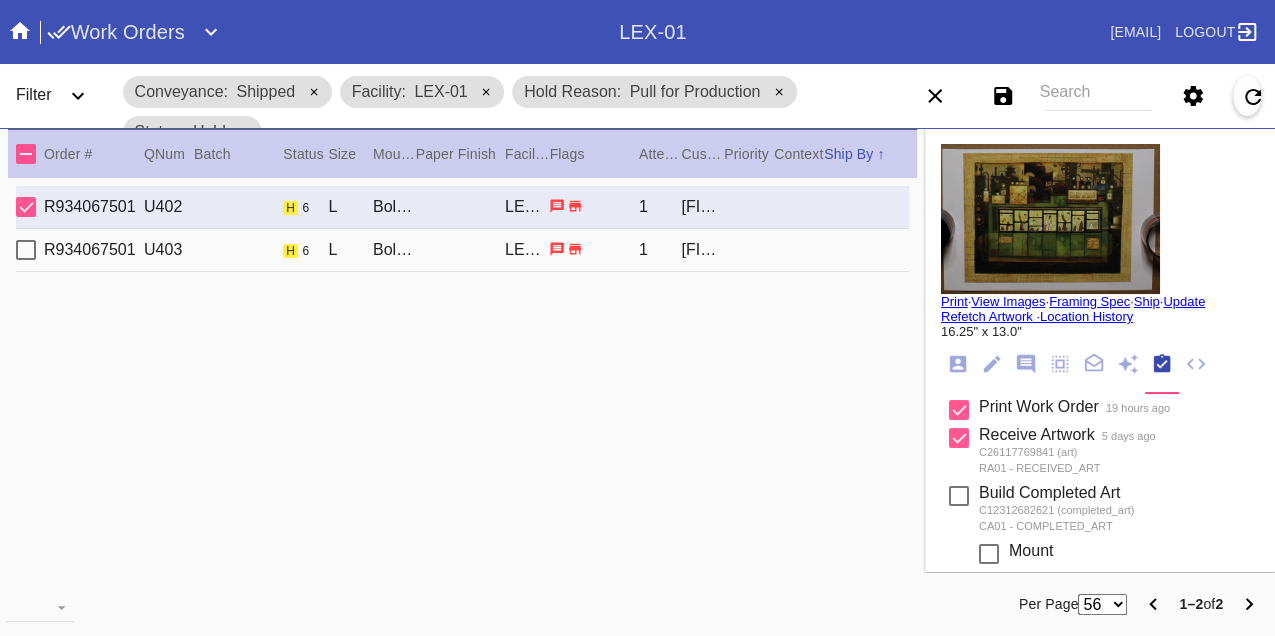 click on "R934067501 U403 h   6 L Bolton / No Mat LEX-01 1 aleksandra grinshteyn" at bounding box center [462, 250] 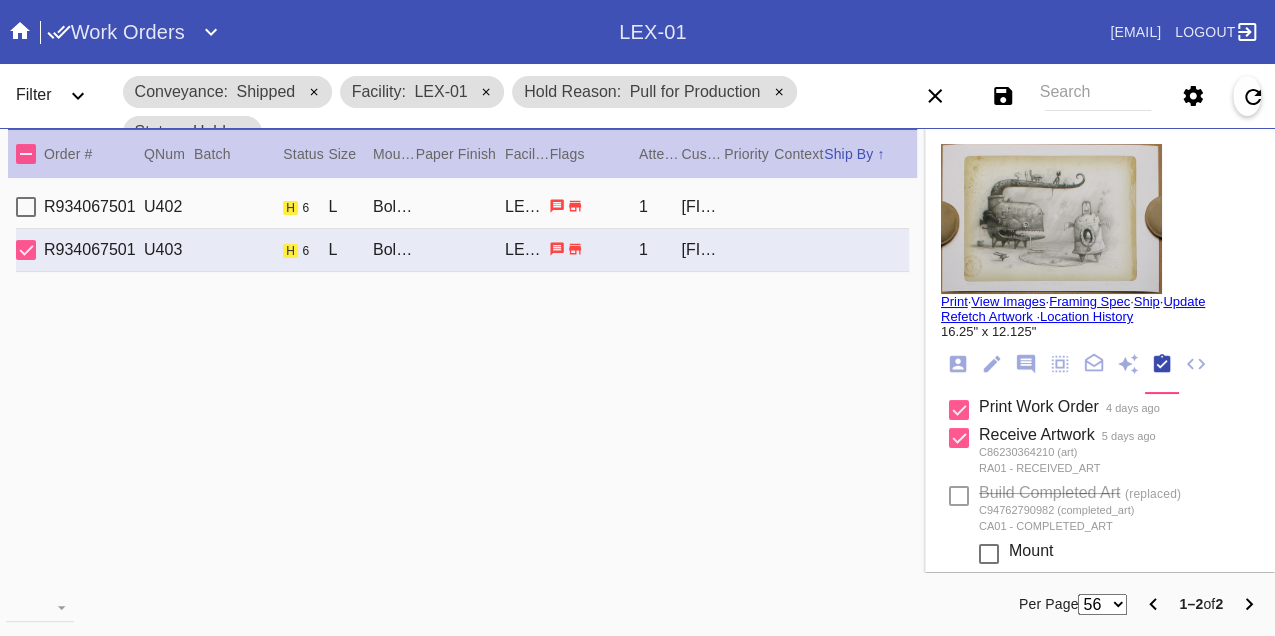 click on "R934067501 U402 h   6 L Bolton / No Mat LEX-01 1 aleksandra grinshteyn" at bounding box center (462, 207) 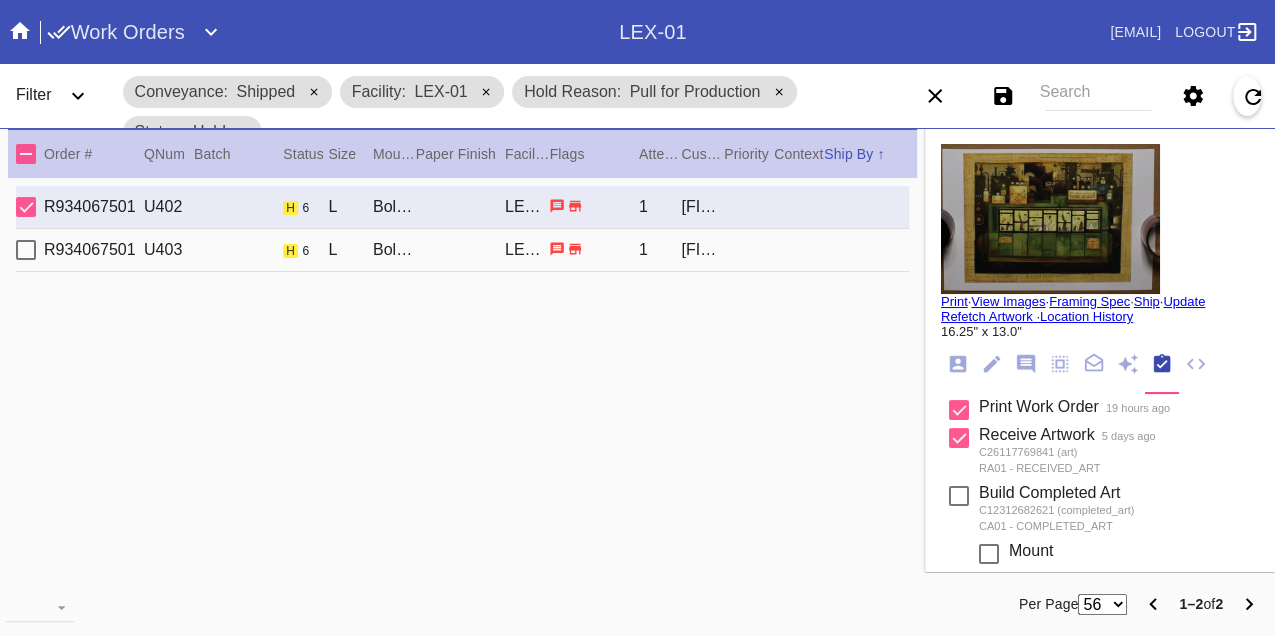 click on "R934067501 U403 h   6 L Bolton / No Mat LEX-01 1 aleksandra grinshteyn" at bounding box center (462, 250) 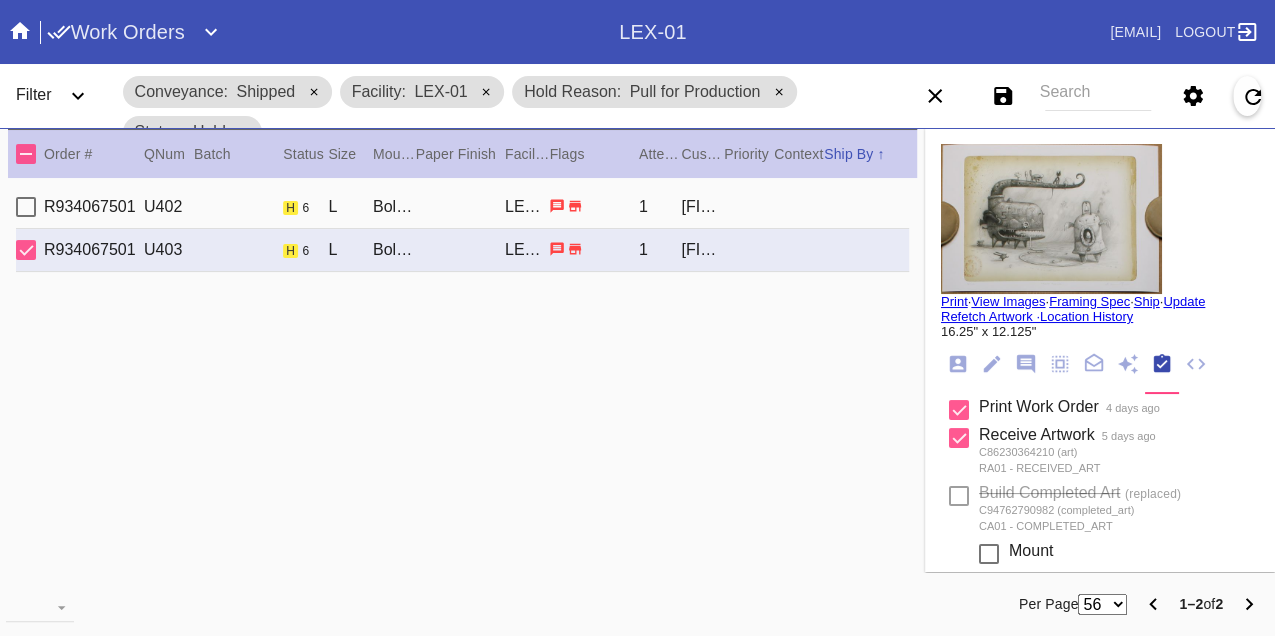 click on "R934067501 U402 h   6 L Bolton / No Mat LEX-01 1 aleksandra grinshteyn" at bounding box center (462, 207) 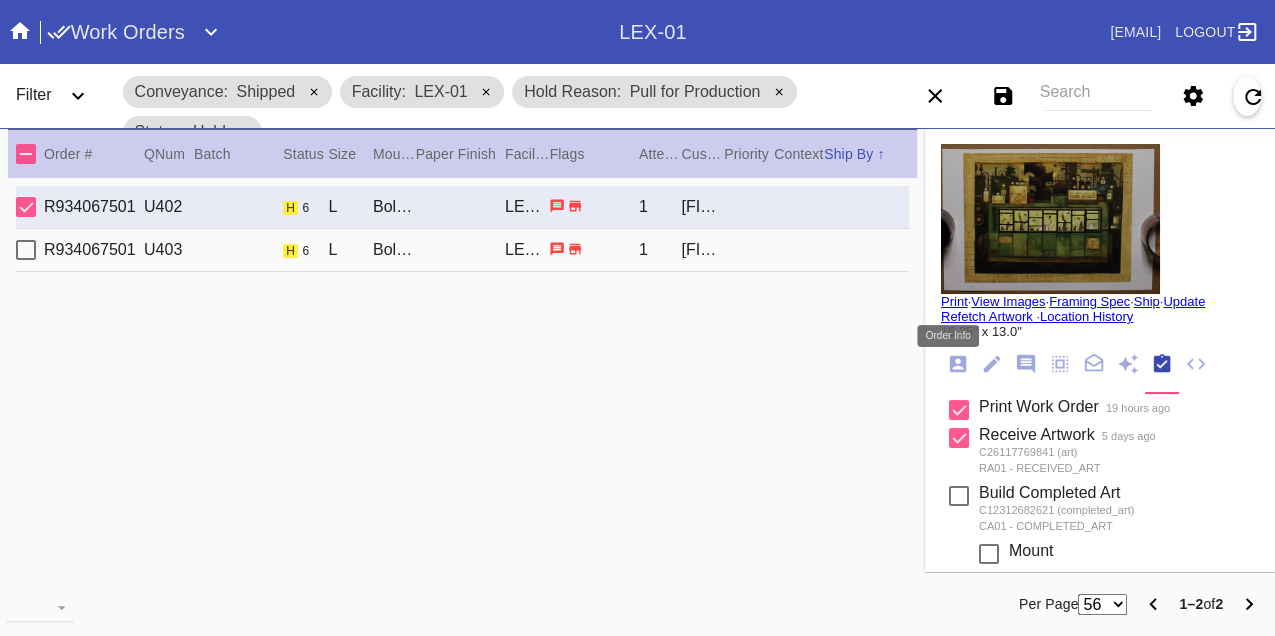 click 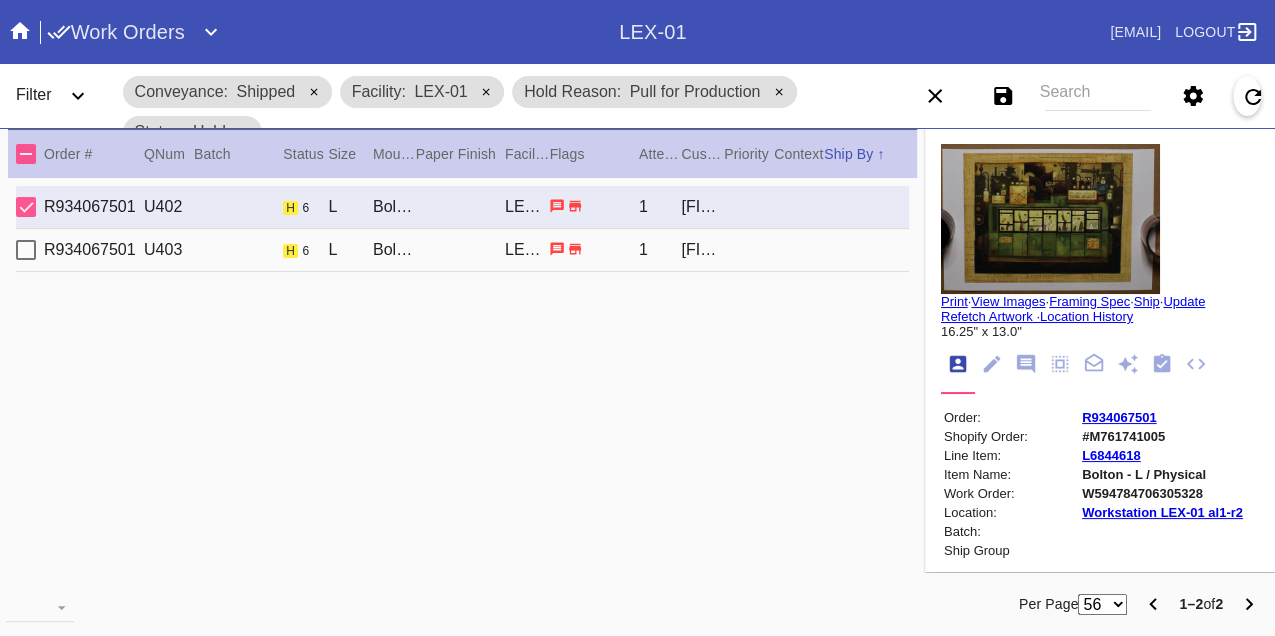 click on "W594784706305328" at bounding box center [1162, 493] 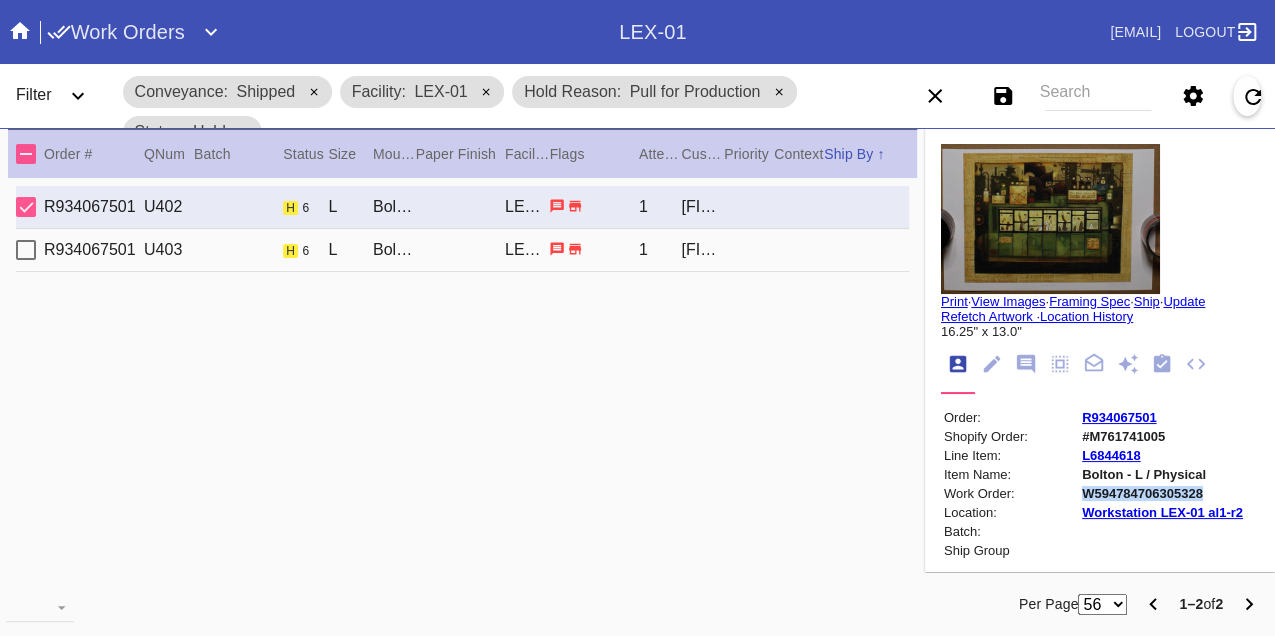 click on "W594784706305328" at bounding box center [1162, 493] 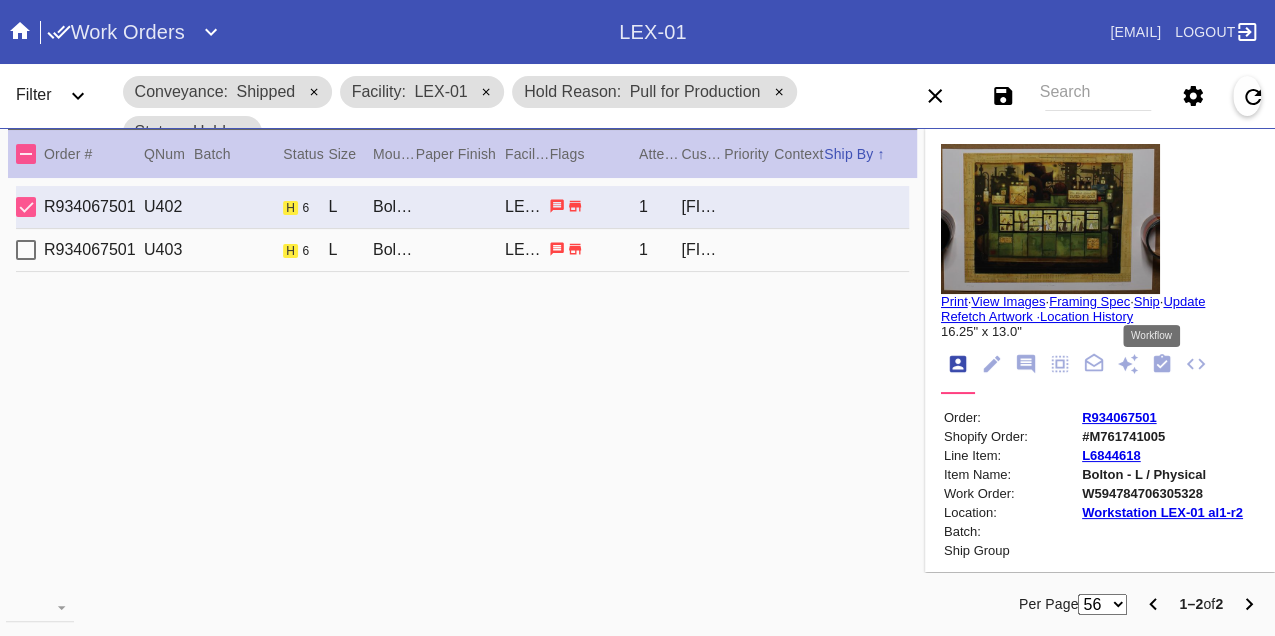 click 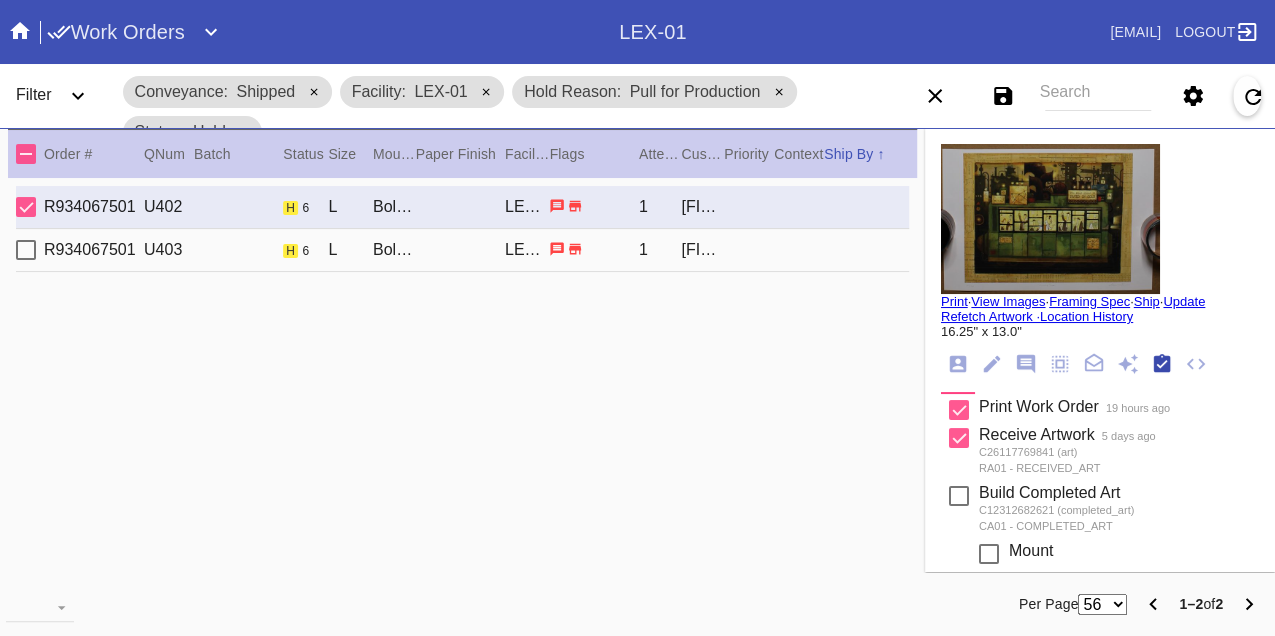 scroll, scrollTop: 318, scrollLeft: 0, axis: vertical 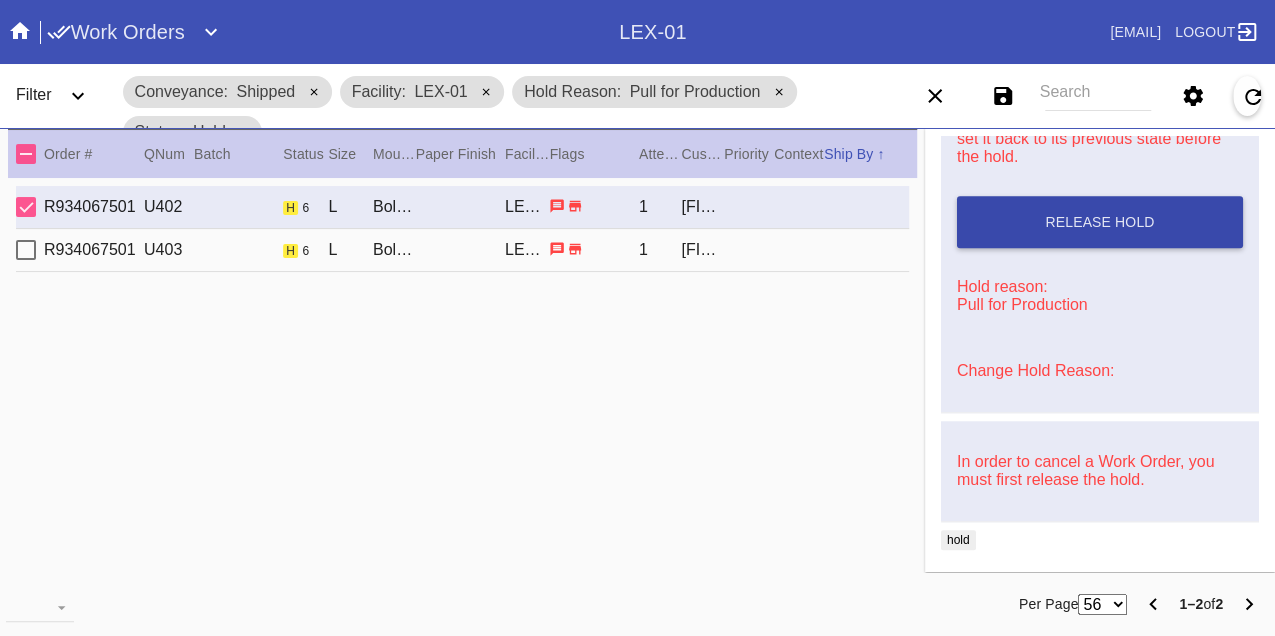 click on "Release Hold" at bounding box center [1100, 222] 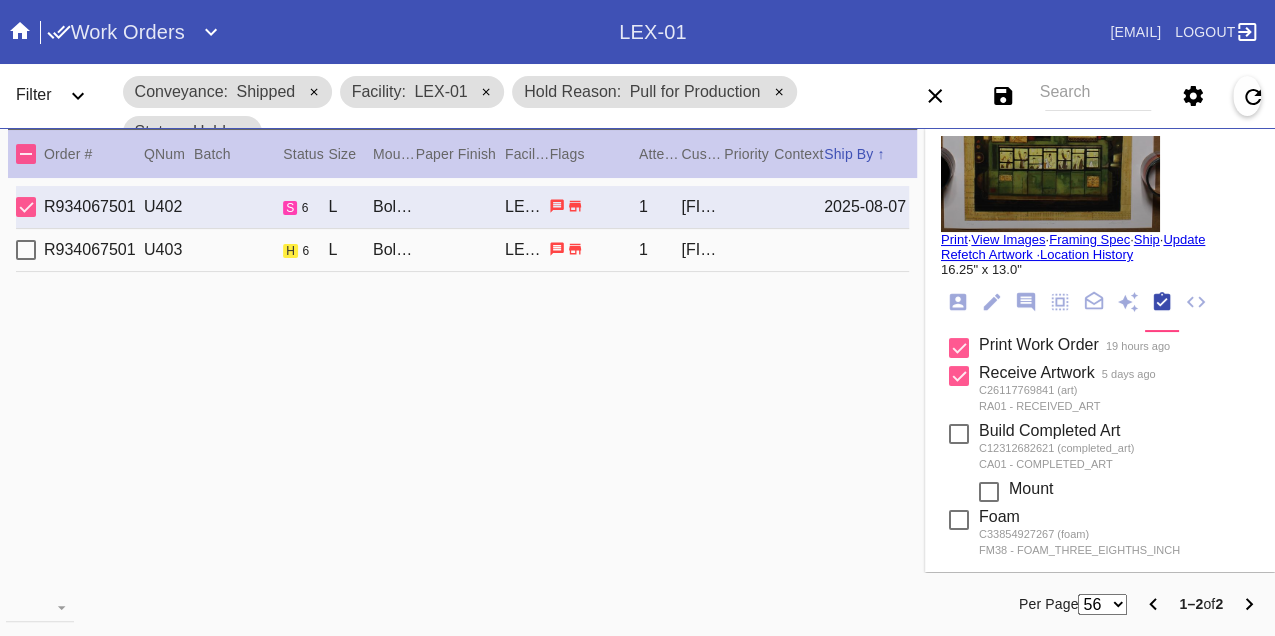 scroll, scrollTop: 0, scrollLeft: 0, axis: both 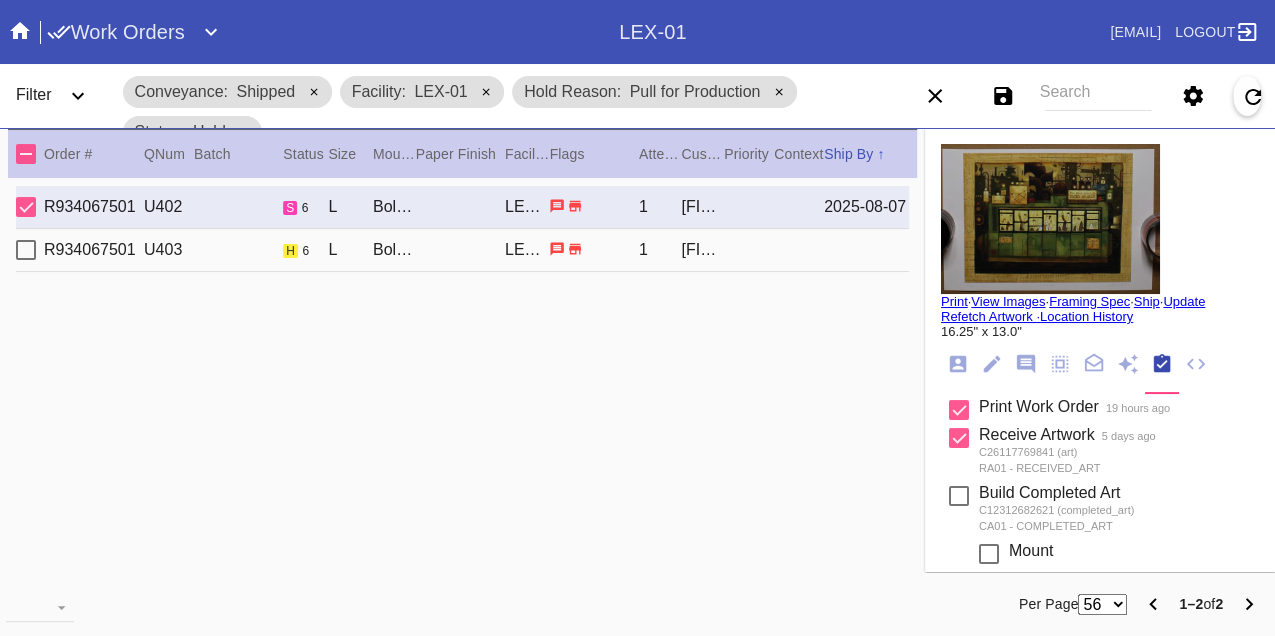 click on "Print" at bounding box center [954, 301] 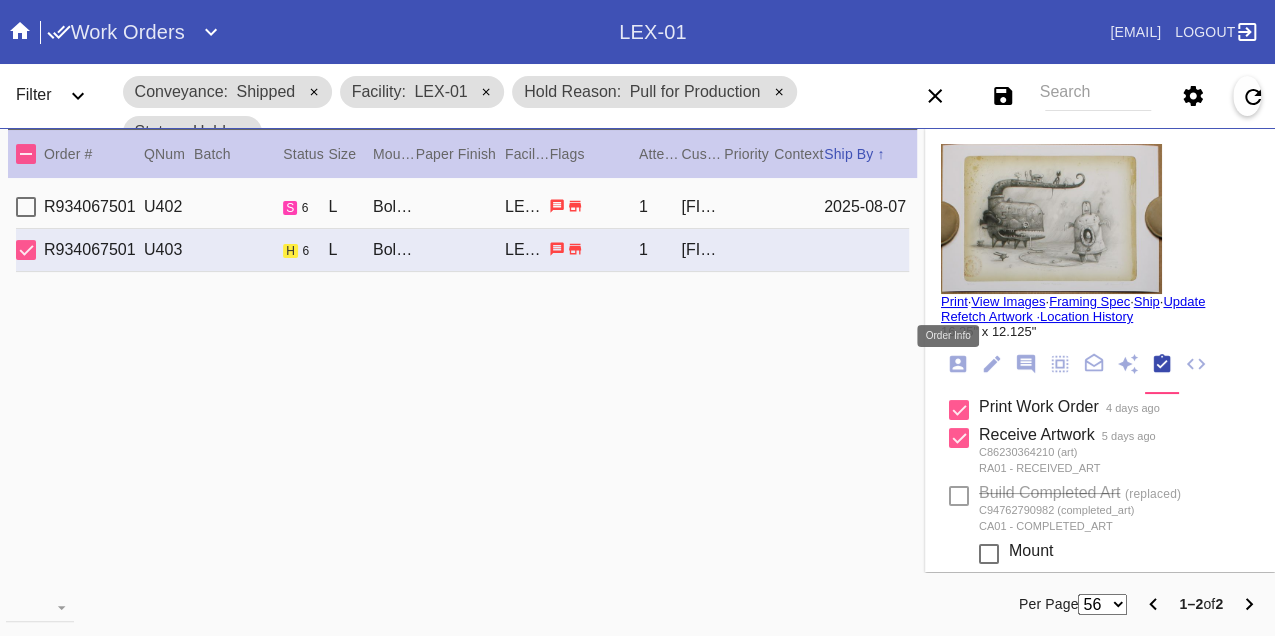 click 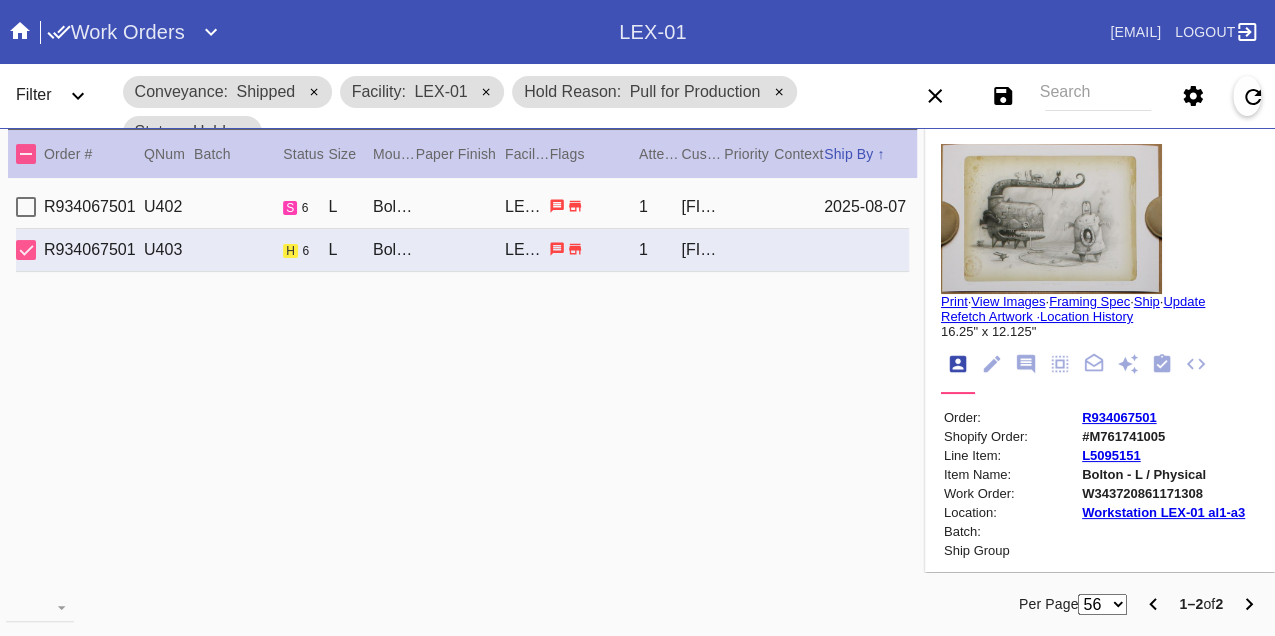 click on "W343720861171308" at bounding box center (1163, 493) 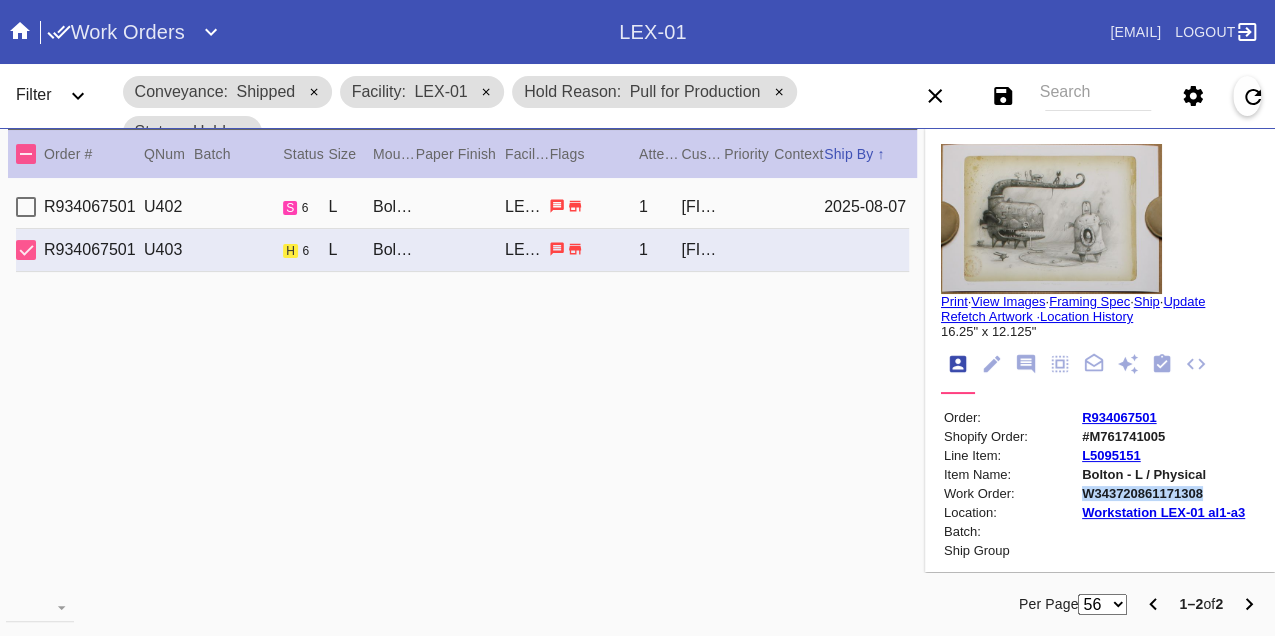 click on "W343720861171308" at bounding box center [1163, 493] 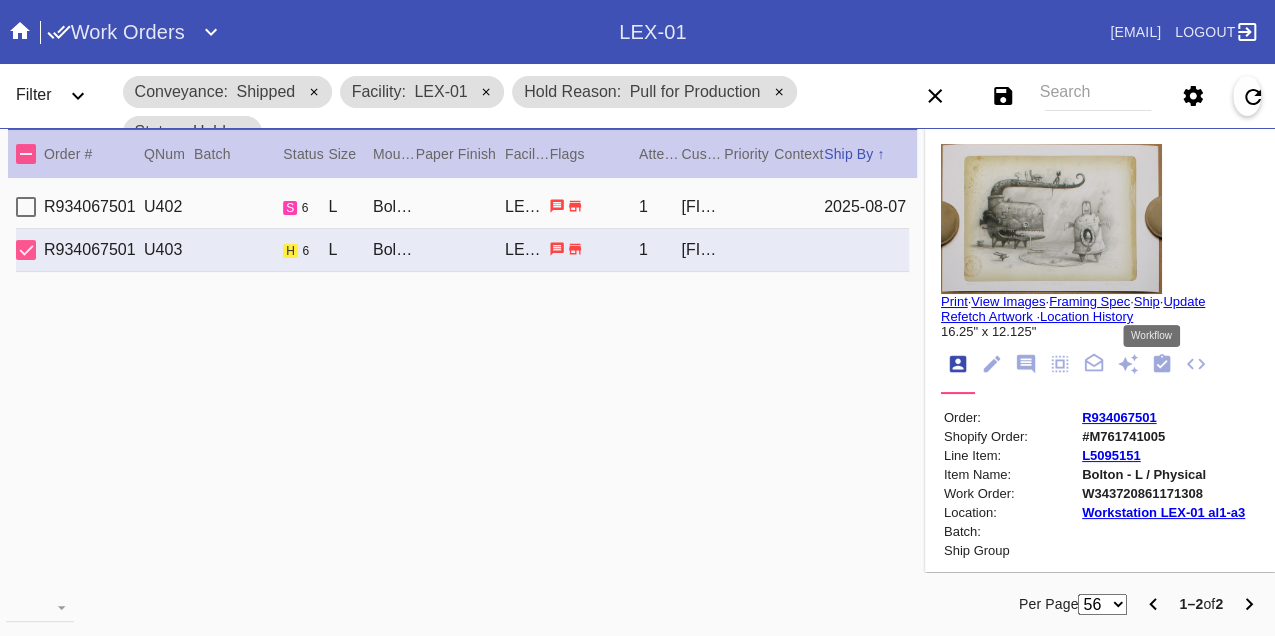 click 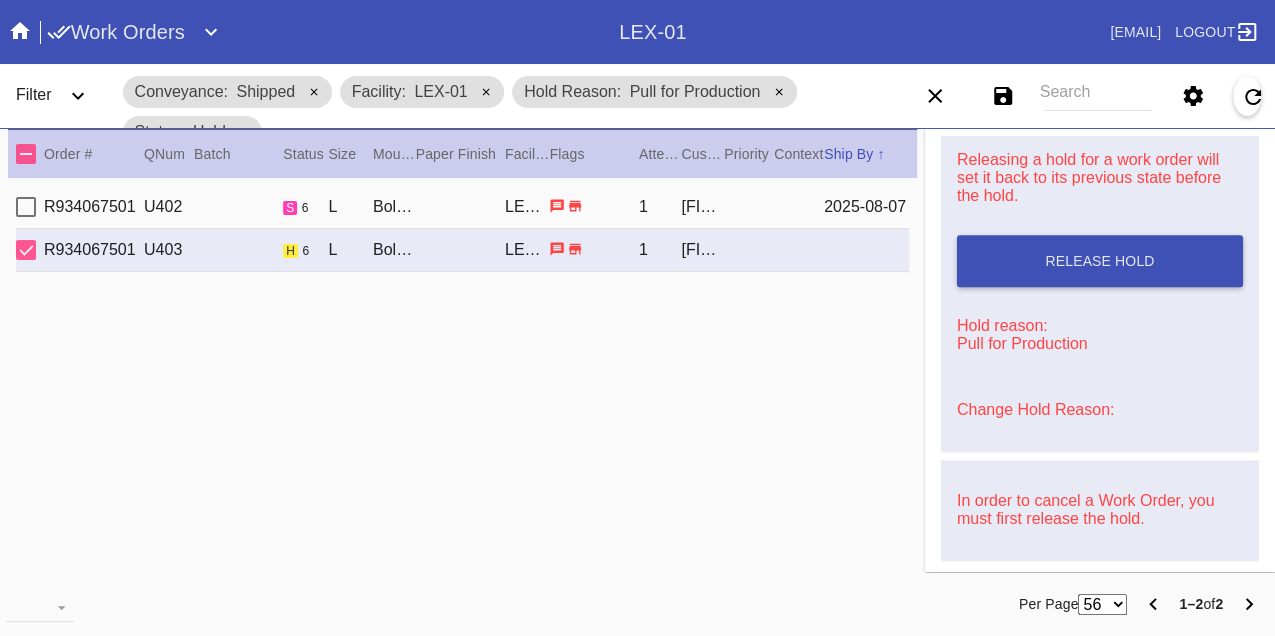 scroll, scrollTop: 1000, scrollLeft: 0, axis: vertical 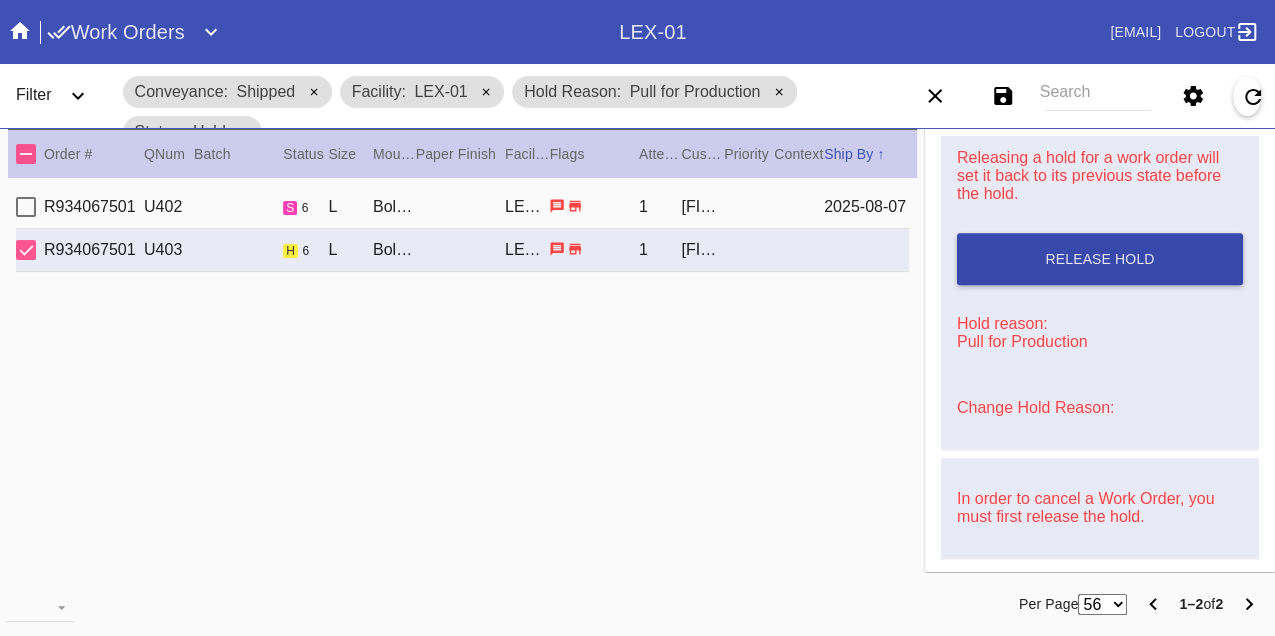 click on "Release Hold" at bounding box center [1100, 259] 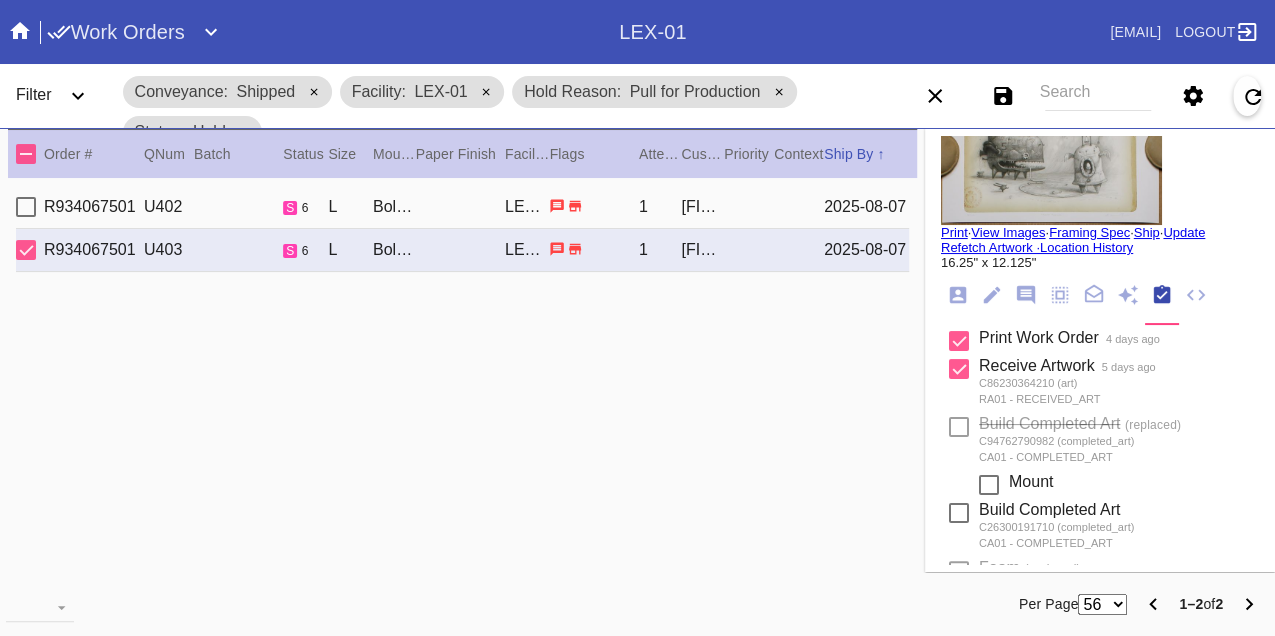scroll, scrollTop: 0, scrollLeft: 0, axis: both 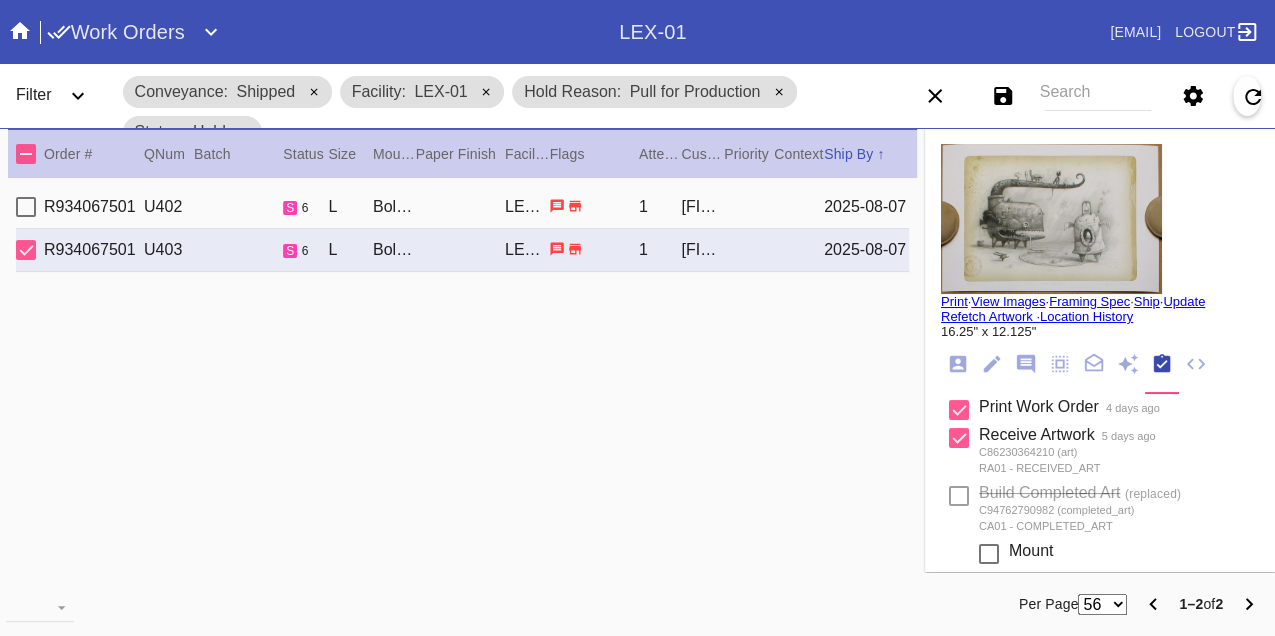 click on "Print" at bounding box center [954, 301] 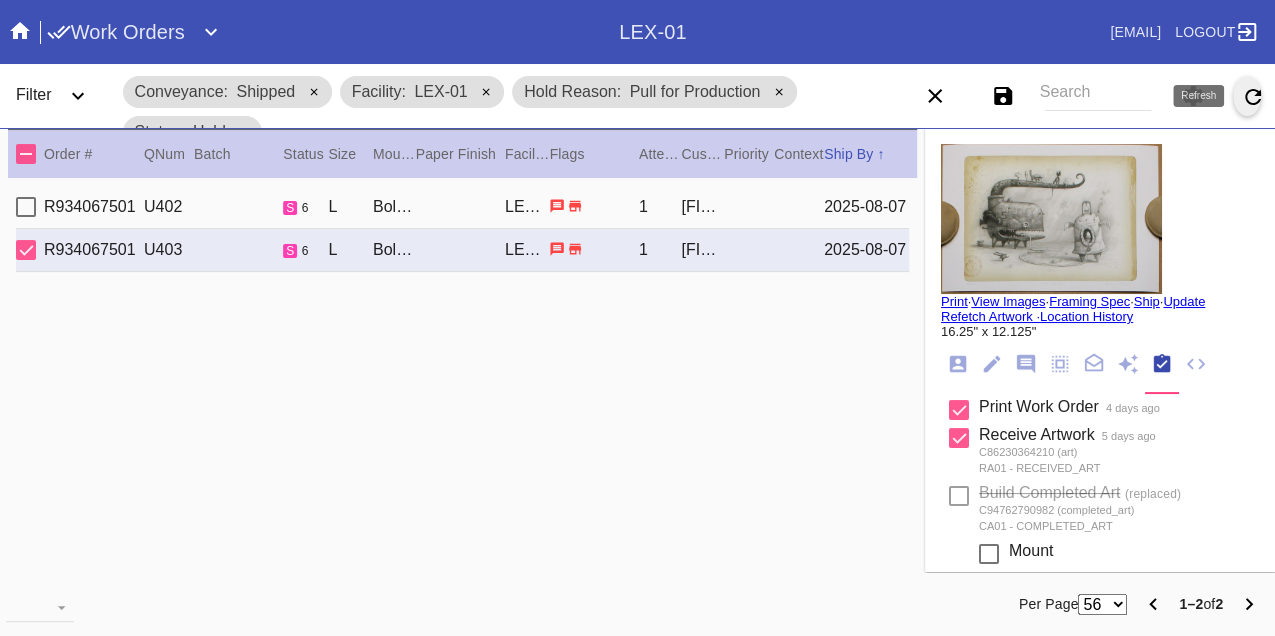 click 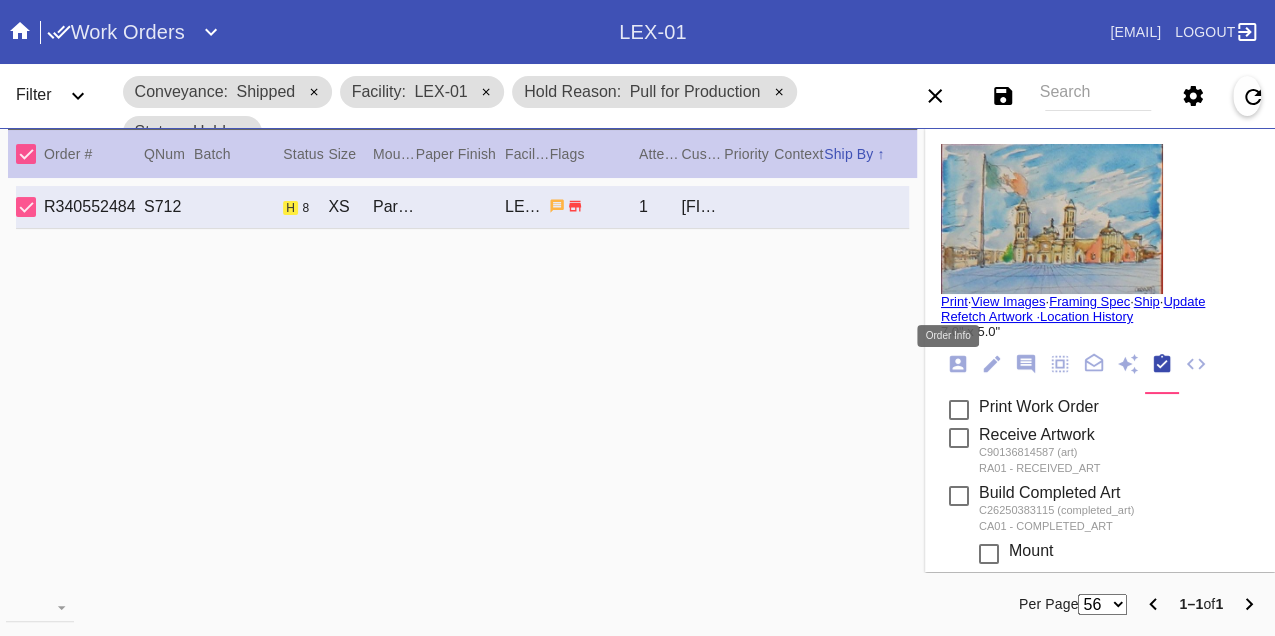 click 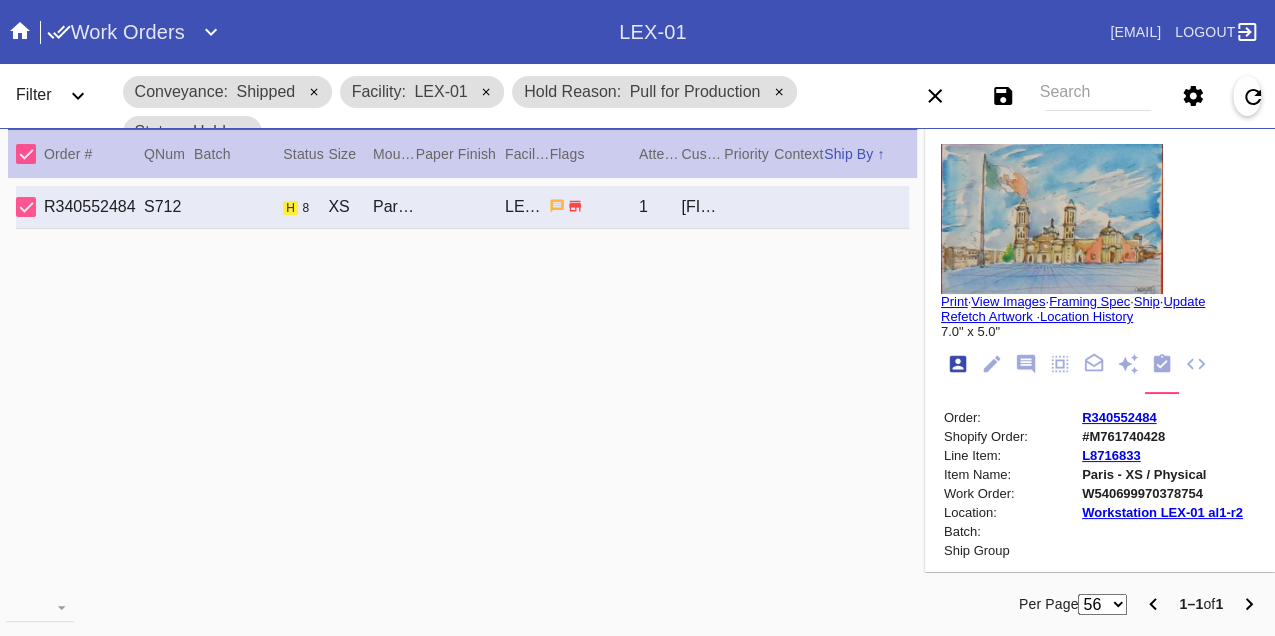 scroll, scrollTop: 24, scrollLeft: 0, axis: vertical 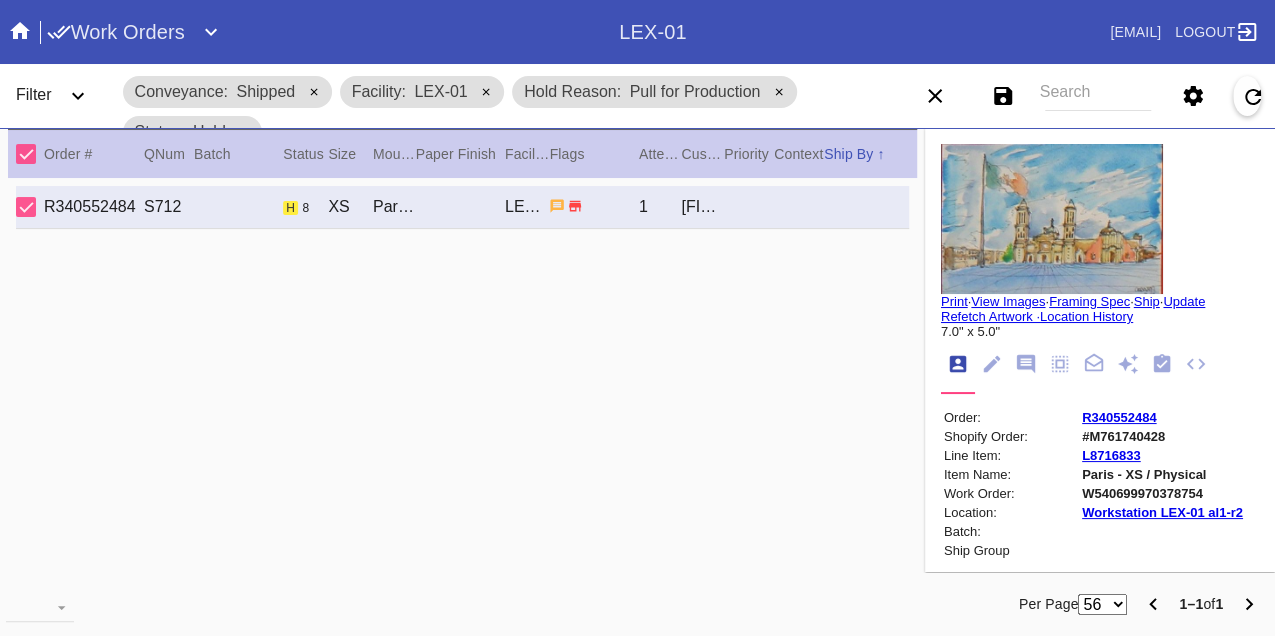 click on "W540699970378754" at bounding box center (1162, 493) 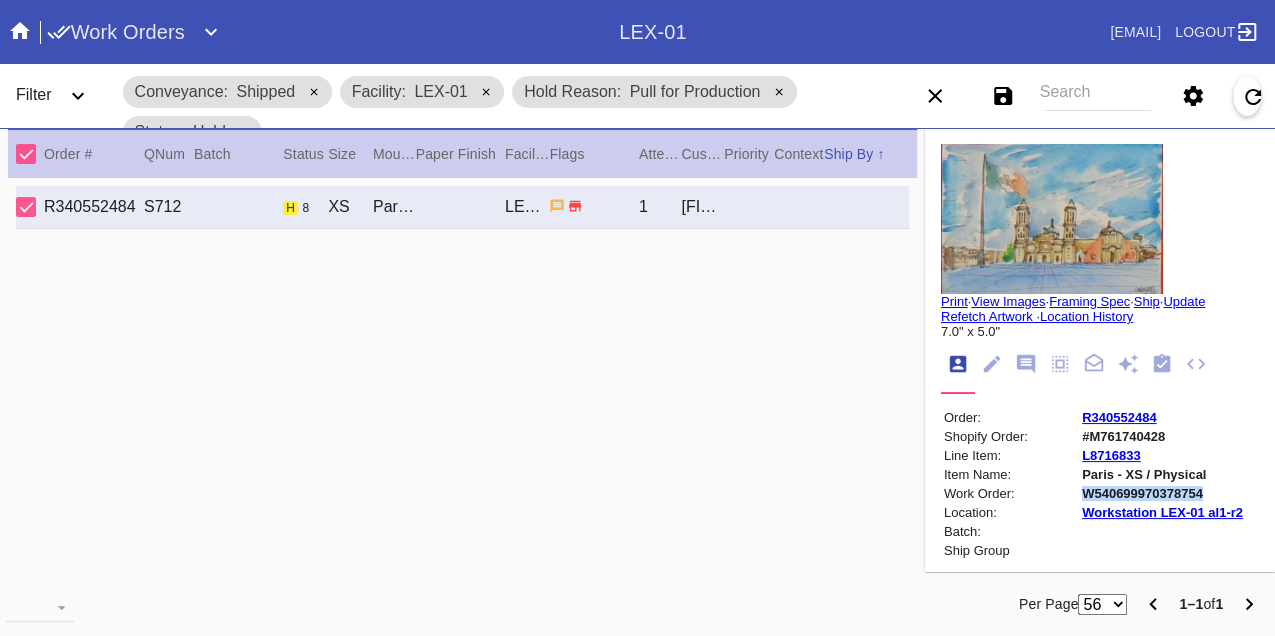 click on "W540699970378754" at bounding box center [1162, 493] 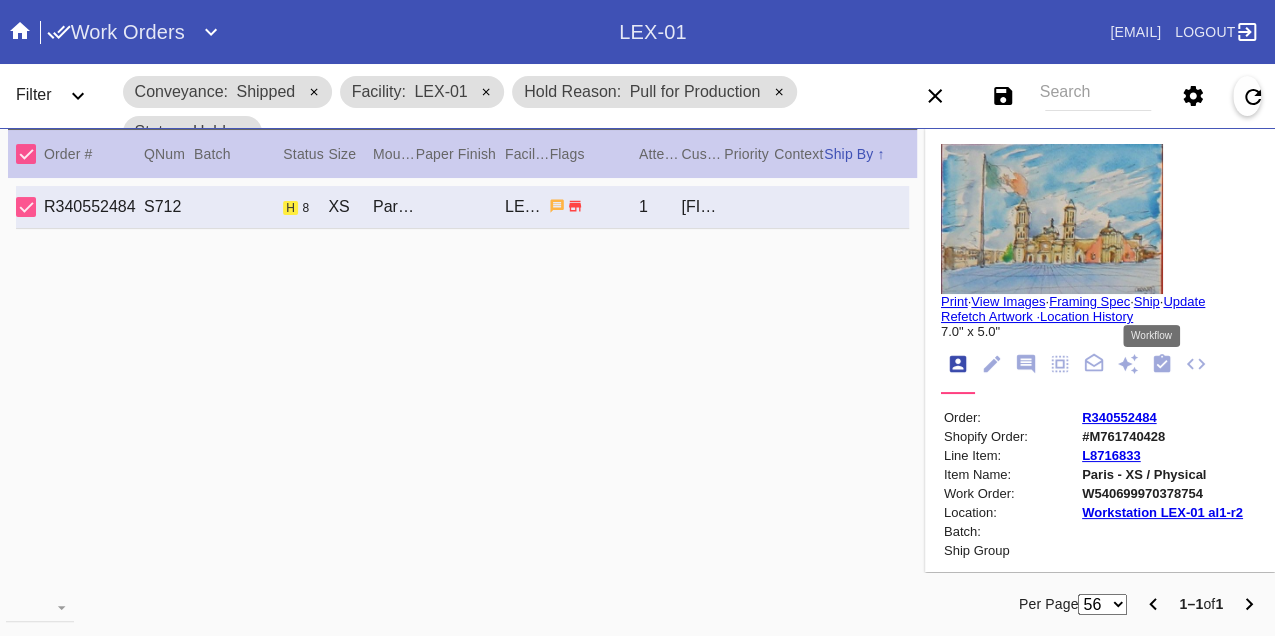 drag, startPoint x: 1154, startPoint y: 364, endPoint x: 1131, endPoint y: 374, distance: 25.079872 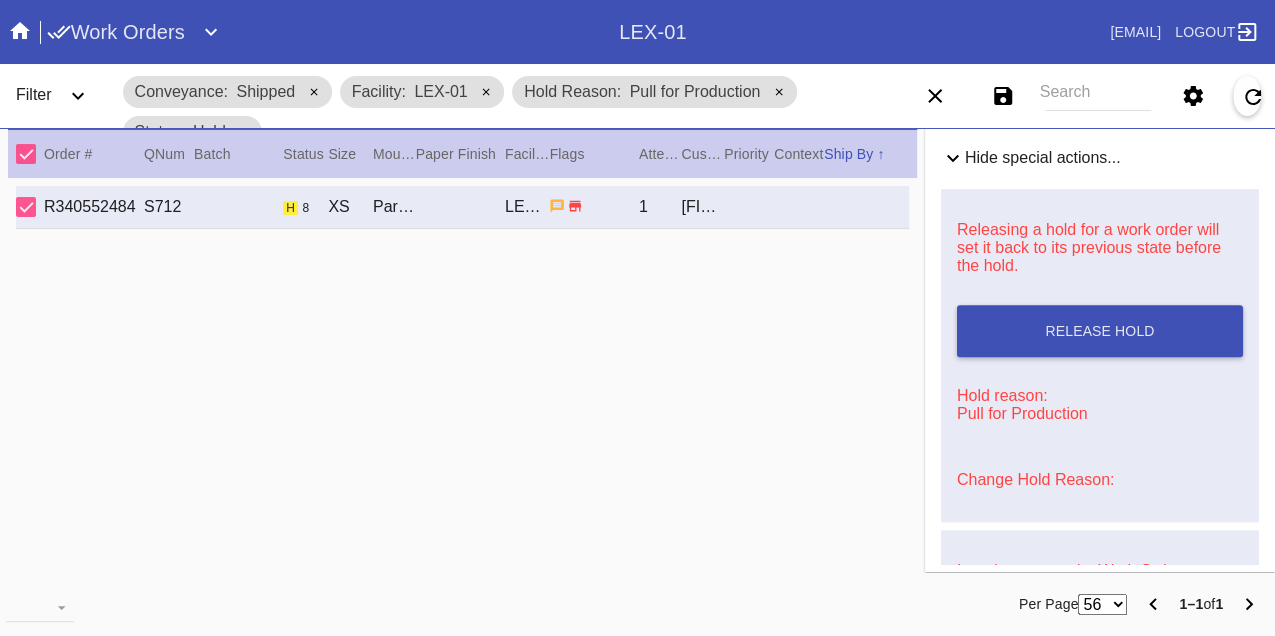scroll, scrollTop: 1007, scrollLeft: 0, axis: vertical 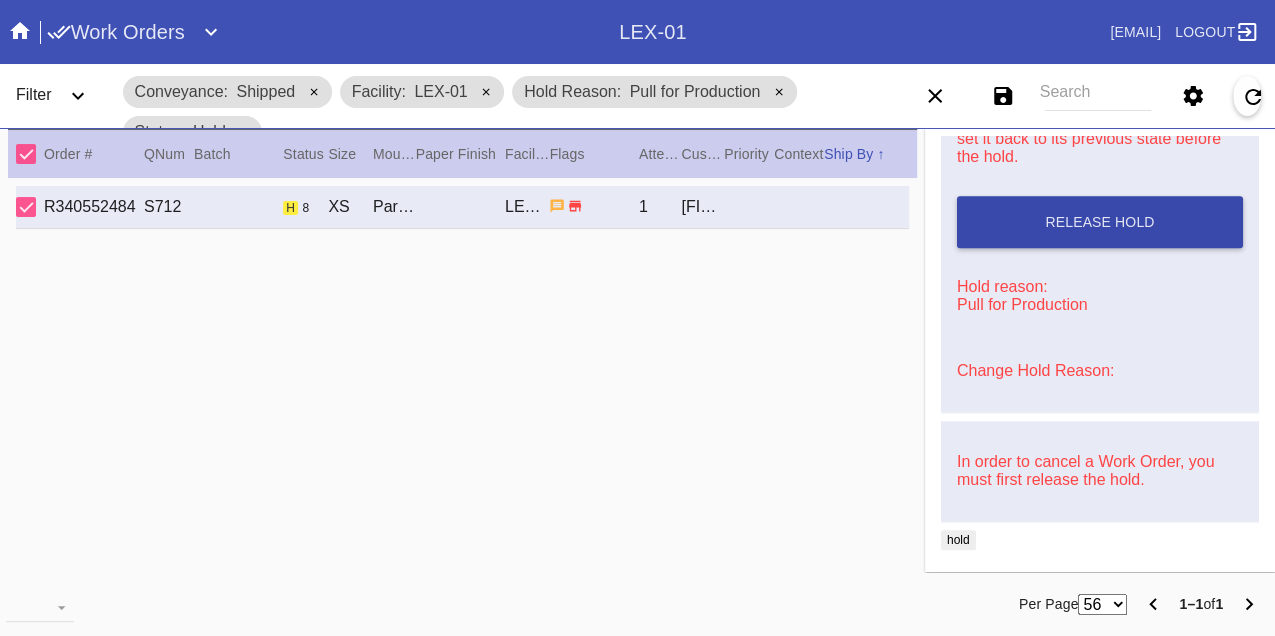 click on "Release Hold" at bounding box center [1100, 222] 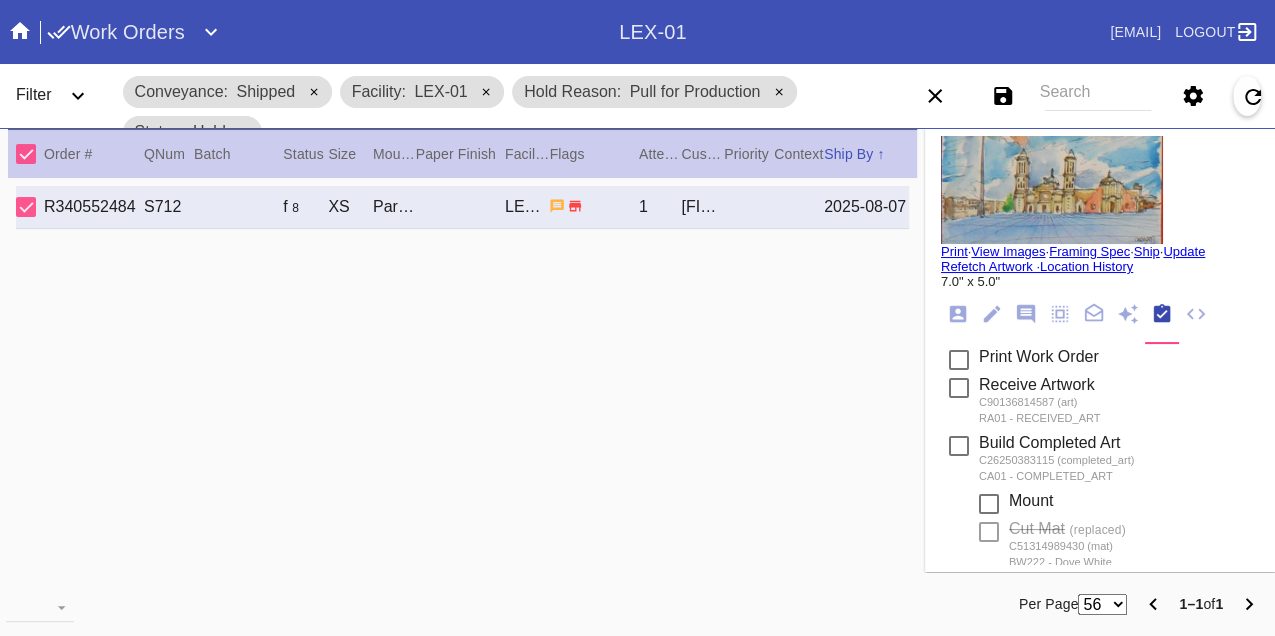 scroll, scrollTop: 0, scrollLeft: 0, axis: both 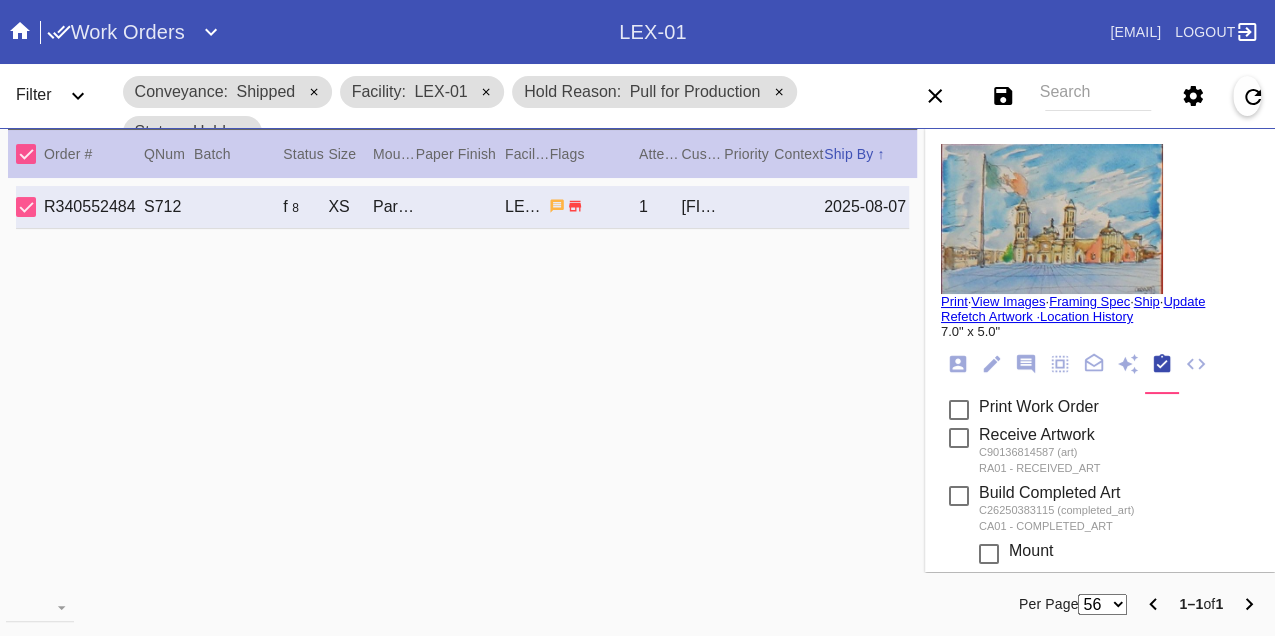 click on "Print" at bounding box center (954, 301) 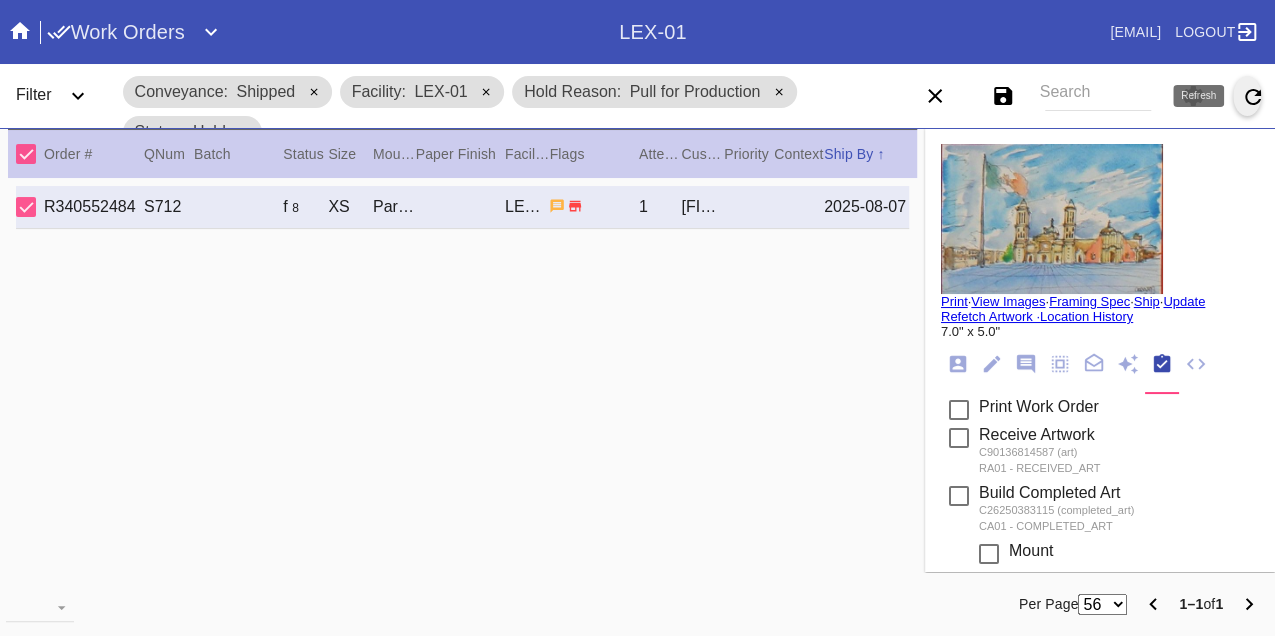 click 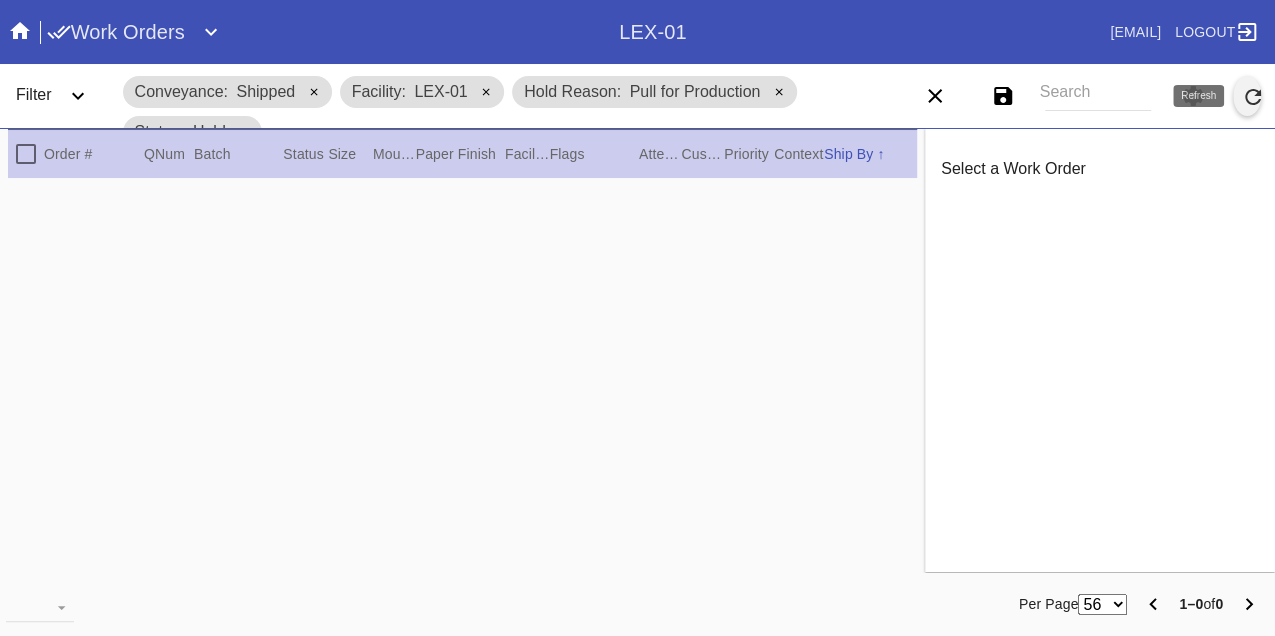 click 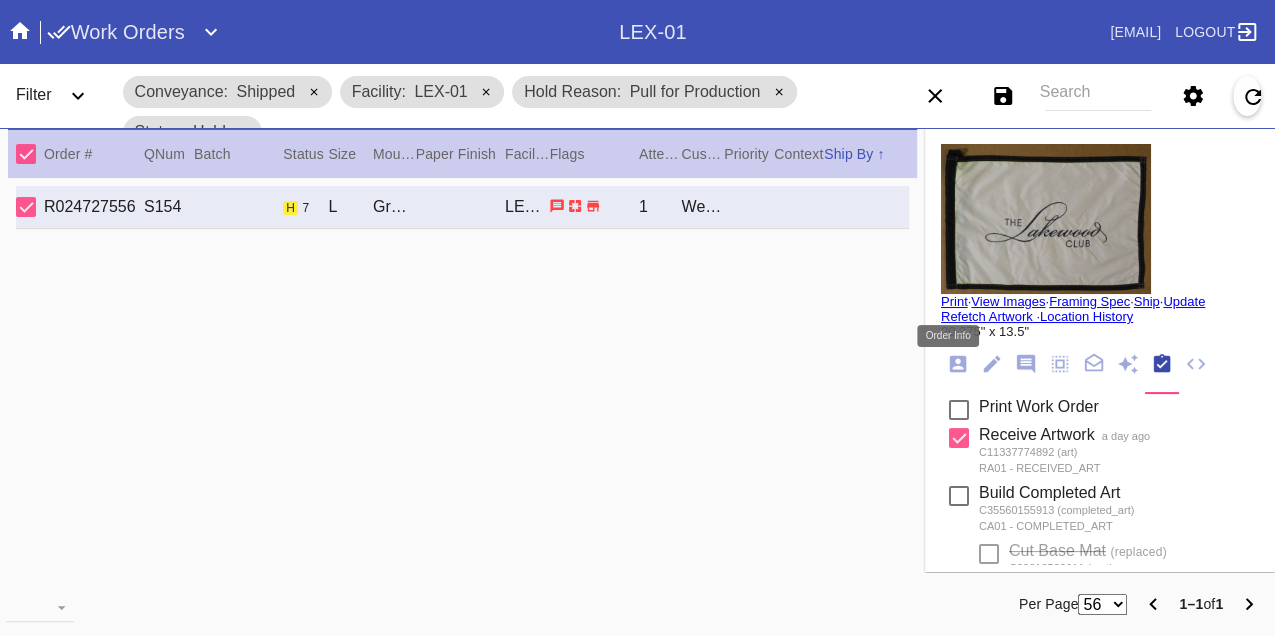 click 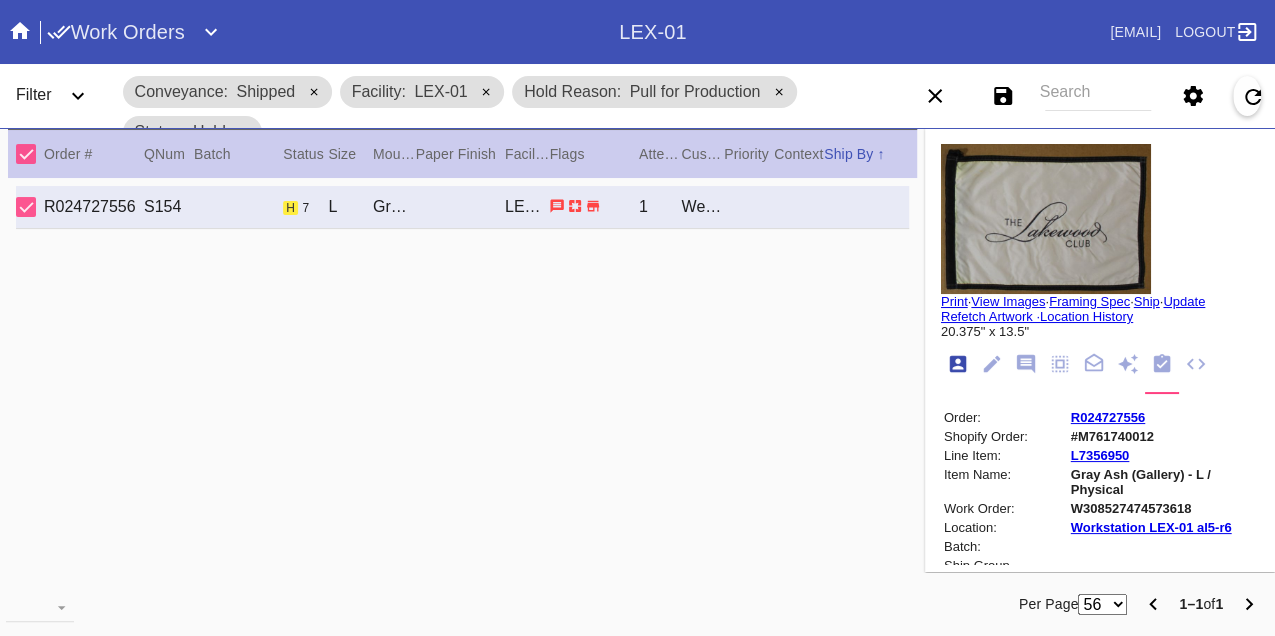 scroll, scrollTop: 24, scrollLeft: 0, axis: vertical 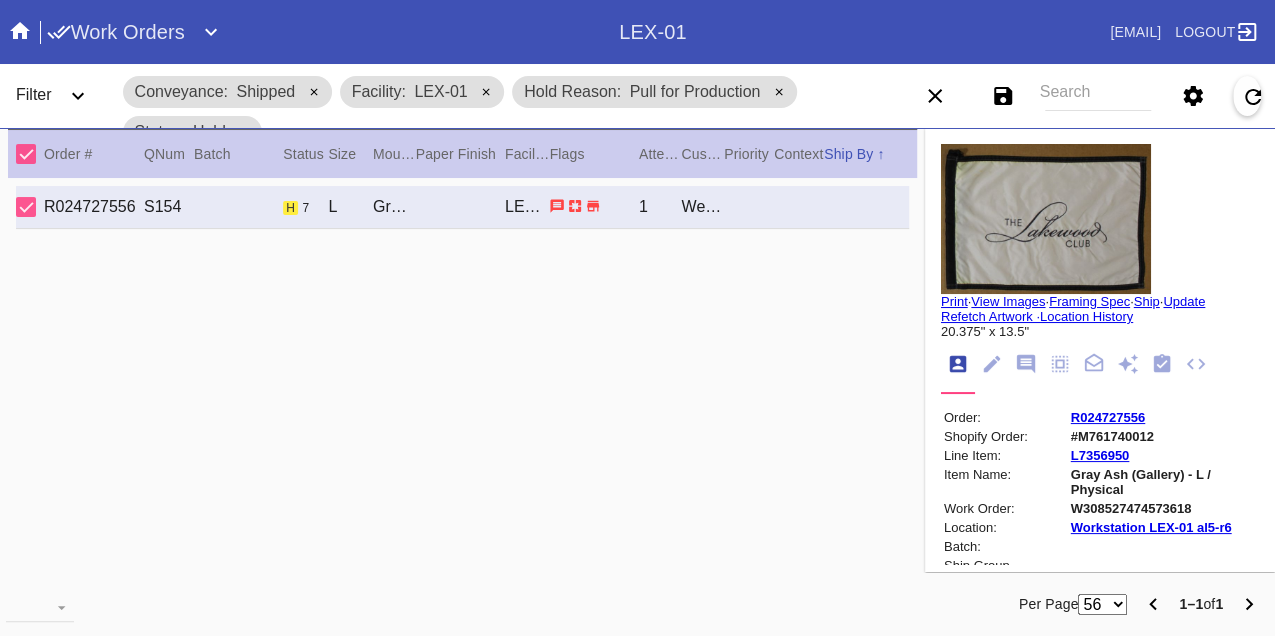 click on "W308527474573618" at bounding box center (1163, 508) 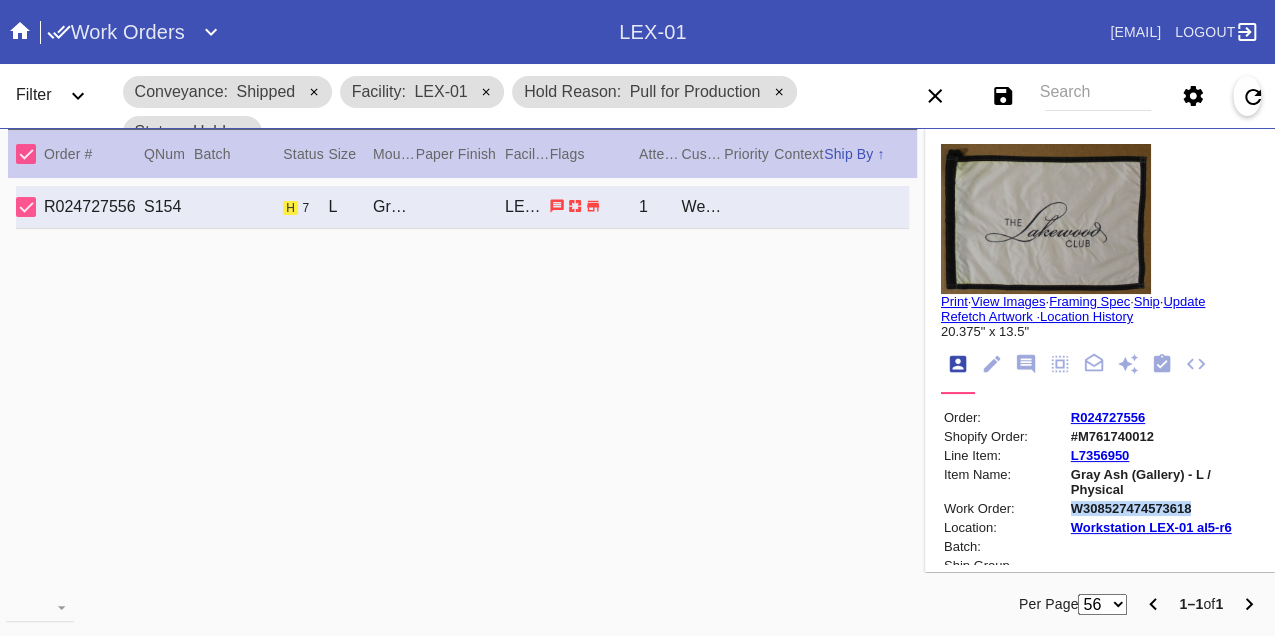click on "W308527474573618" at bounding box center [1163, 508] 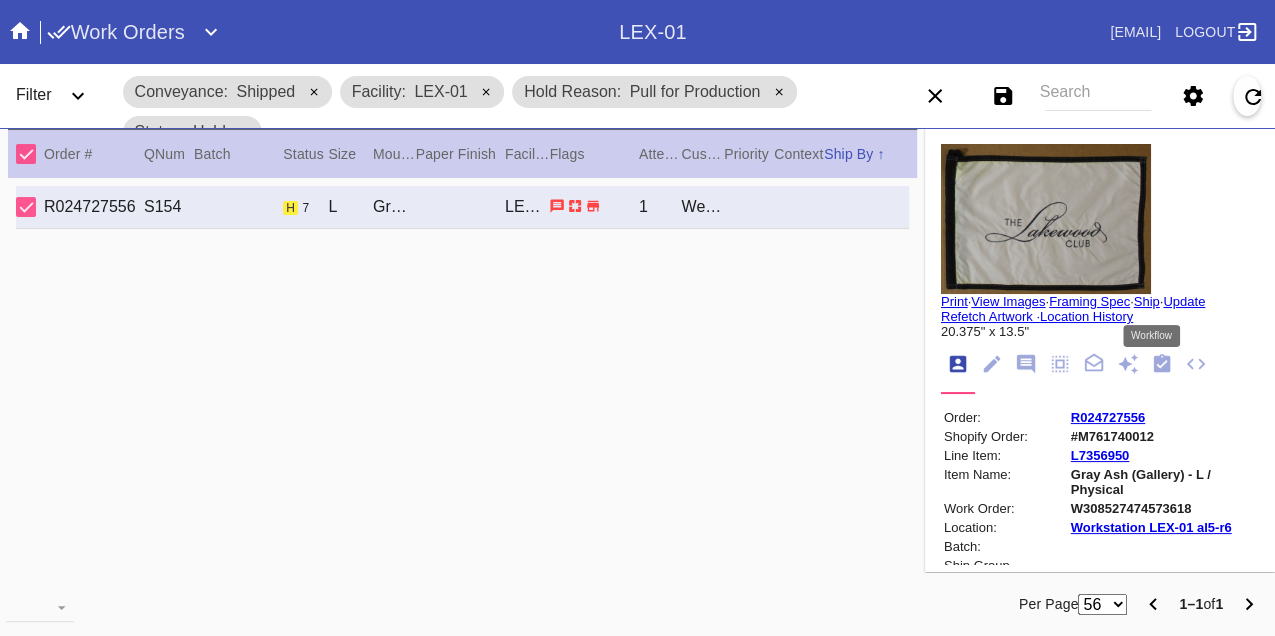 click 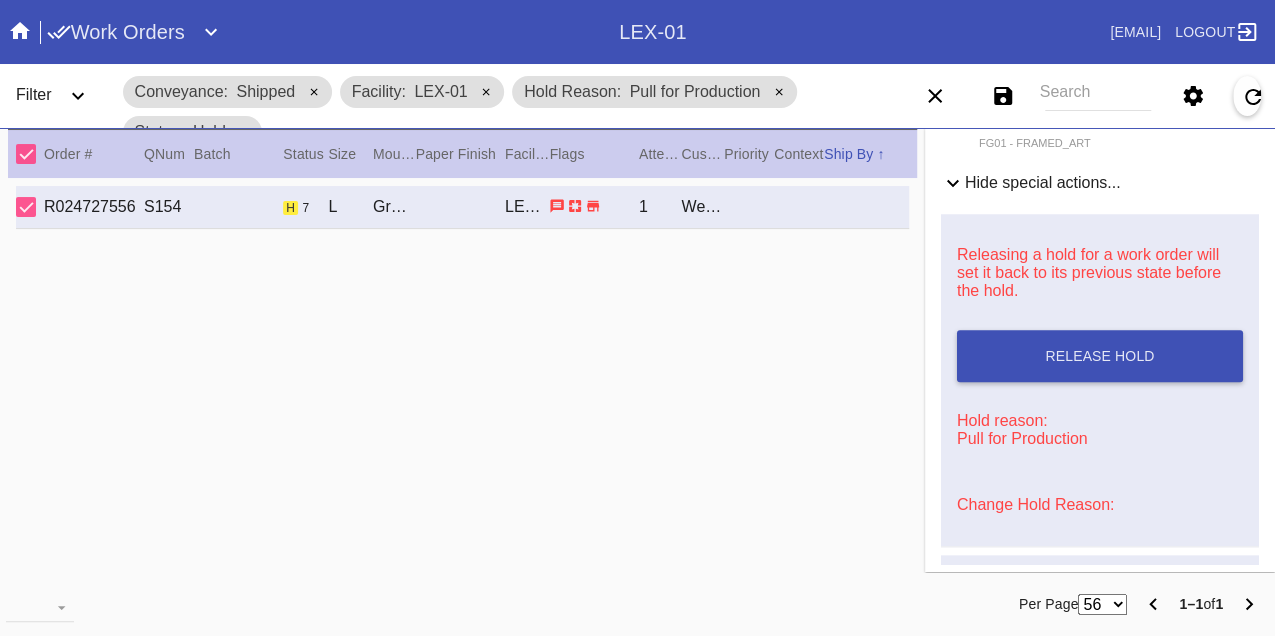 scroll, scrollTop: 1066, scrollLeft: 0, axis: vertical 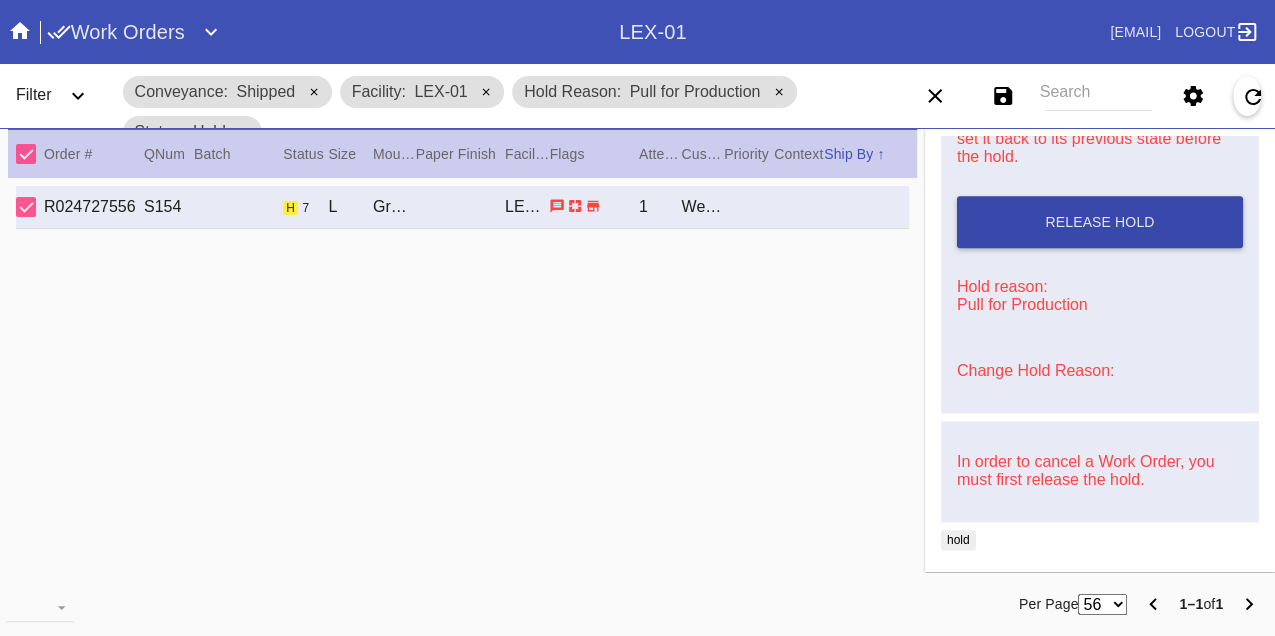 click on "Release Hold" at bounding box center (1100, 222) 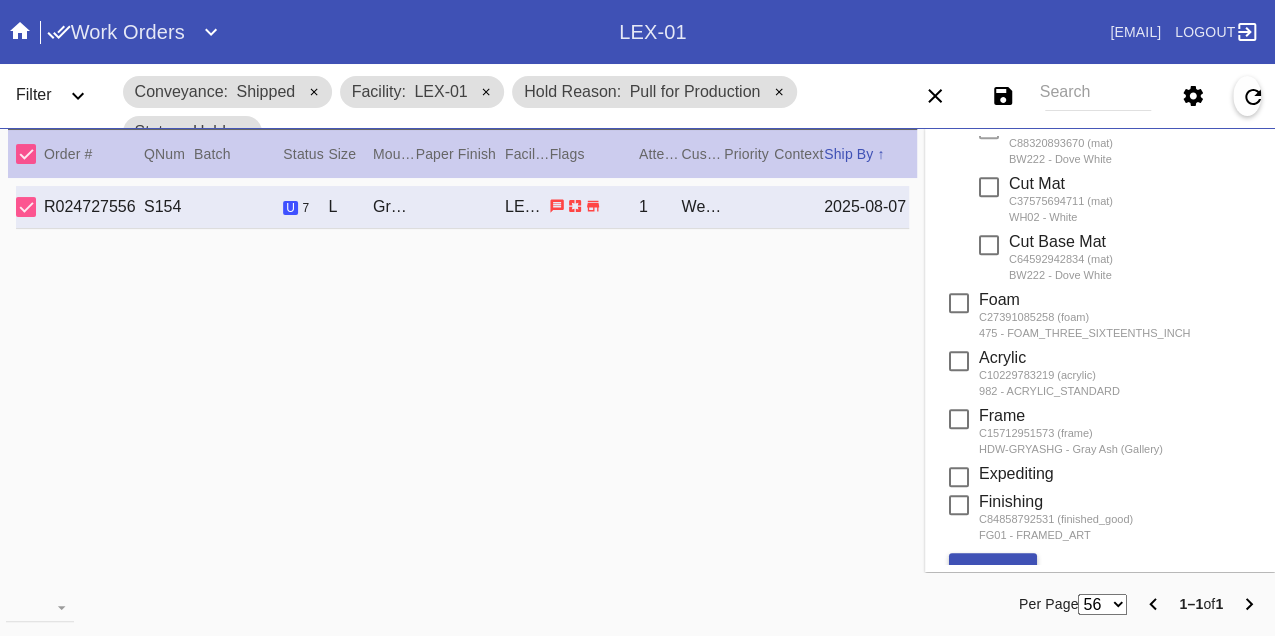 scroll, scrollTop: 0, scrollLeft: 0, axis: both 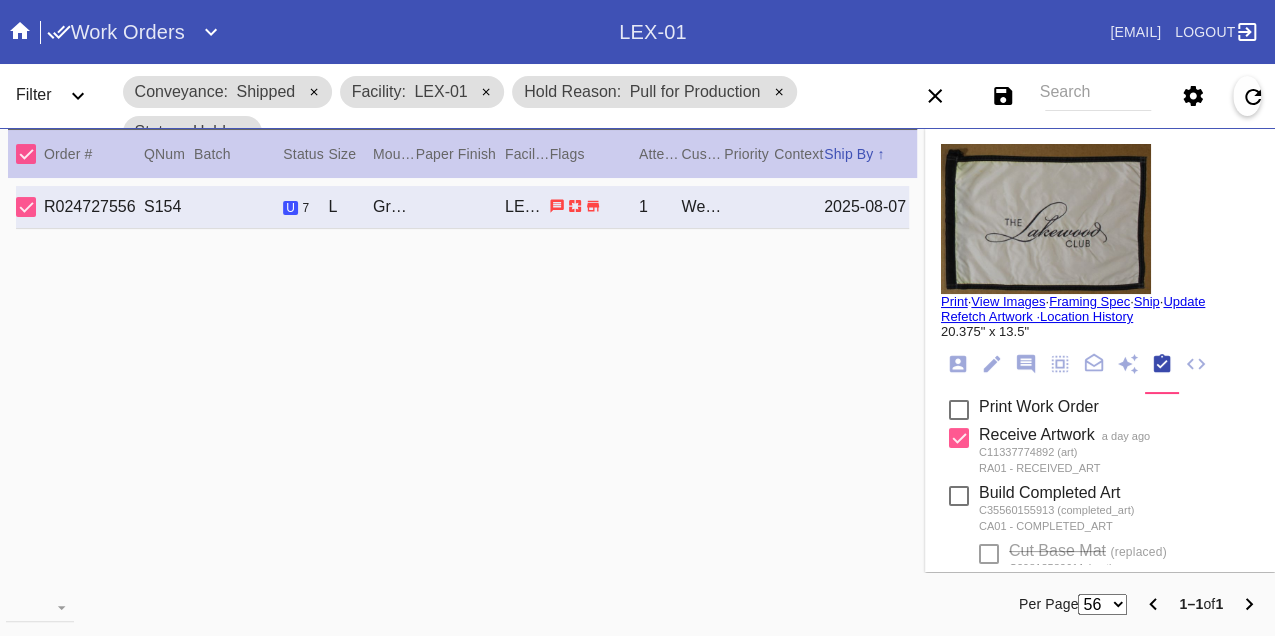 click on "Print" at bounding box center (954, 301) 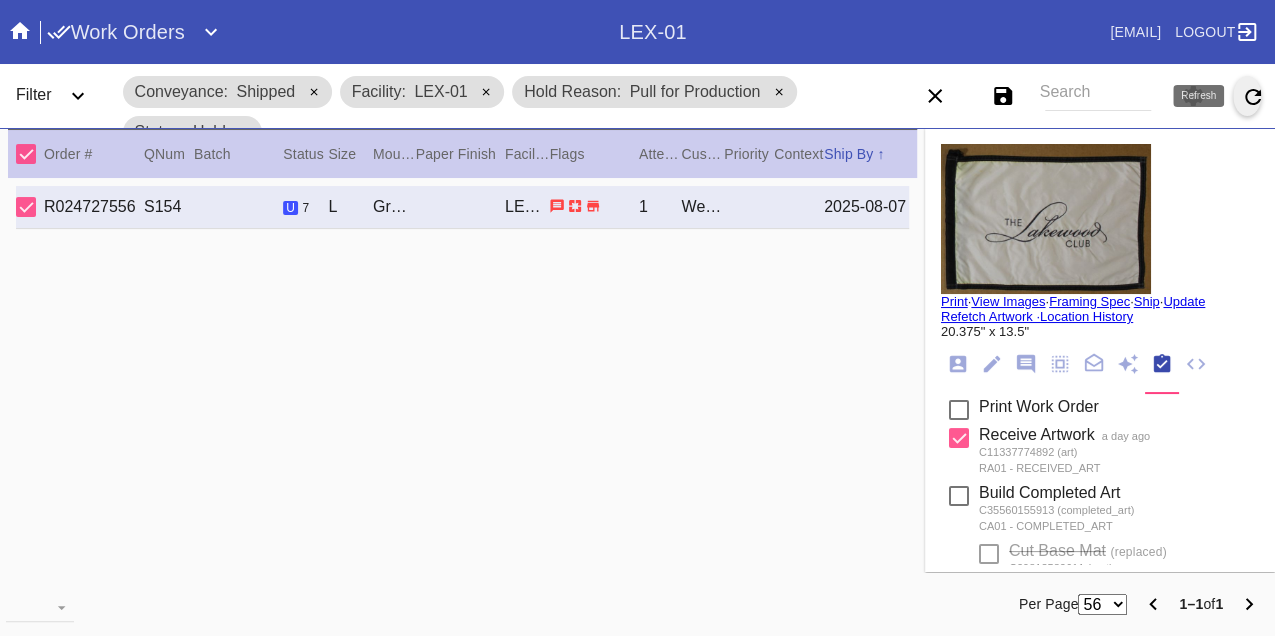 click 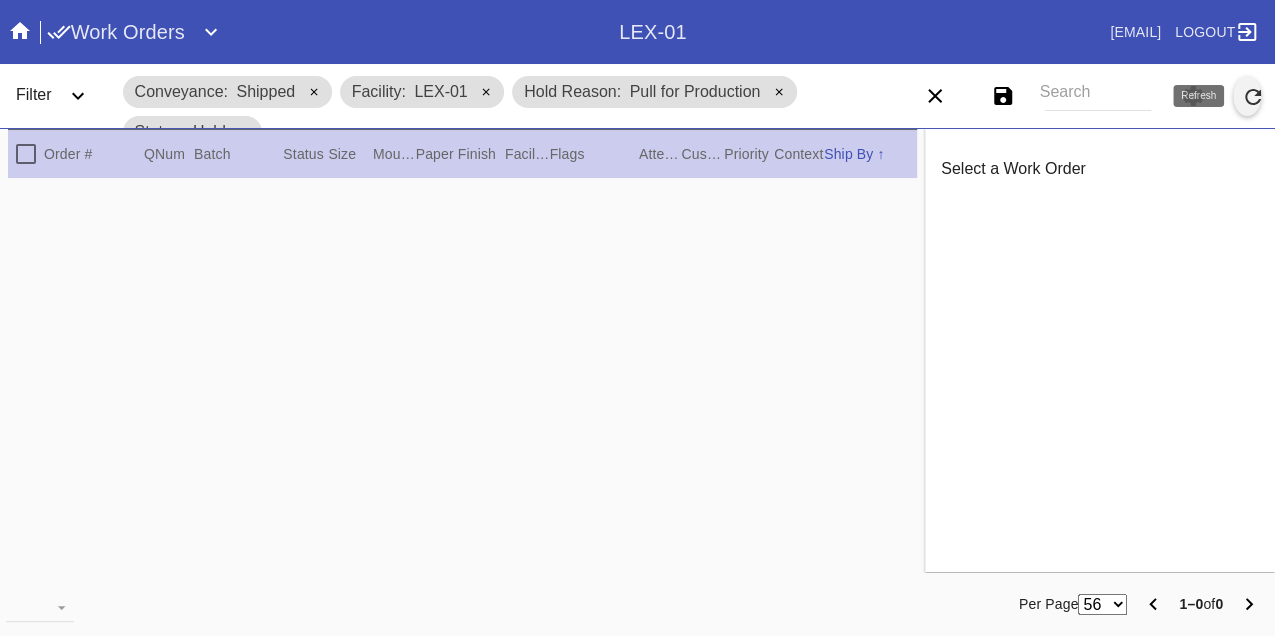 click 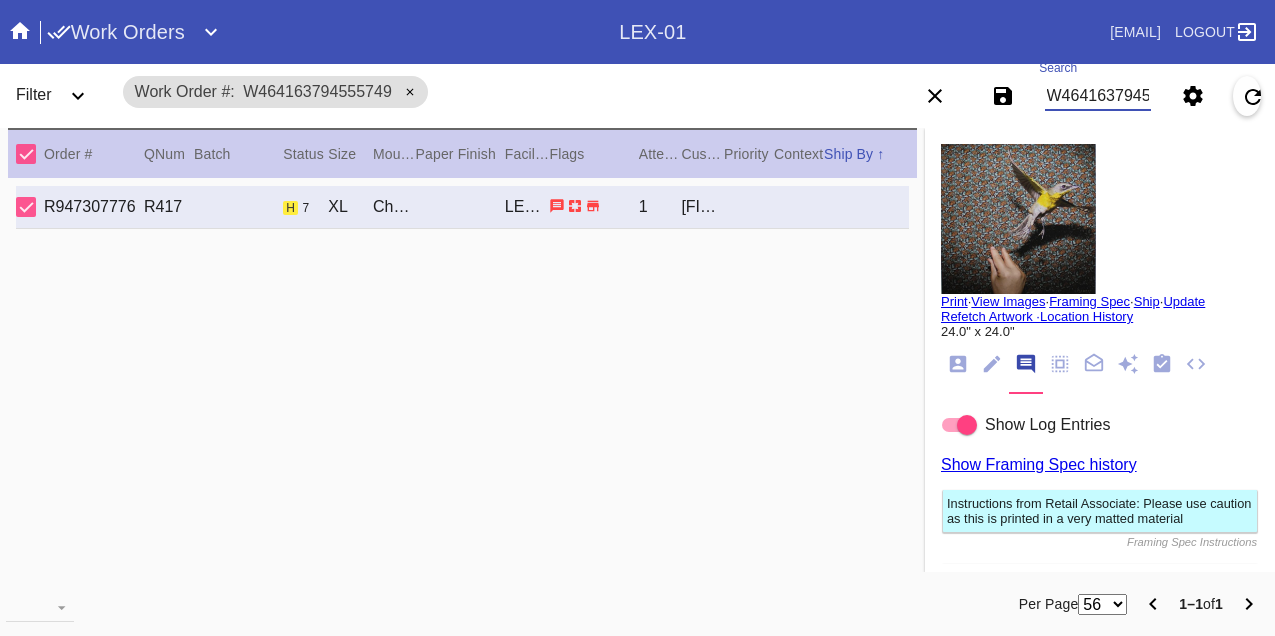 scroll, scrollTop: 0, scrollLeft: 0, axis: both 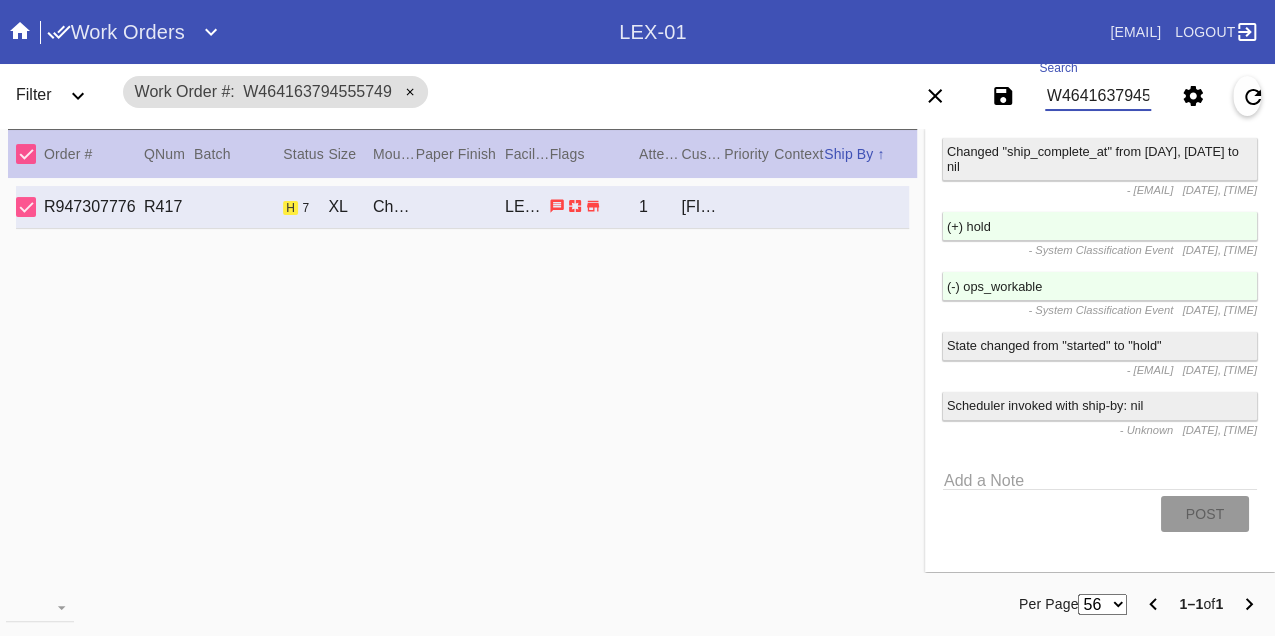 click on "W464163794555749" at bounding box center (1098, 96) 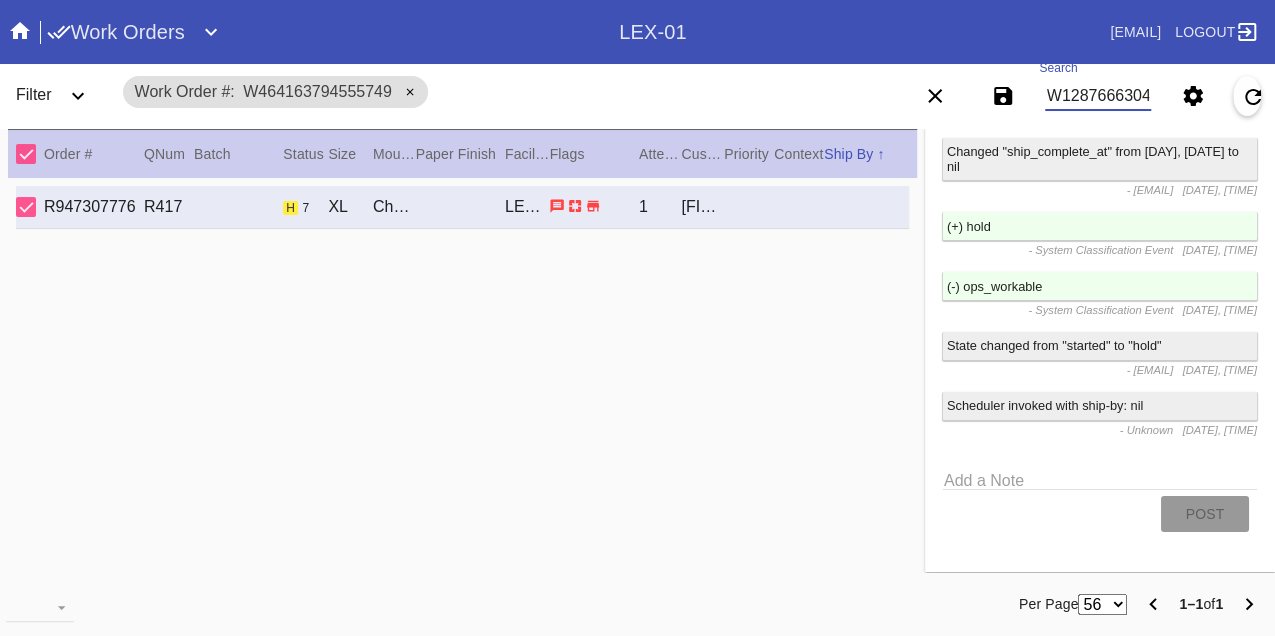 type on "W128766630480990" 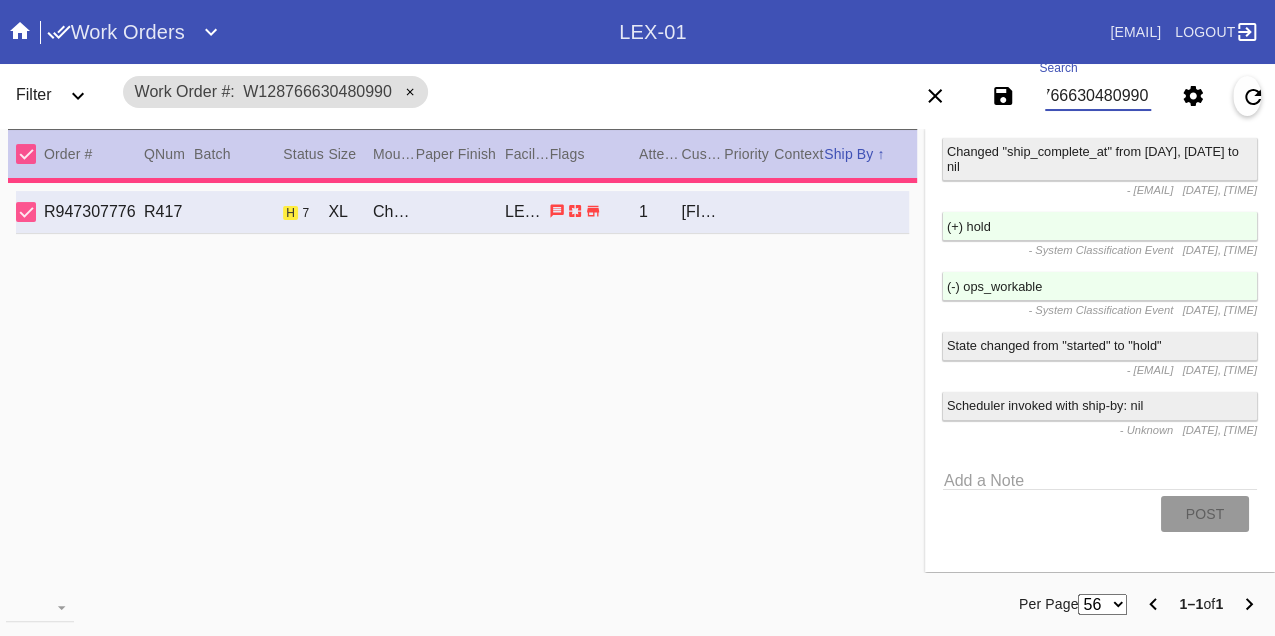 type on "3.0" 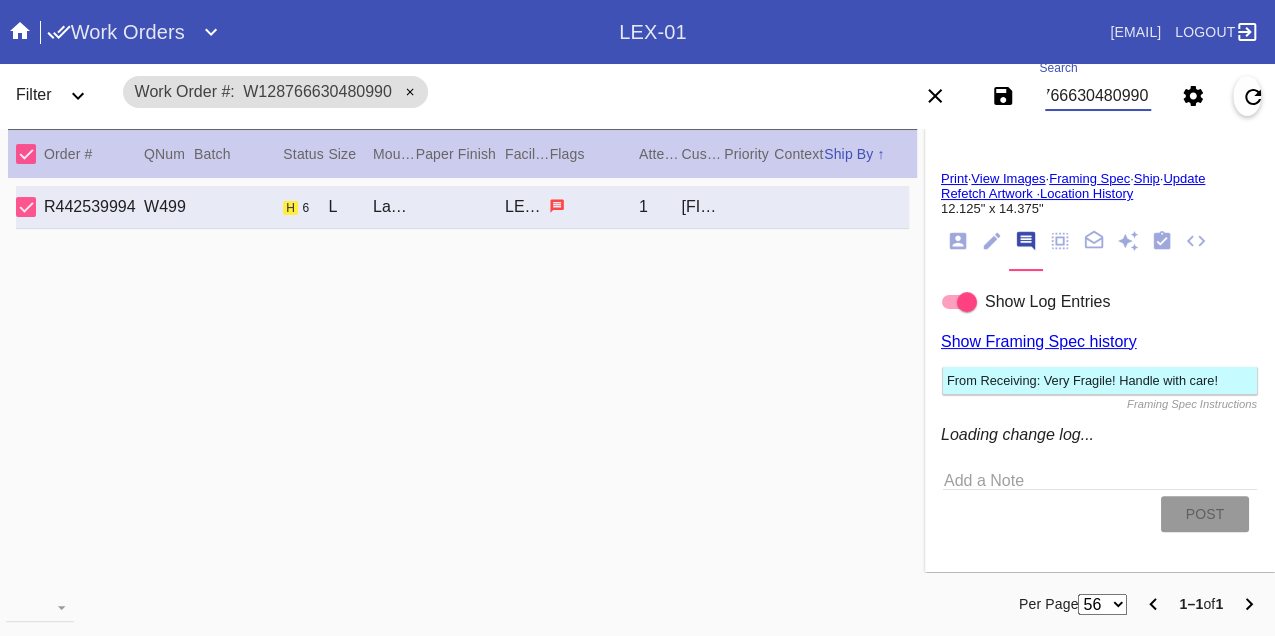scroll, scrollTop: 2914, scrollLeft: 0, axis: vertical 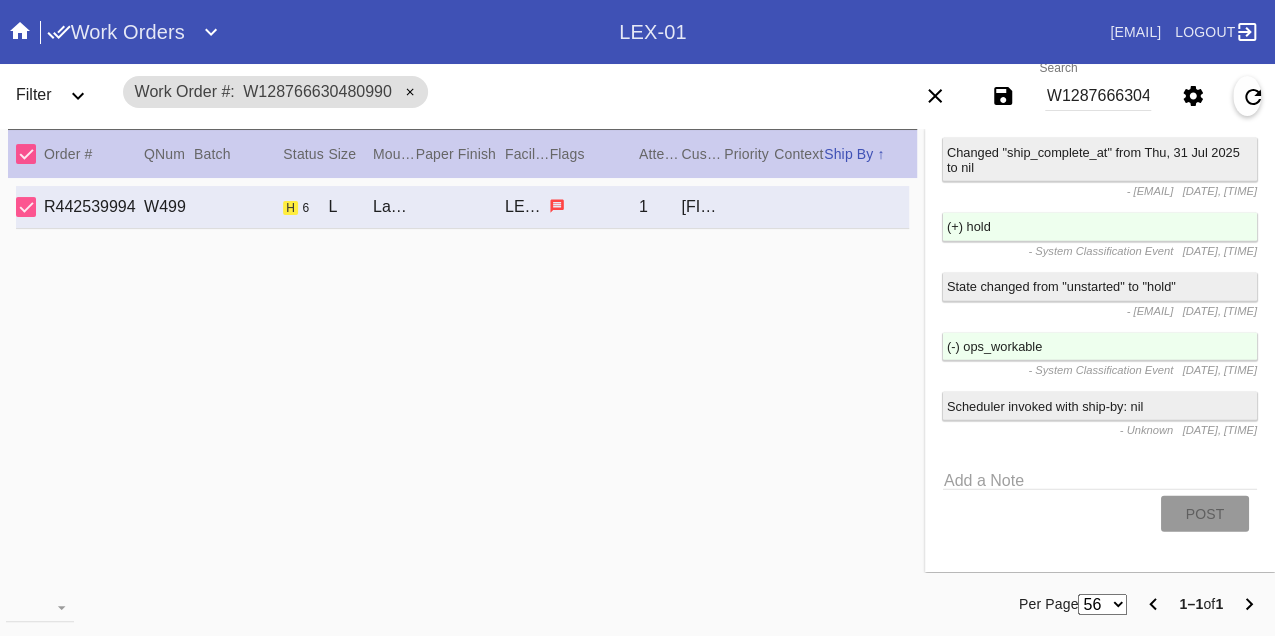 click on "W128766630480990" at bounding box center [1098, 96] 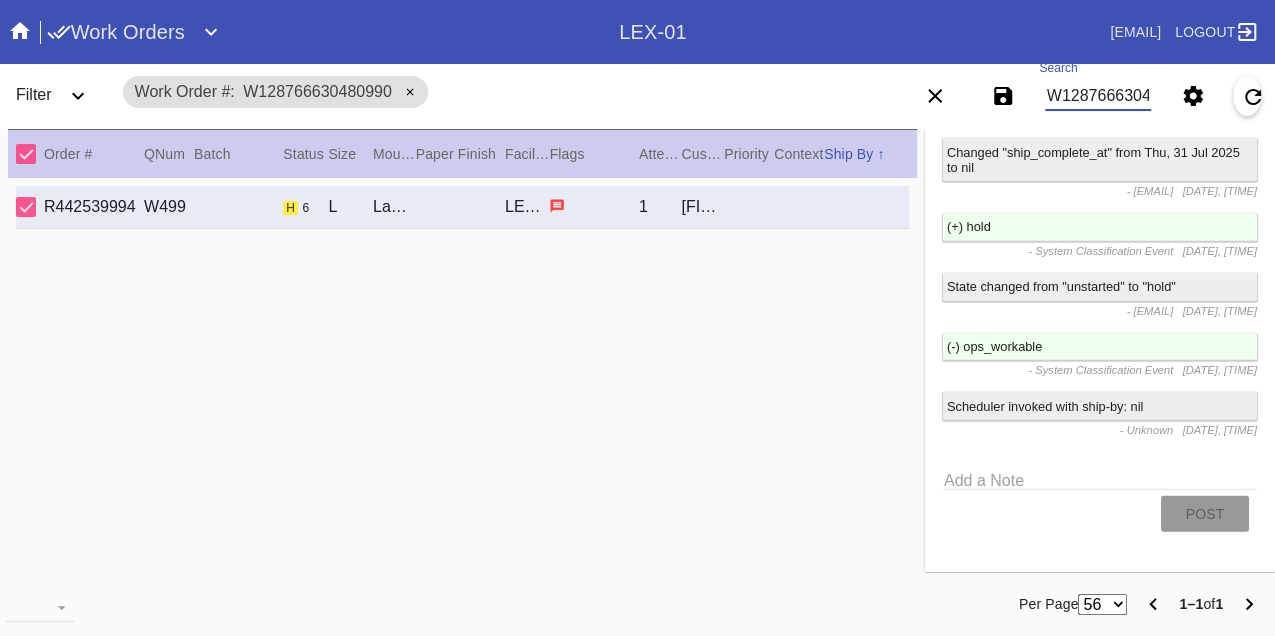 click on "W128766630480990" at bounding box center (1098, 96) 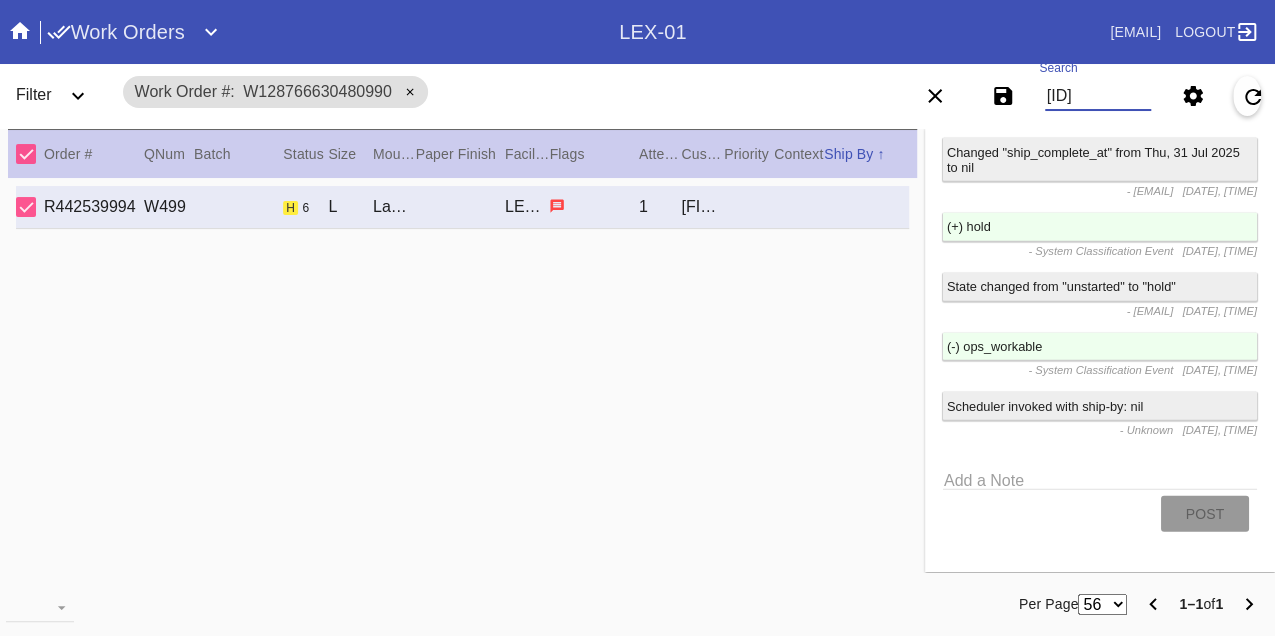 type on "W338826585354665" 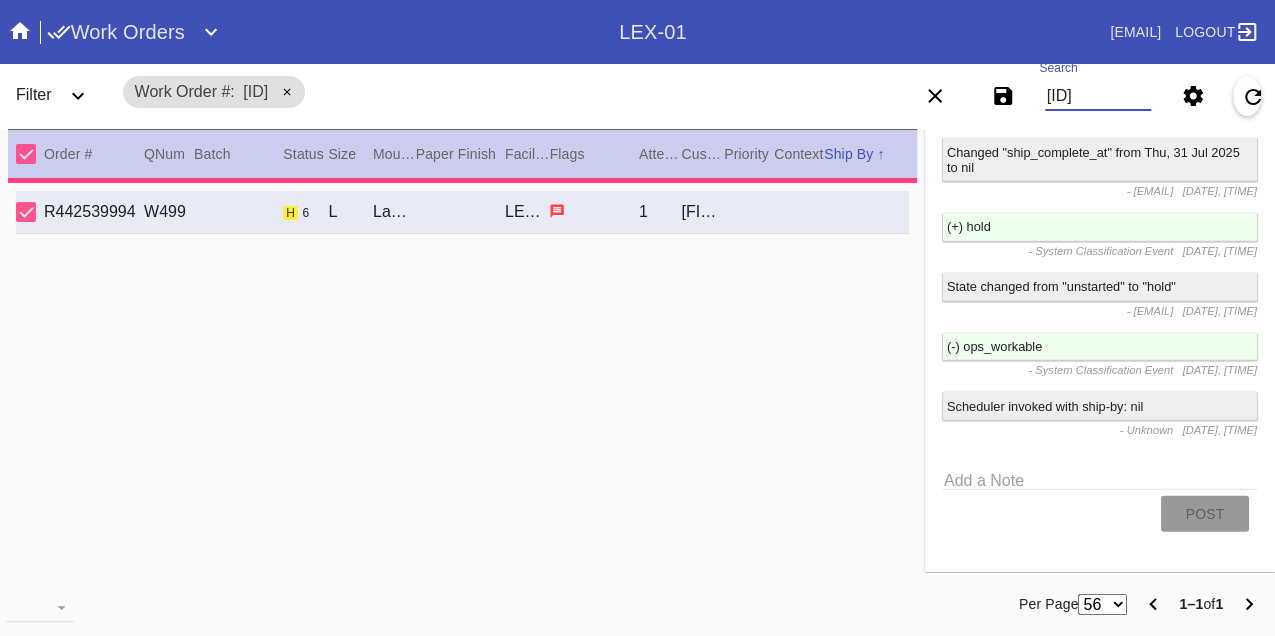 type on "1.5" 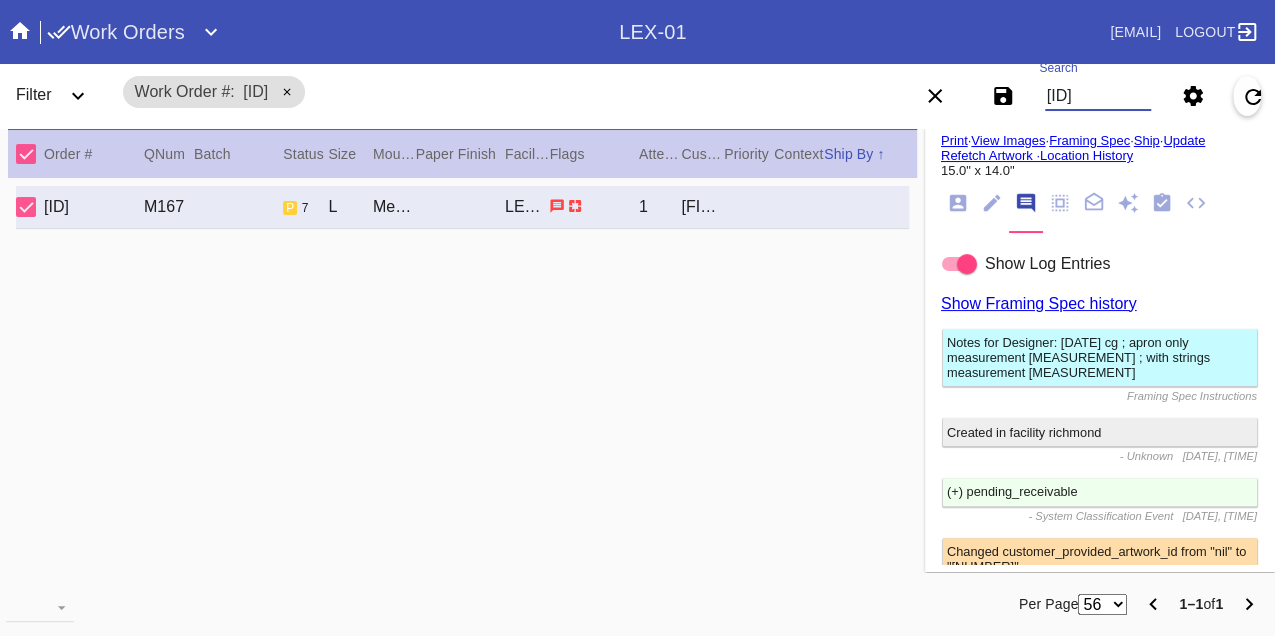 scroll, scrollTop: 1870, scrollLeft: 0, axis: vertical 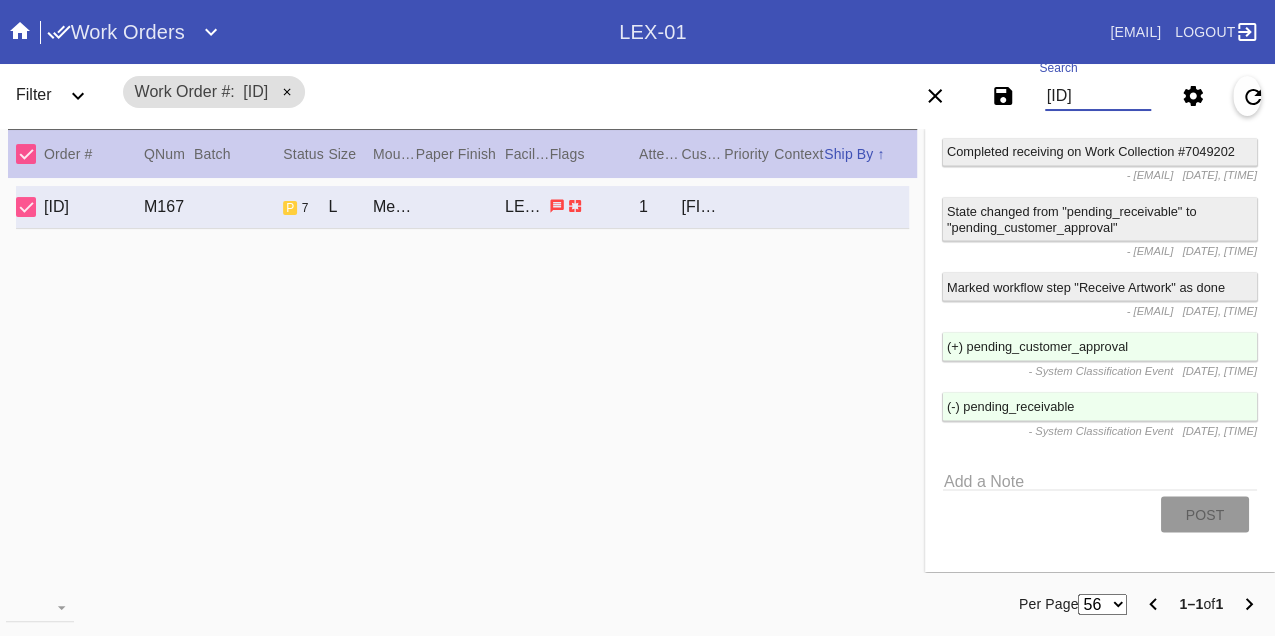 click on "W338826585354665" at bounding box center [1098, 96] 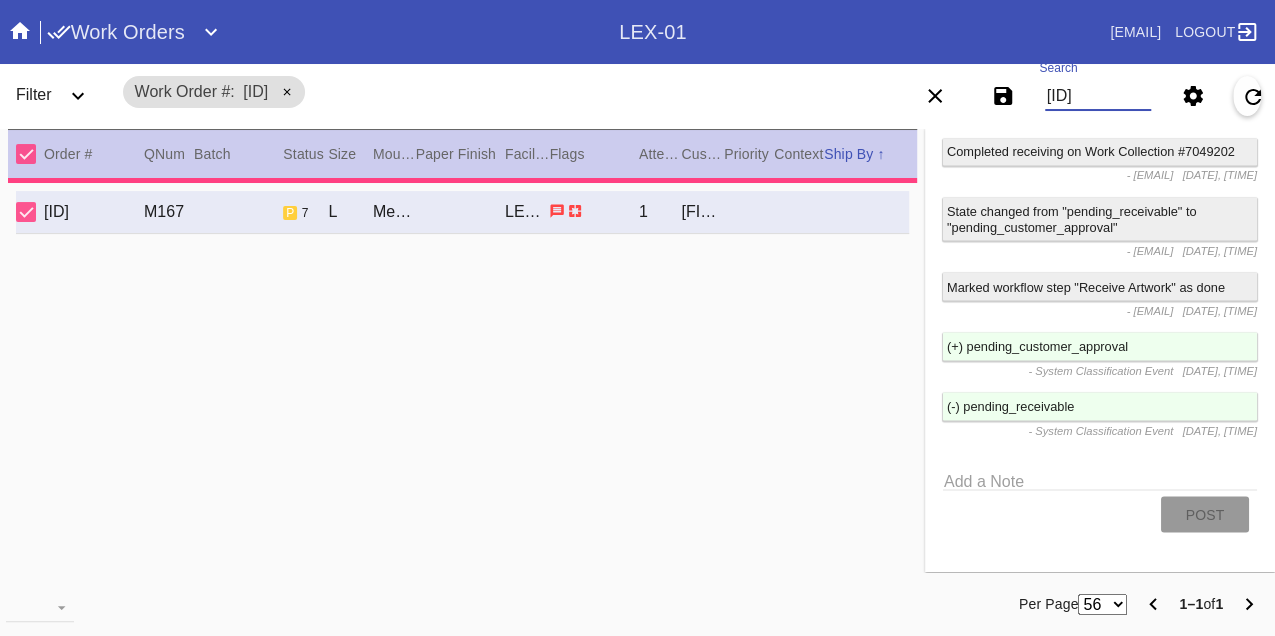 type on "3.0" 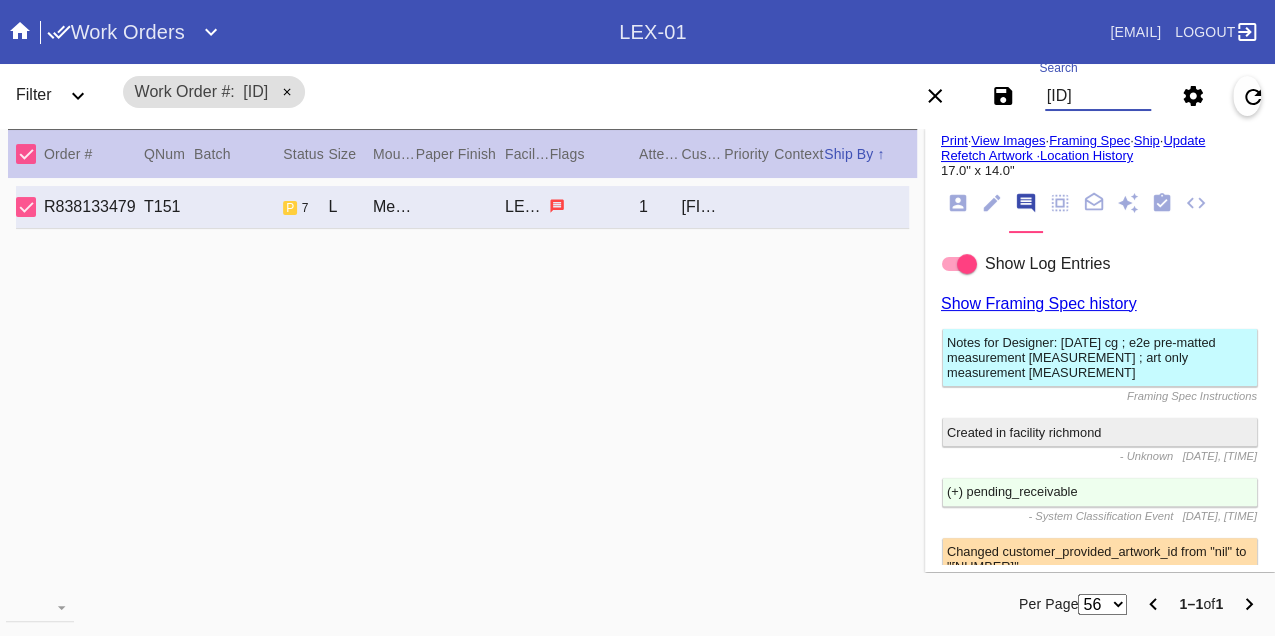 scroll, scrollTop: 1547, scrollLeft: 0, axis: vertical 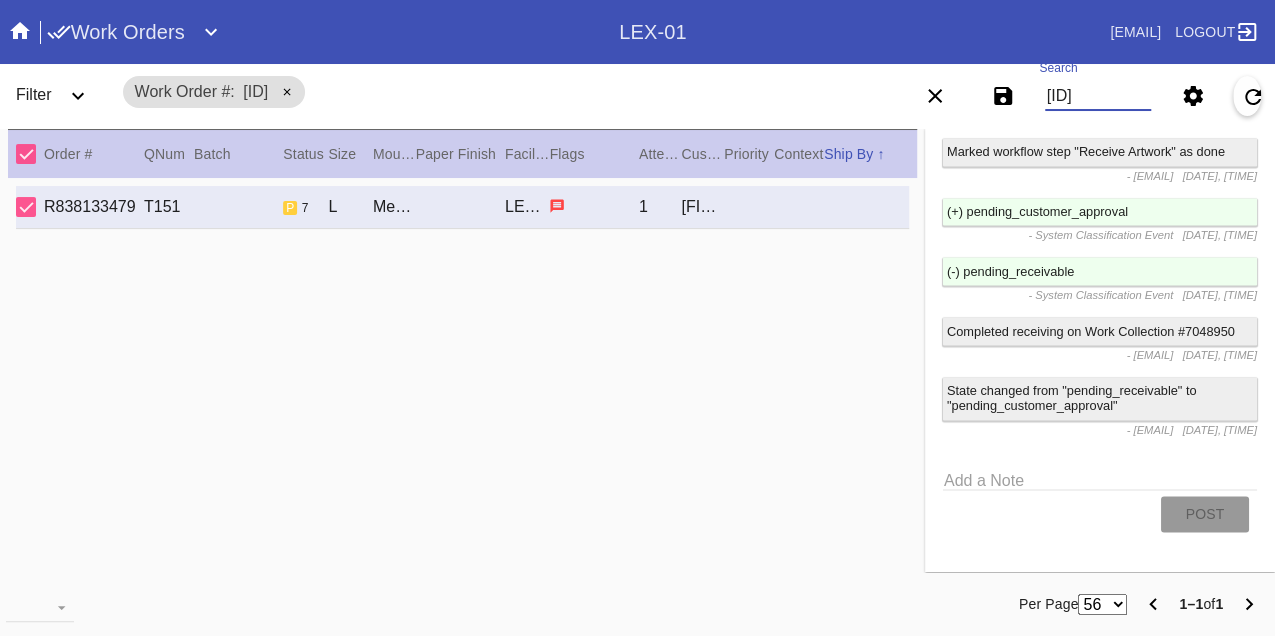 click on "W864491724090069" at bounding box center [1098, 96] 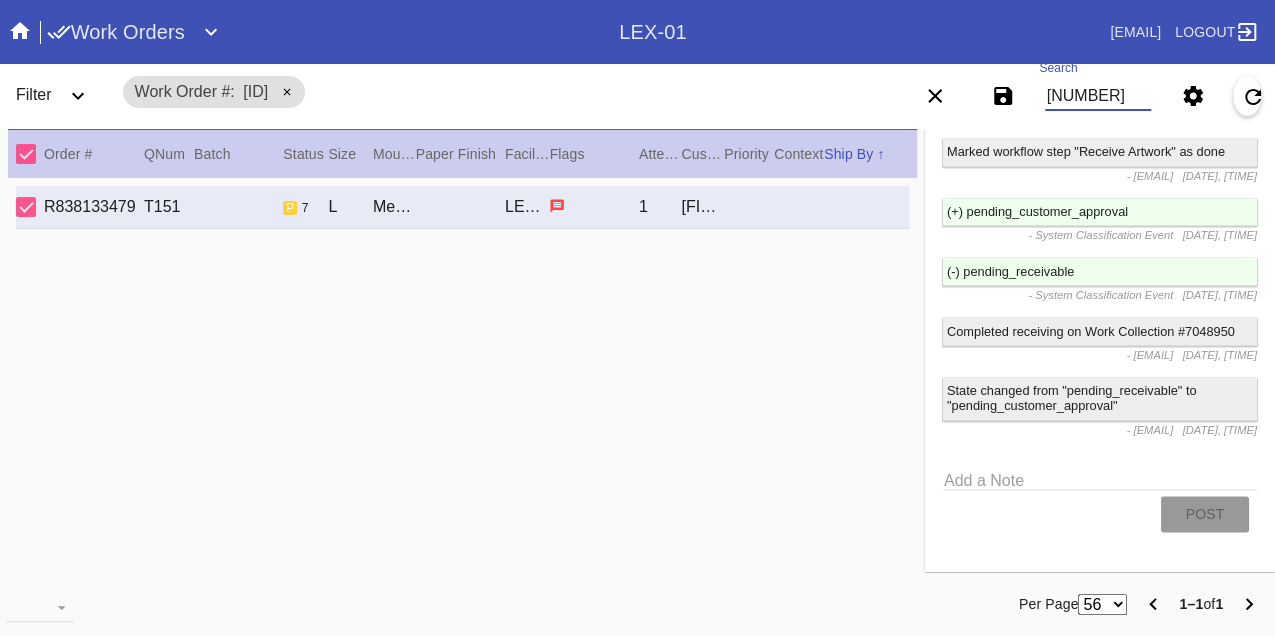 scroll, scrollTop: 0, scrollLeft: 48, axis: horizontal 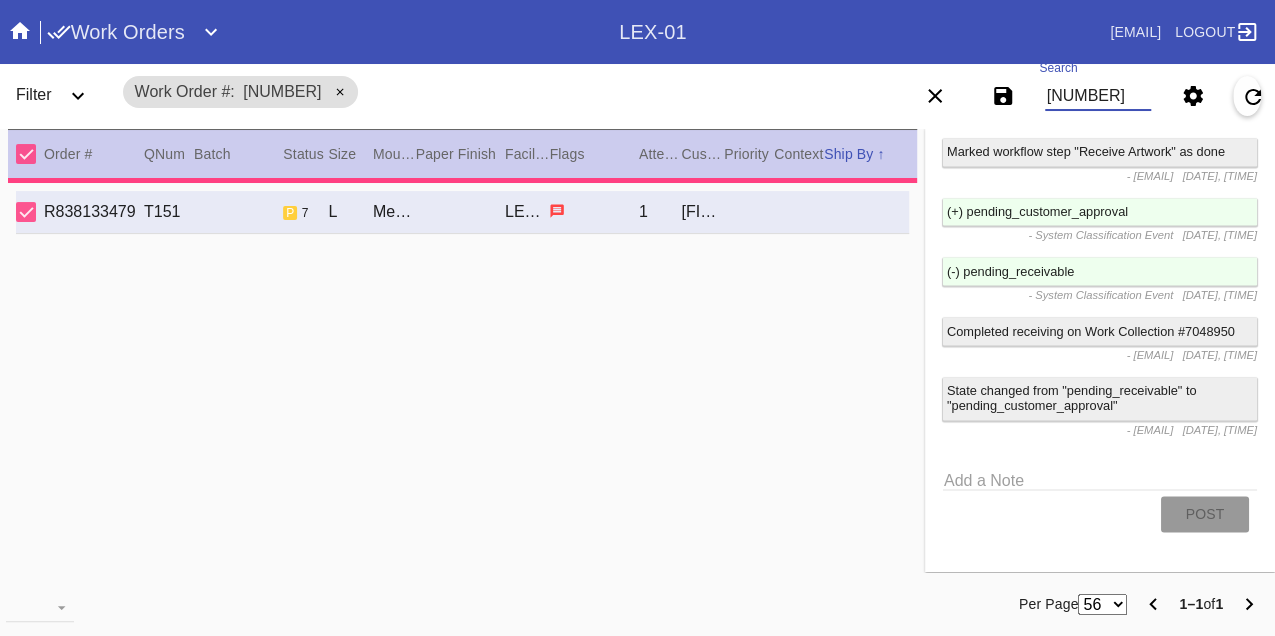 type on "1.5" 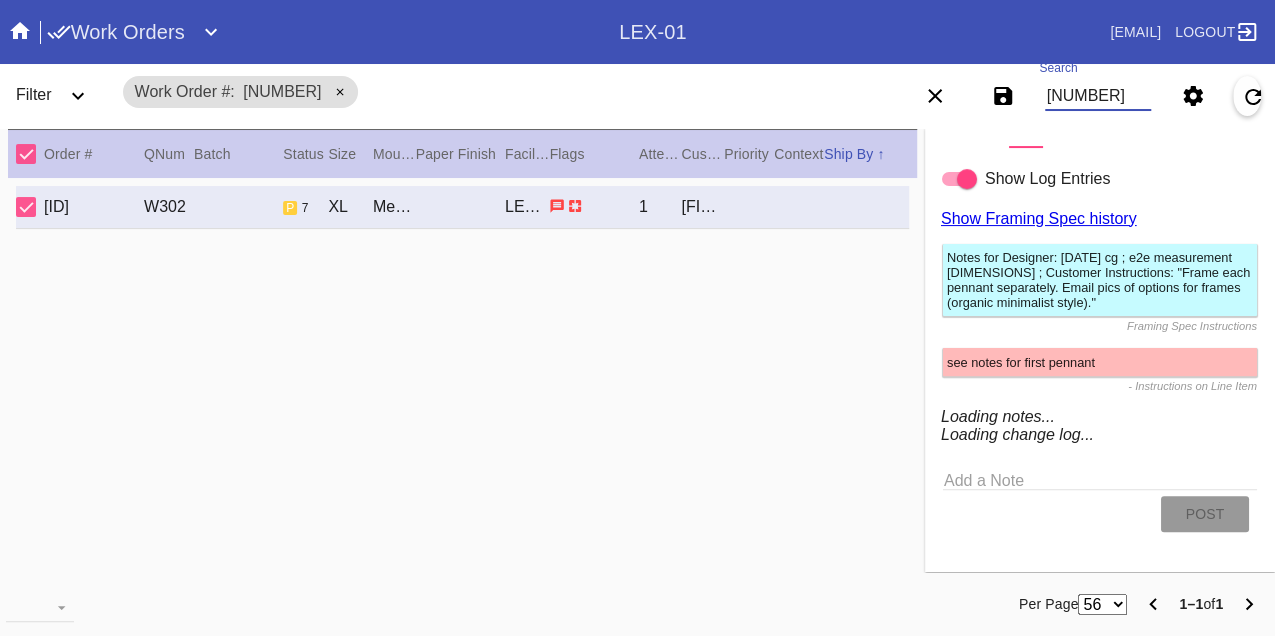 scroll, scrollTop: 2315, scrollLeft: 0, axis: vertical 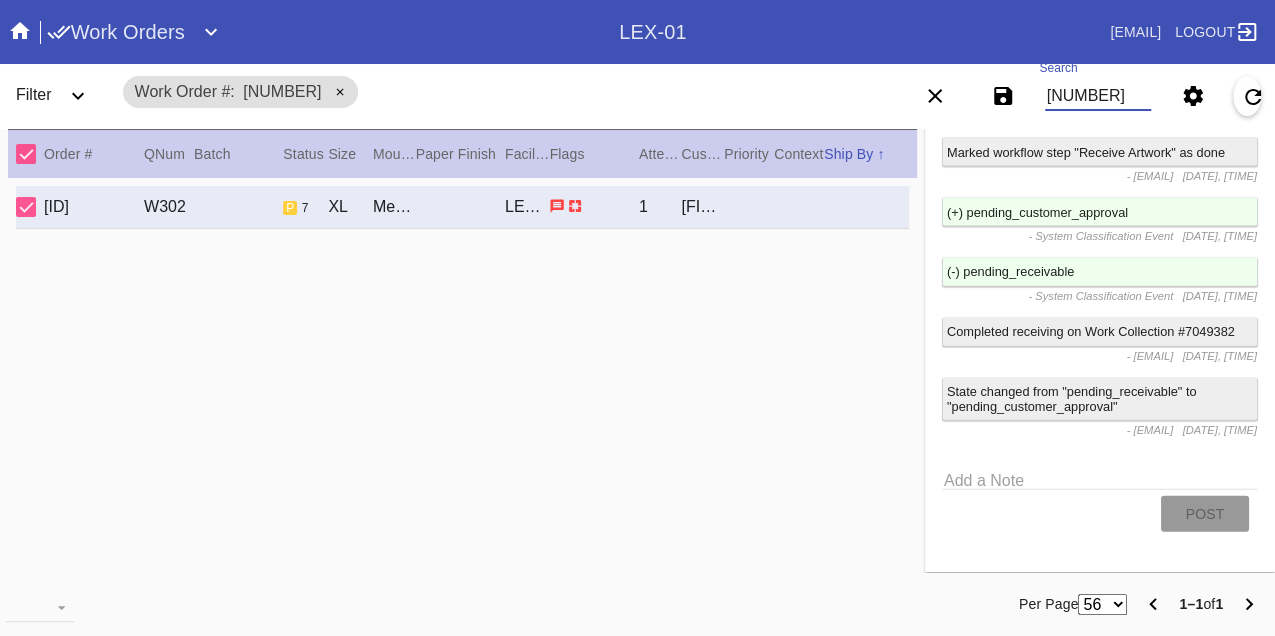 click on "W806986198103551" at bounding box center (1098, 96) 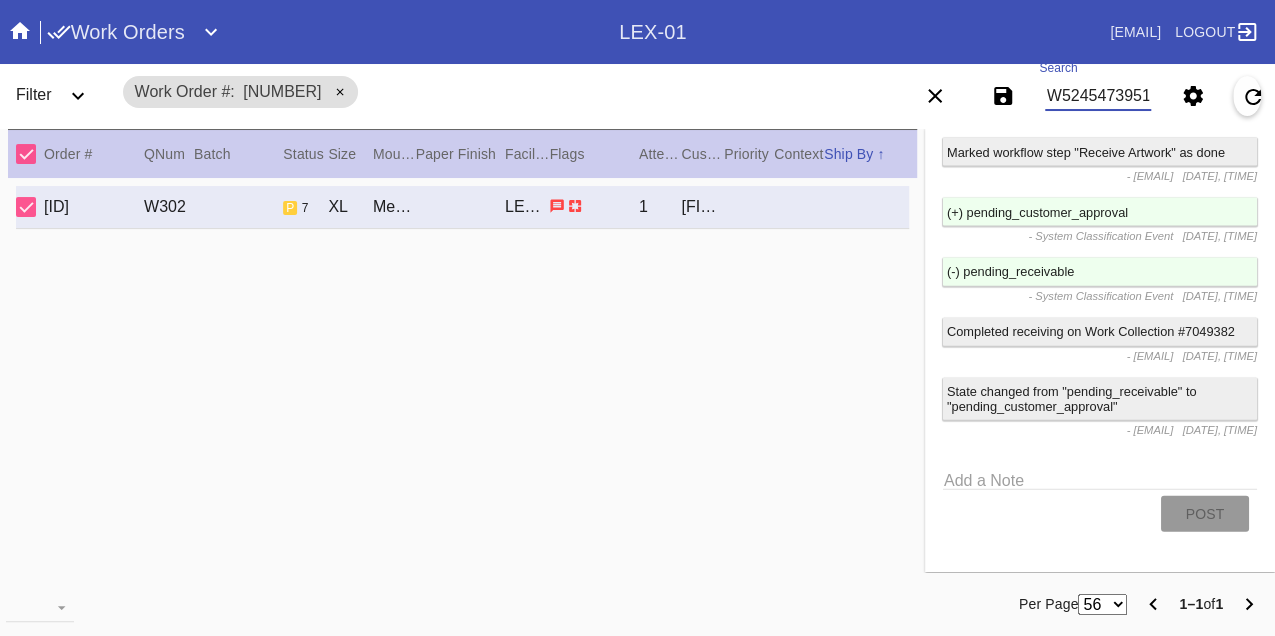 scroll, scrollTop: 0, scrollLeft: 48, axis: horizontal 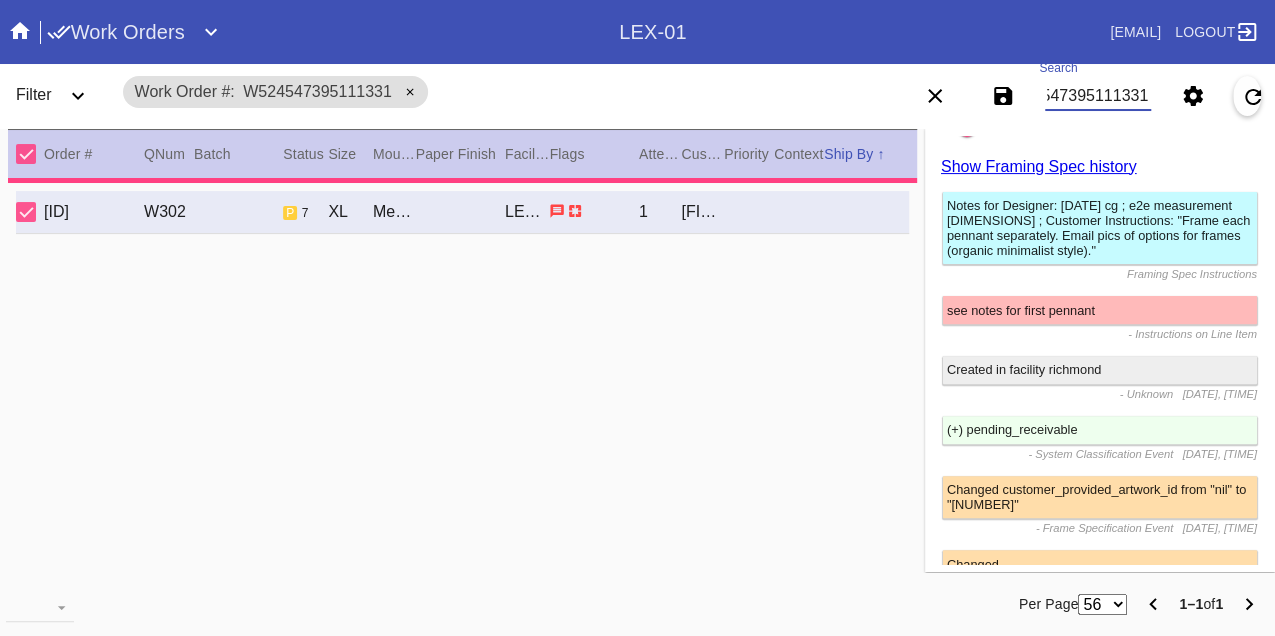 type on "3.0" 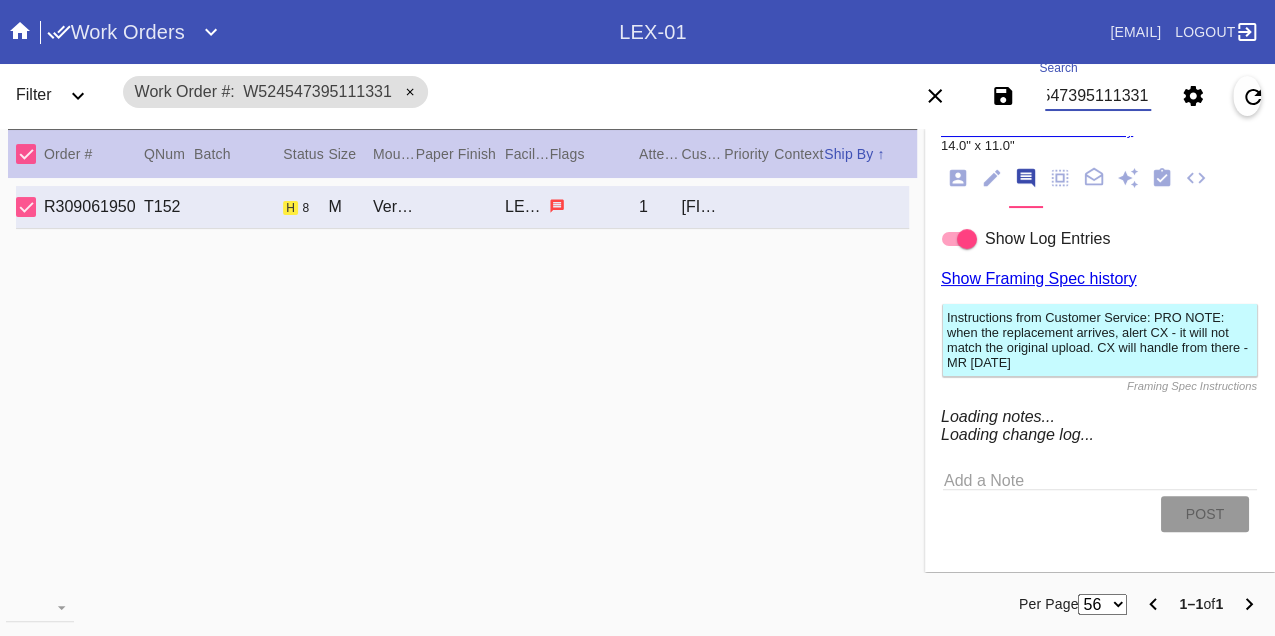 scroll, scrollTop: 0, scrollLeft: 0, axis: both 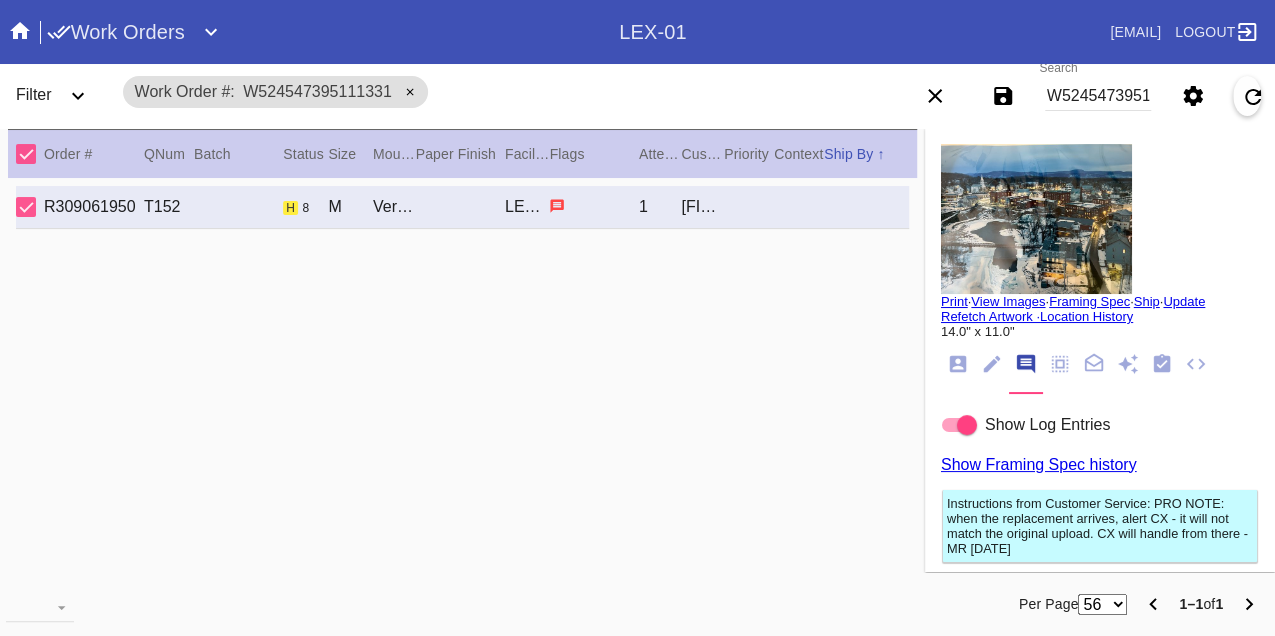 click on "W524547395111331" at bounding box center [1098, 96] 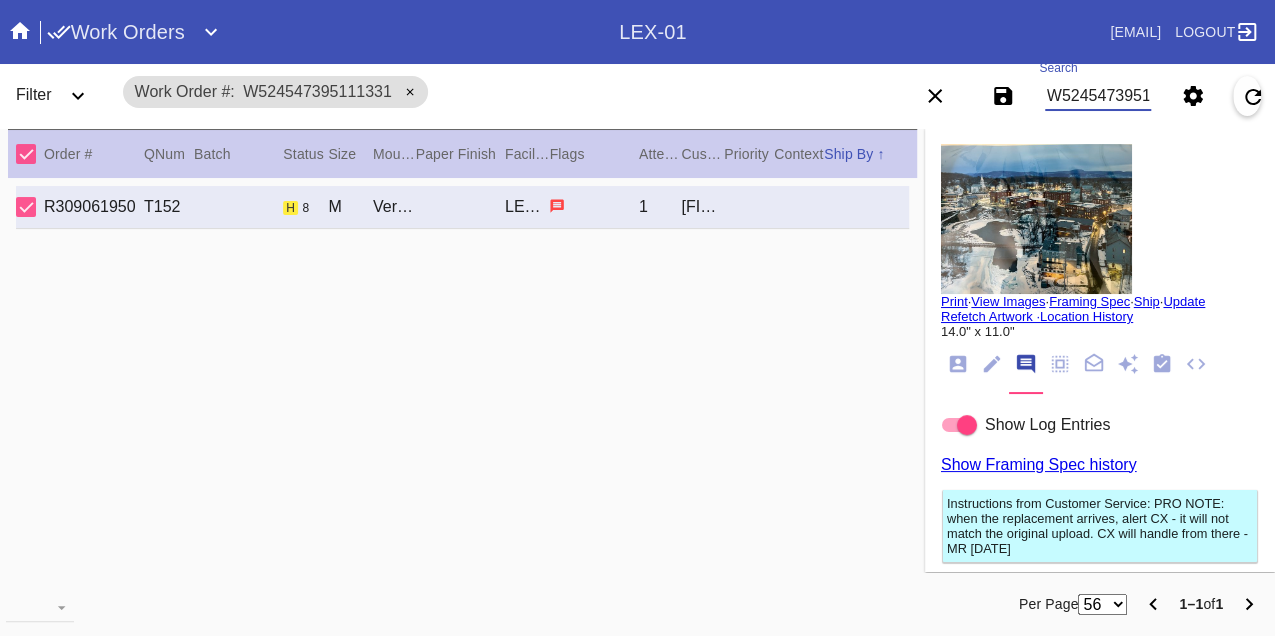 click on "W524547395111331" at bounding box center (1098, 96) 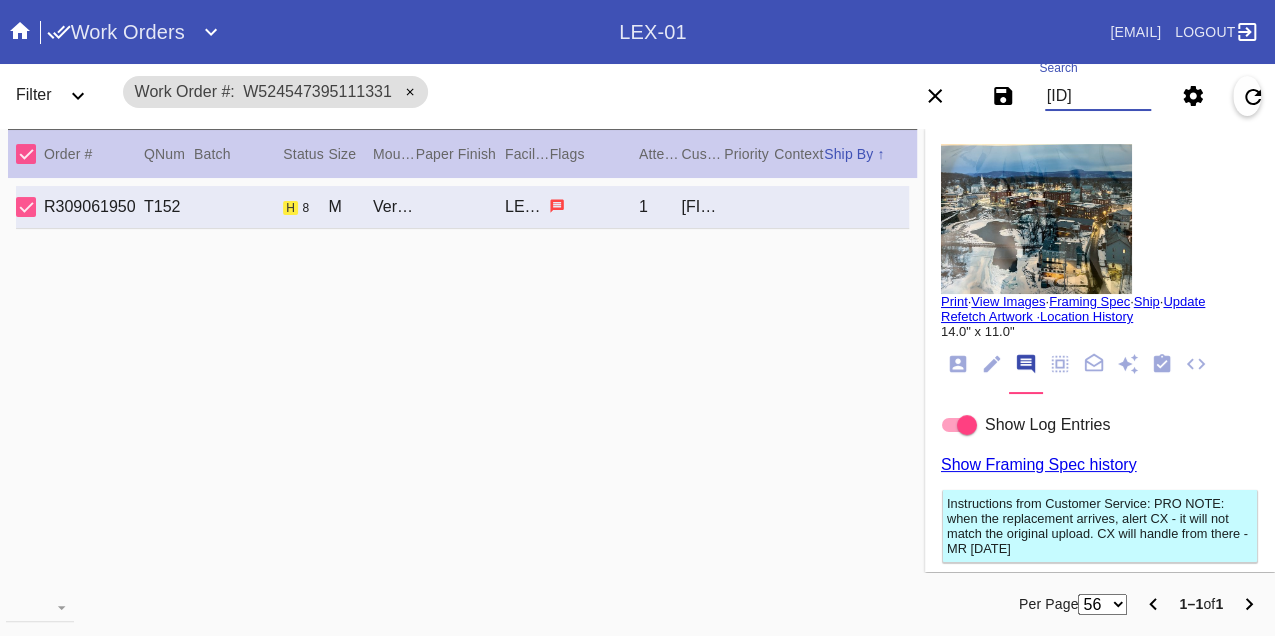 scroll, scrollTop: 0, scrollLeft: 48, axis: horizontal 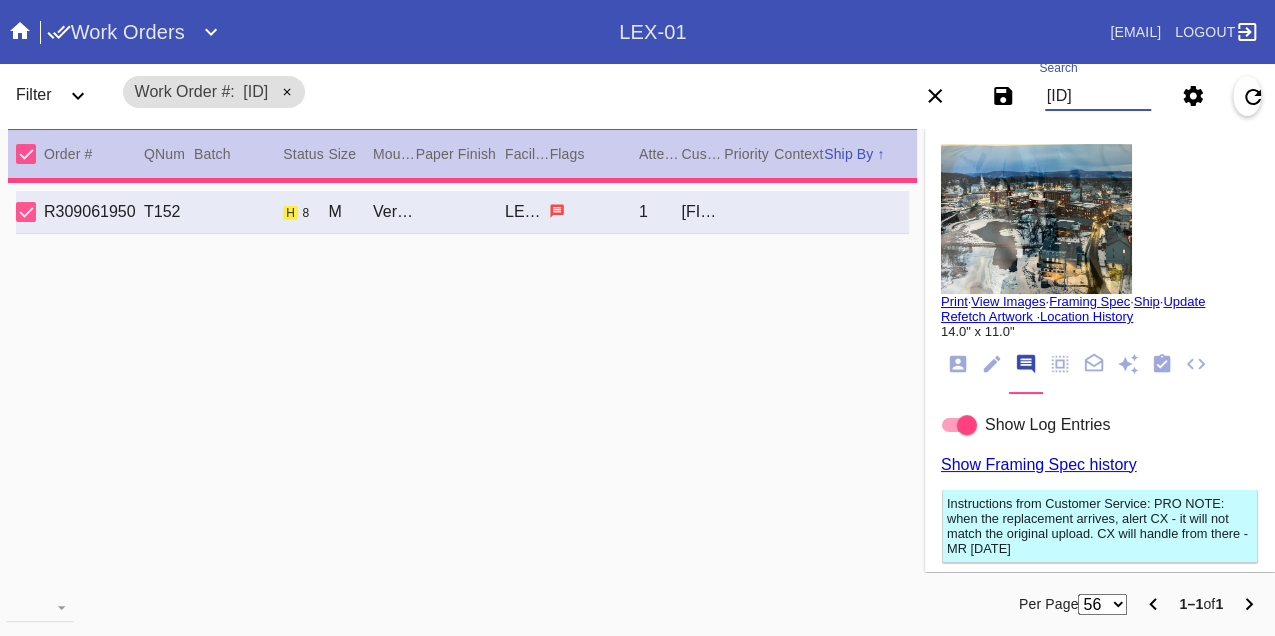 type on "1.5" 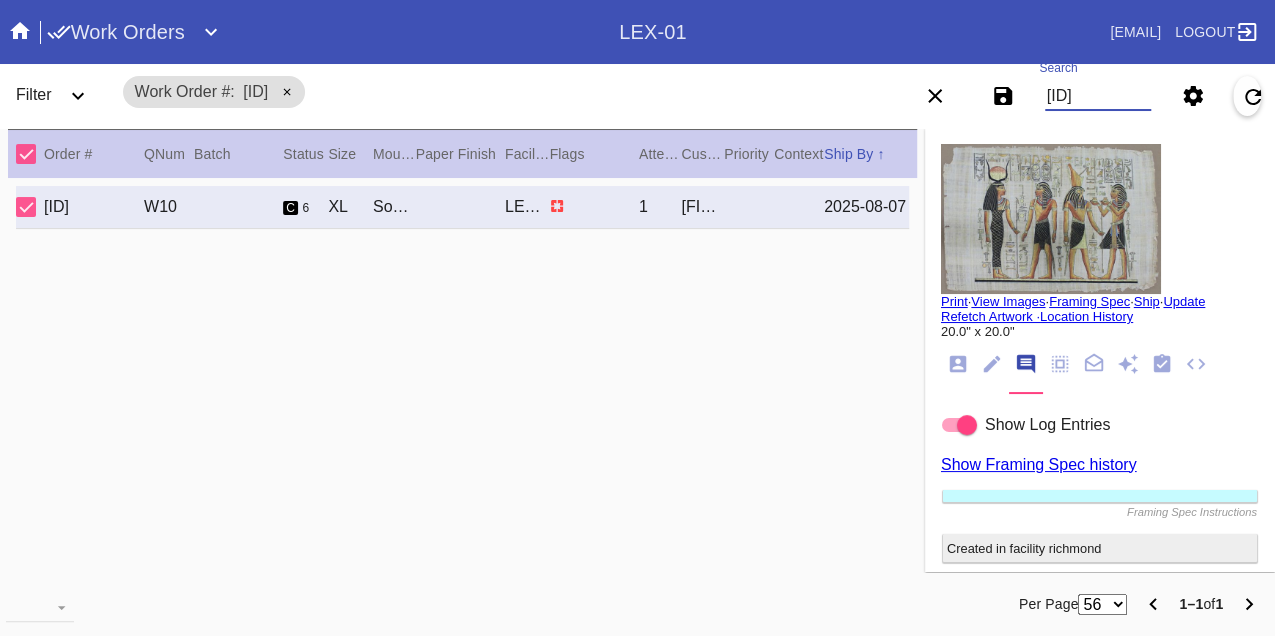 scroll, scrollTop: 0, scrollLeft: 0, axis: both 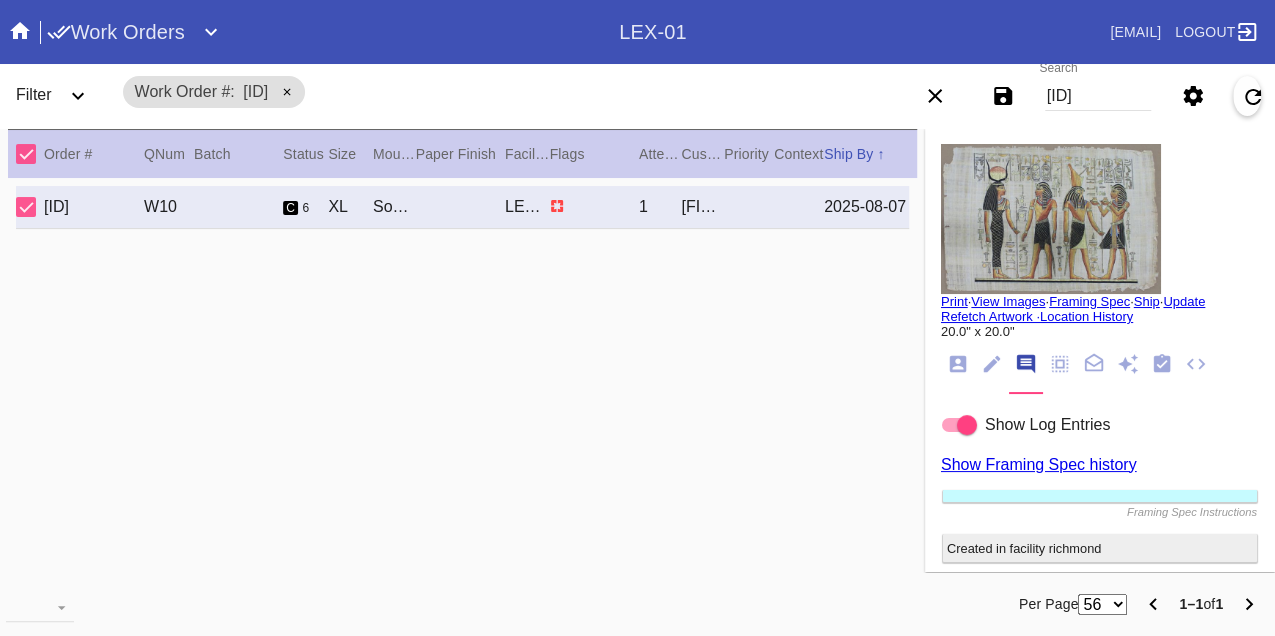 click on "W176029764729978" at bounding box center (1098, 96) 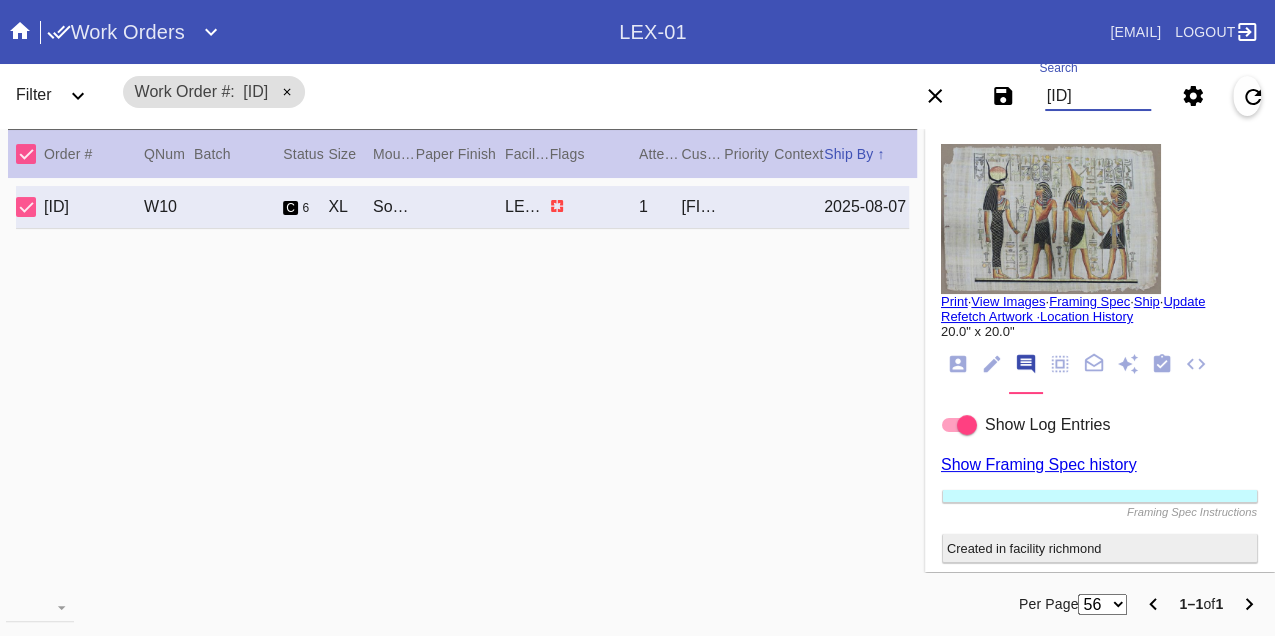 click on "W176029764729978" at bounding box center (1098, 96) 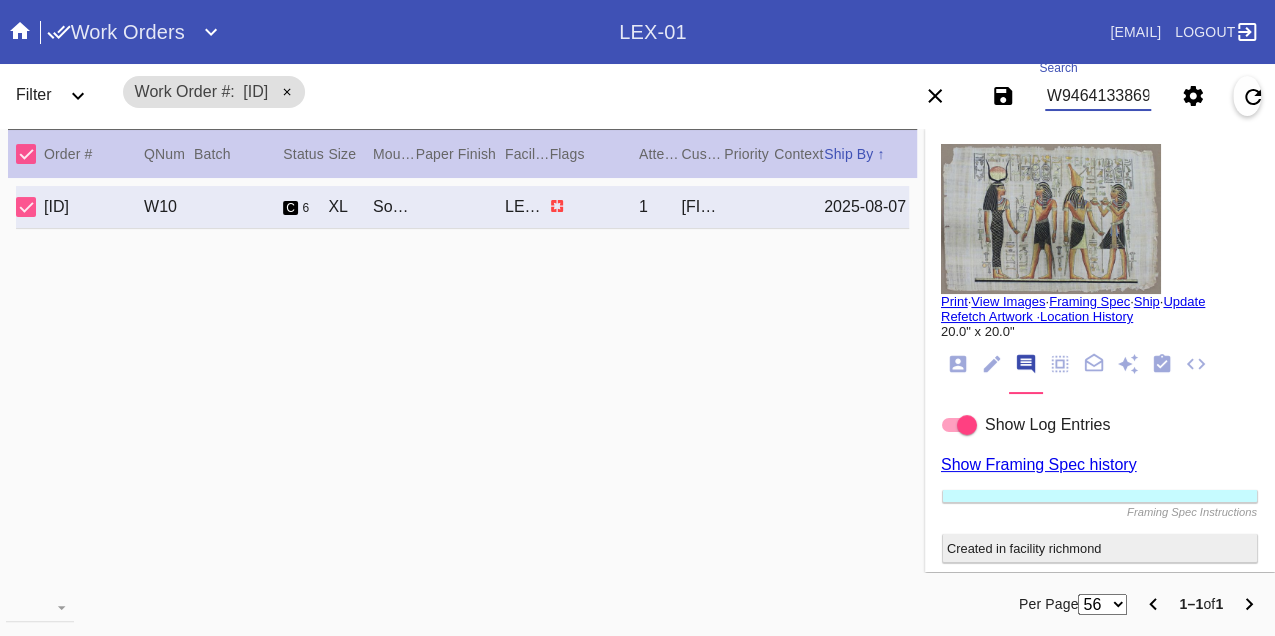 scroll, scrollTop: 0, scrollLeft: 48, axis: horizontal 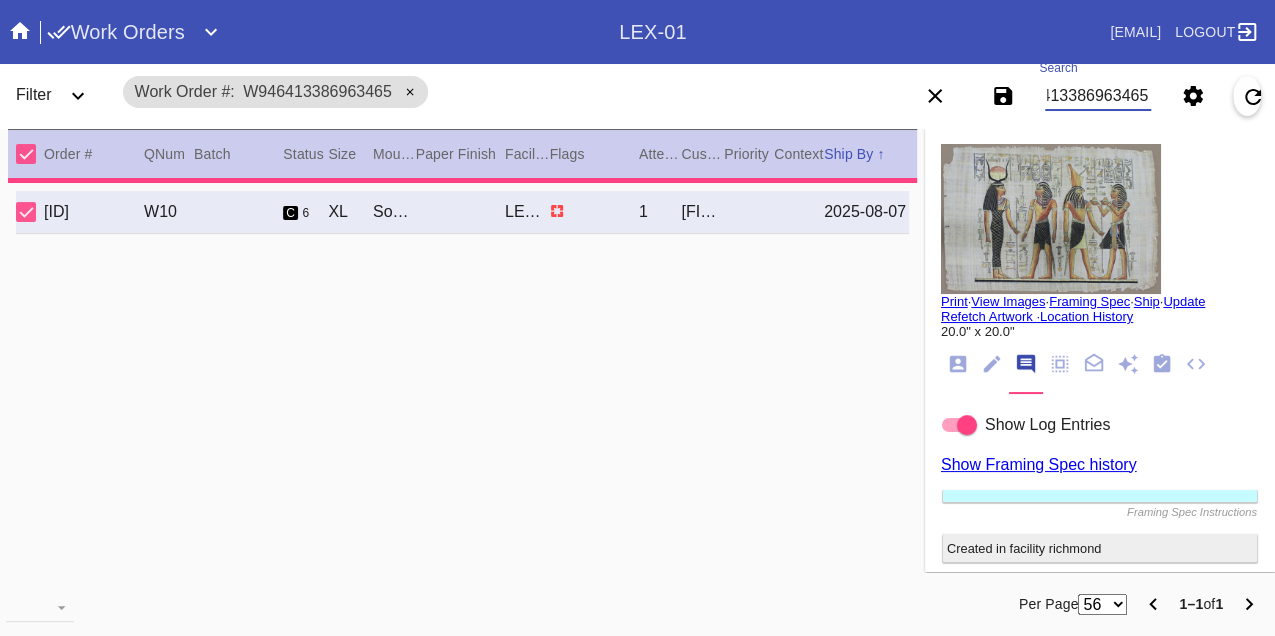 type on "24.0" 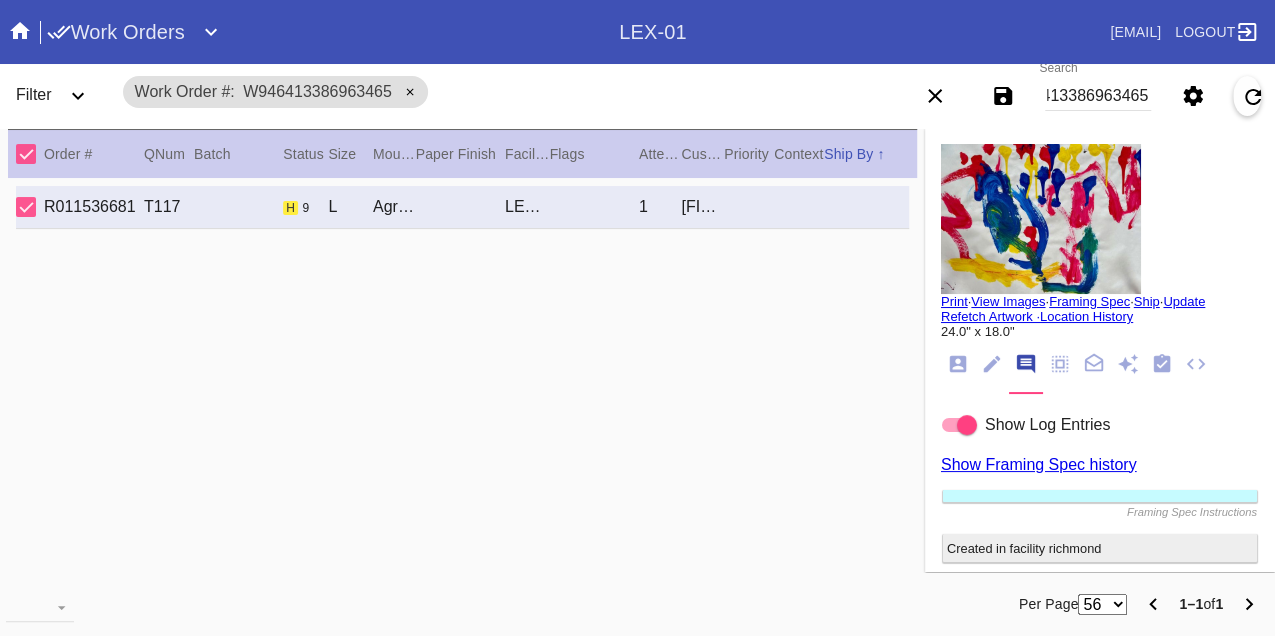 scroll, scrollTop: 0, scrollLeft: 0, axis: both 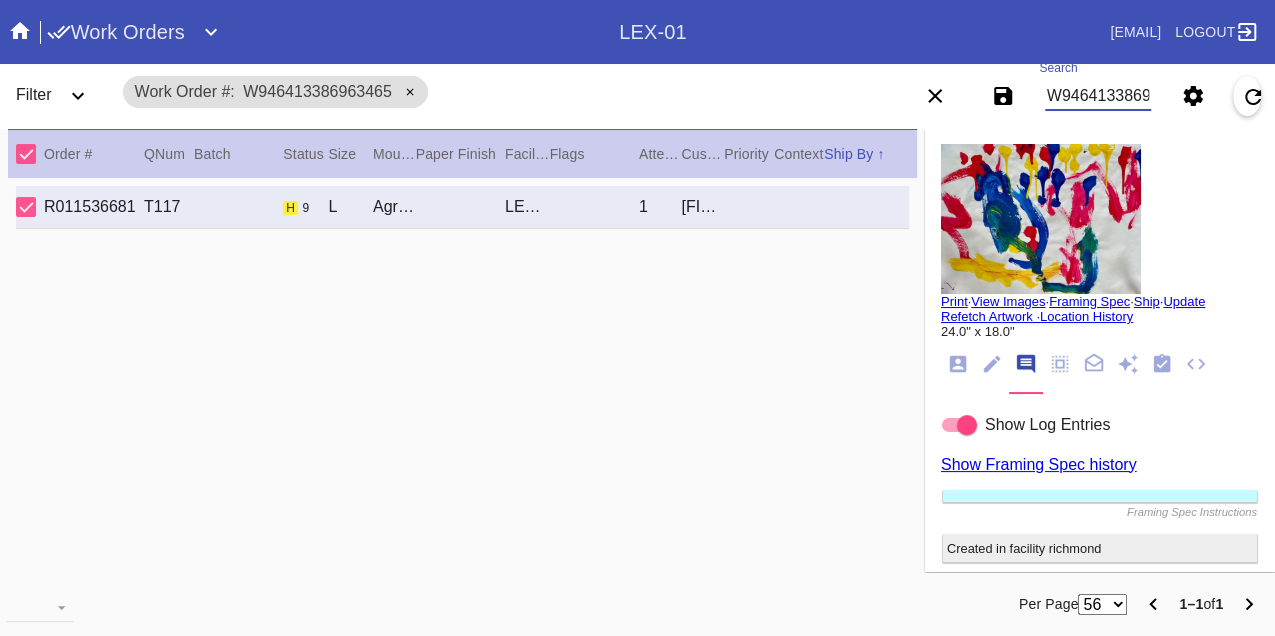 click on "W946413386963465" at bounding box center [1098, 96] 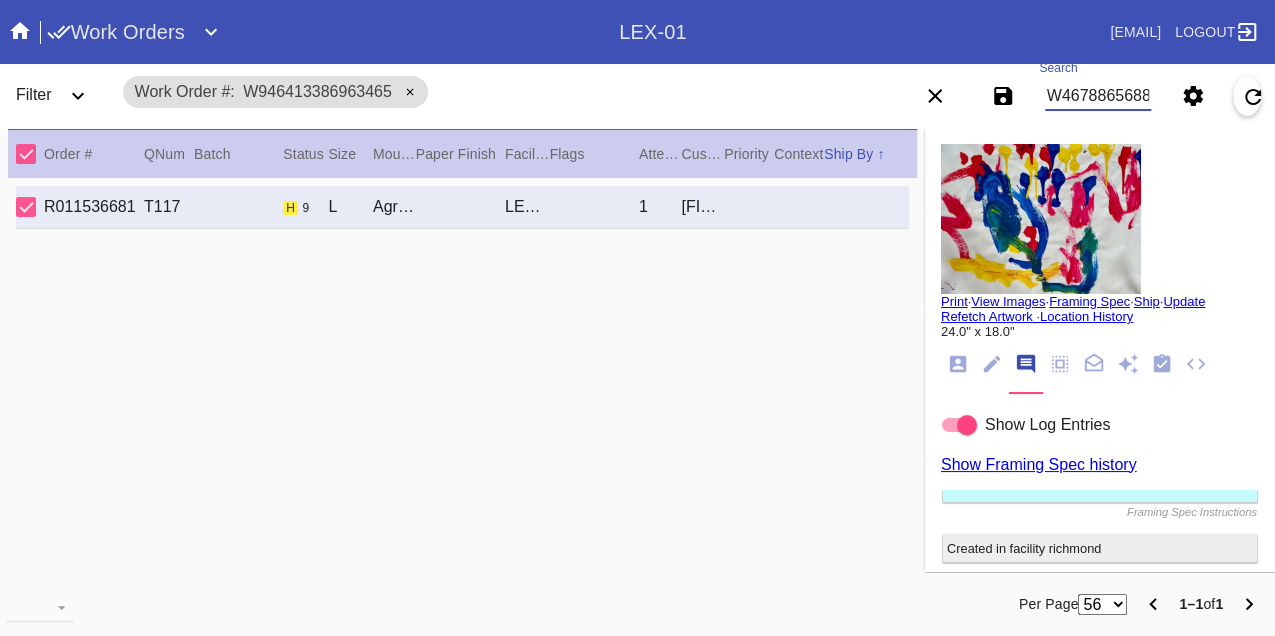 type on "W467886568863799" 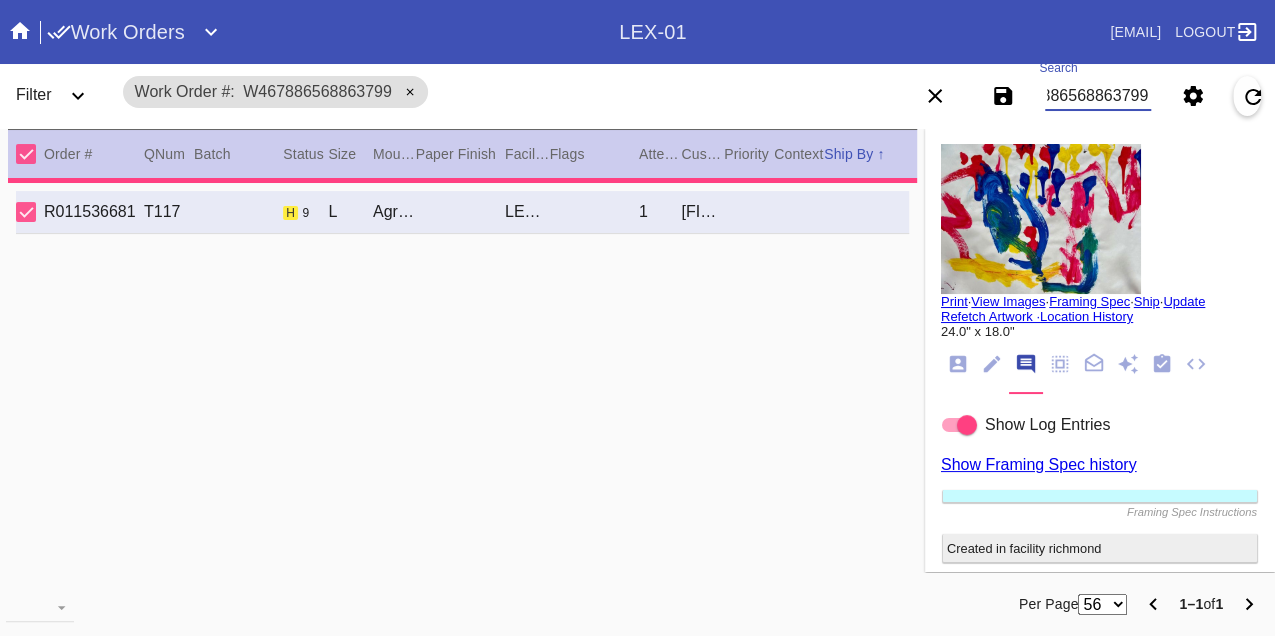 type on "3.0" 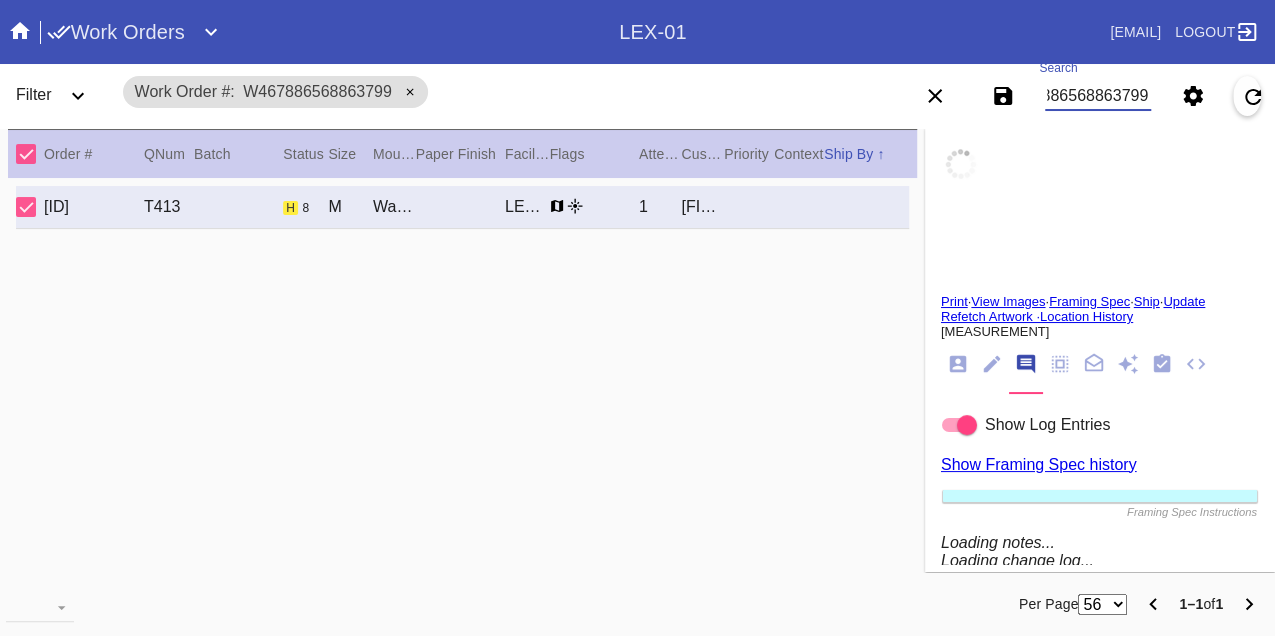 type on "Sgt Bryan M Thompson" 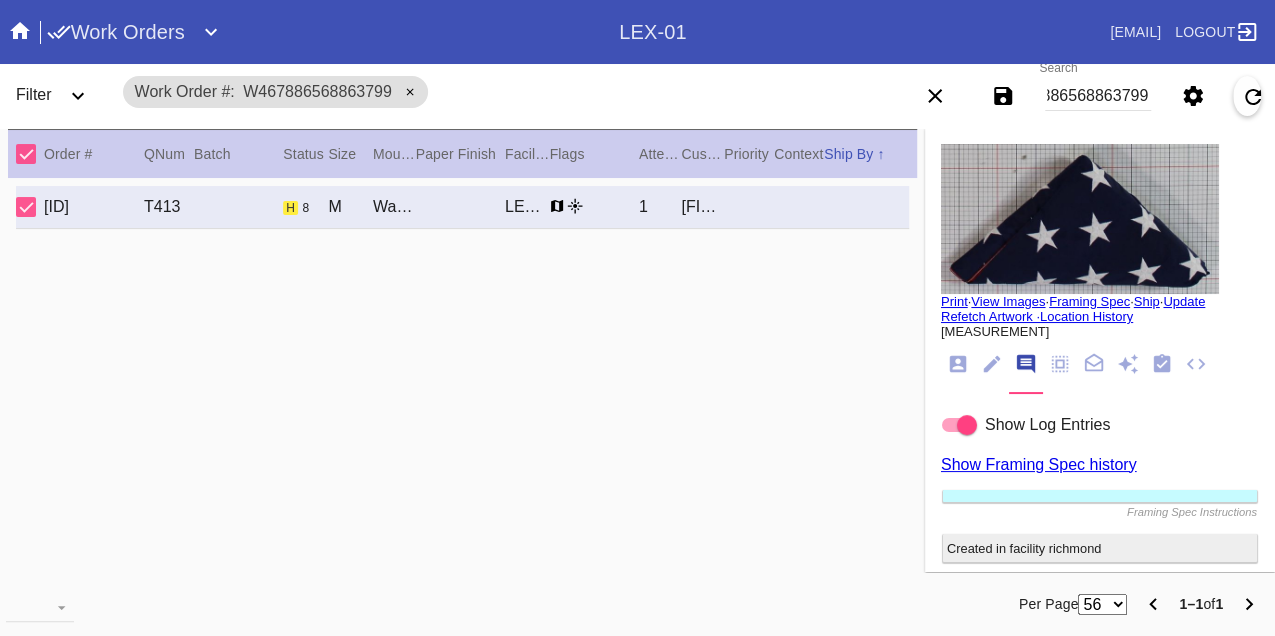 scroll, scrollTop: 0, scrollLeft: 0, axis: both 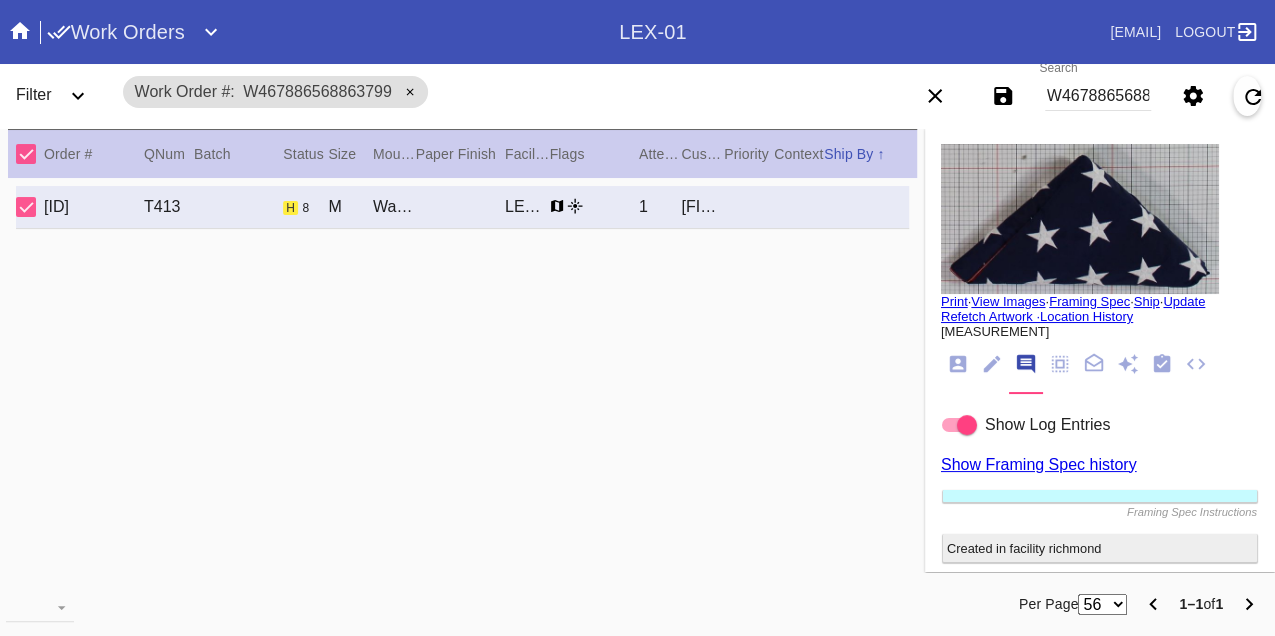 click on "W467886568863799" at bounding box center (1098, 96) 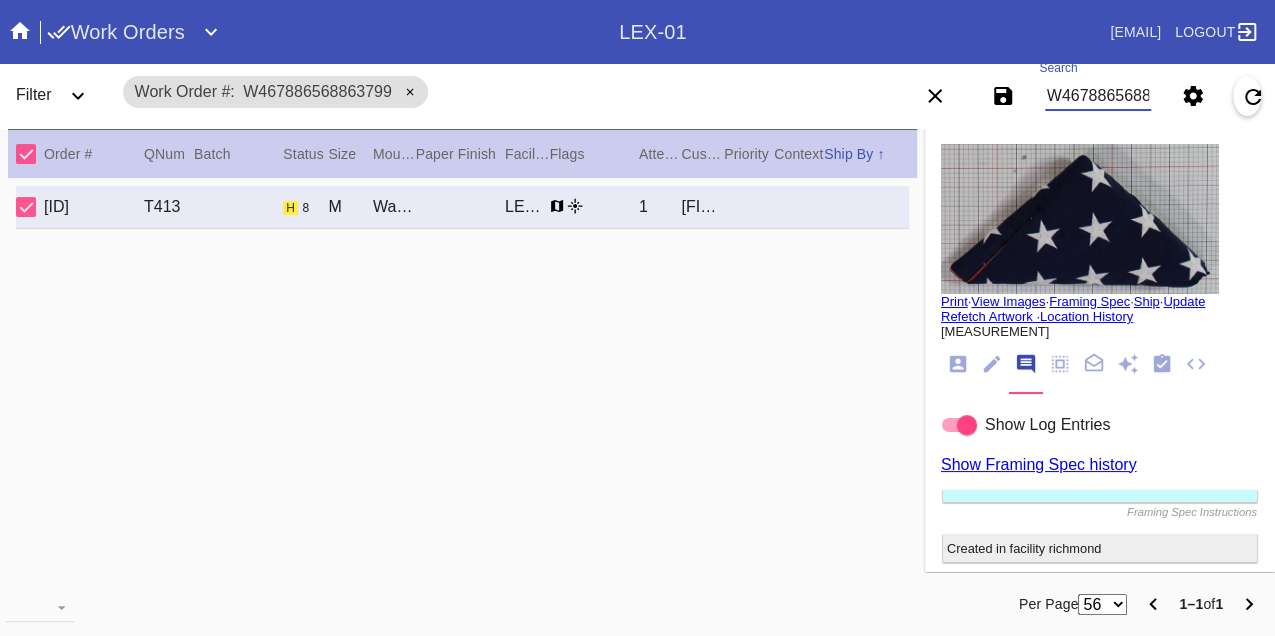 click on "W467886568863799" at bounding box center [1098, 96] 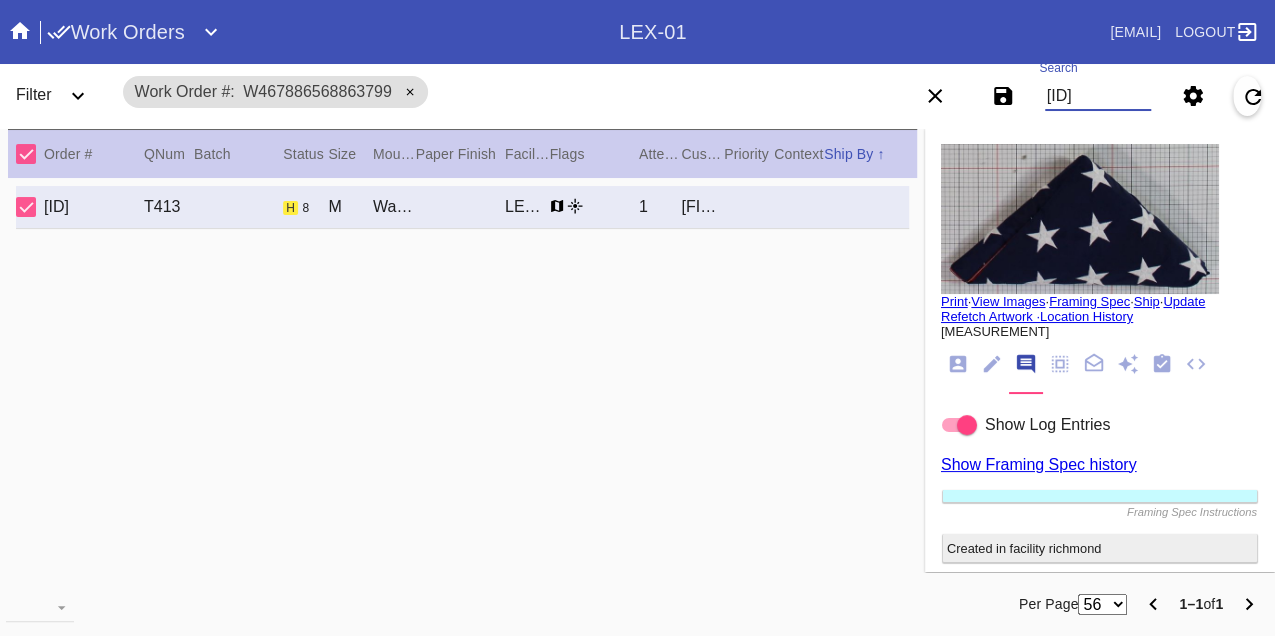 type on "W299088145399507" 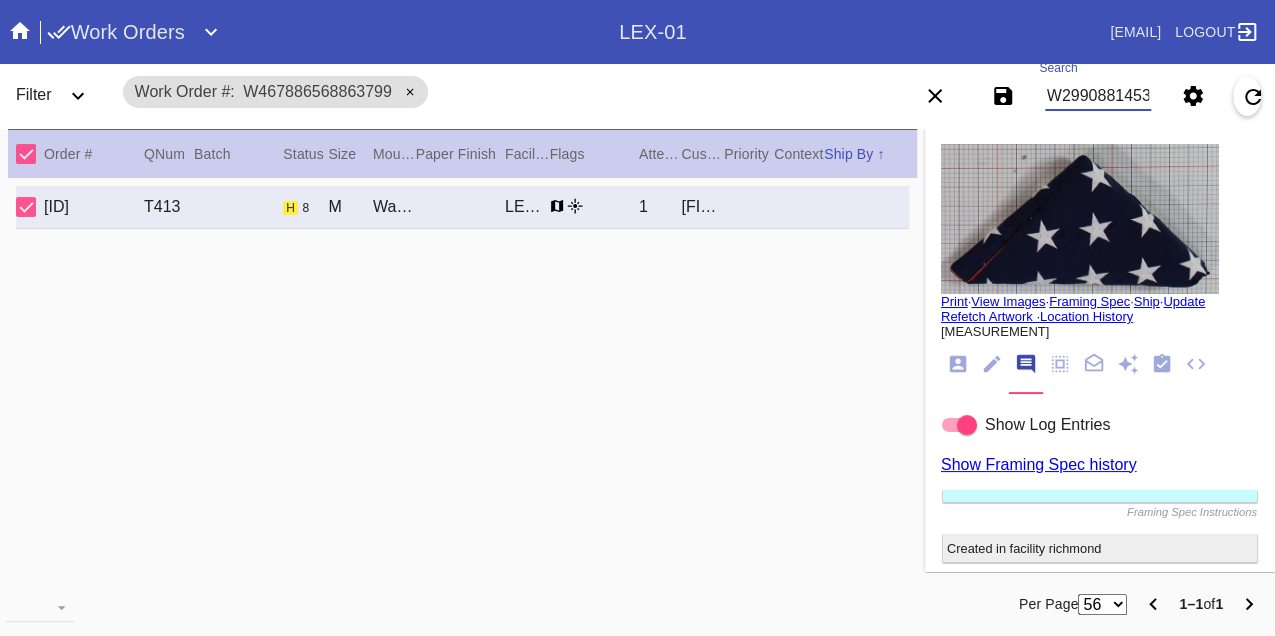scroll, scrollTop: 0, scrollLeft: 48, axis: horizontal 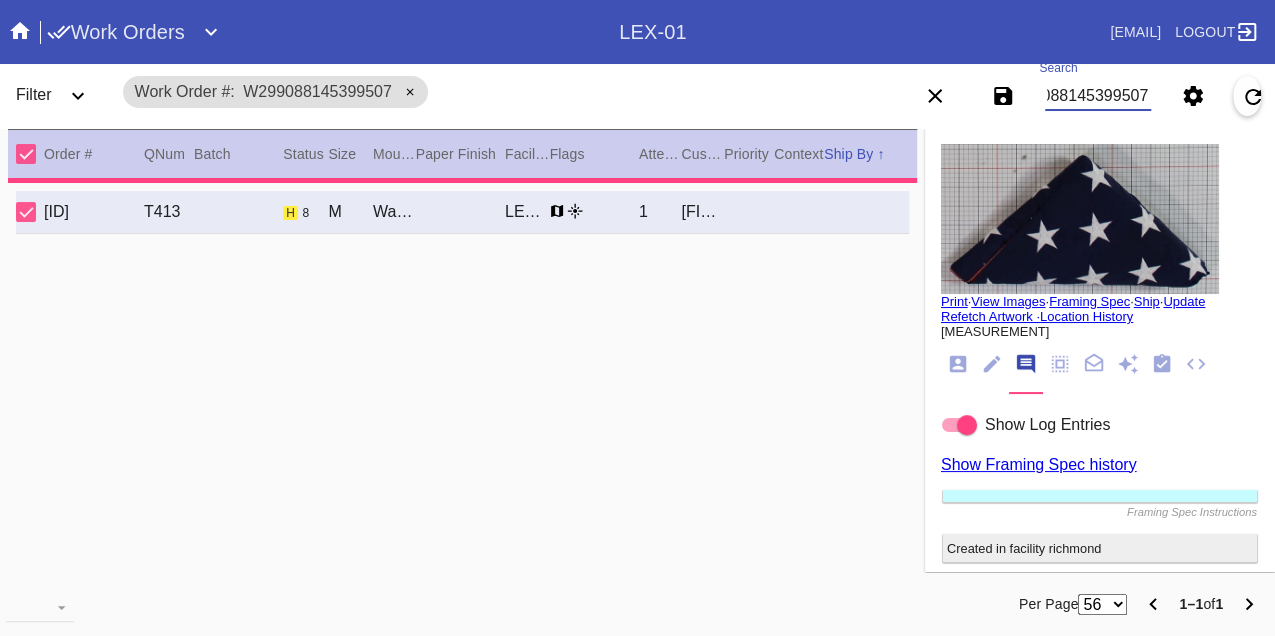 type on "PRO NOTE: Most updated drive link here. https://drive.google.com/file/d/1TWFOwaP87sTyBAsa98sVAKcGCvTELw-V/view?usp=sharing
--it contains the mat openings & spacing.
--Permission to trim as needed. TR 7.28" 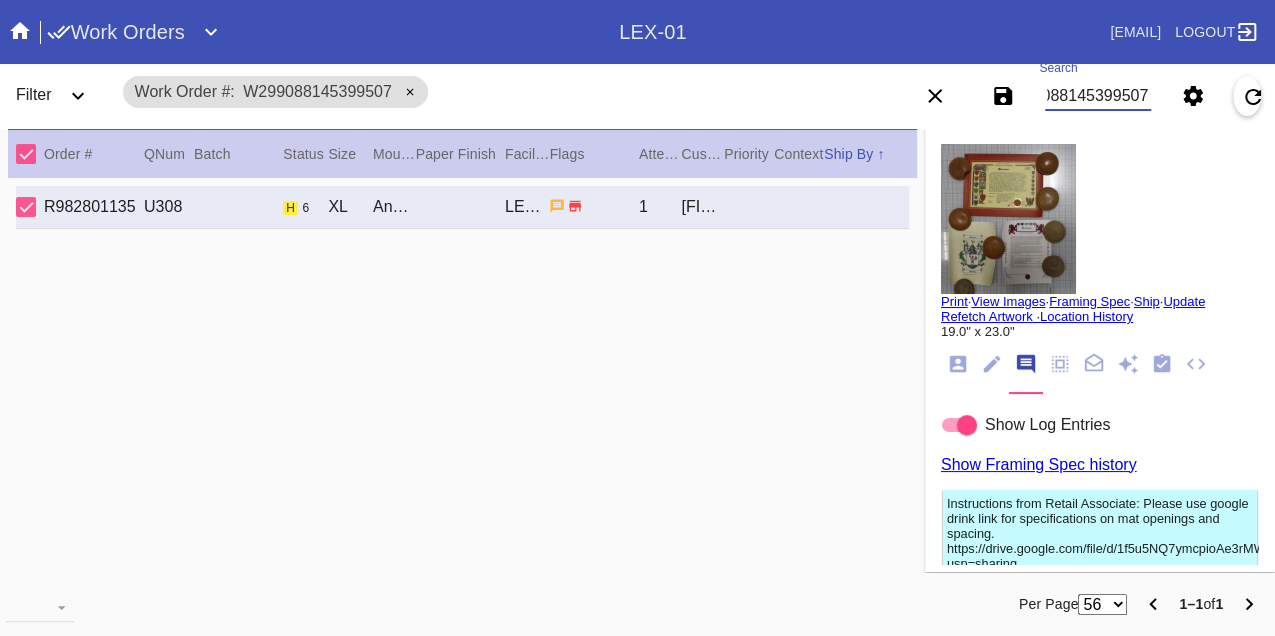 scroll, scrollTop: 0, scrollLeft: 0, axis: both 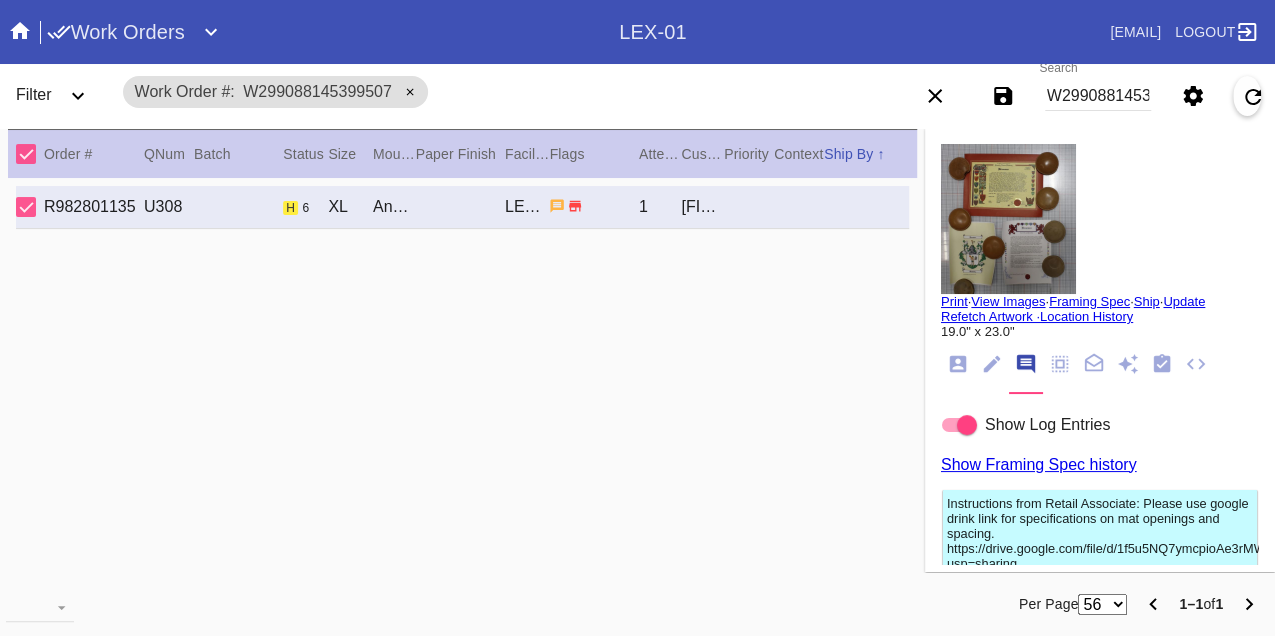 click on "W299088145399507" at bounding box center [1098, 96] 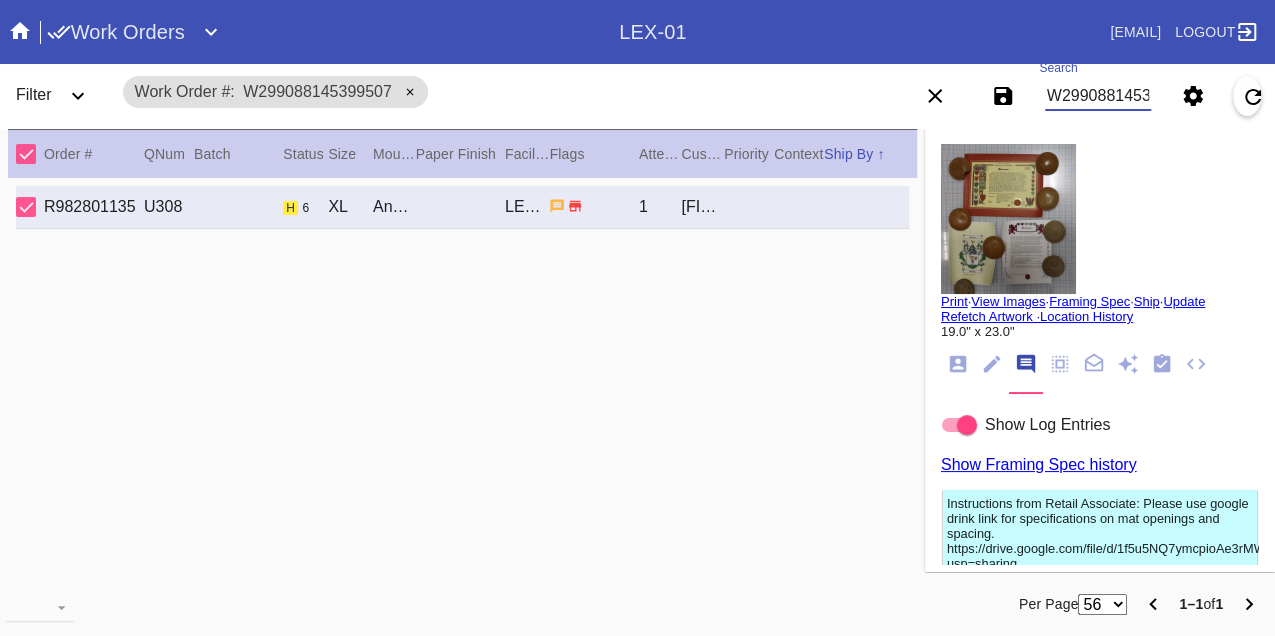 click on "W299088145399507" at bounding box center [1098, 96] 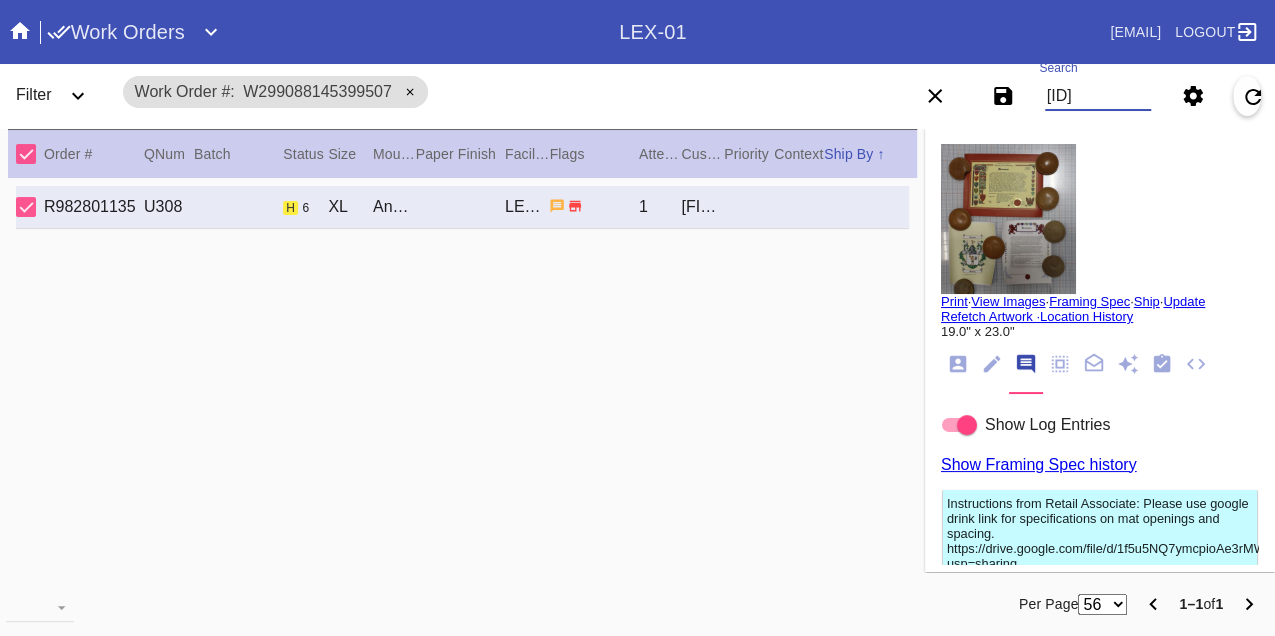 type on "W457324183368490" 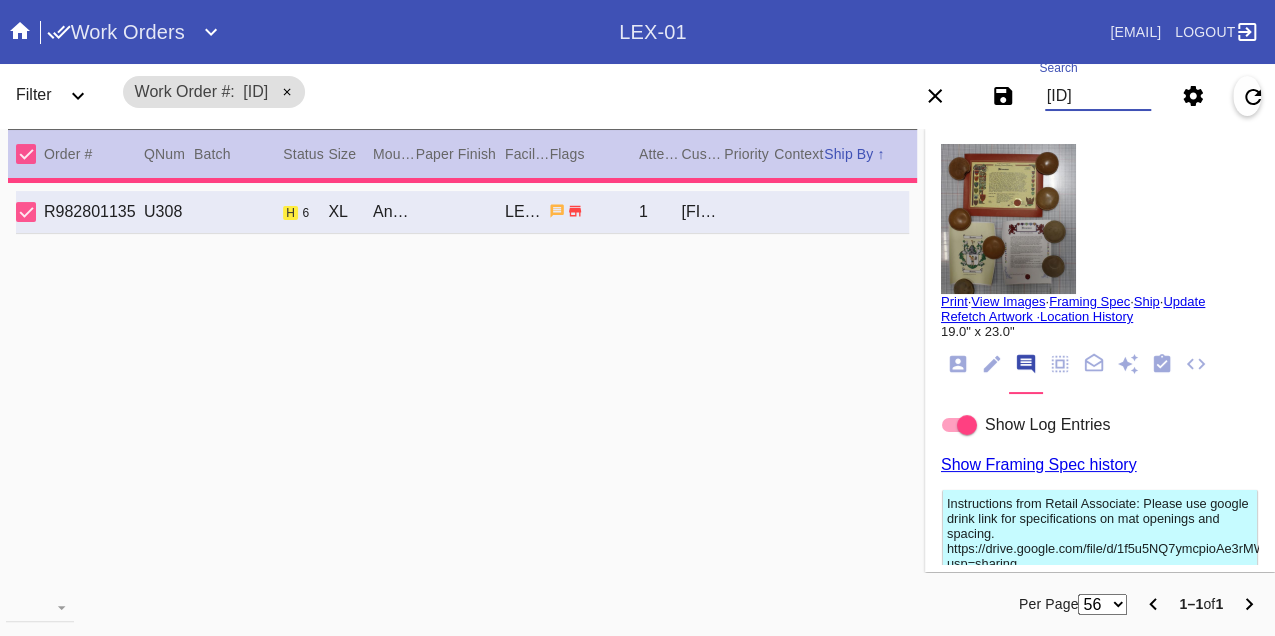 type 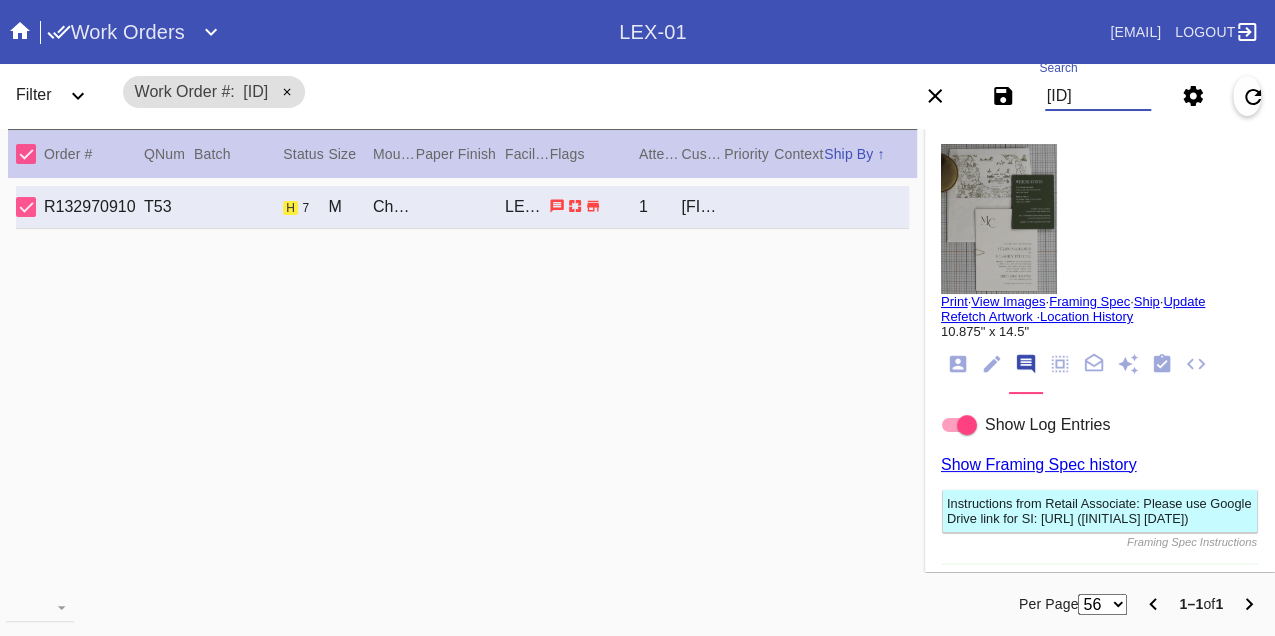 scroll, scrollTop: 0, scrollLeft: 0, axis: both 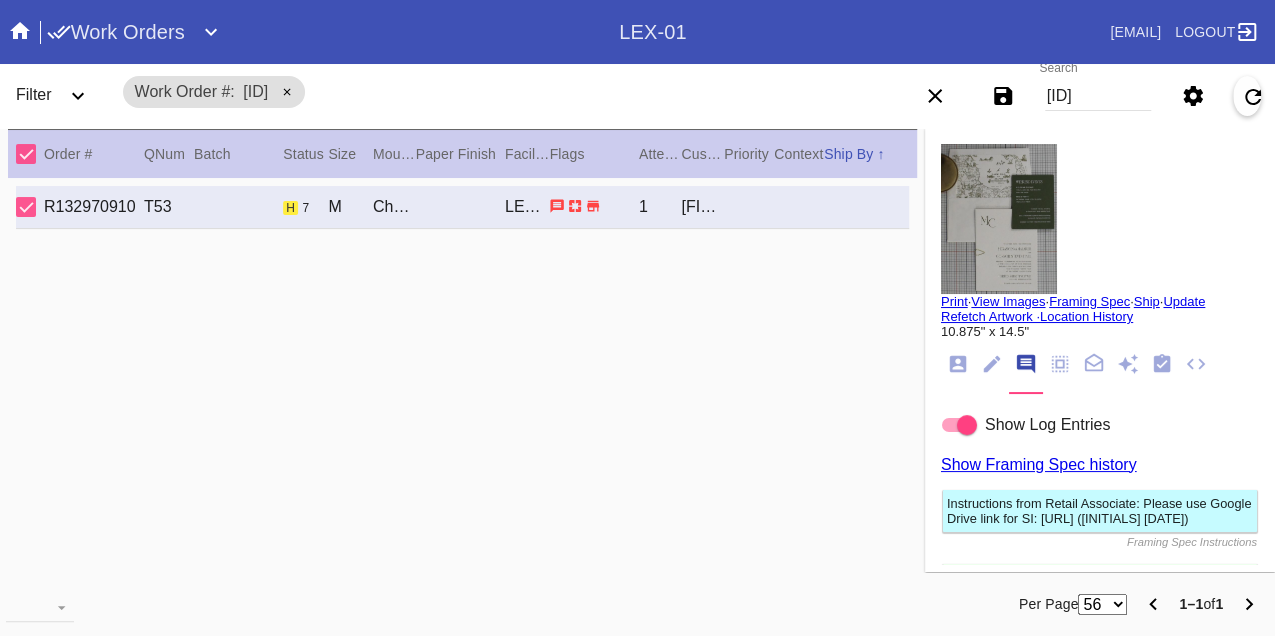 click on "W457324183368490" at bounding box center (1098, 96) 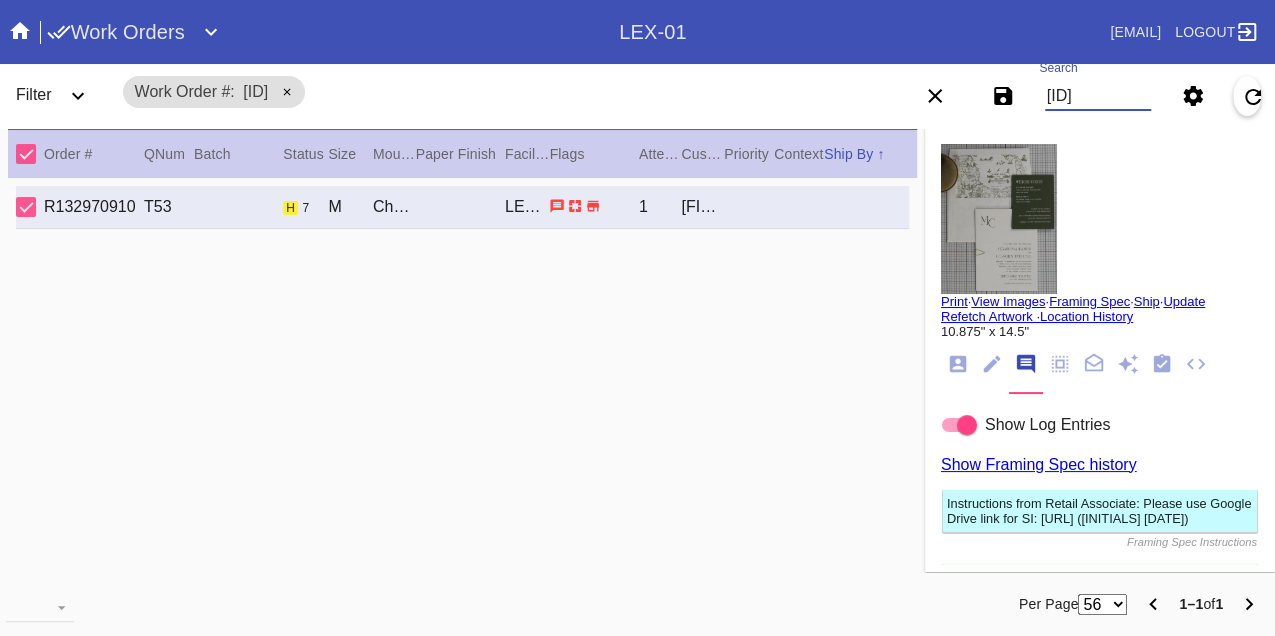click on "W457324183368490" at bounding box center [1098, 96] 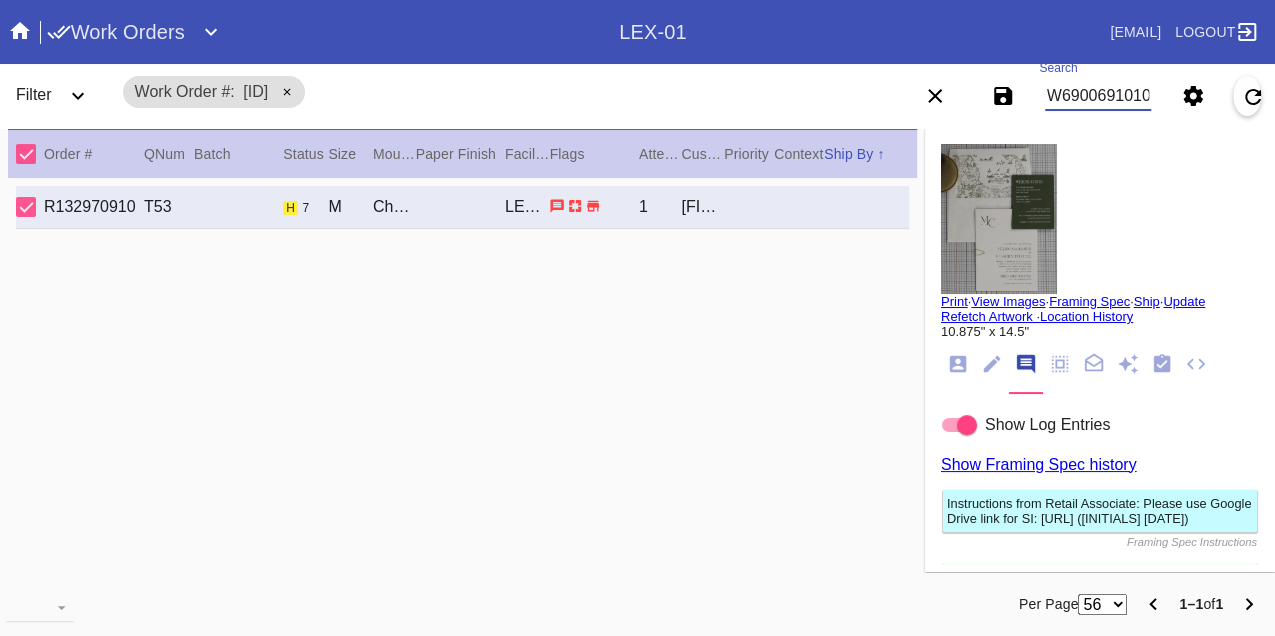 type on "W690069101082548" 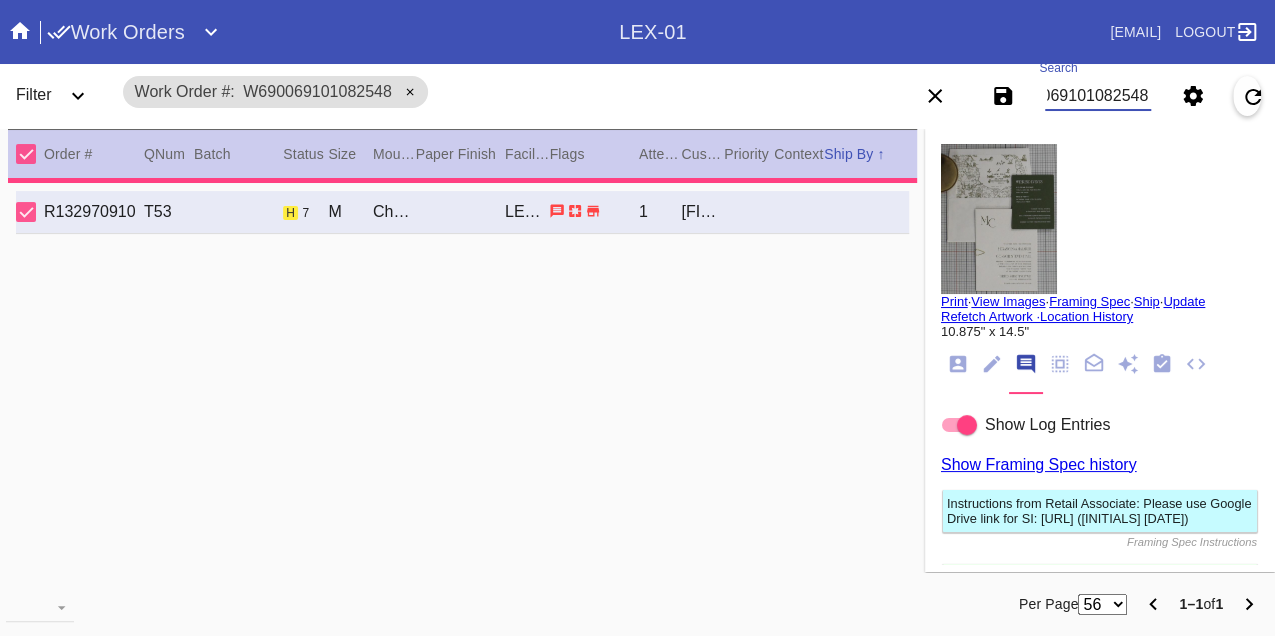 type on "2.5" 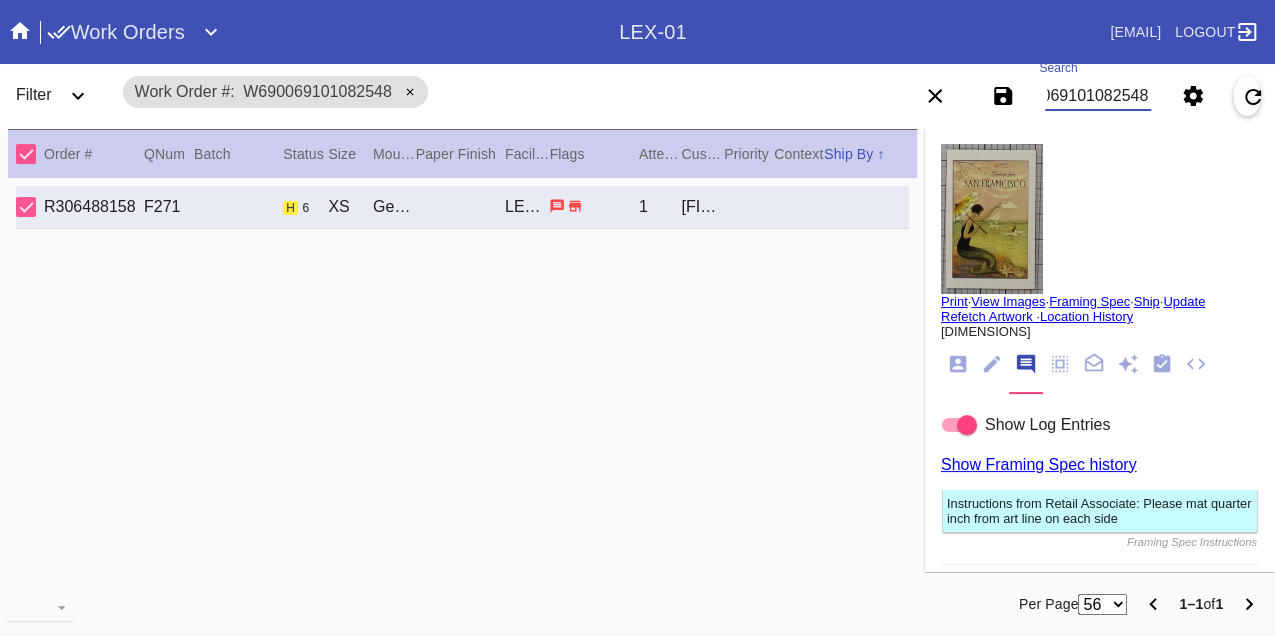 scroll, scrollTop: 0, scrollLeft: 0, axis: both 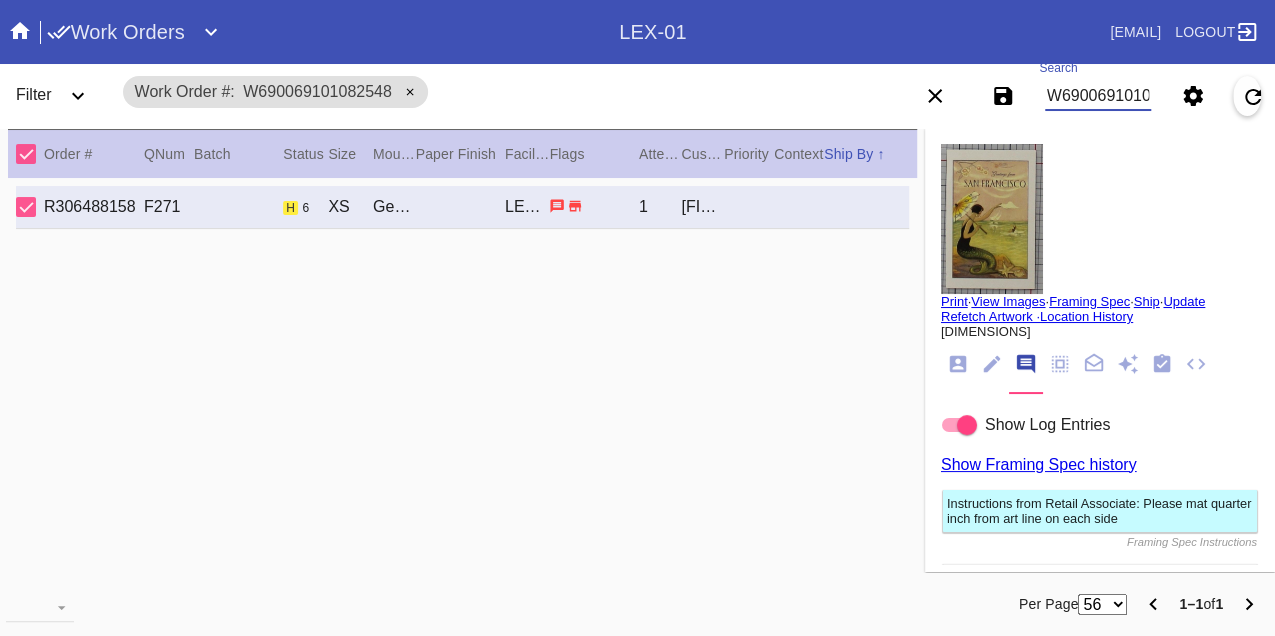 click on "W690069101082548" at bounding box center (1098, 96) 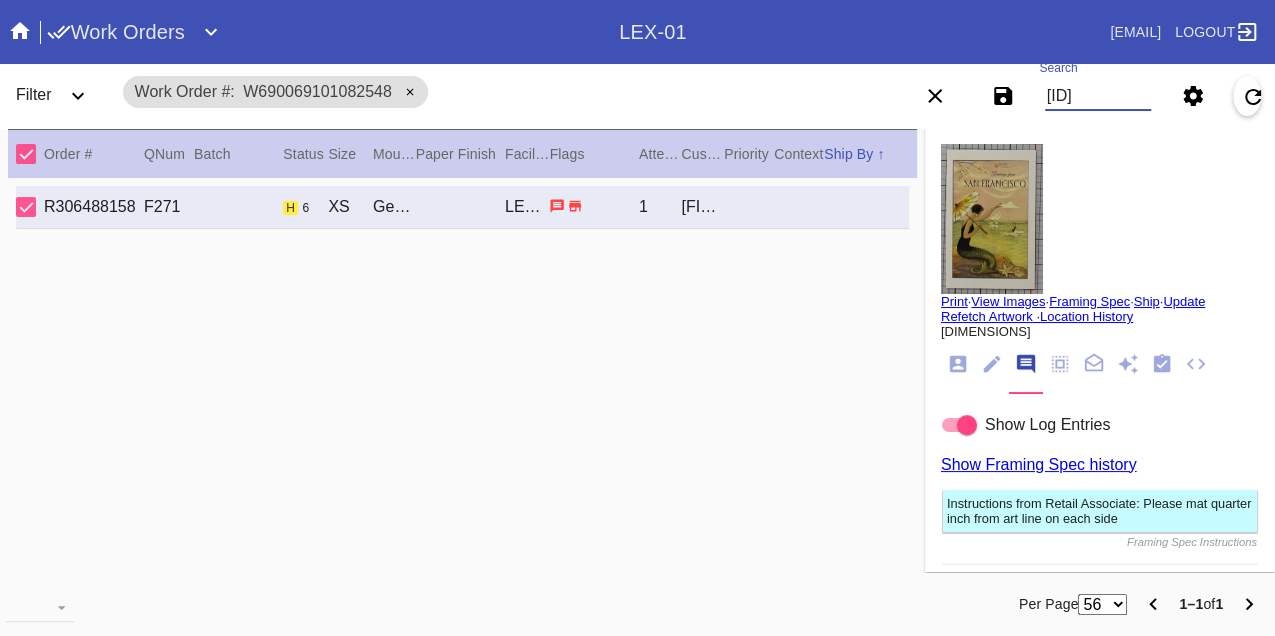 type on "W520813702416445" 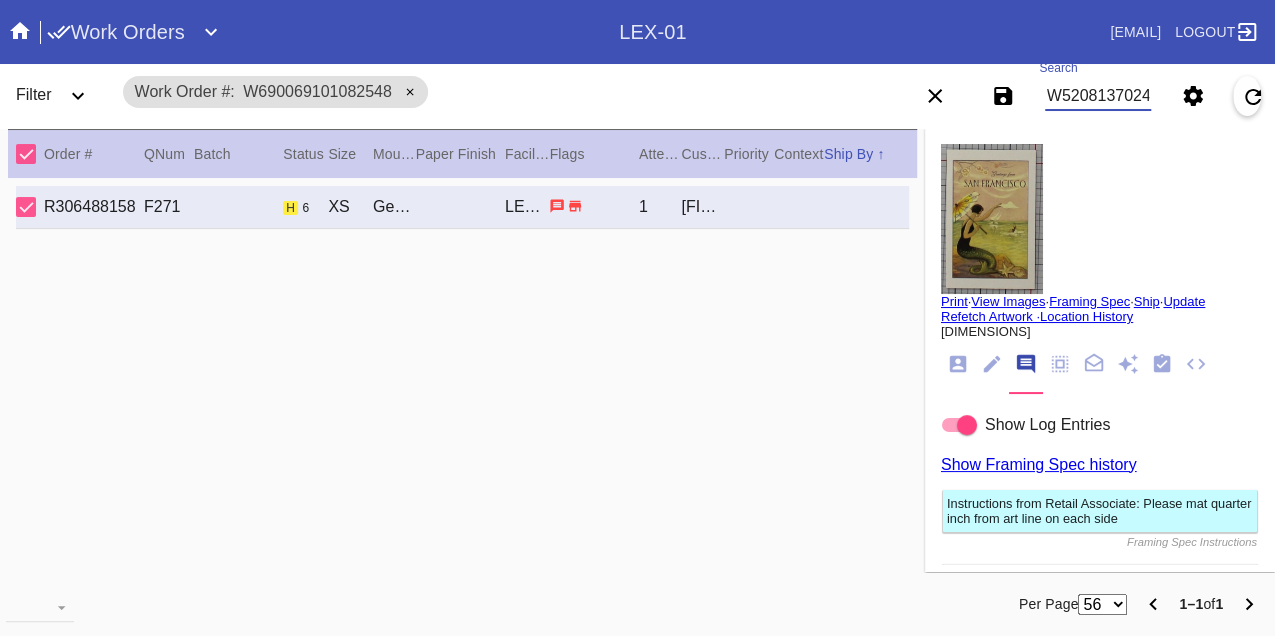 scroll, scrollTop: 0, scrollLeft: 48, axis: horizontal 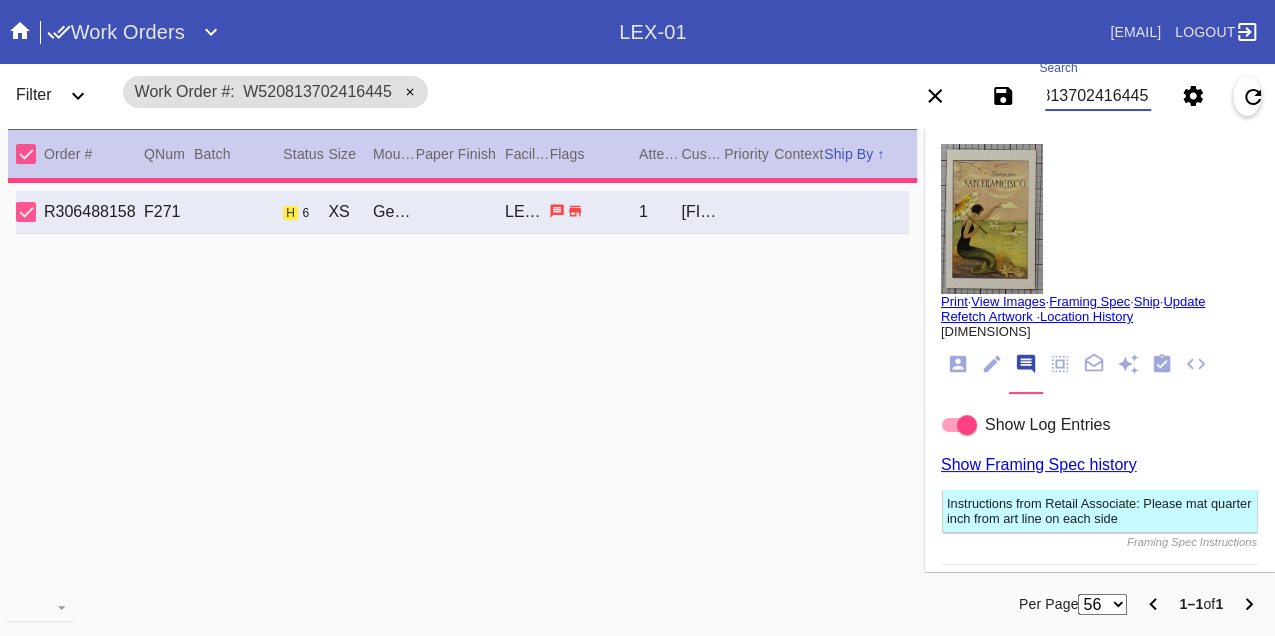 type on "1.5" 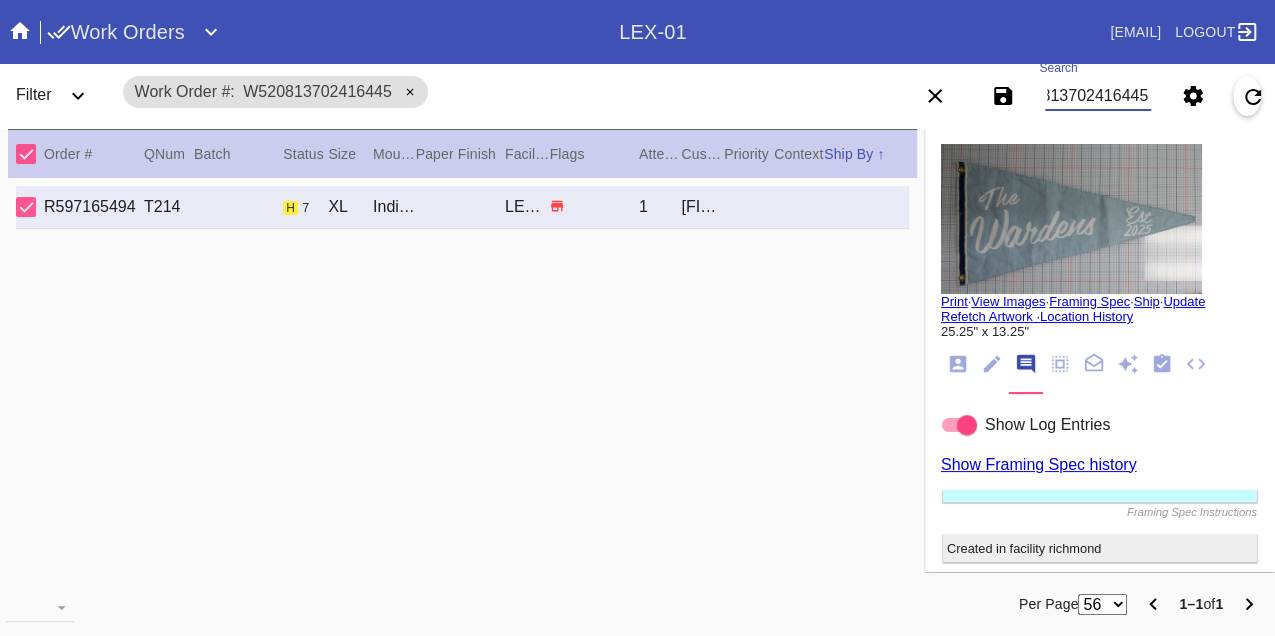 scroll, scrollTop: 0, scrollLeft: 0, axis: both 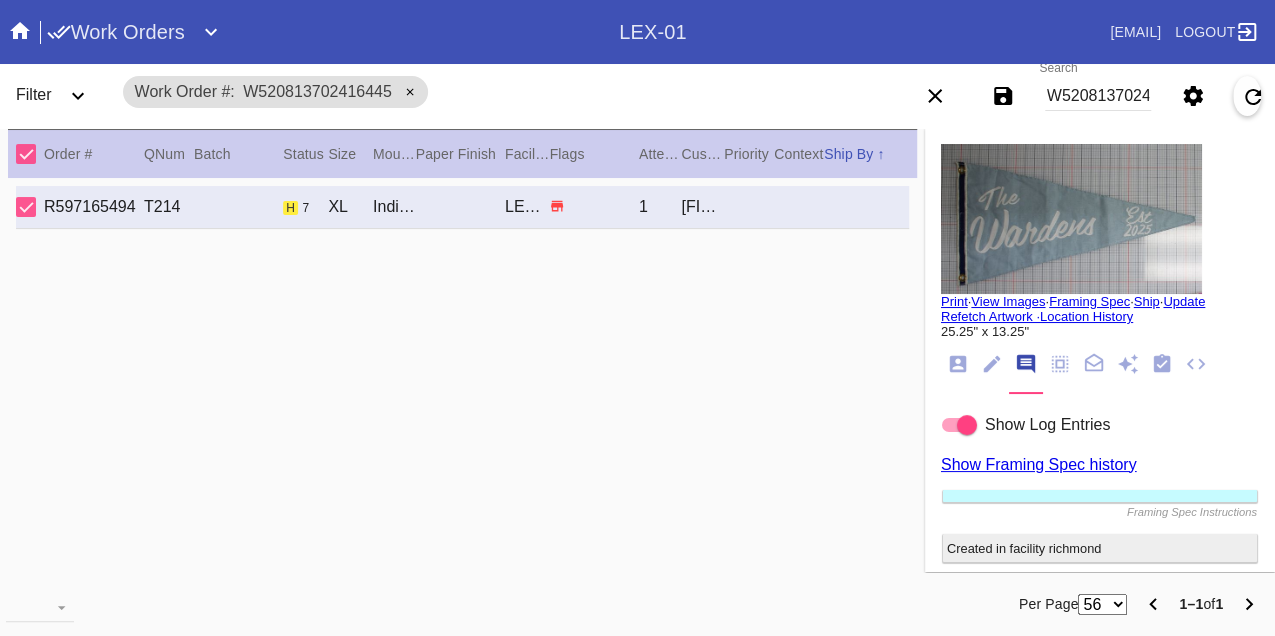 click on "W520813702416445" at bounding box center [1098, 96] 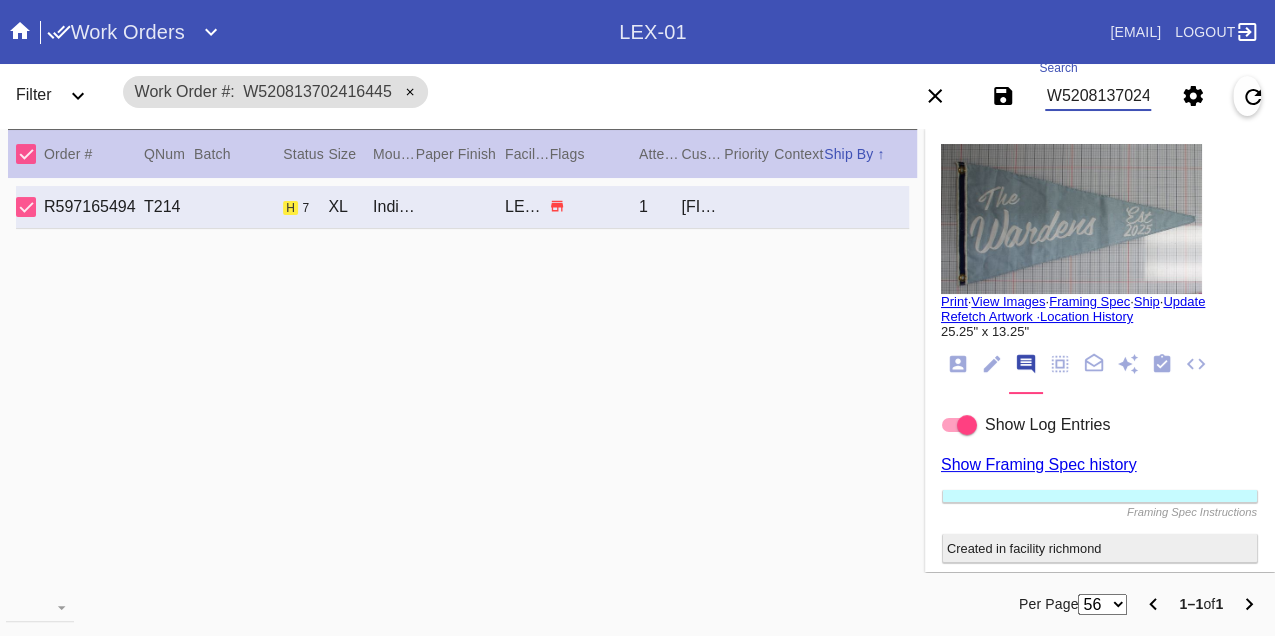 click on "W520813702416445" at bounding box center [1098, 96] 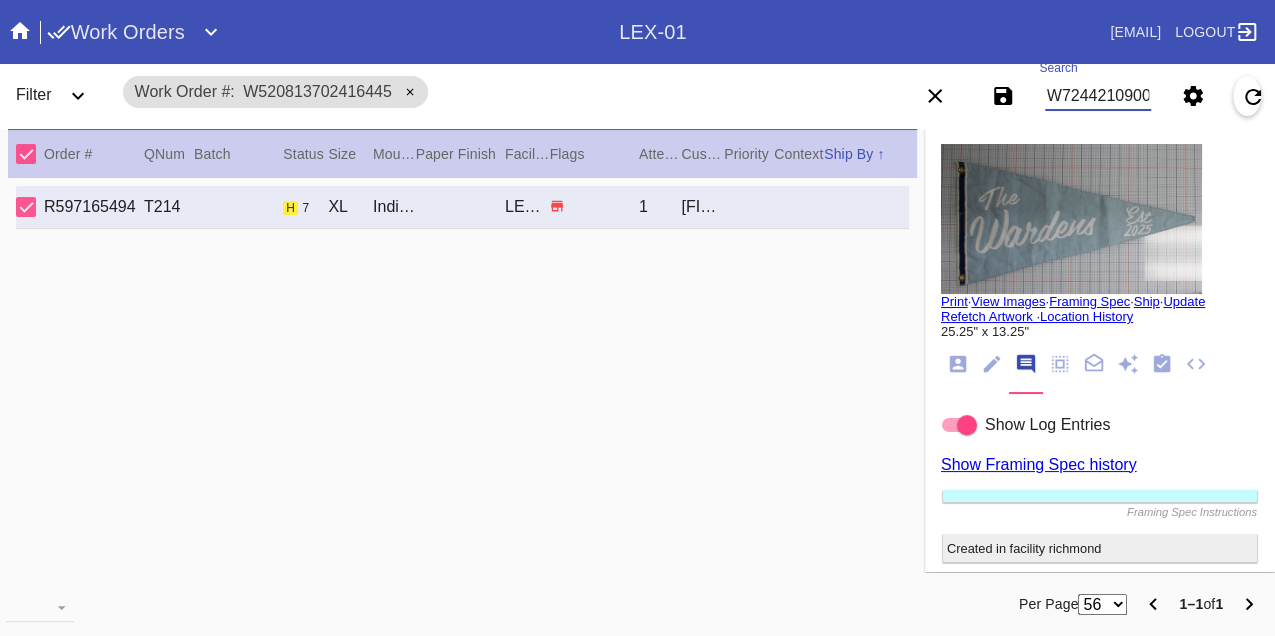 type on "W724421090091732" 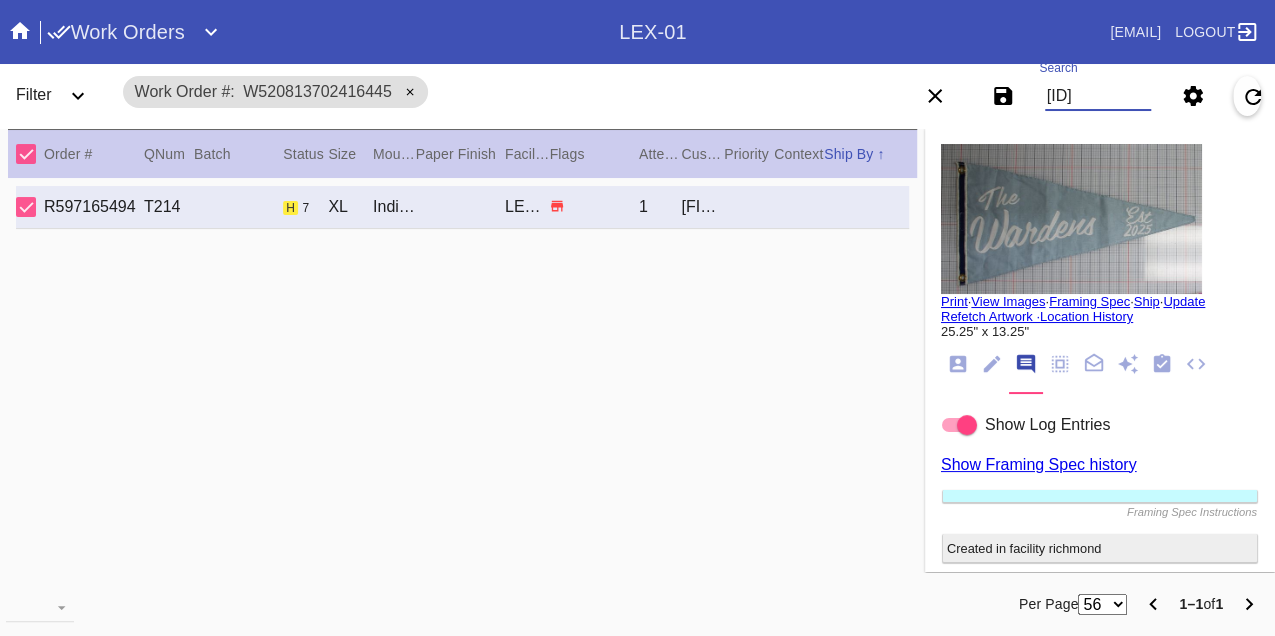 scroll, scrollTop: 0, scrollLeft: 48, axis: horizontal 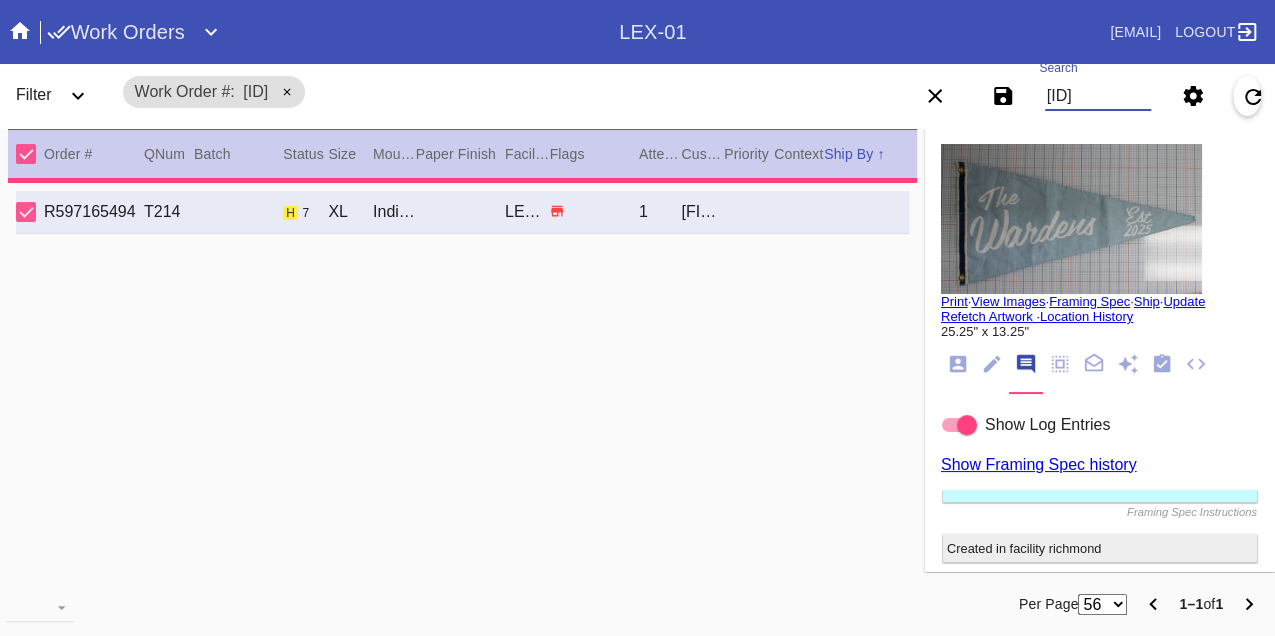 type on "33.0" 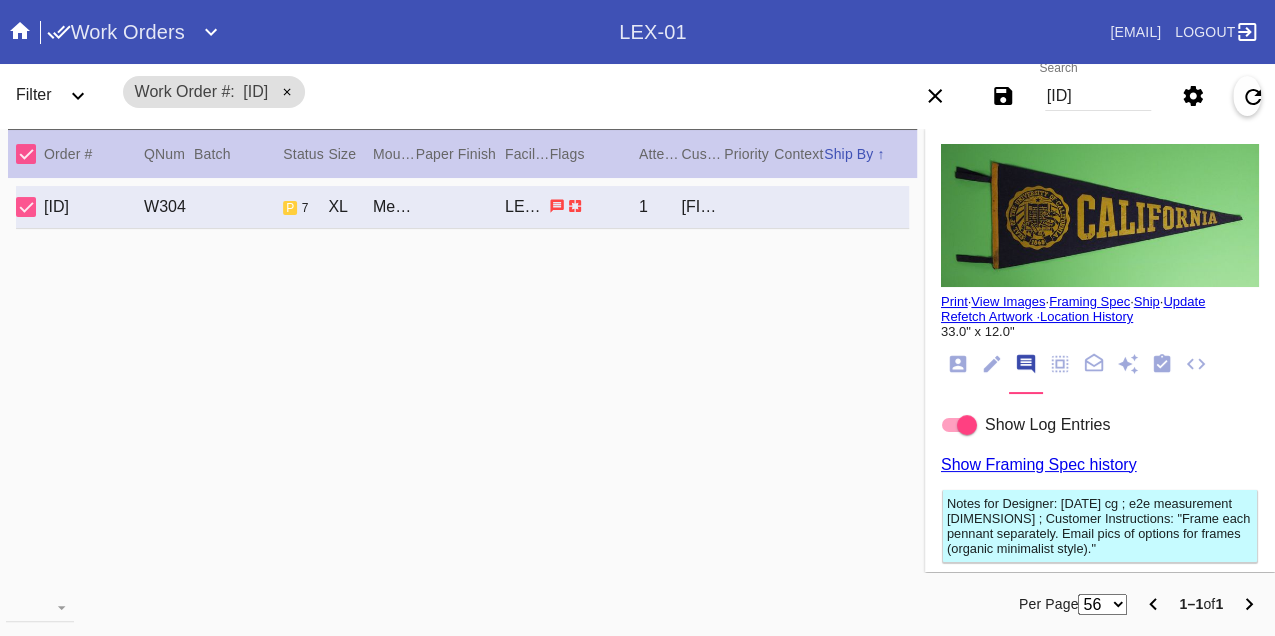 scroll, scrollTop: 0, scrollLeft: 0, axis: both 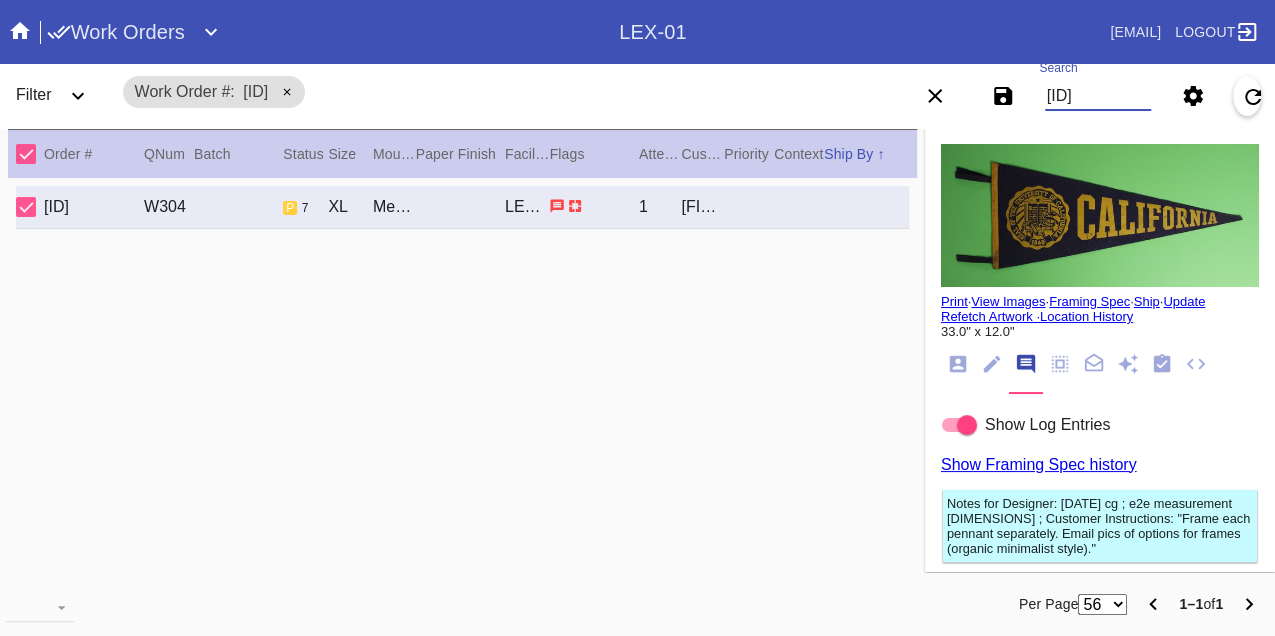 click on "W724421090091732" at bounding box center (1098, 96) 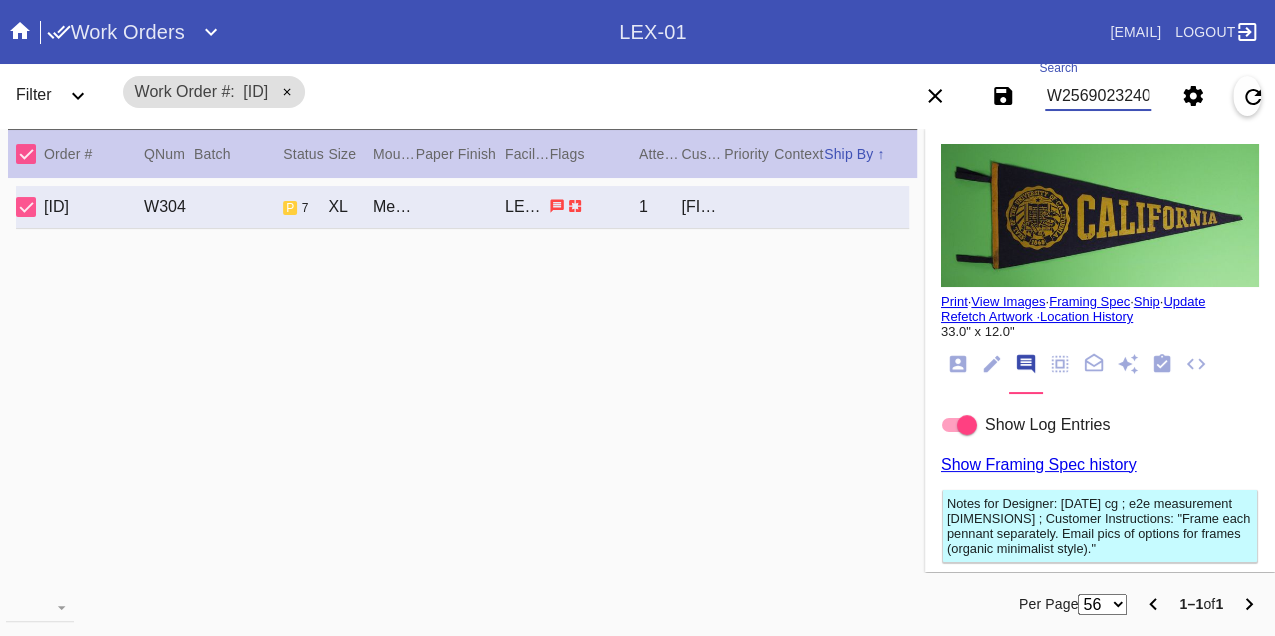 scroll, scrollTop: 0, scrollLeft: 48, axis: horizontal 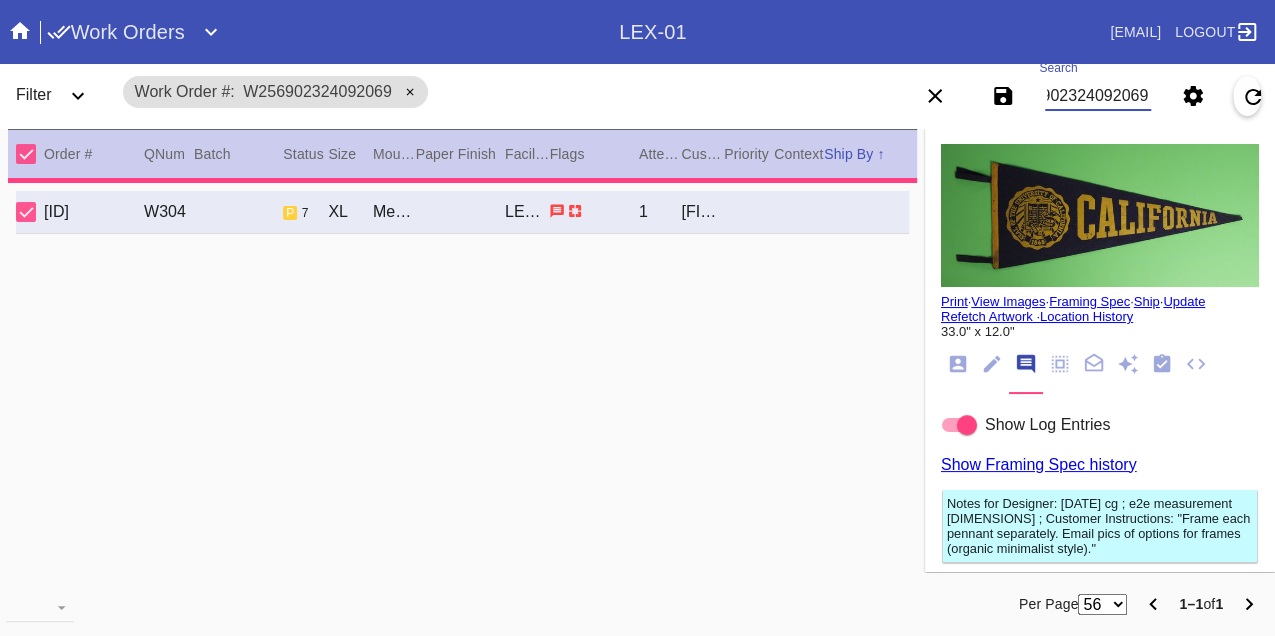 type on "*** HPO - 5TH RETURN - MUST BE APPROVED BY CA ***" 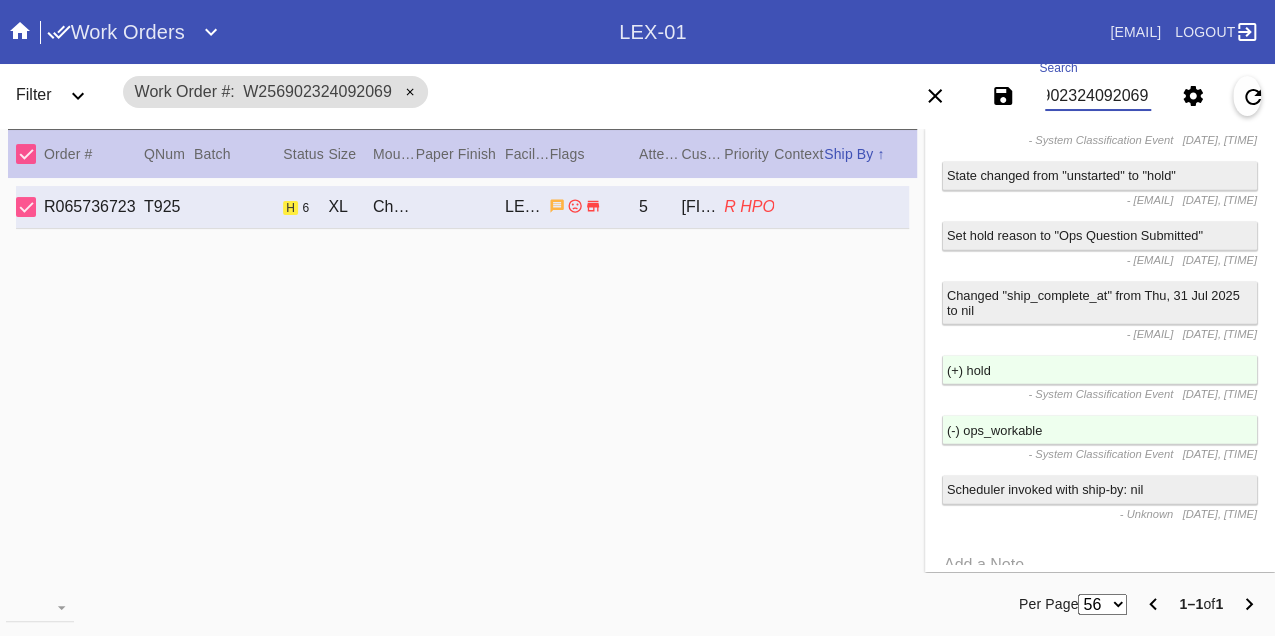 scroll, scrollTop: 2730, scrollLeft: 0, axis: vertical 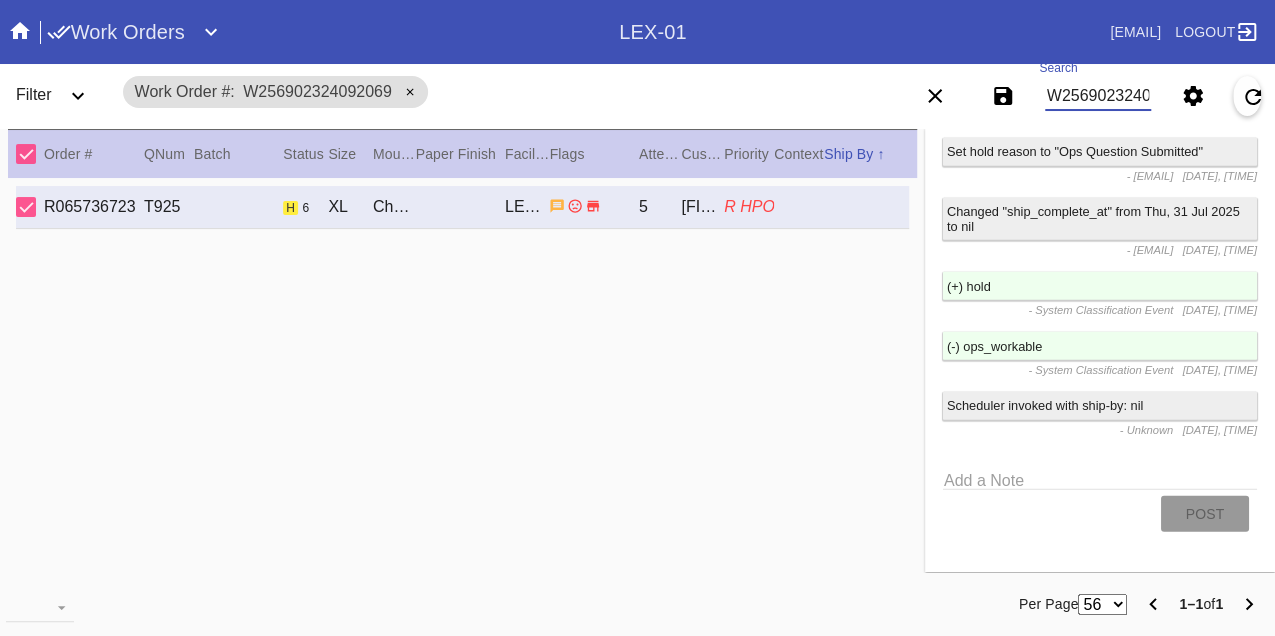 click on "W256902324092069" at bounding box center (1098, 96) 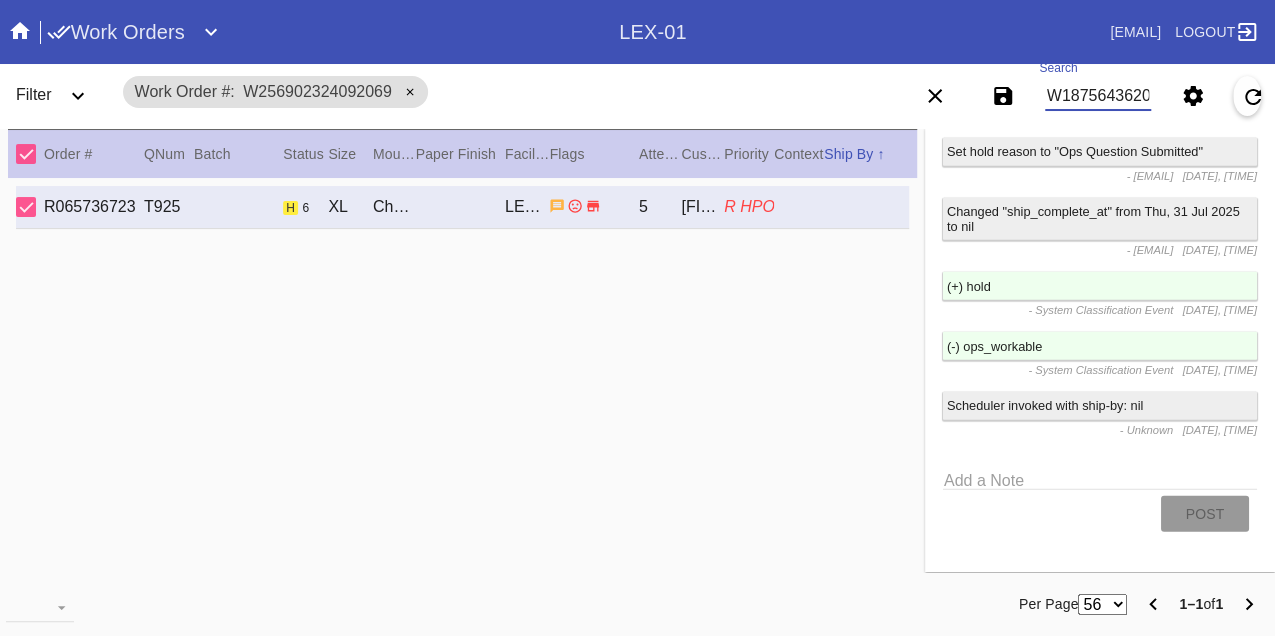 type on "W187564362047455" 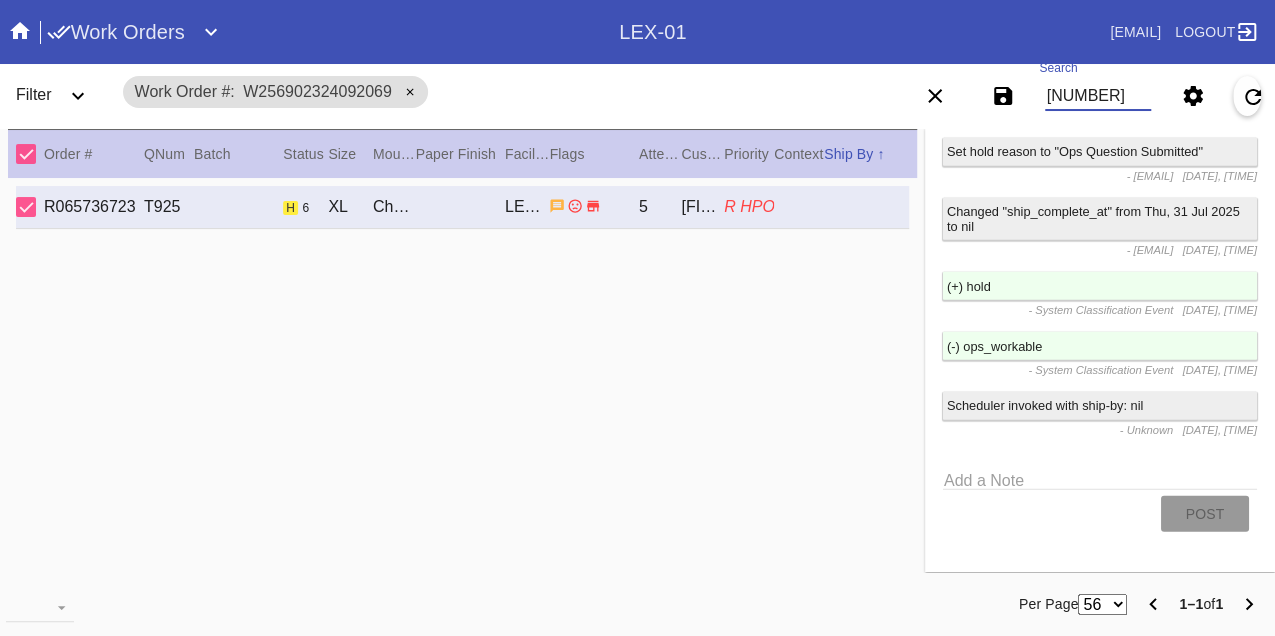 scroll, scrollTop: 0, scrollLeft: 48, axis: horizontal 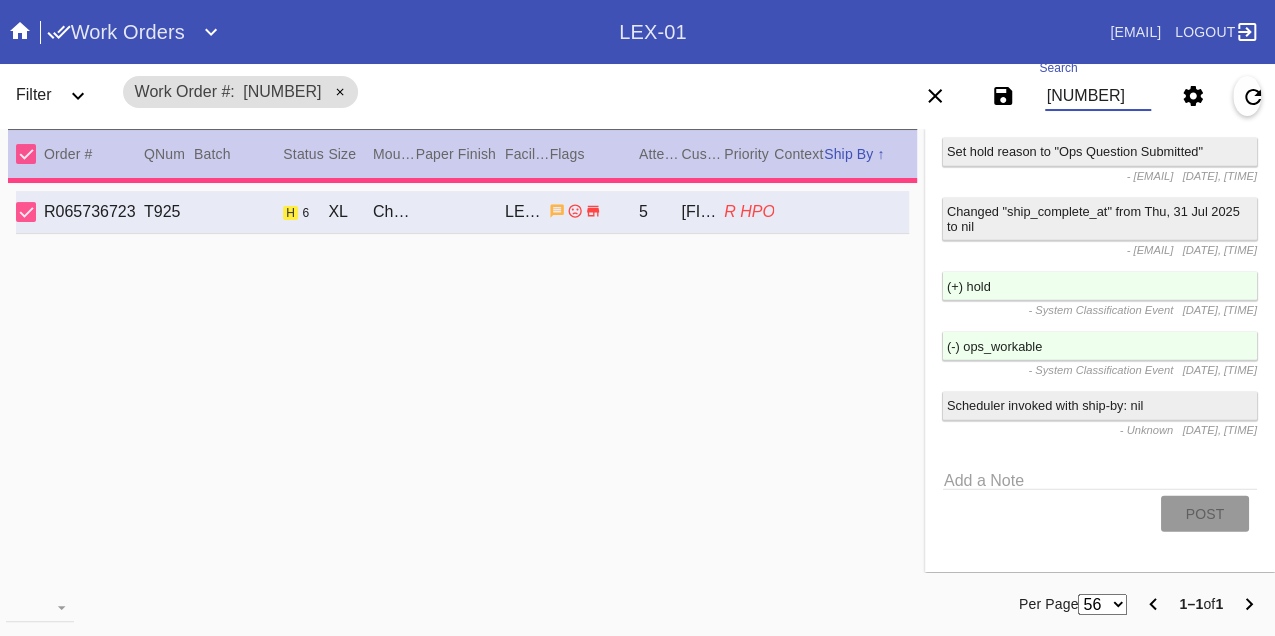 type 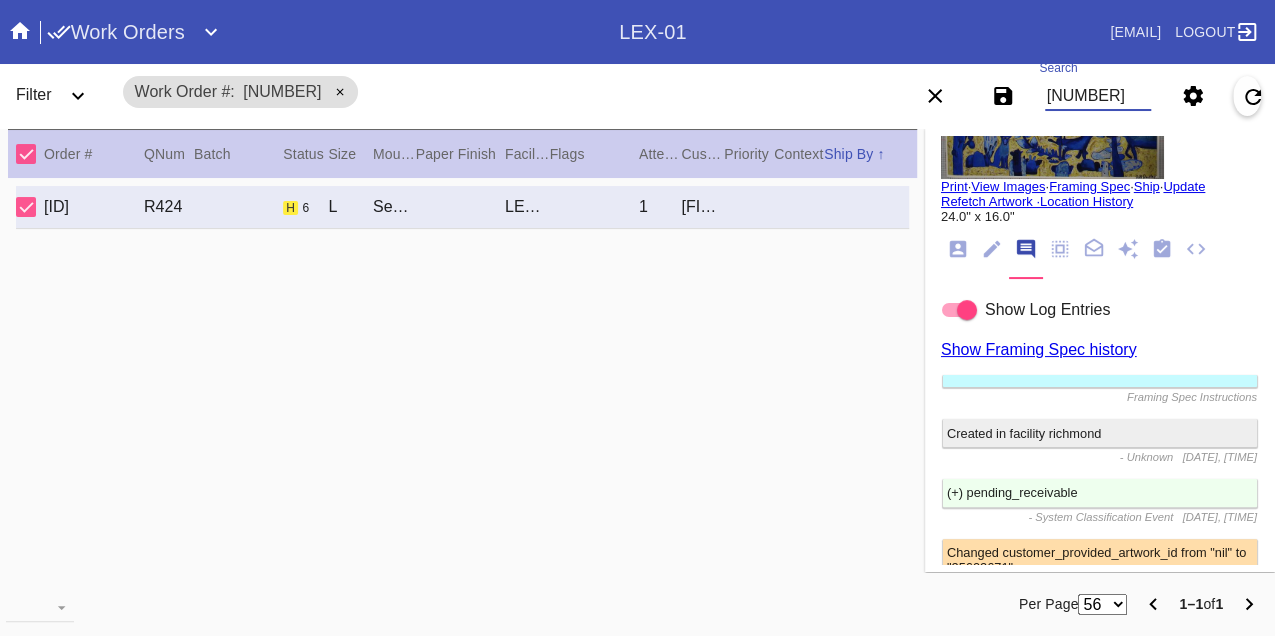 scroll, scrollTop: 1762, scrollLeft: 0, axis: vertical 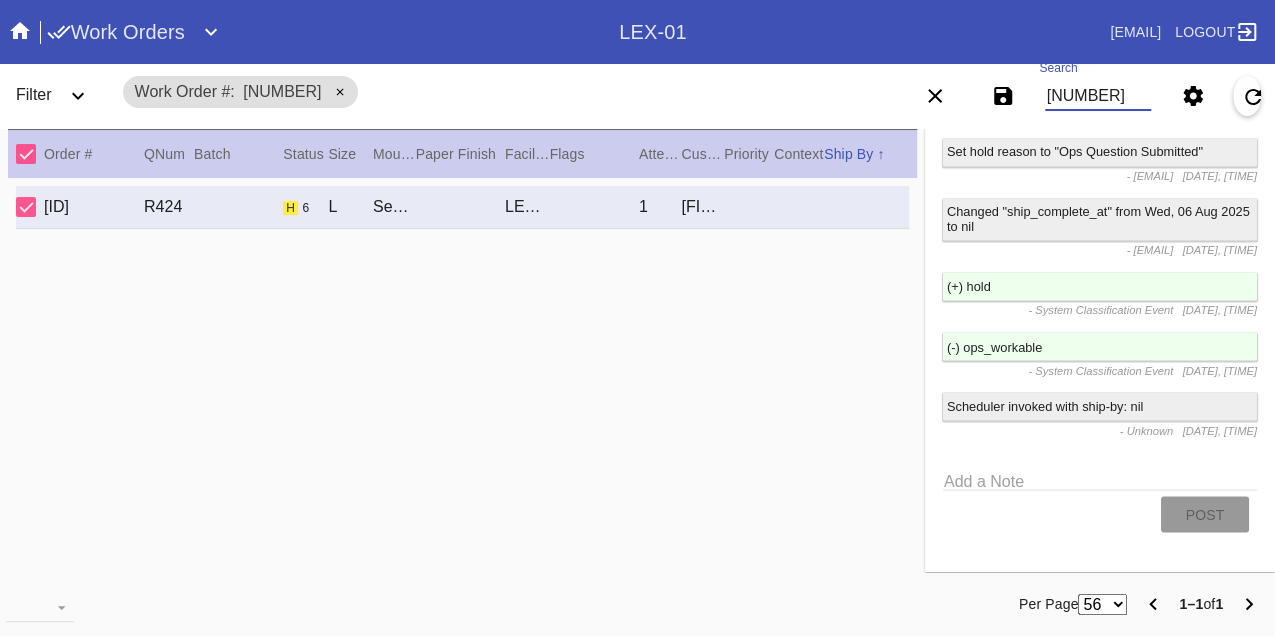 click on "W187564362047455" at bounding box center [1098, 96] 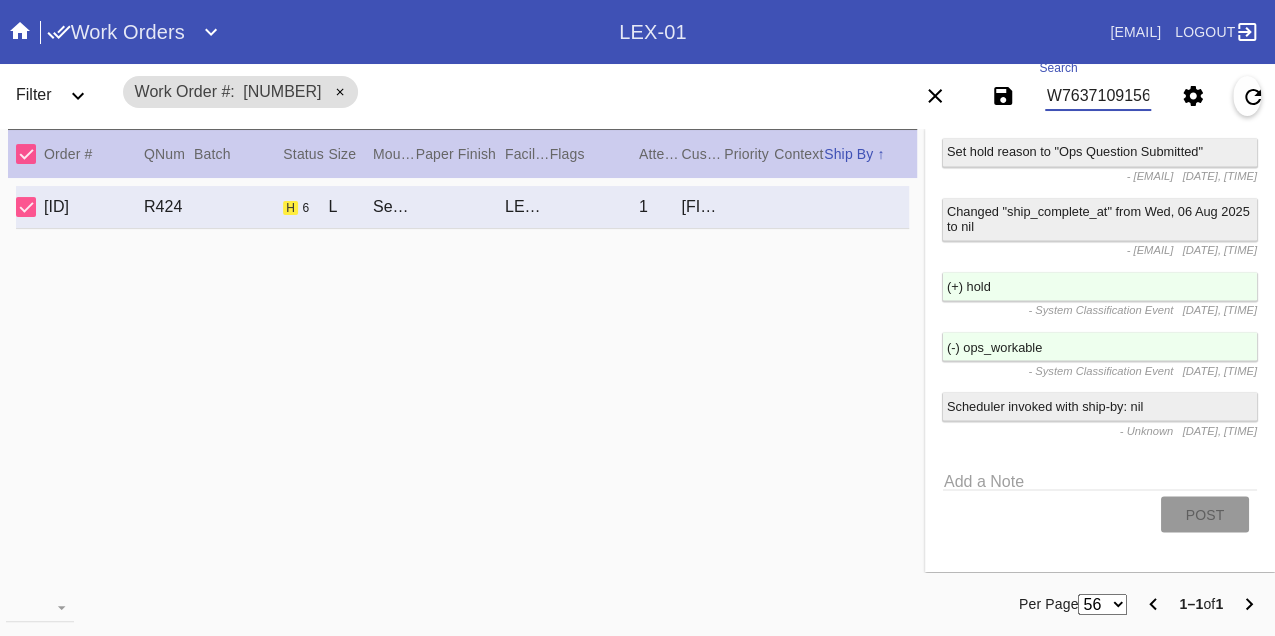 type on "W763710915654265" 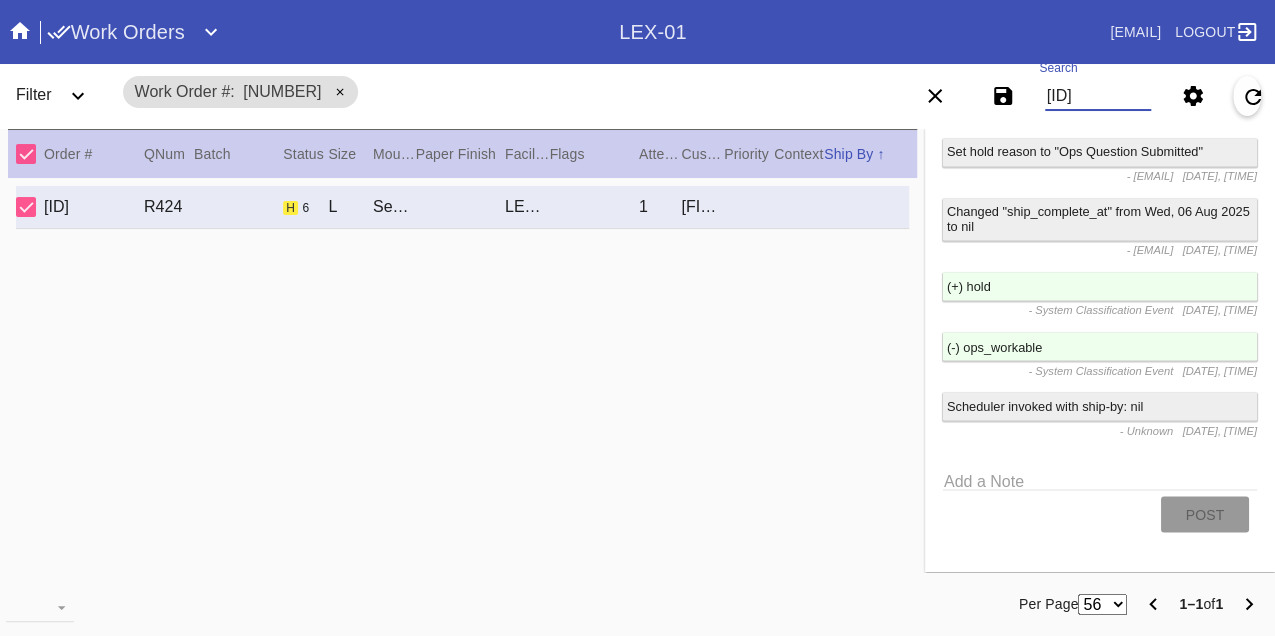 scroll, scrollTop: 0, scrollLeft: 48, axis: horizontal 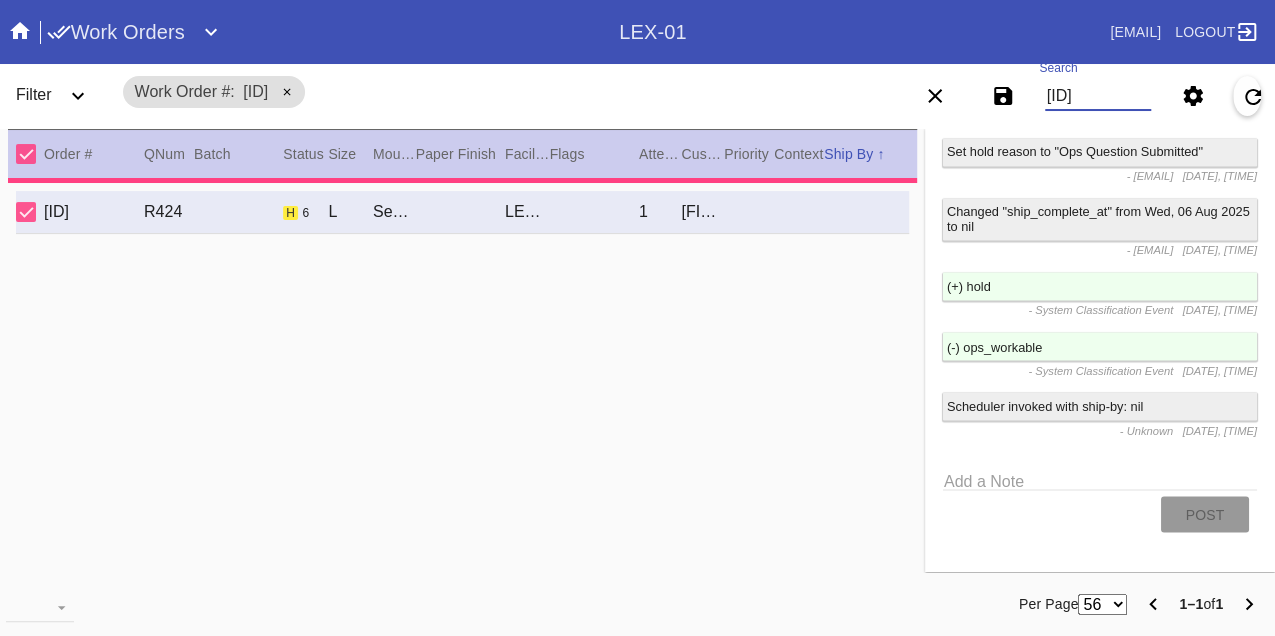 type on "18.0" 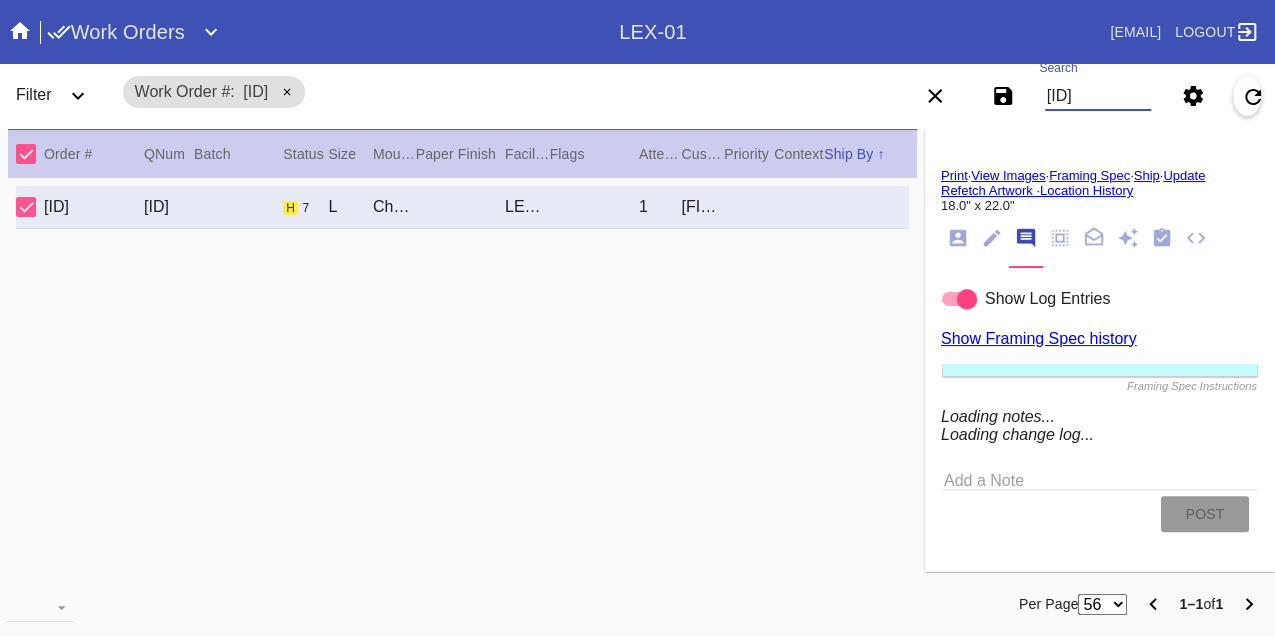 scroll, scrollTop: 2284, scrollLeft: 0, axis: vertical 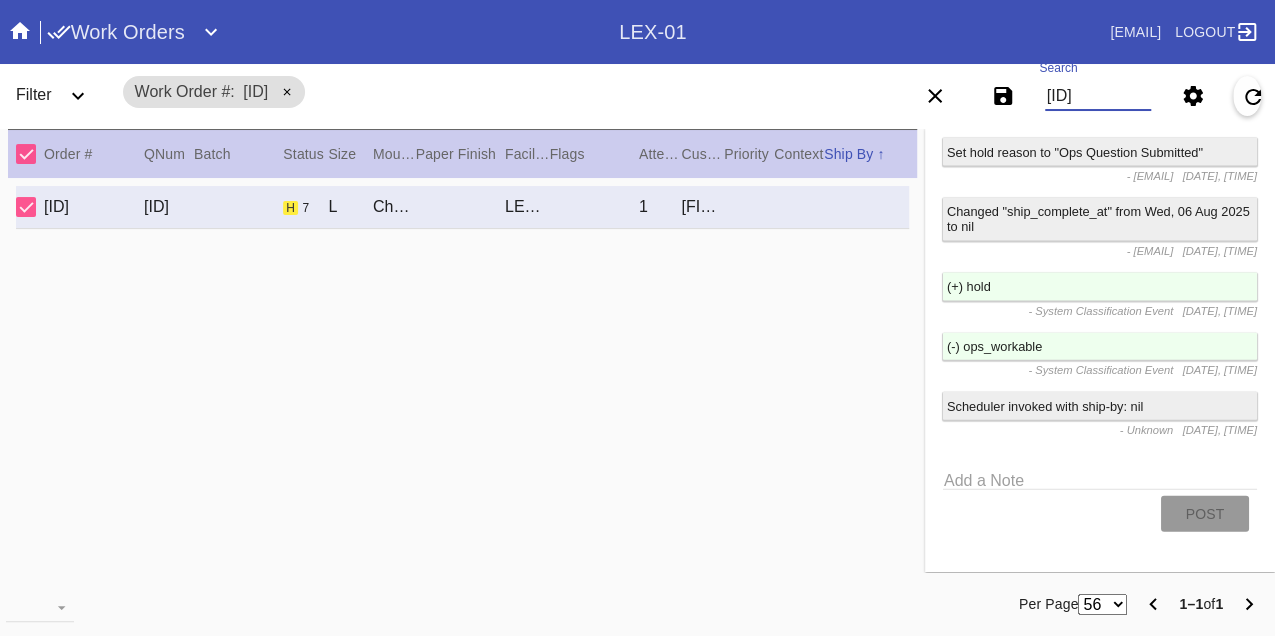 type on "W763710915654265" 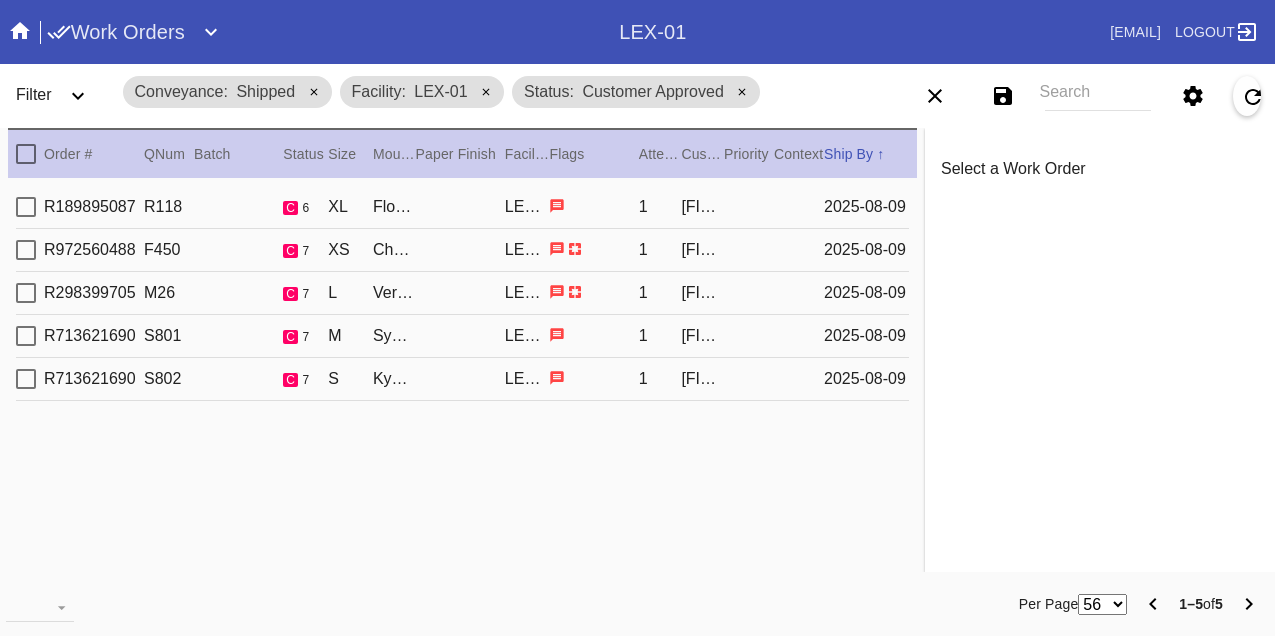 scroll, scrollTop: 0, scrollLeft: 0, axis: both 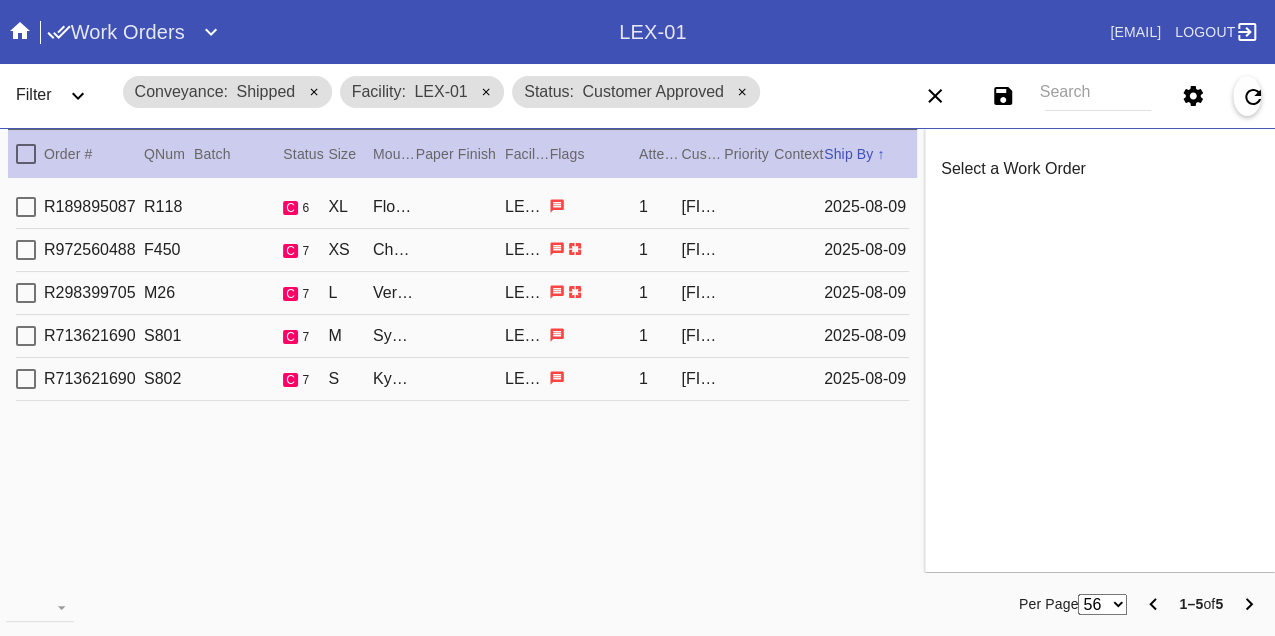 click on "R189895087 R118 c   6 XL Florence / White [LOCATION] 1 [FIRST] [LAST]
[DATE]" at bounding box center (462, 207) 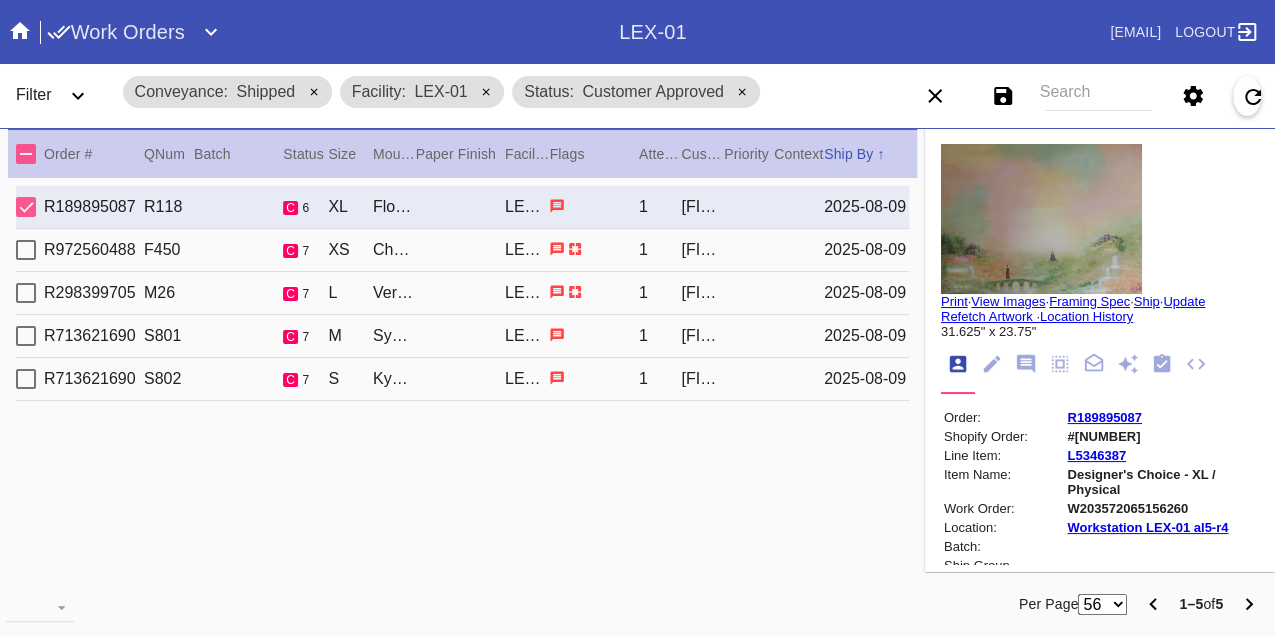 click on "R972560488 F450 c   7 XS Cherry Round / White [LOCATION] 1 [FIRST] [LAST]
[DATE]" at bounding box center [462, 250] 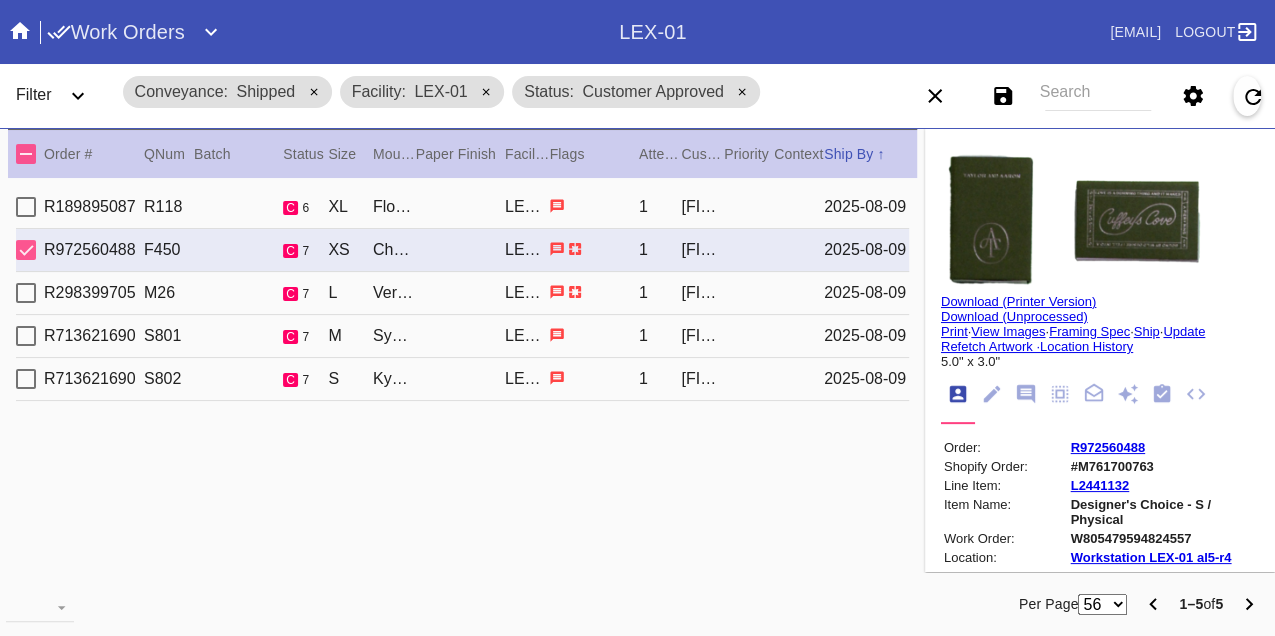 click on "R298399705 M26 c   7 L Verona / White [LOCATION] 1 [FIRST] [LAST]
[DATE]" at bounding box center [462, 293] 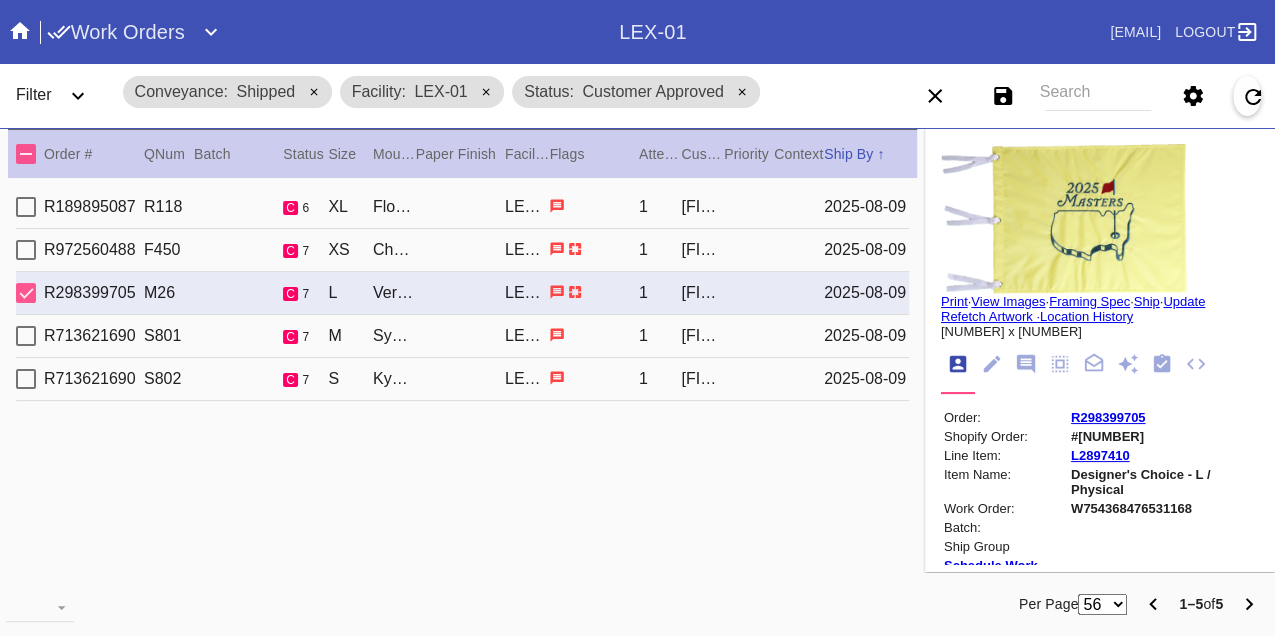 click on "R713621690 S801 c   7 M Sydney / White LEX-01 1 Emily Richardson
2025-08-09" at bounding box center (462, 336) 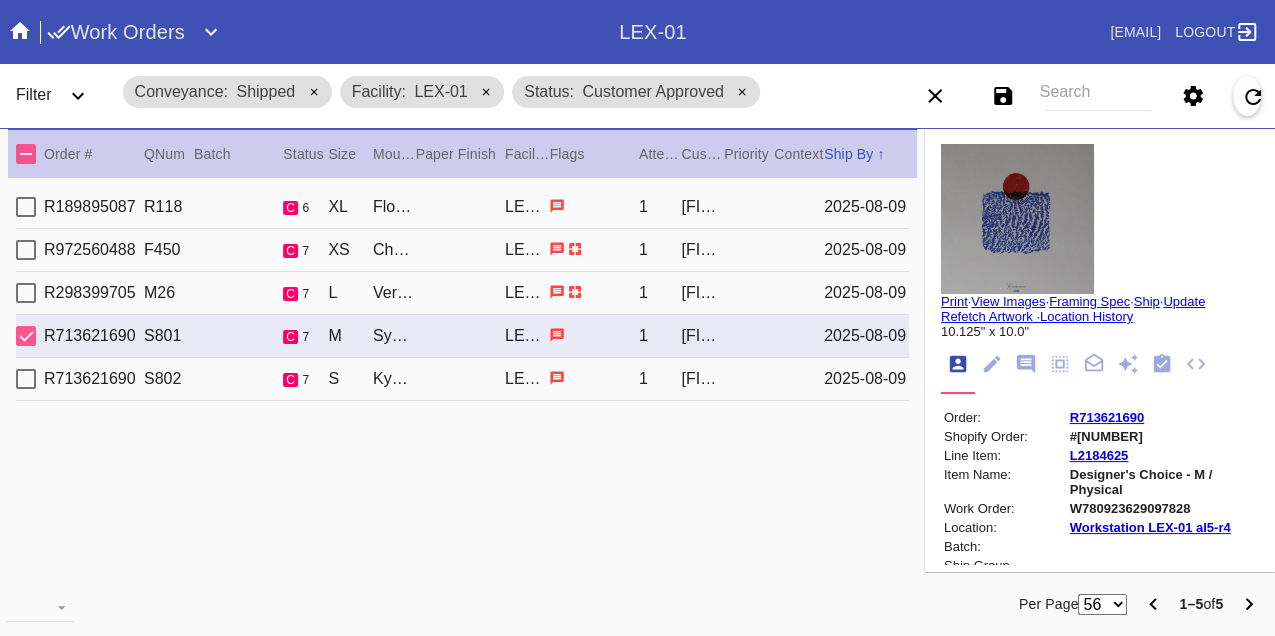 click on "R713621690 S802 c   7 S Kyoto / White LEX-01 1 Emily Richardson
2025-08-09" at bounding box center [462, 379] 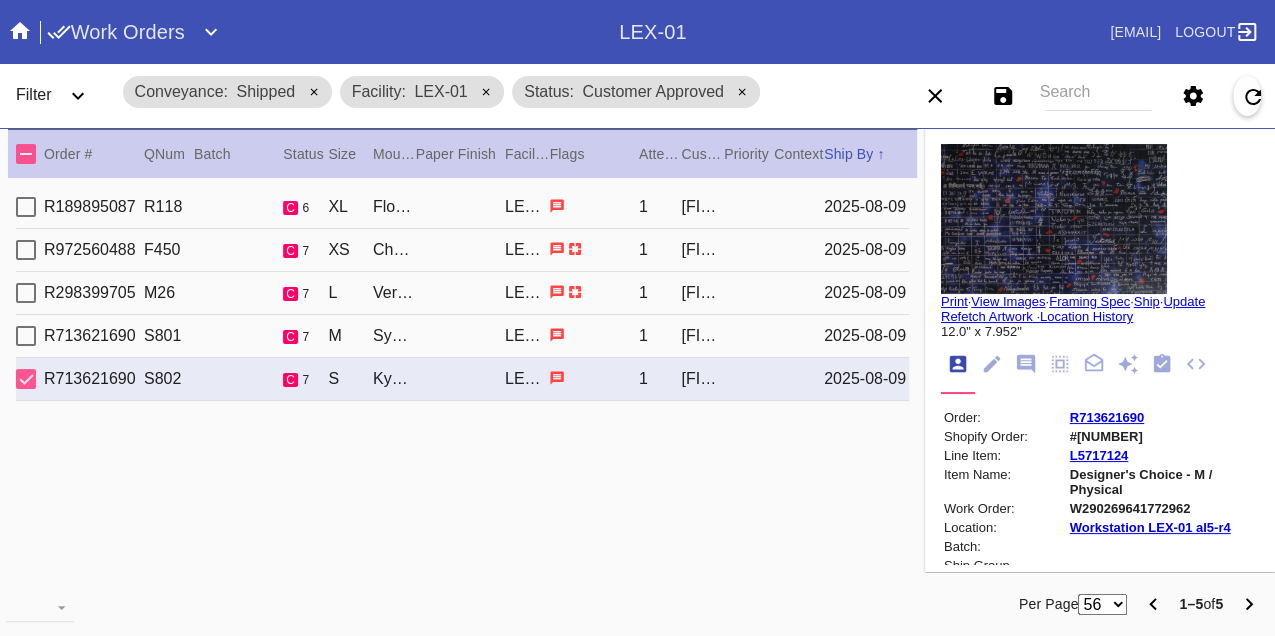 click on "R189895087 R118 c   6 XL Florence / White LEX-01 1 Lauren Dougherty
2025-08-09" at bounding box center (462, 207) 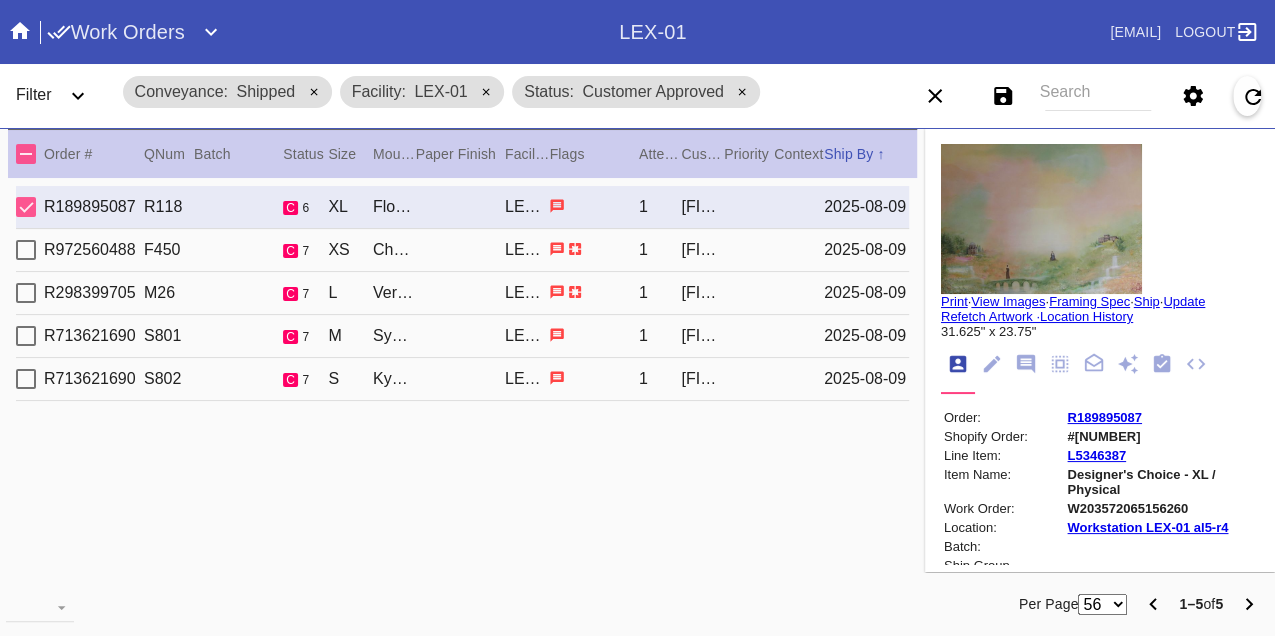 click on "W203572065156260" at bounding box center [1162, 508] 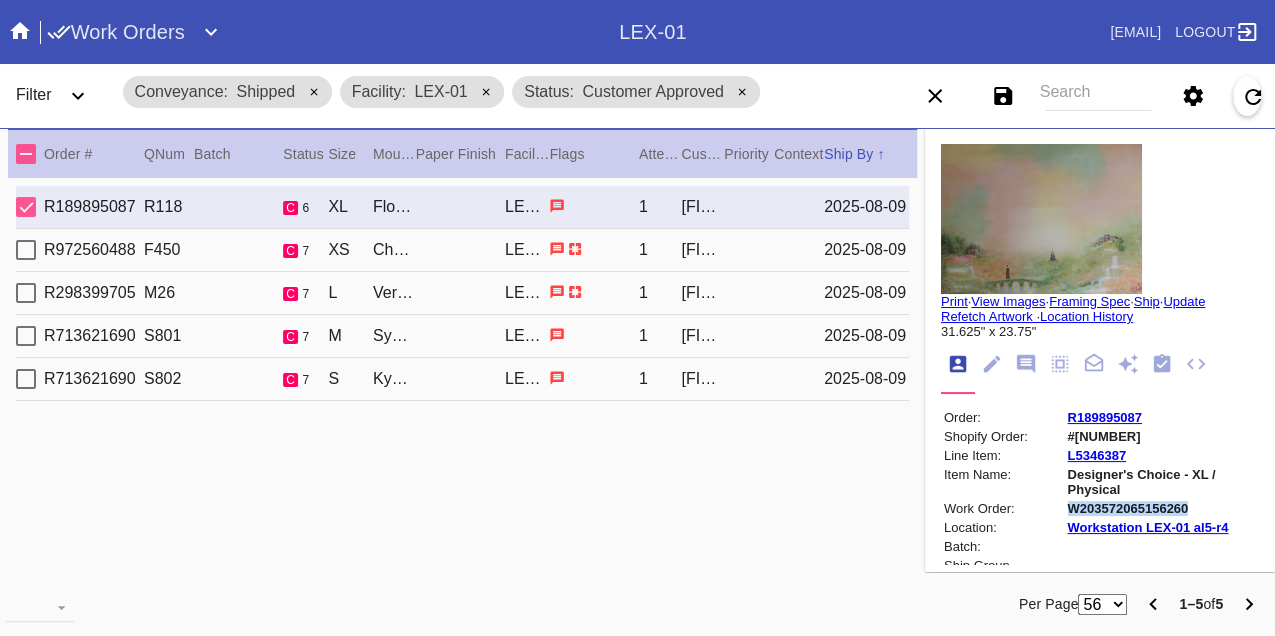 click on "W203572065156260" at bounding box center (1162, 508) 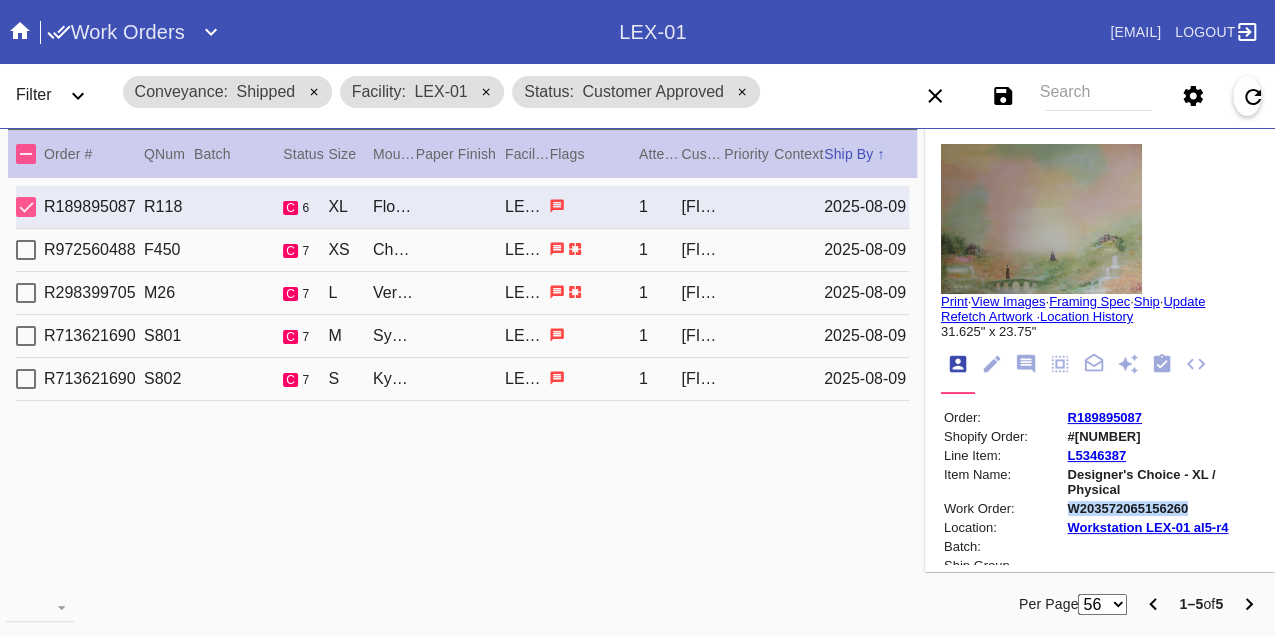 copy on "W203572065156260" 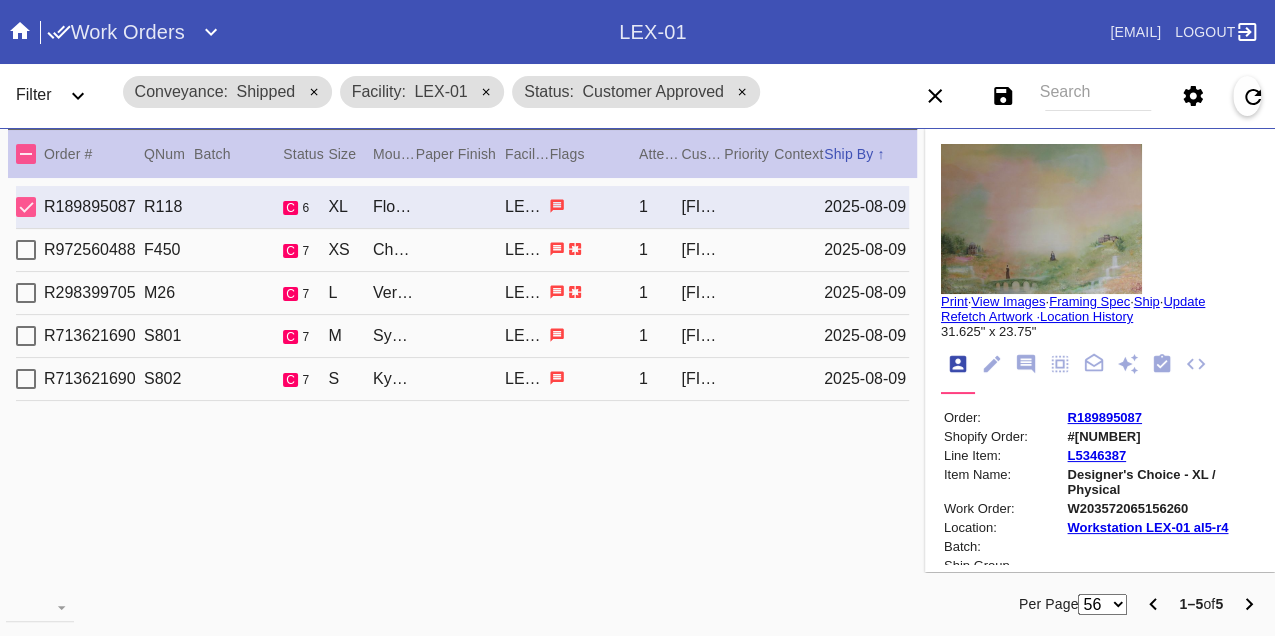 click on "R972560488 F450 c   7 XS Cherry Round / White LEX-01 1 Taylor Roy
2025-08-09" at bounding box center [462, 250] 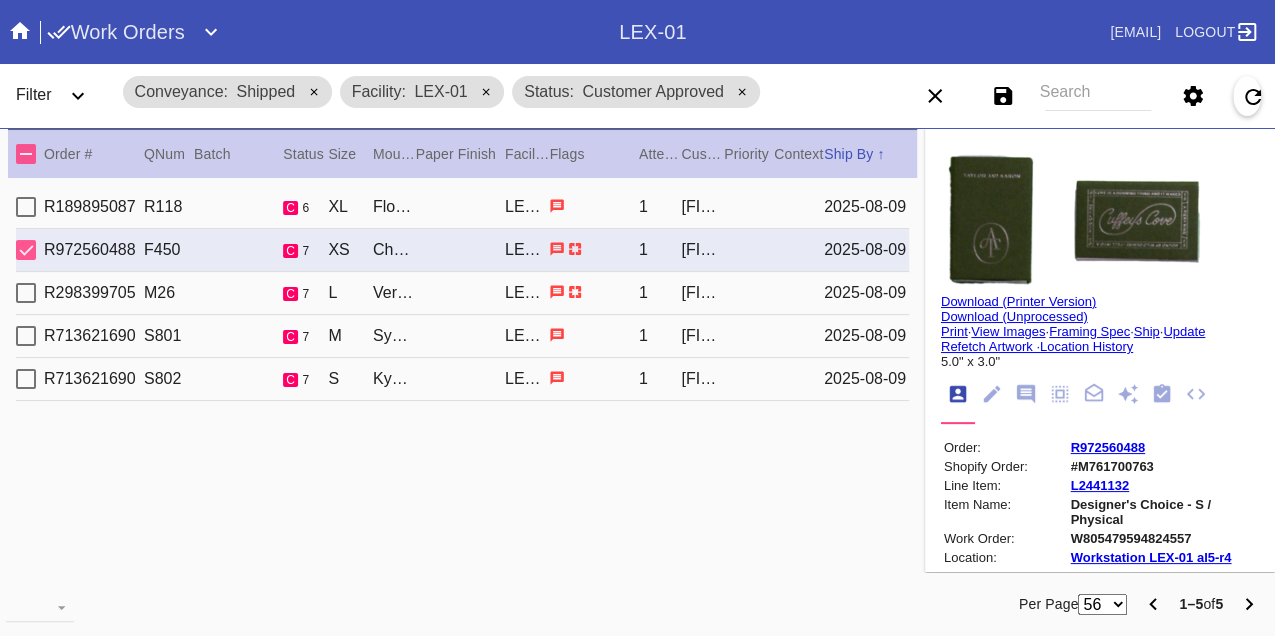 click on "W805479594824557" at bounding box center [1163, 538] 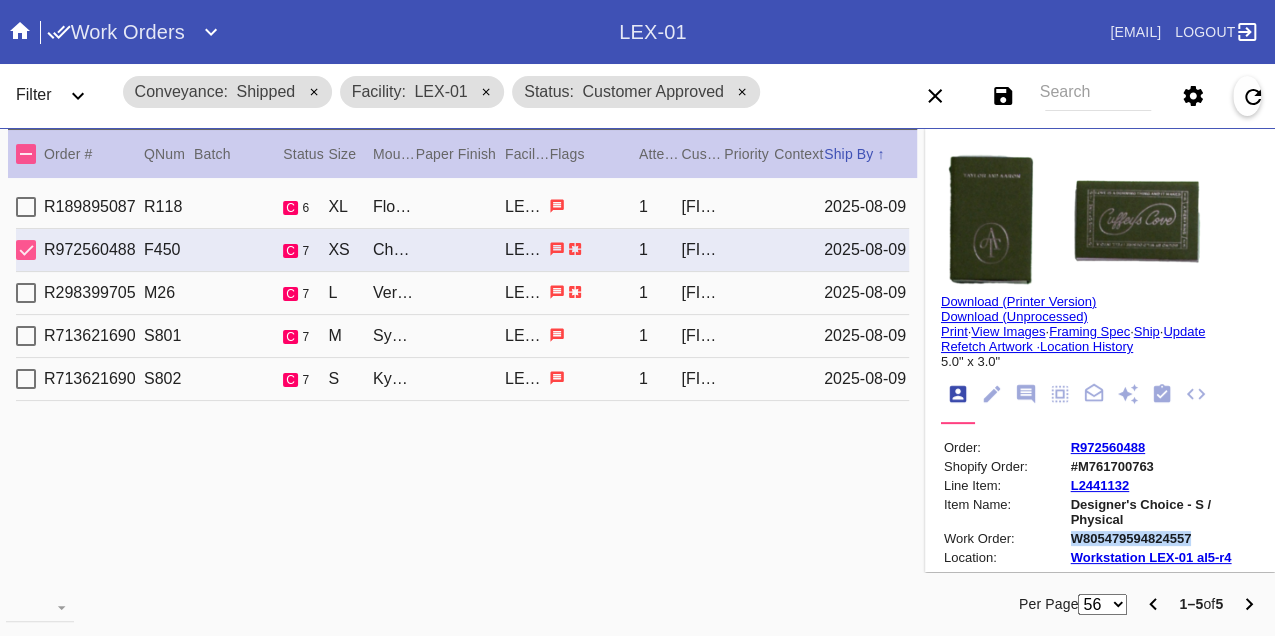 click on "W805479594824557" at bounding box center (1163, 538) 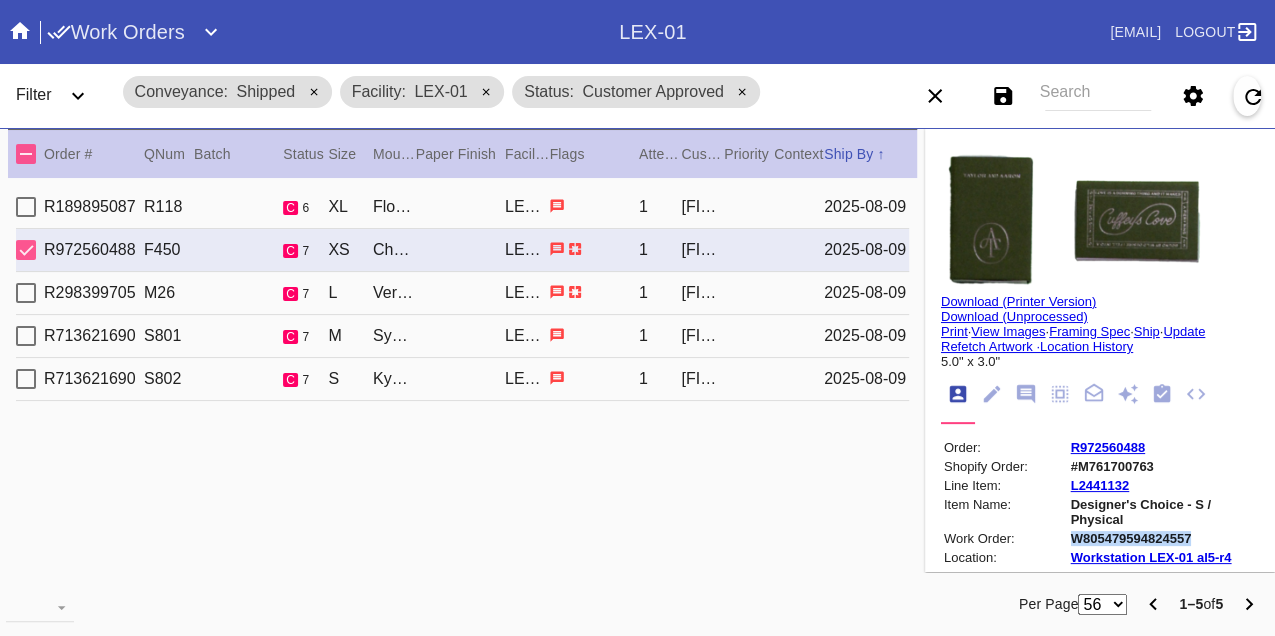 copy on "W805479594824557" 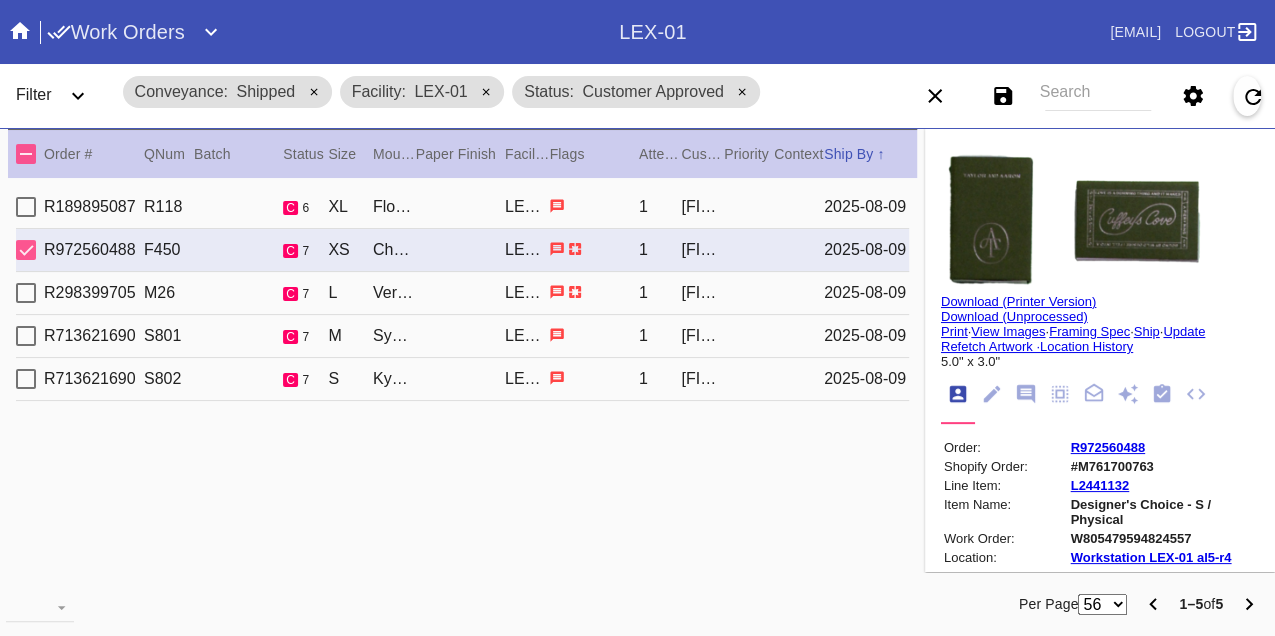 click on "R298399705 M26 c   7 L Verona / White LEX-01 1 Lauren Carroll
2025-08-09" at bounding box center (462, 293) 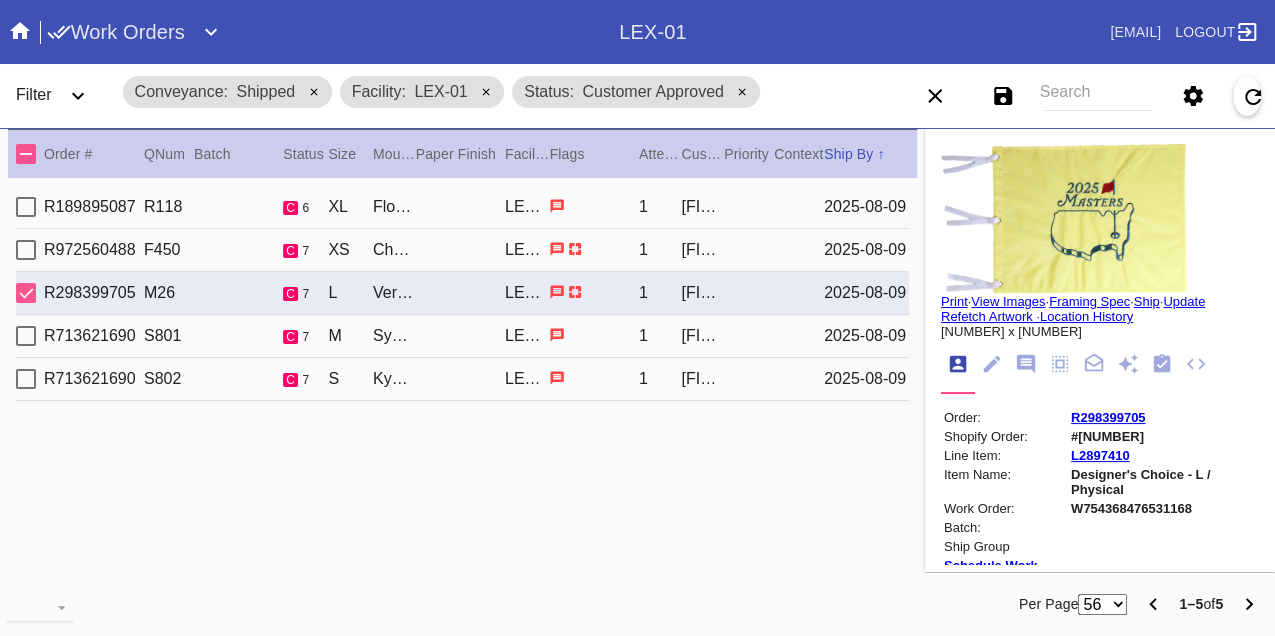 click on "W754368476531168" at bounding box center (1163, 508) 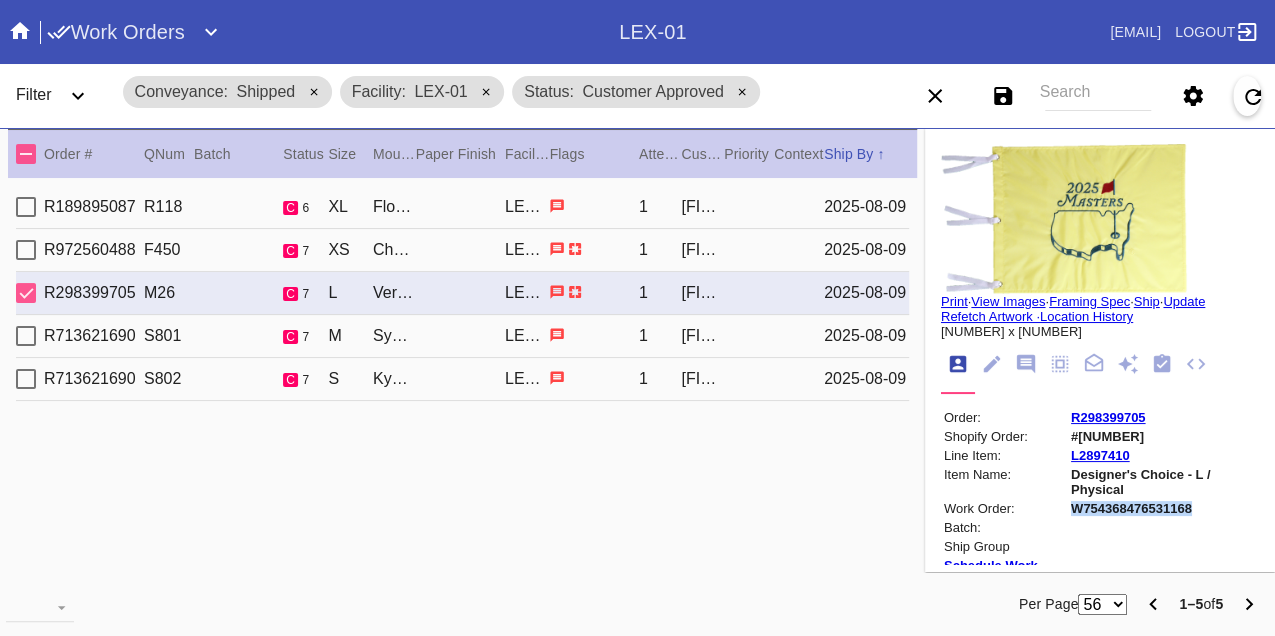 click on "W754368476531168" at bounding box center [1163, 508] 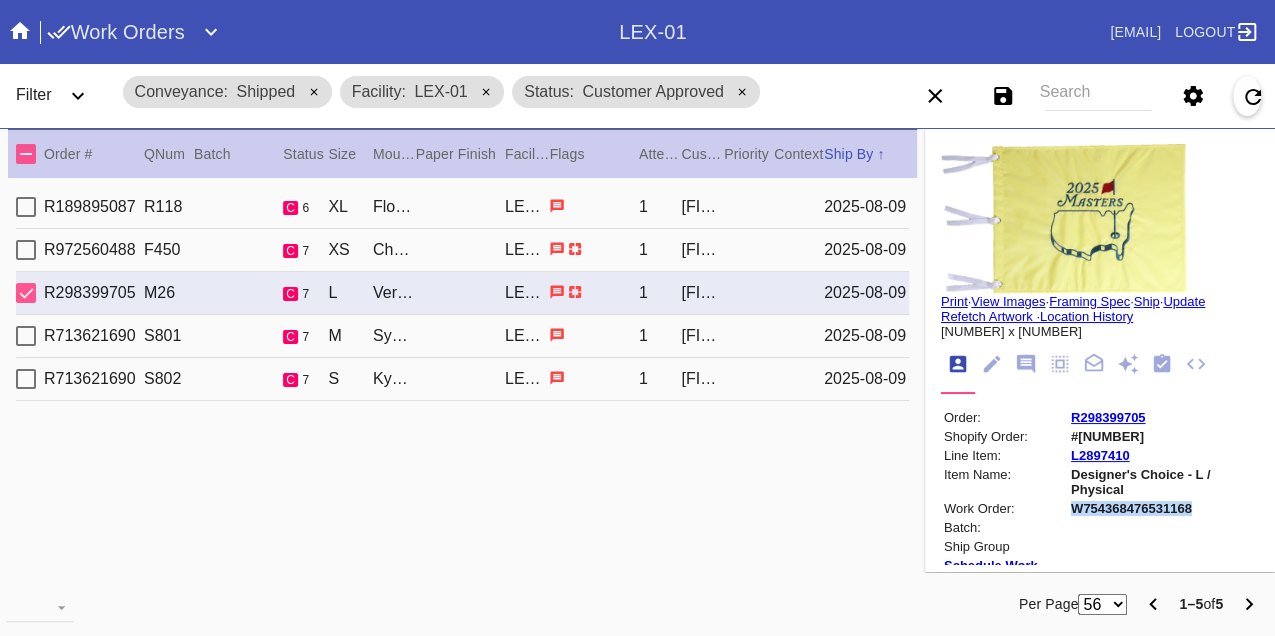 copy on "W754368476531168" 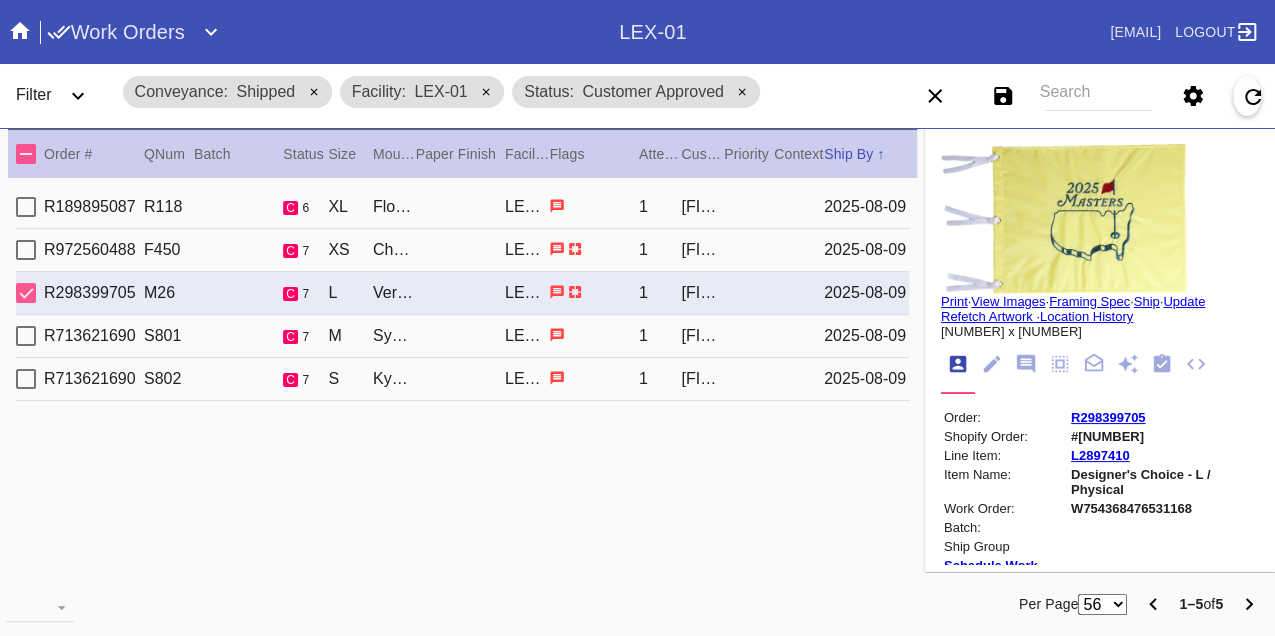 click on "R713621690 S801 c   7 M Sydney / White LEX-01 1 Emily Richardson
2025-08-09" at bounding box center (462, 336) 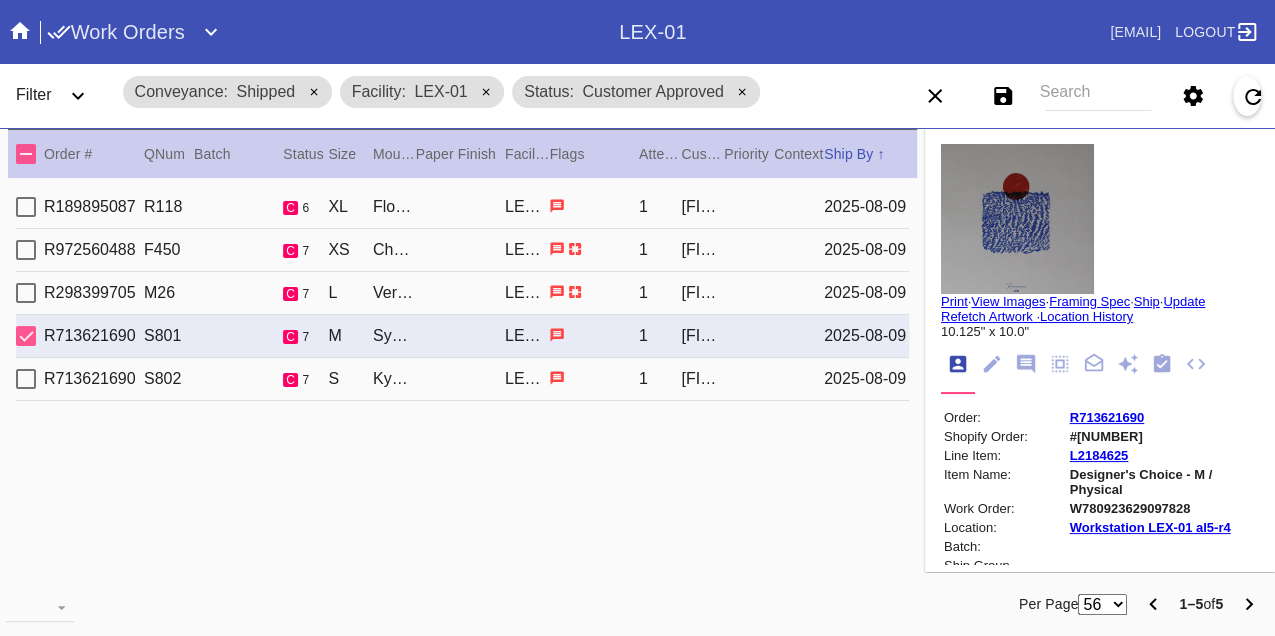 click on "W780923629097828" at bounding box center [1163, 508] 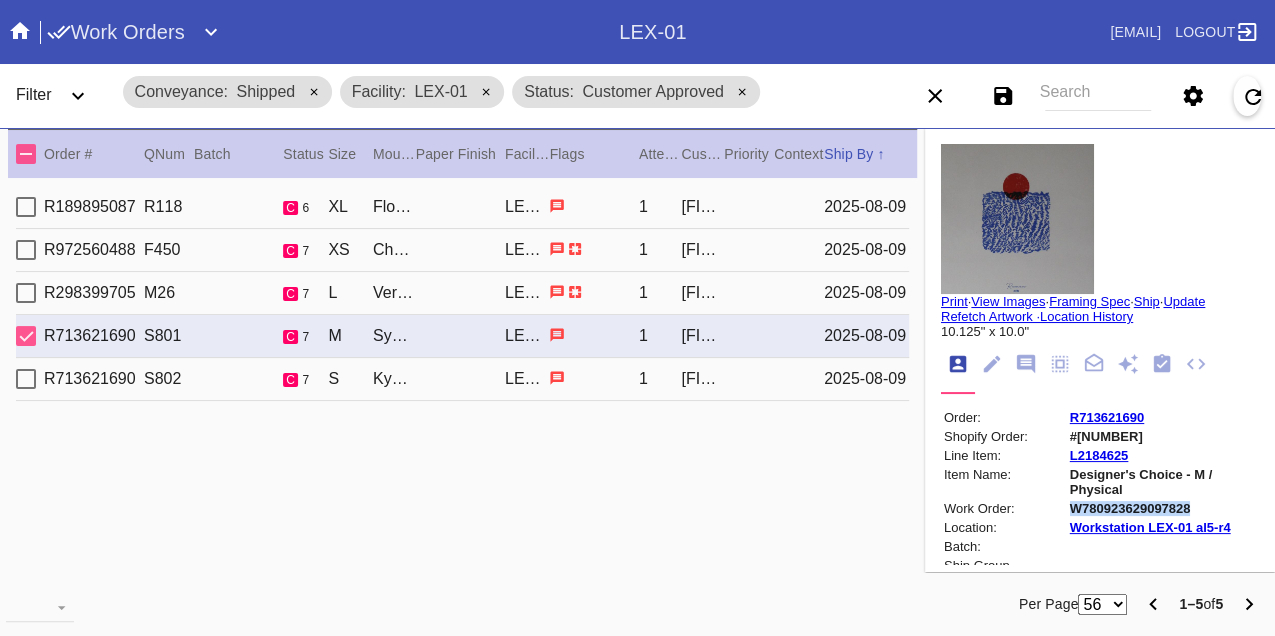 click on "W780923629097828" at bounding box center (1163, 508) 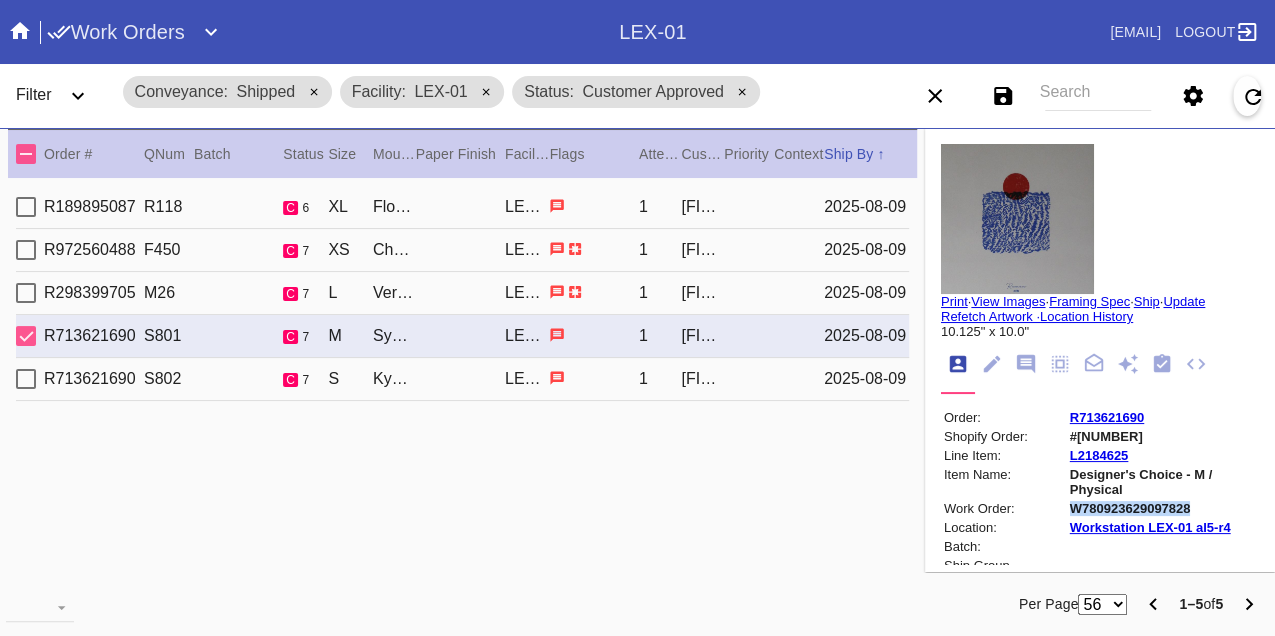 copy on "W780923629097828" 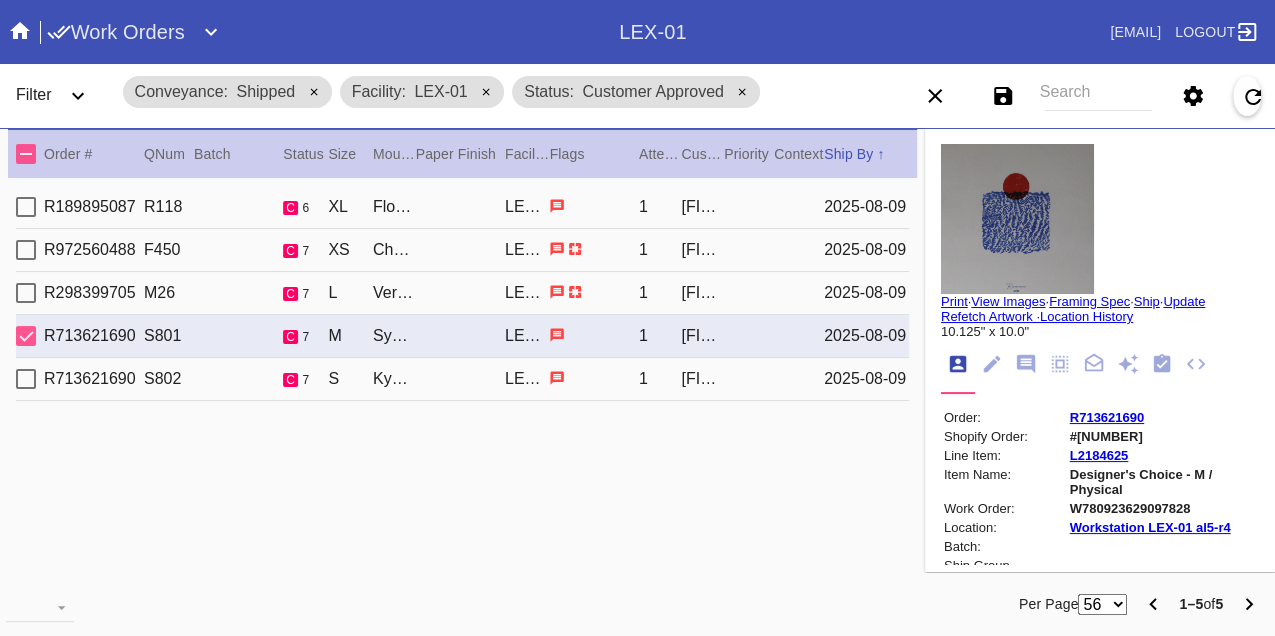 click on "R713621690 S802 c   7 S Kyoto / White LEX-01 1 Emily Richardson
2025-08-09" at bounding box center (462, 379) 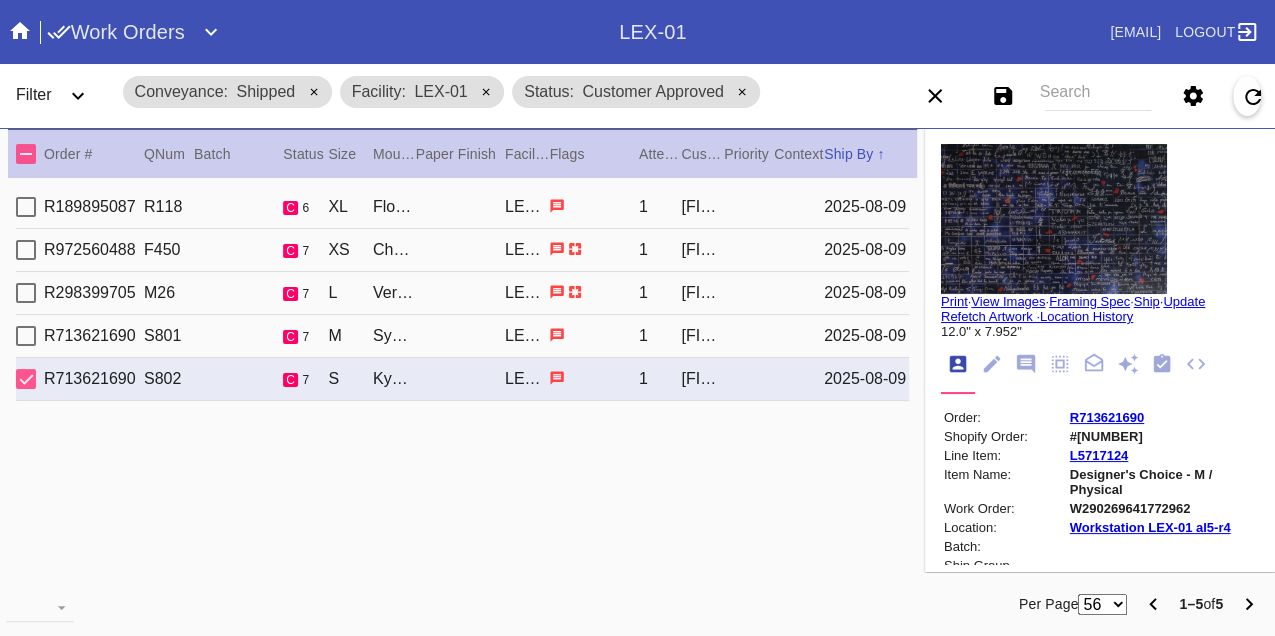 click on "W290269641772962" at bounding box center (1163, 508) 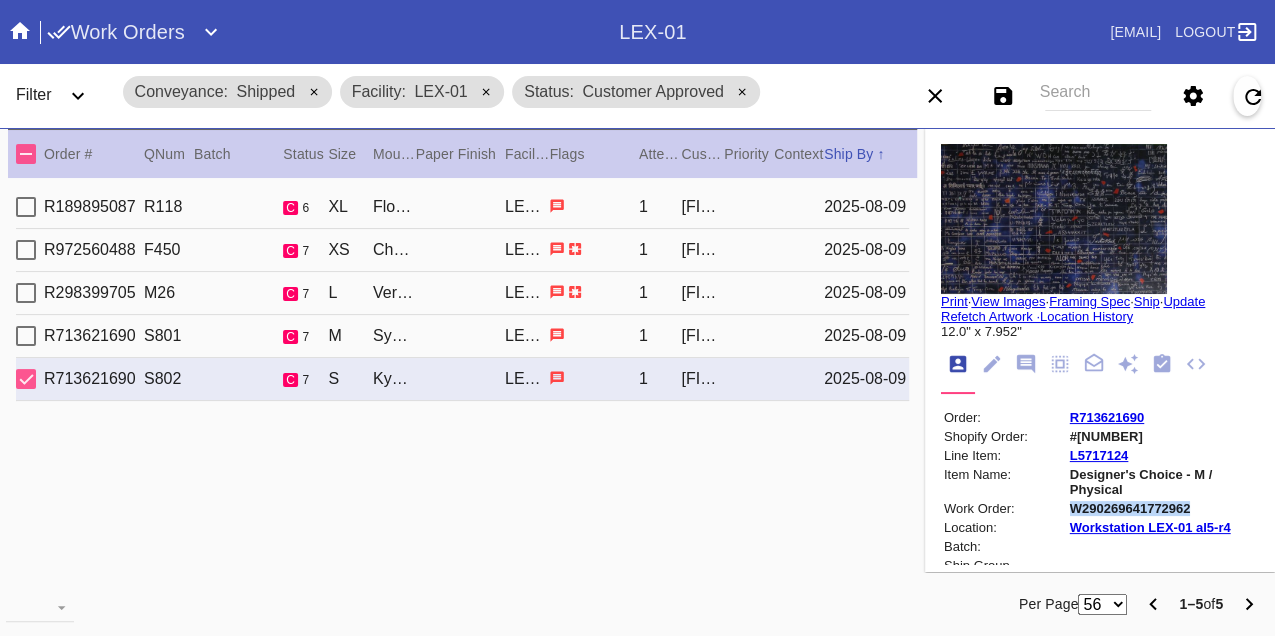 click on "W290269641772962" at bounding box center (1163, 508) 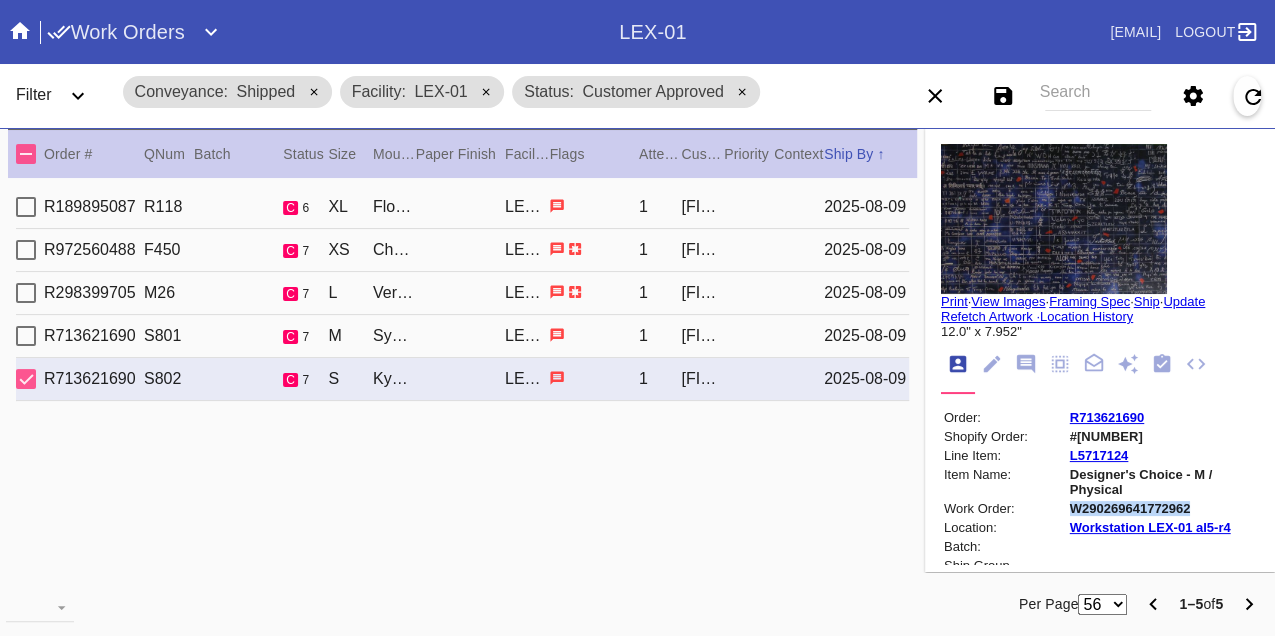 copy on "W290269641772962" 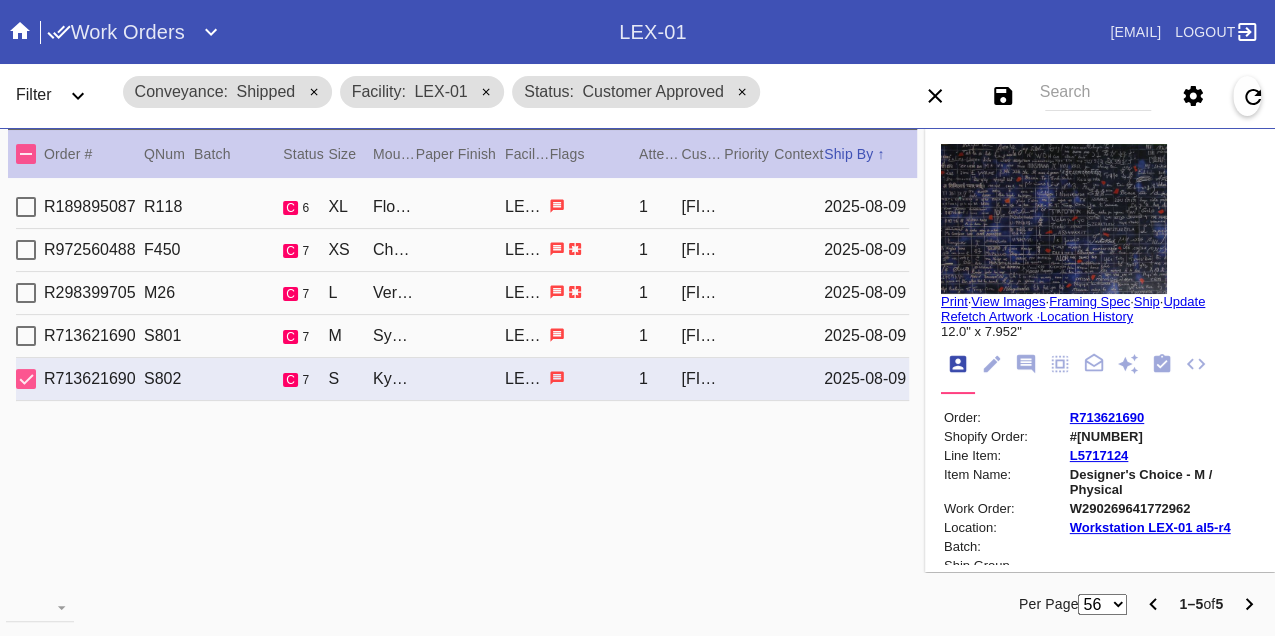 click on "R189895087 R118 c   6 XL Florence / White LEX-01 1 Lauren Dougherty
2025-08-09" at bounding box center (462, 207) 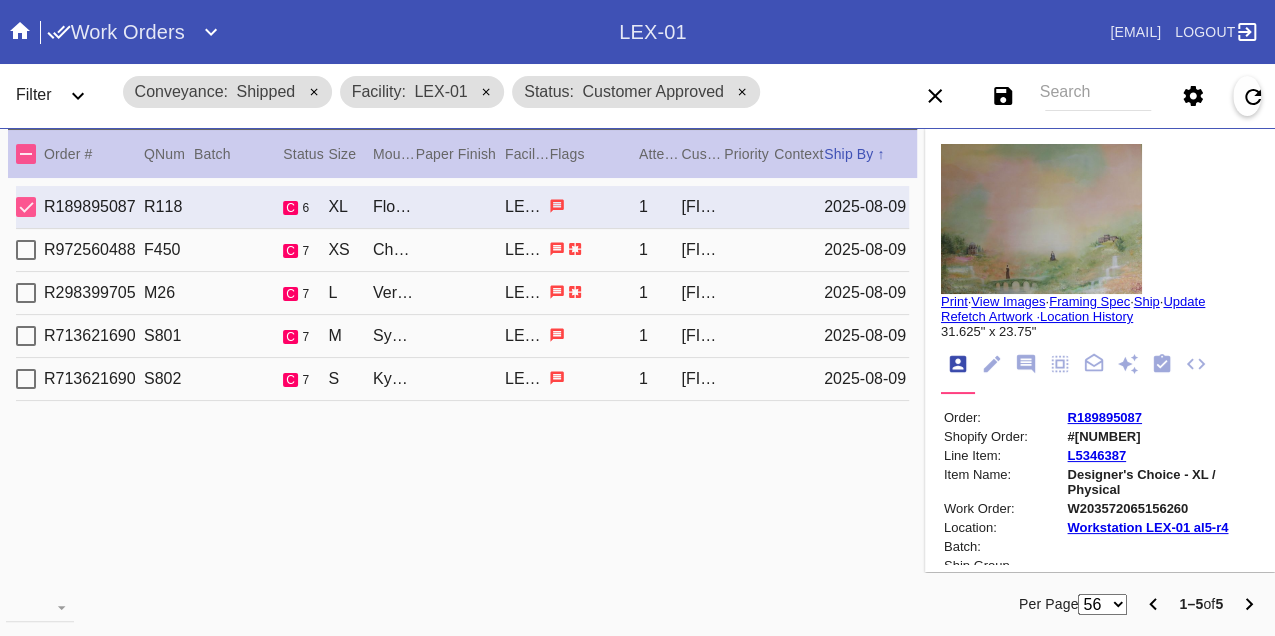 click on "R189895087" at bounding box center (1105, 417) 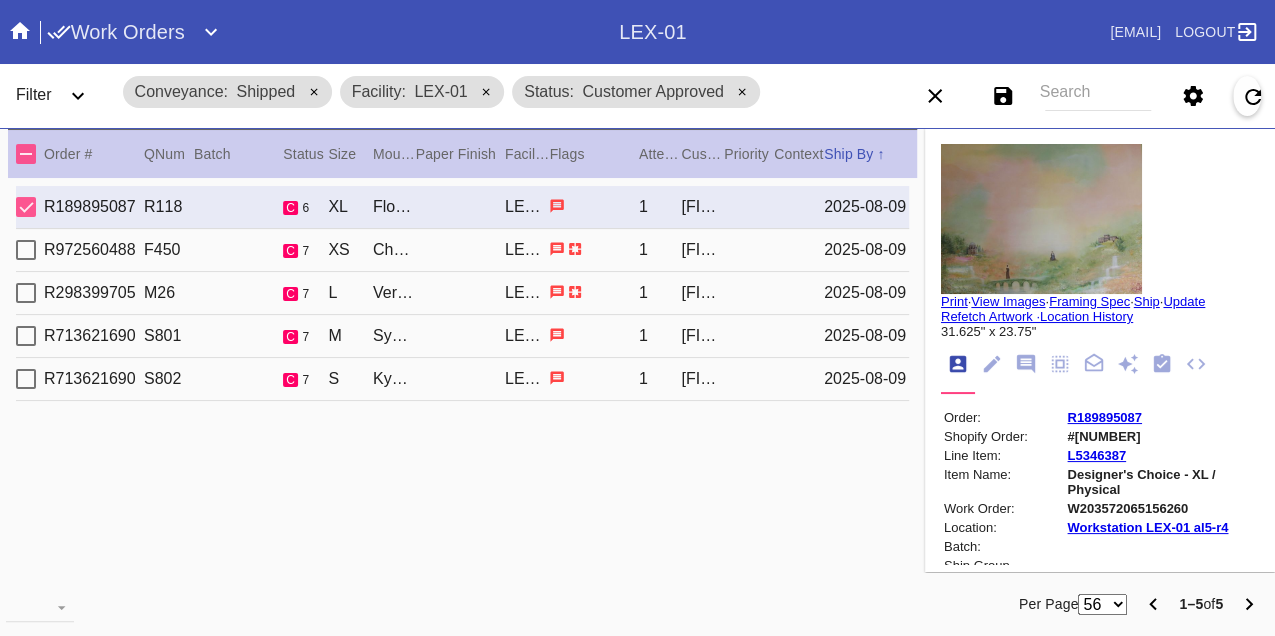 click on "Print" at bounding box center [954, 301] 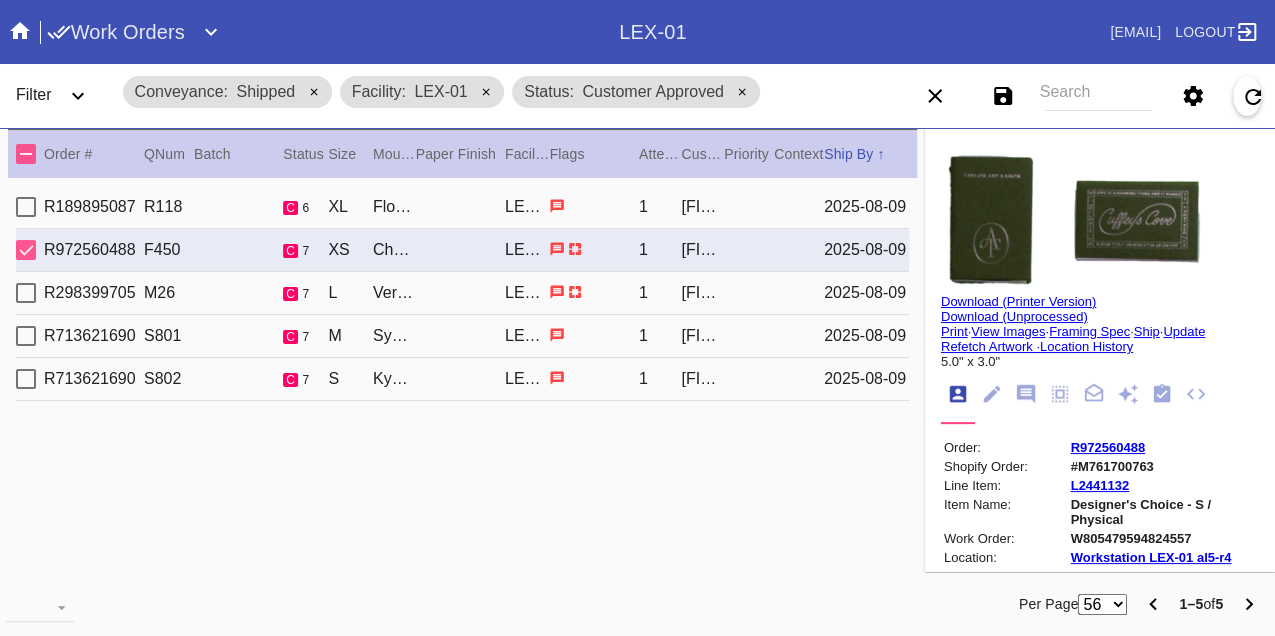 click on "R972560488" at bounding box center (1108, 447) 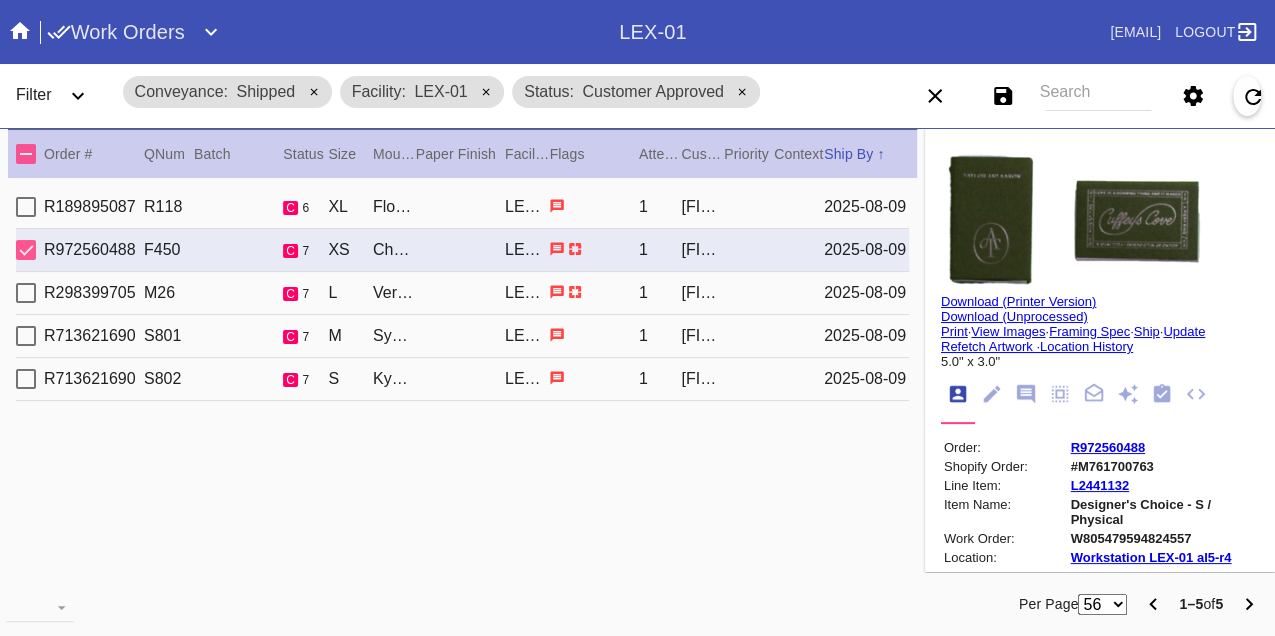 click on "Print" at bounding box center (954, 331) 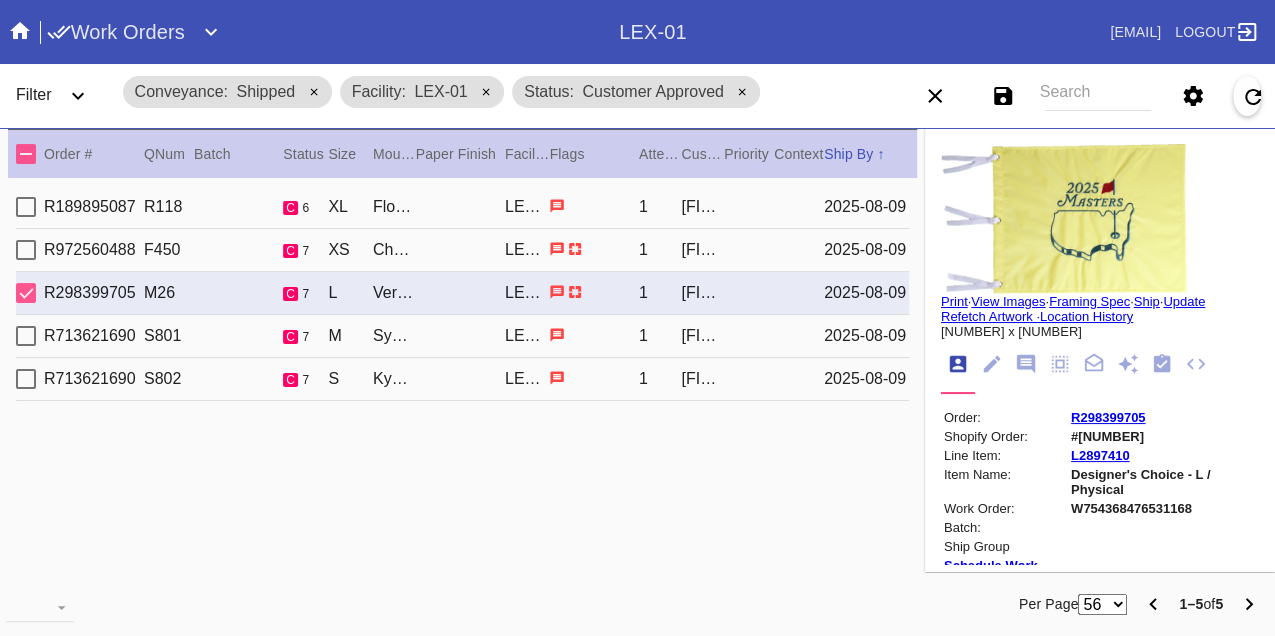 click on "R298399705" at bounding box center [1108, 417] 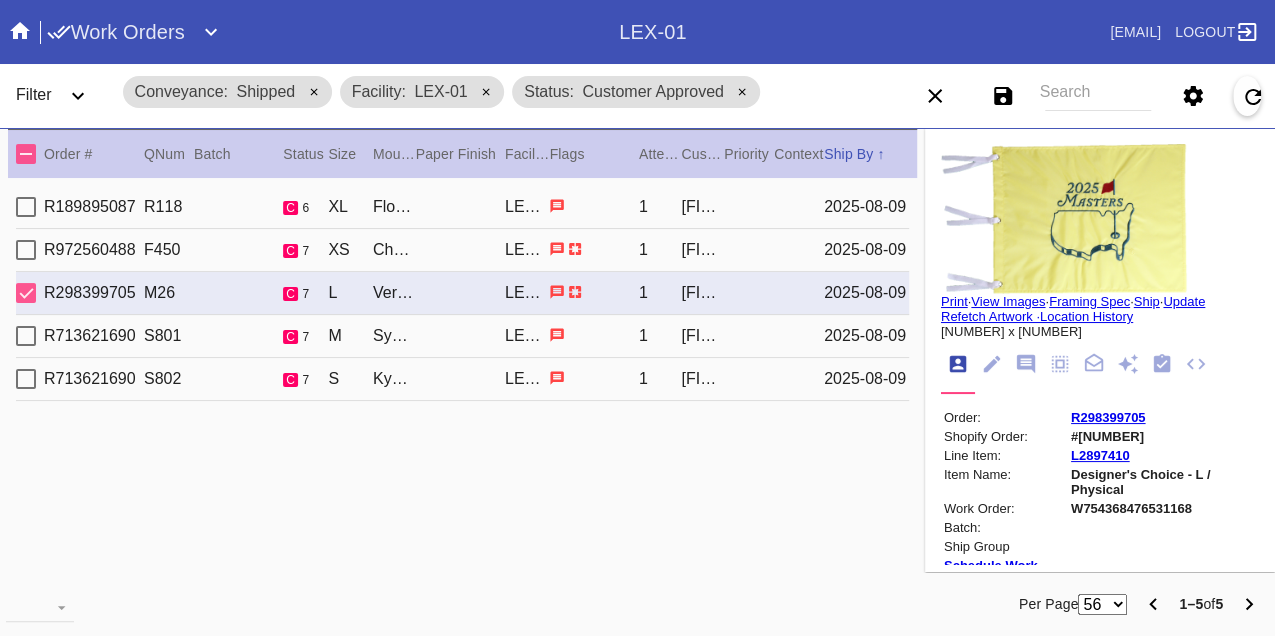 click on "Print" at bounding box center (954, 301) 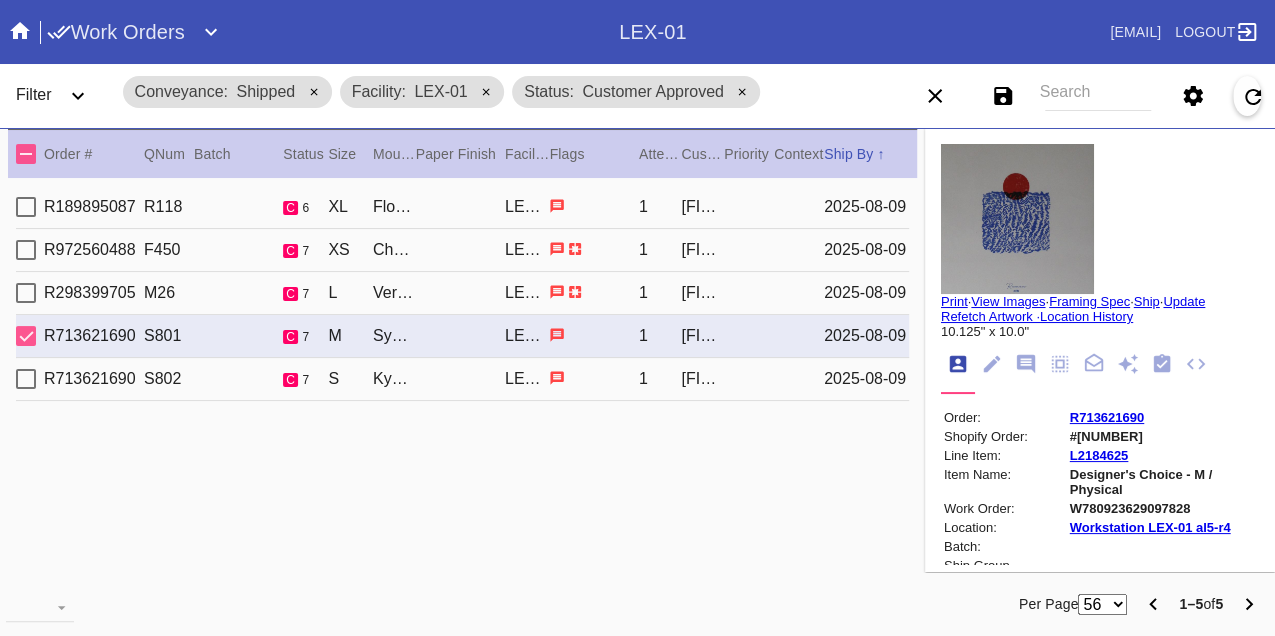 click on "R713621690" at bounding box center [1107, 417] 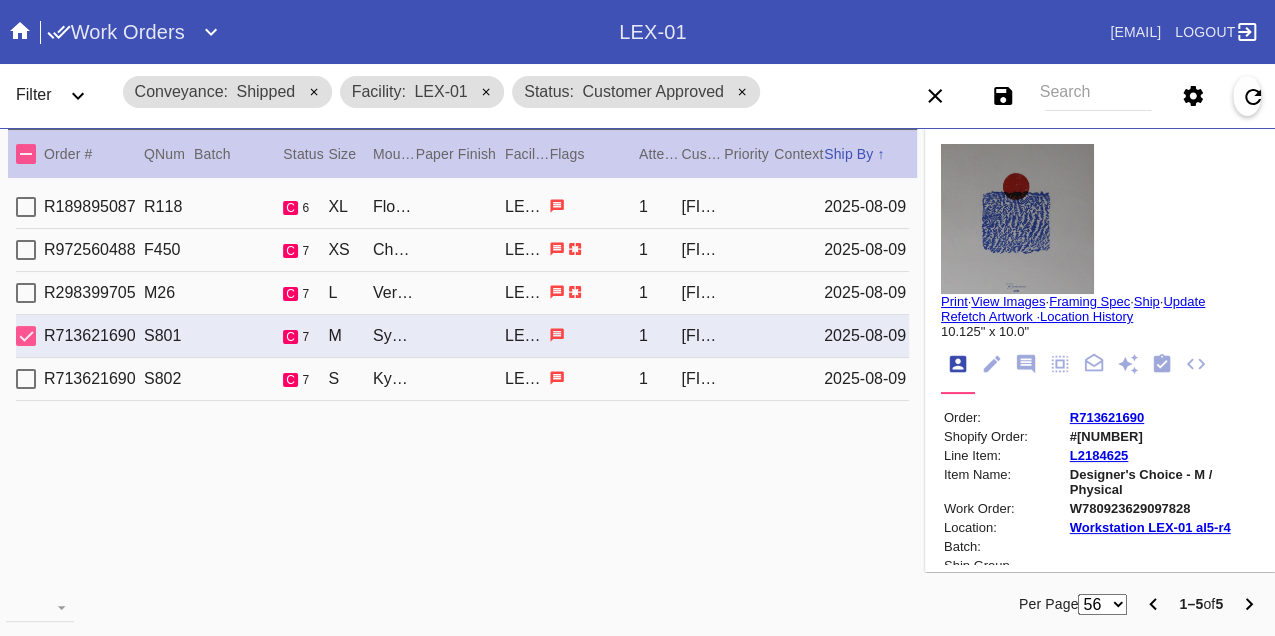 click on "Print" at bounding box center [954, 301] 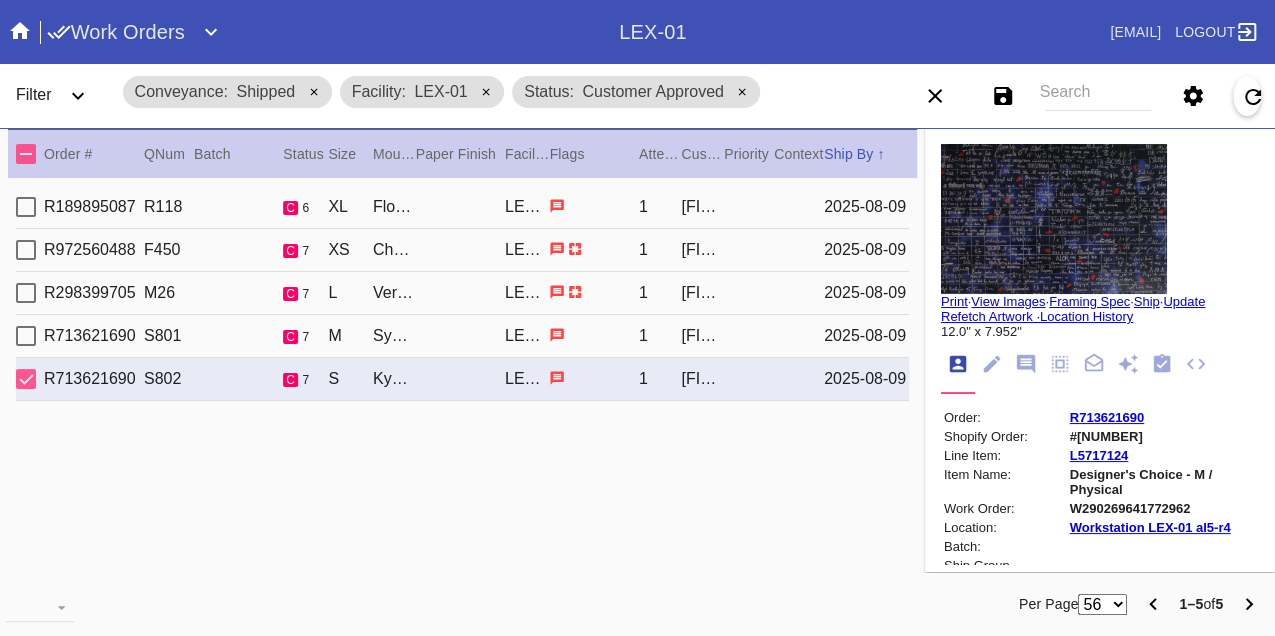 click on "Print" at bounding box center [954, 301] 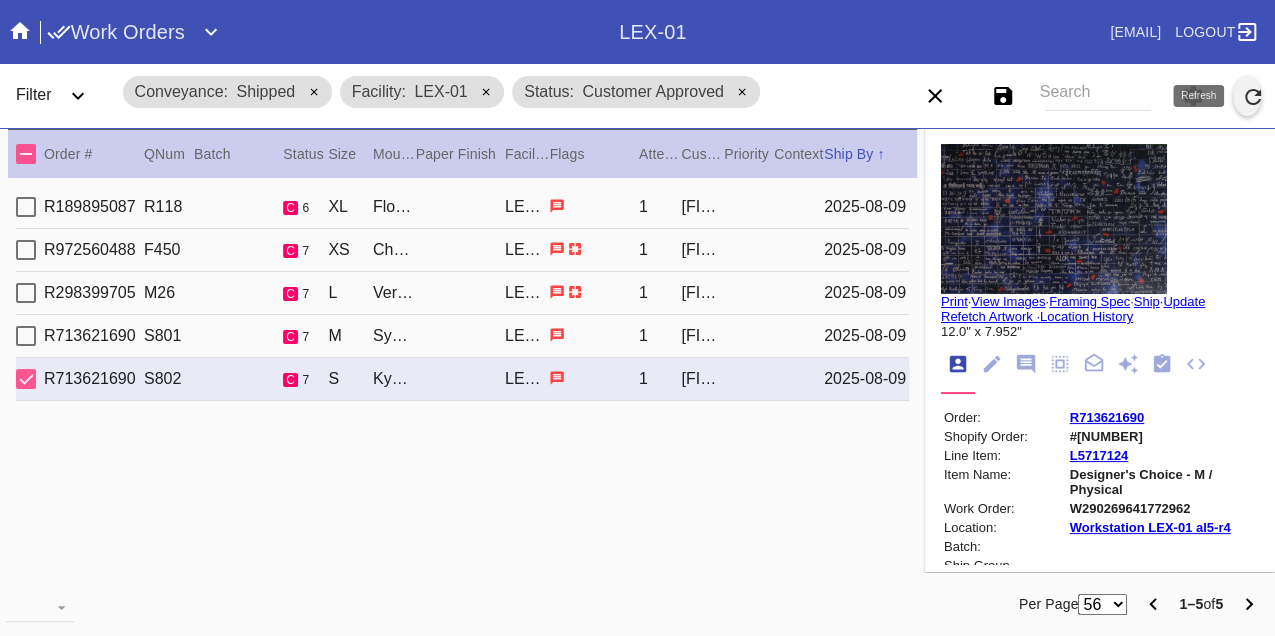click 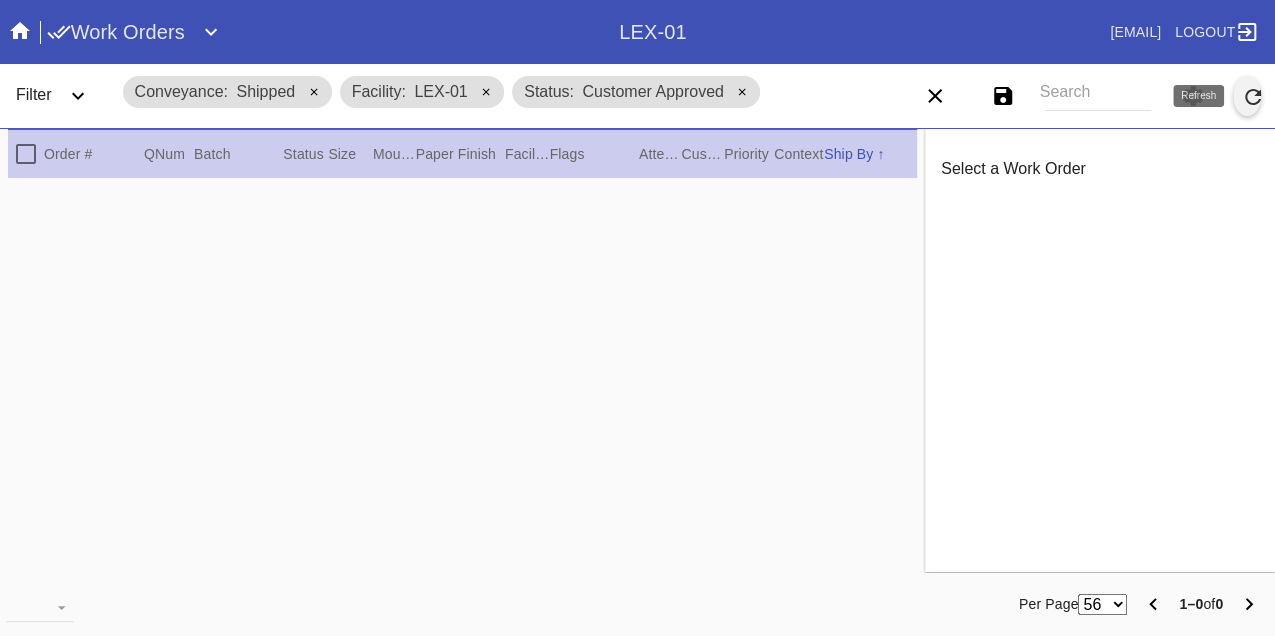click 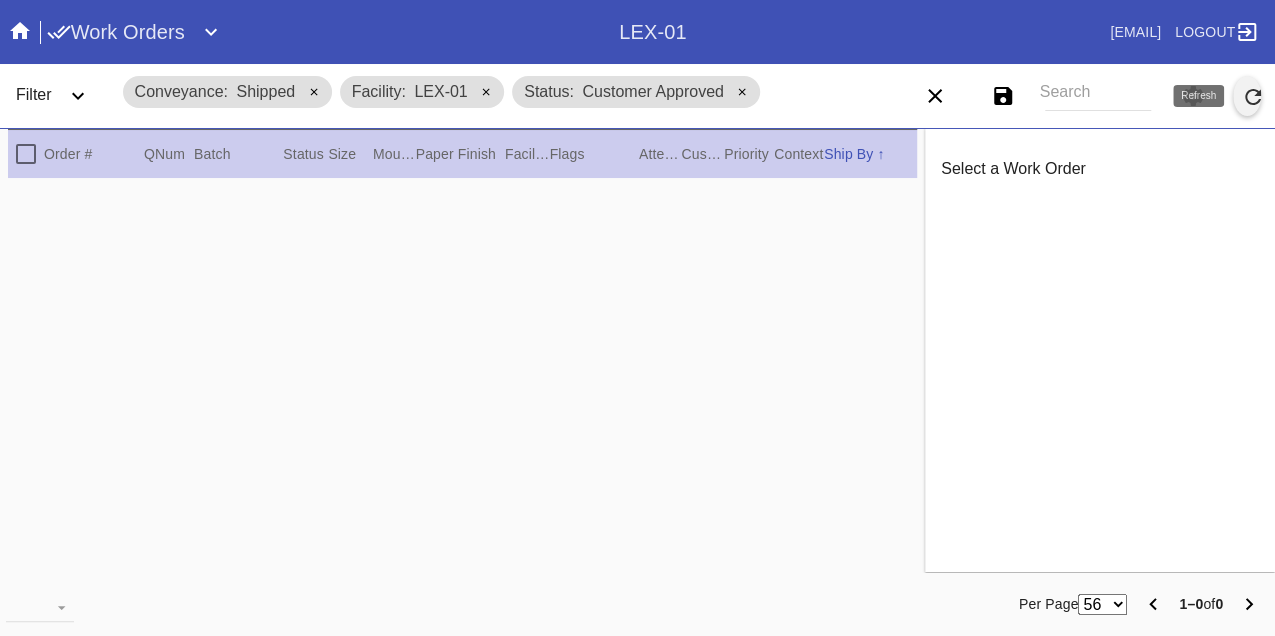 click 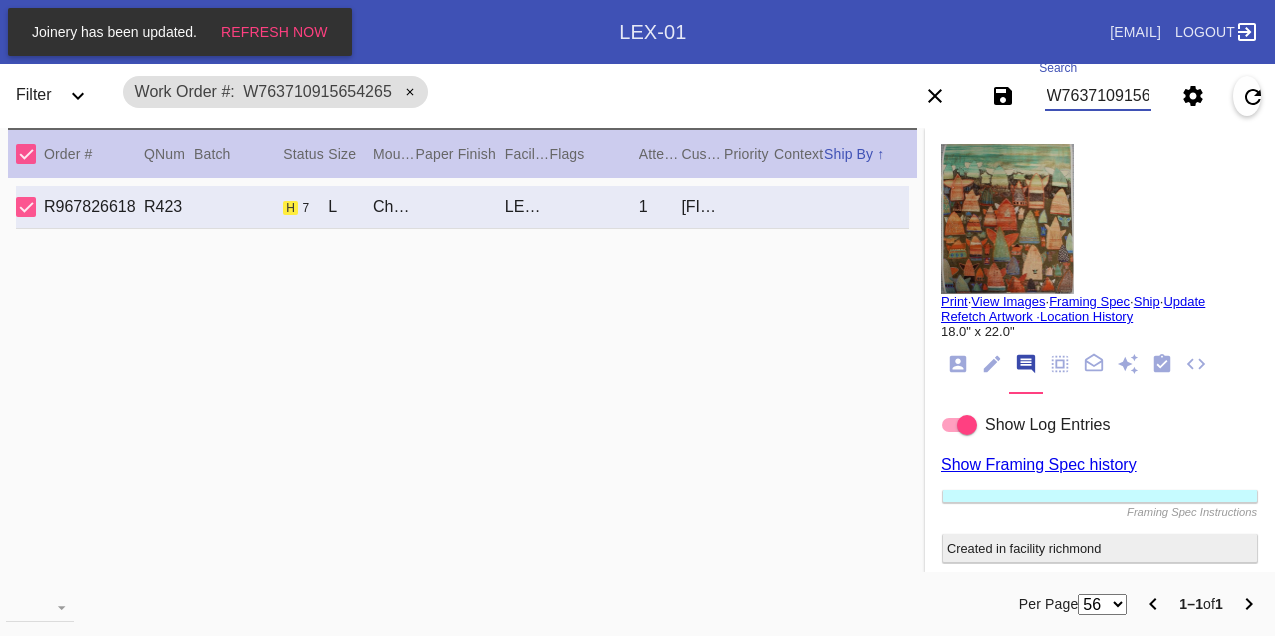 scroll, scrollTop: 0, scrollLeft: 0, axis: both 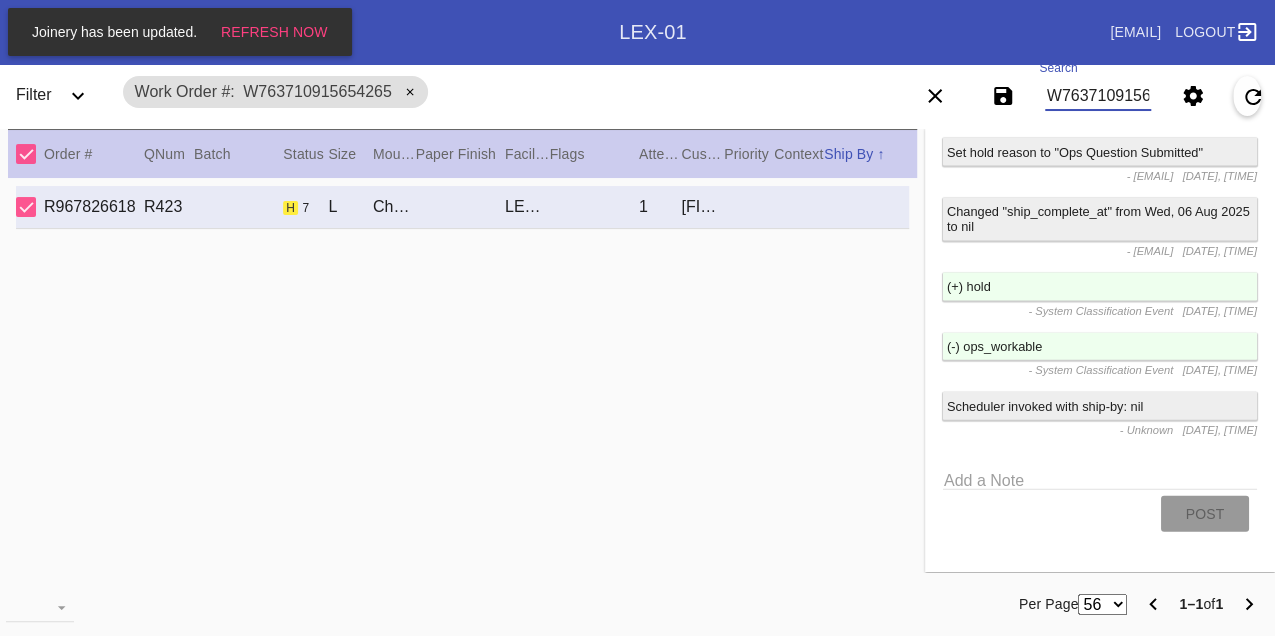 click on "W763710915654265" at bounding box center (1098, 96) 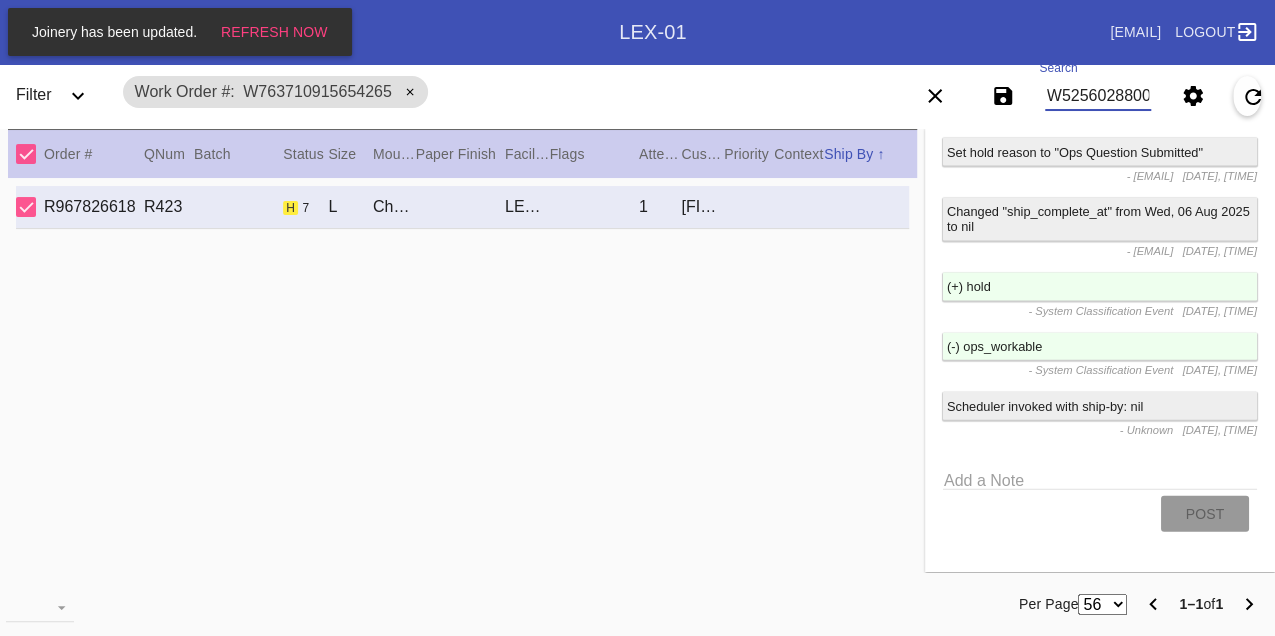 scroll, scrollTop: 0, scrollLeft: 48, axis: horizontal 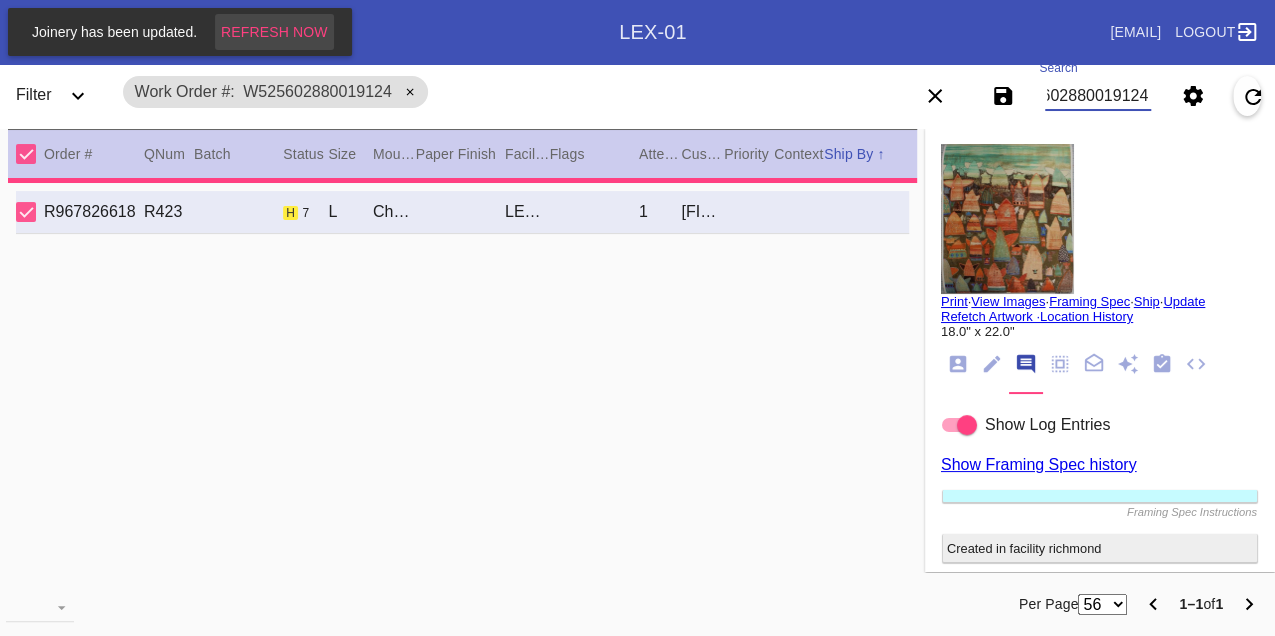 type on "W525602880019124" 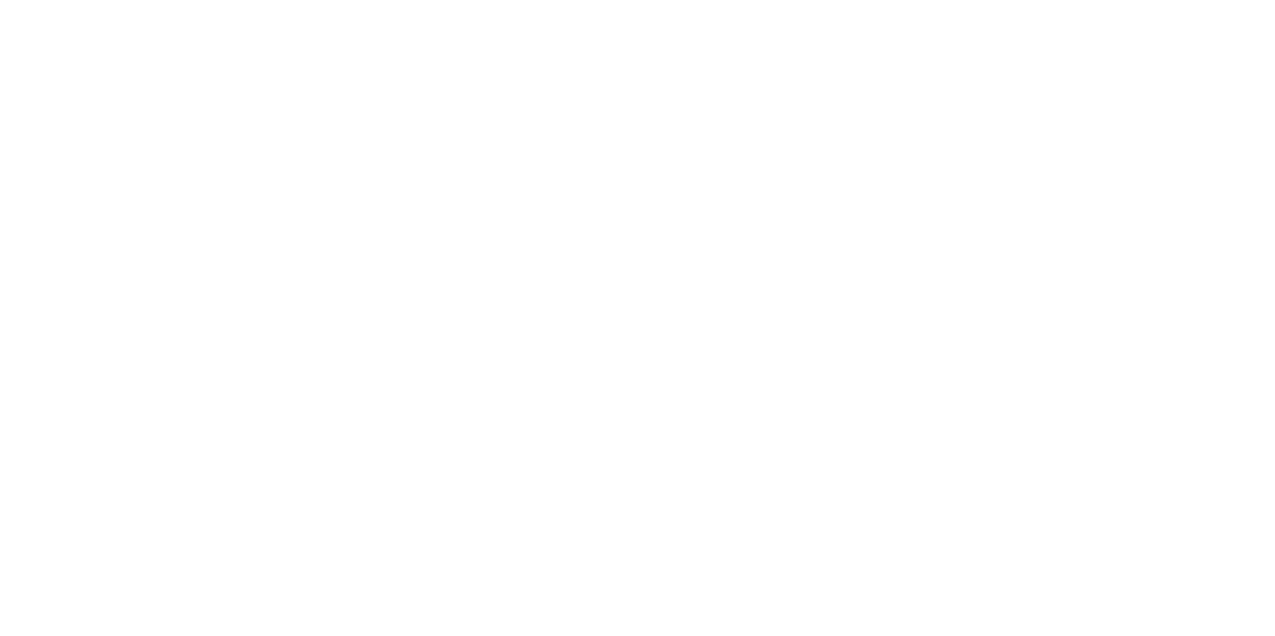 scroll, scrollTop: 0, scrollLeft: 0, axis: both 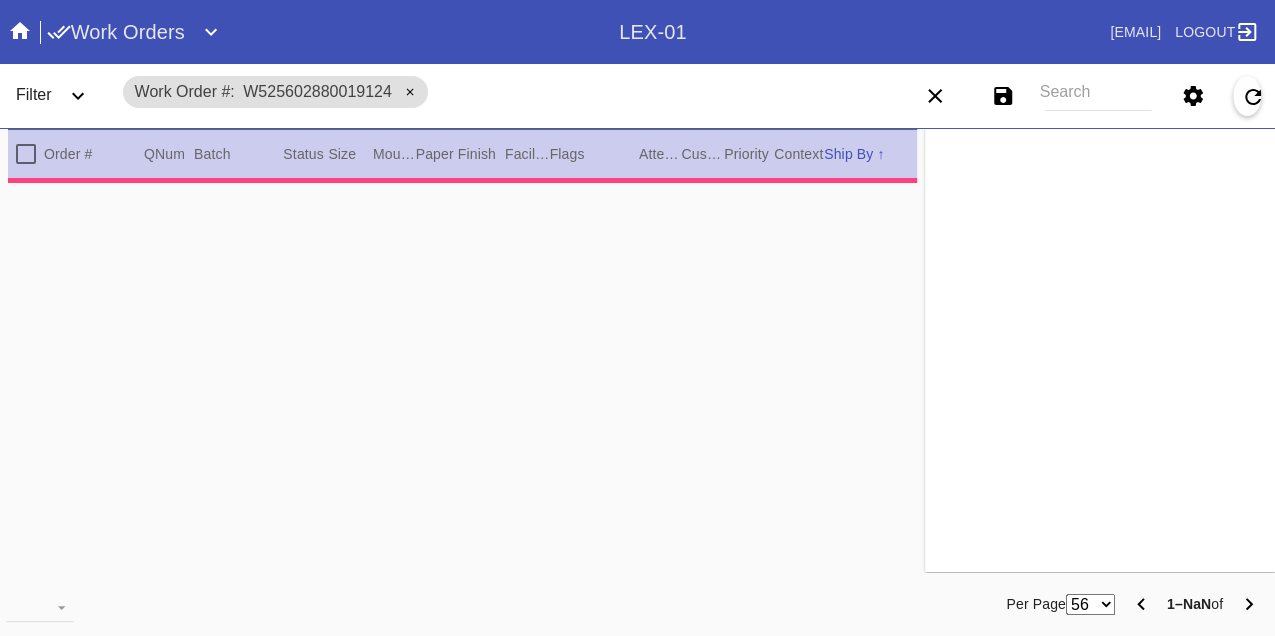 type on "3.0" 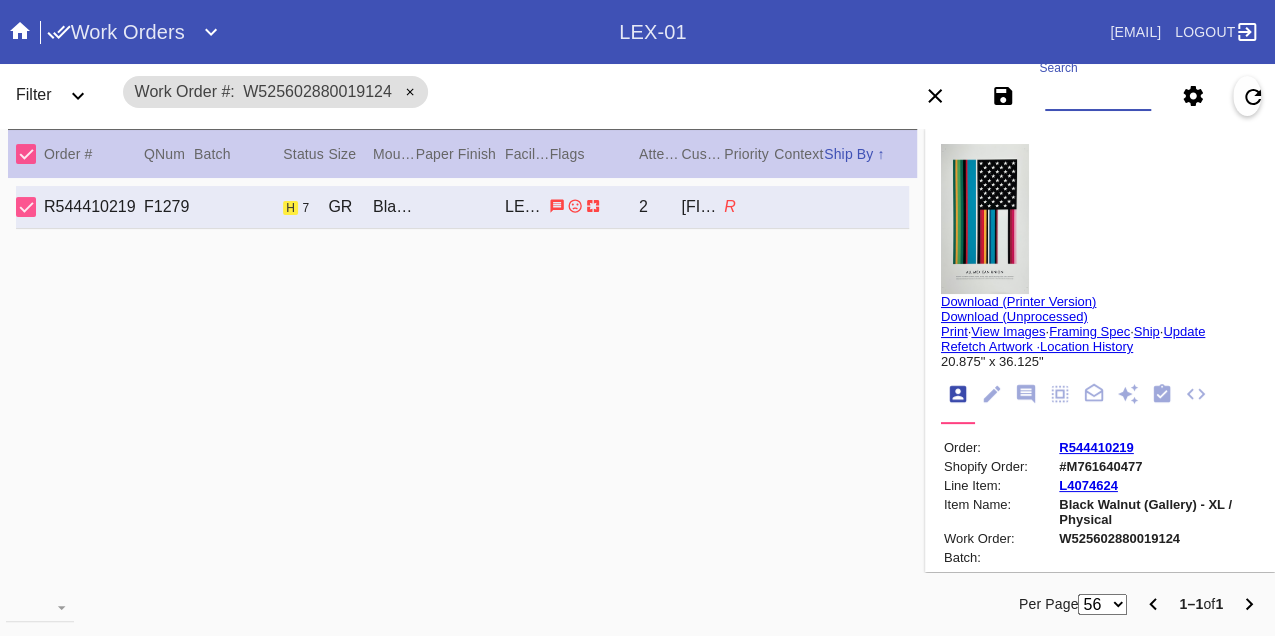 click on "Search" at bounding box center [1098, 96] 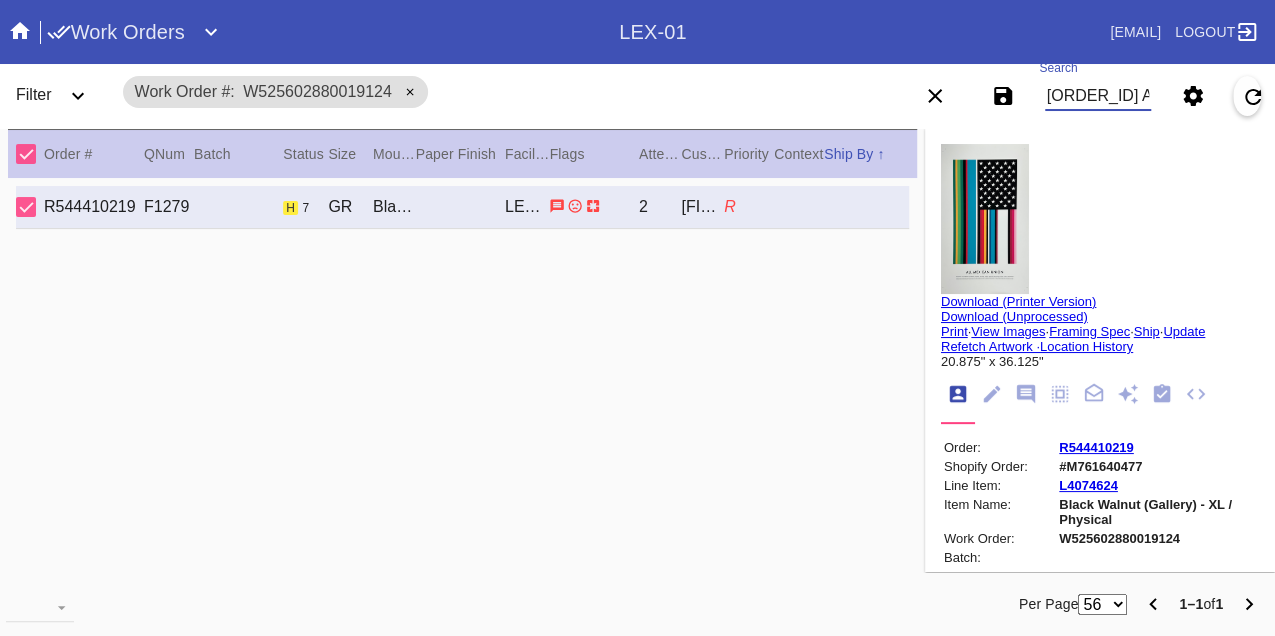 scroll, scrollTop: 0, scrollLeft: 237, axis: horizontal 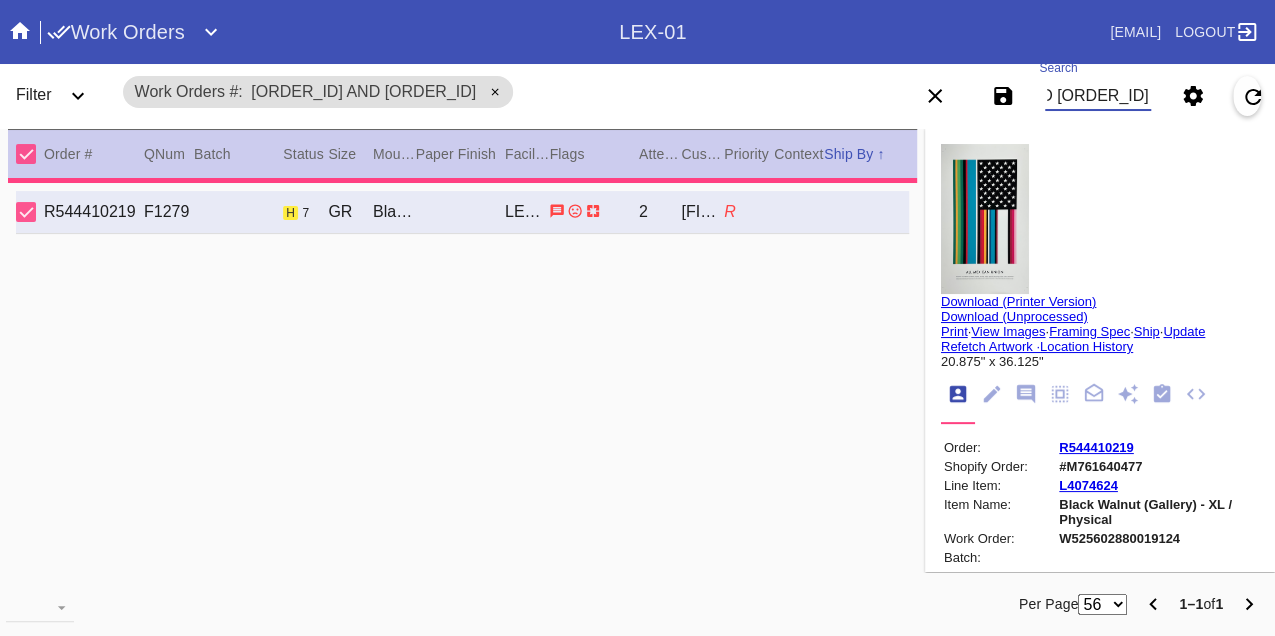 type 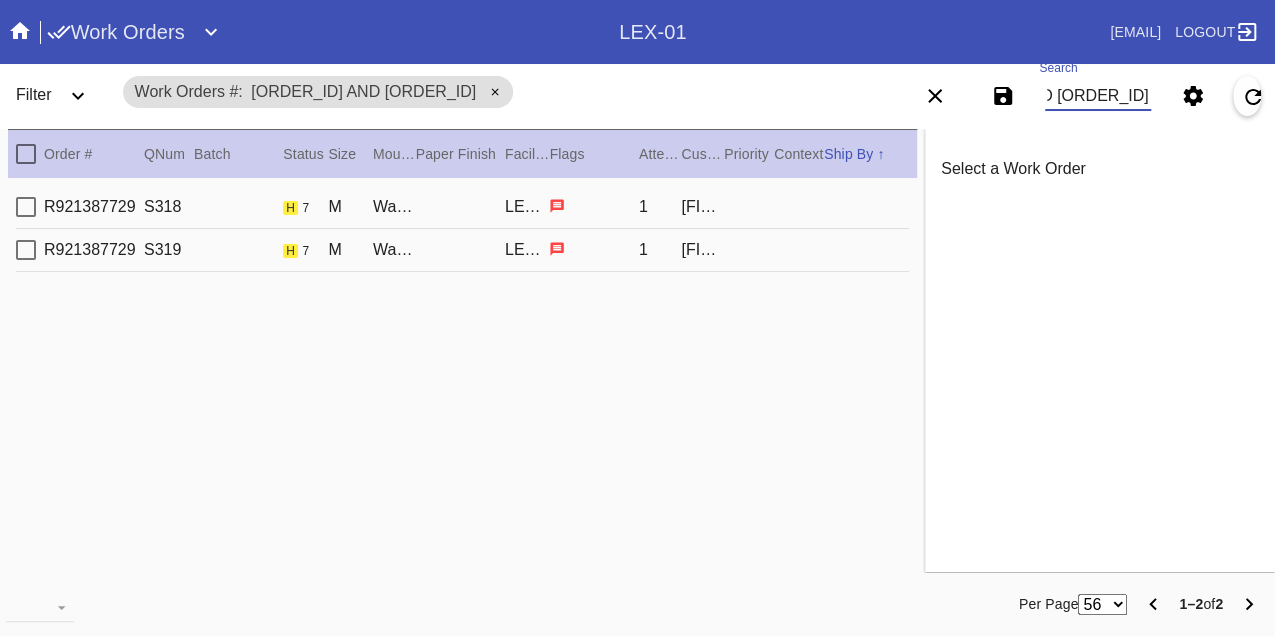 type on "[ORDER_ID] AND [ORDER_ID]" 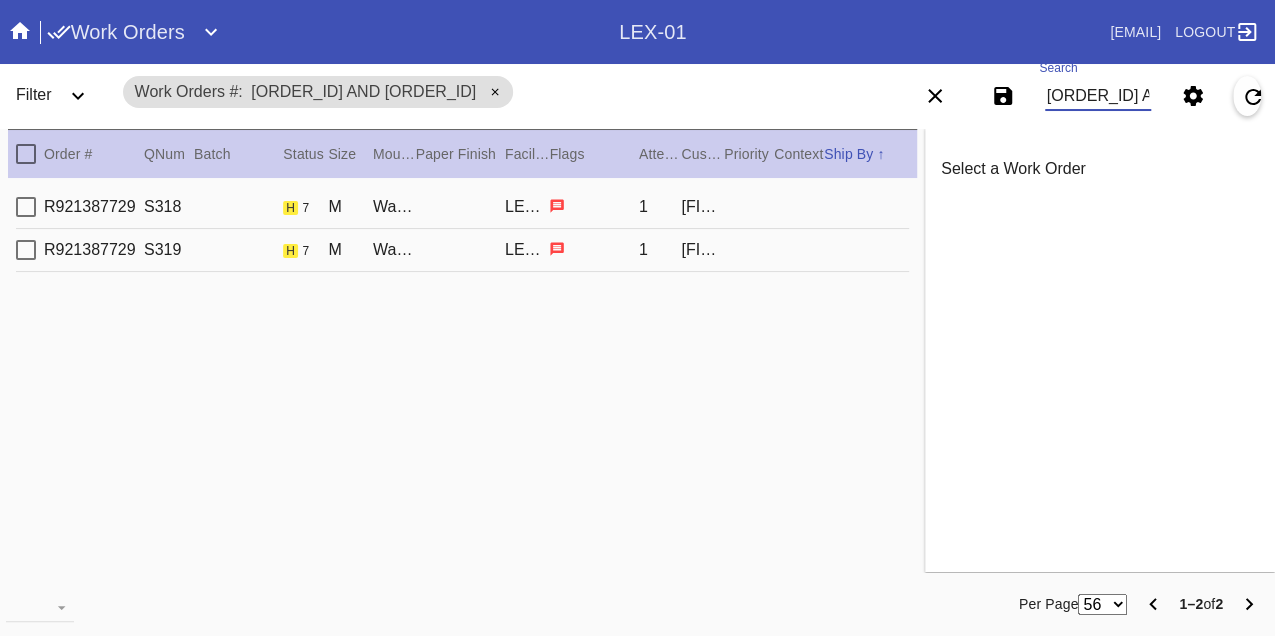 click on "[ORDER_ID] [ORDER_ID] [SIZE] [MATERIAL] [COLOR] [ITEM_NAME] [QUANTITY] [FIRST] [LAST]" at bounding box center [462, 207] 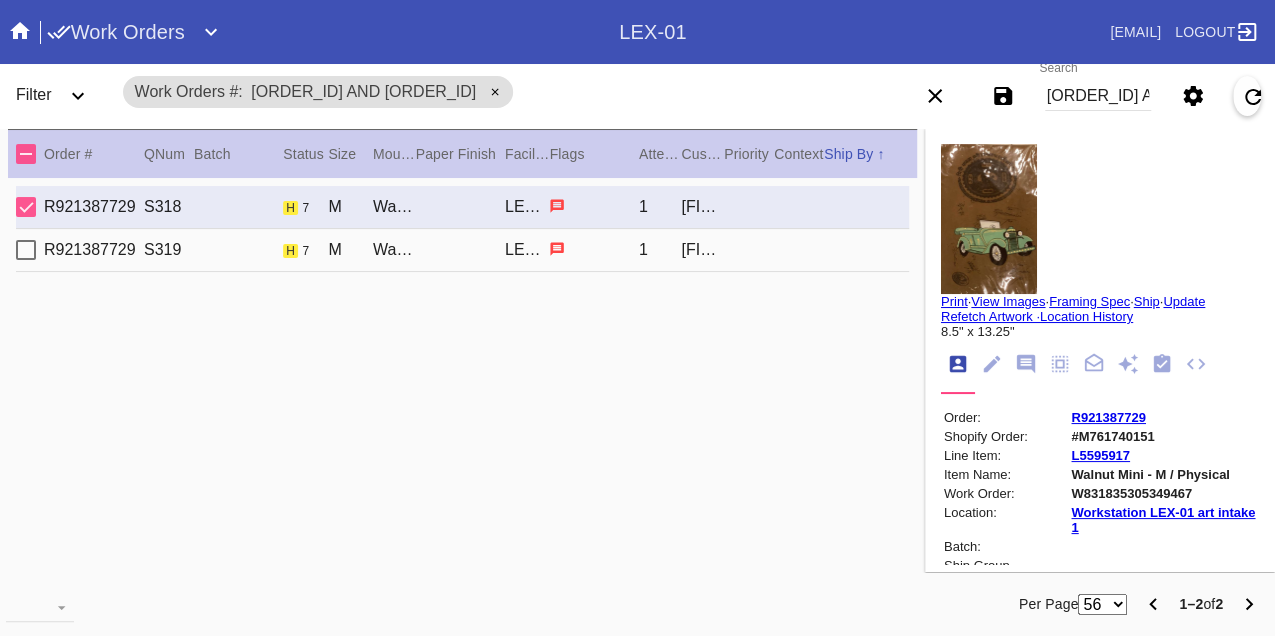 click on "[ORDER_ID] [ORDER_ID] [SIZE] [MATERIAL] [COLOR] [ITEM_NAME] [QUANTITY] [FIRST] [LAST]" at bounding box center (462, 250) 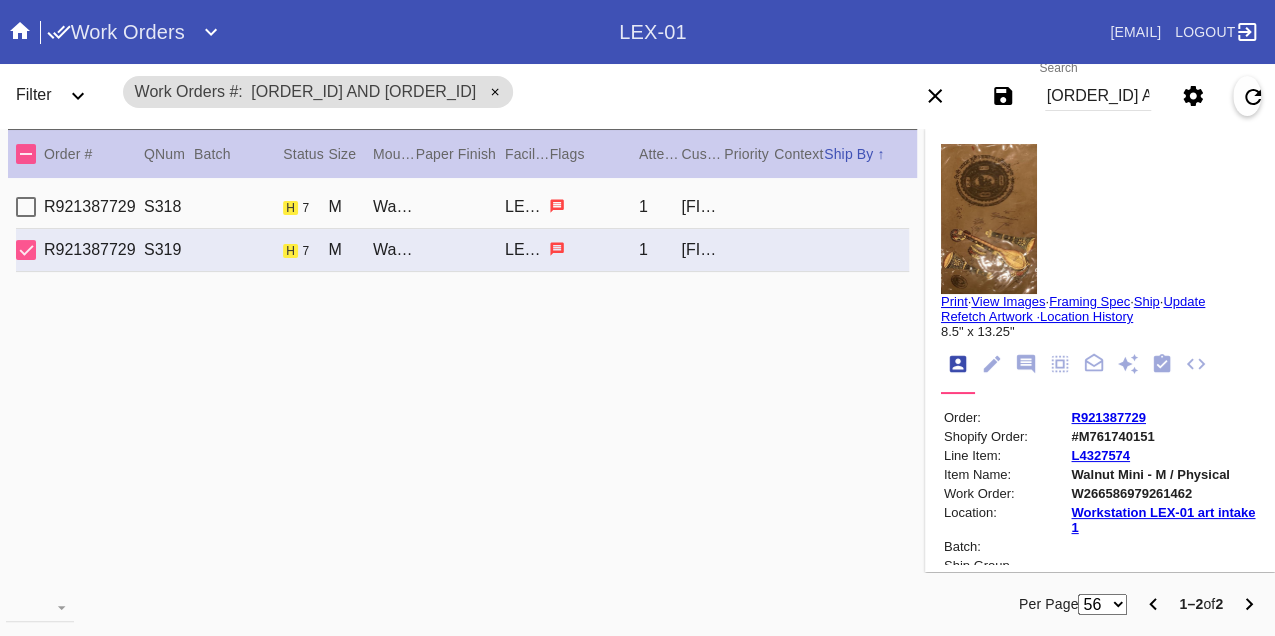 click on "[ORDER_ID] [ORDER_ID] [SIZE] [MATERIAL] [COLOR] [ITEM_NAME] [QUANTITY] [FIRST] [LAST]" at bounding box center (462, 207) 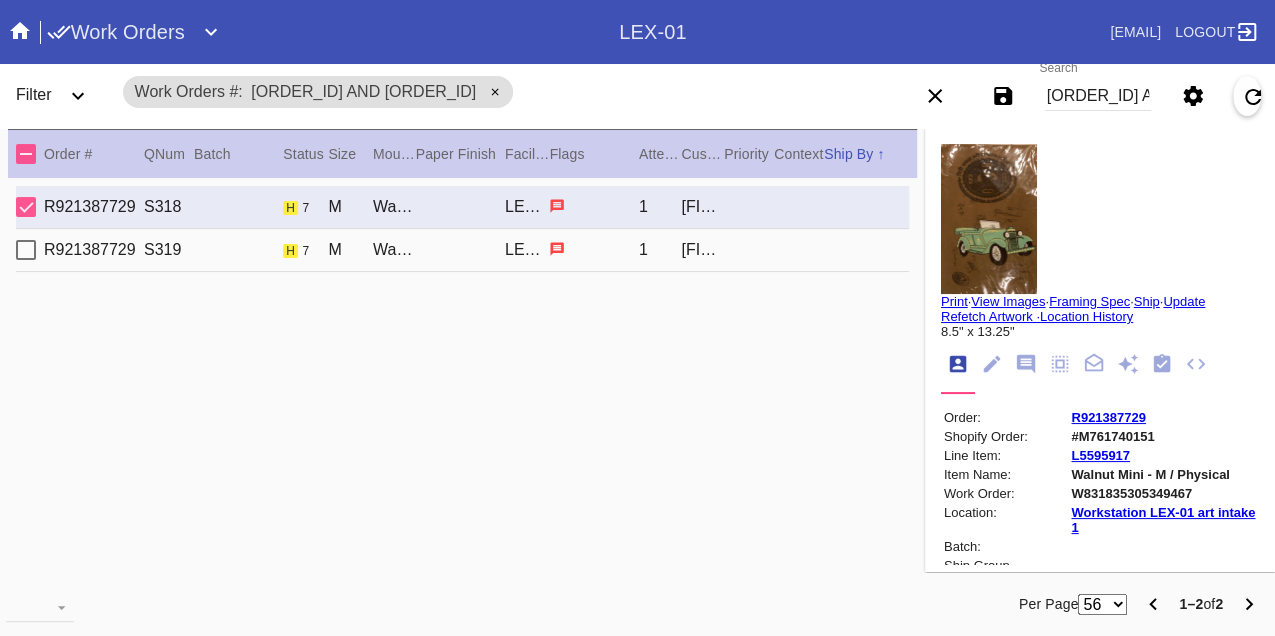 click on "W831835305349467" at bounding box center (1163, 493) 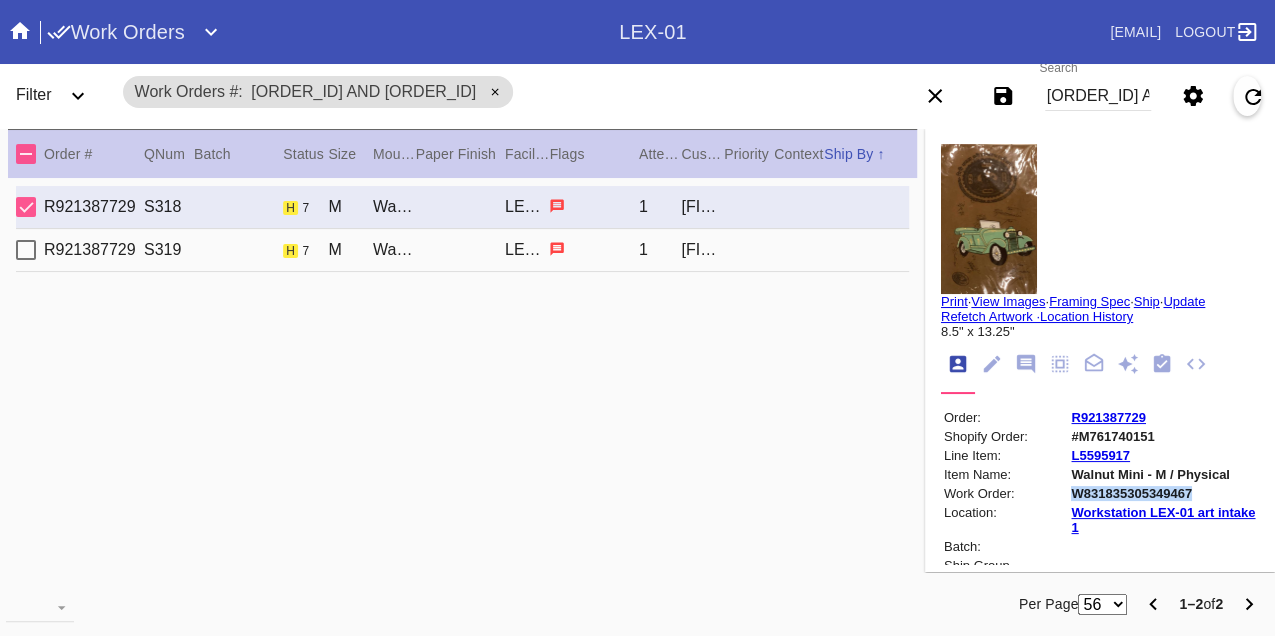 click on "W831835305349467" at bounding box center (1163, 493) 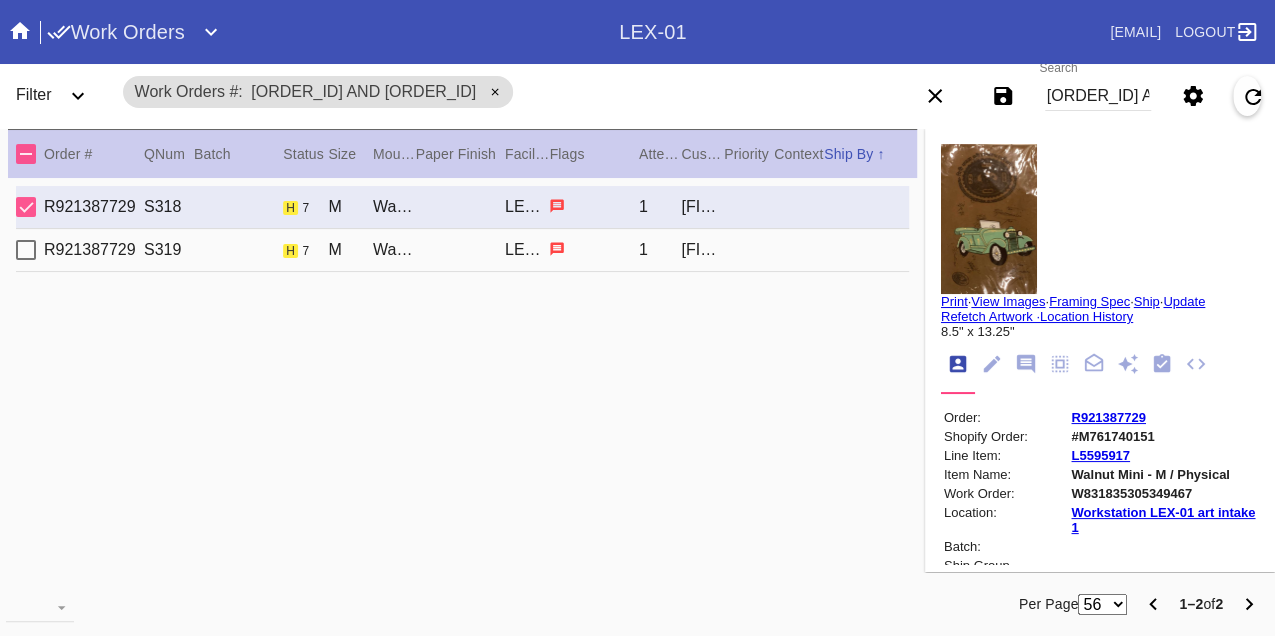 click on "[ORDER_ID] [ORDER_ID] [SIZE] [MATERIAL] [COLOR] [ITEM_NAME] [QUANTITY] [FIRST] [LAST]" at bounding box center [462, 250] 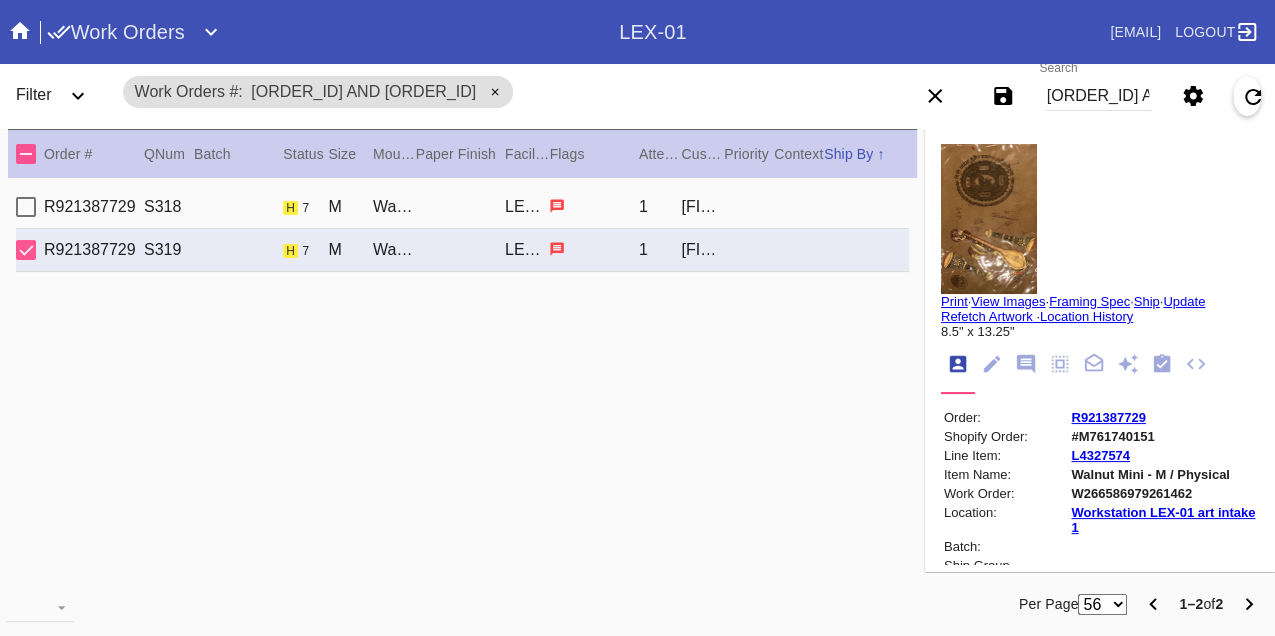 click on "W266586979261462" at bounding box center [1163, 493] 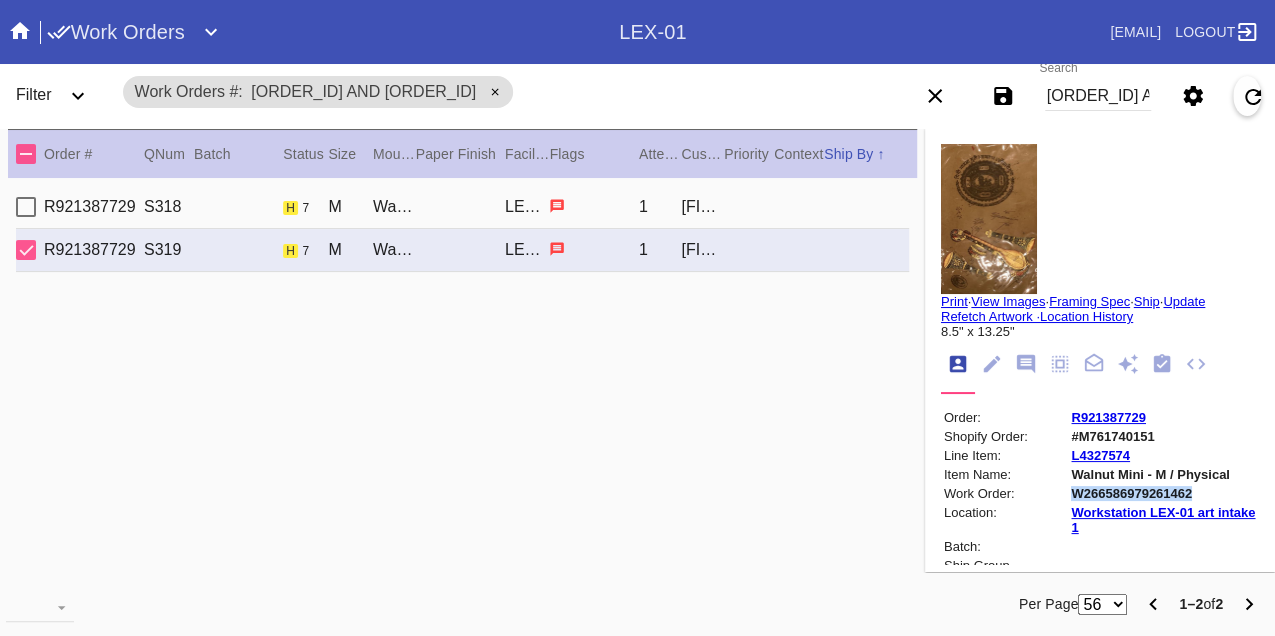 click on "W266586979261462" at bounding box center [1163, 493] 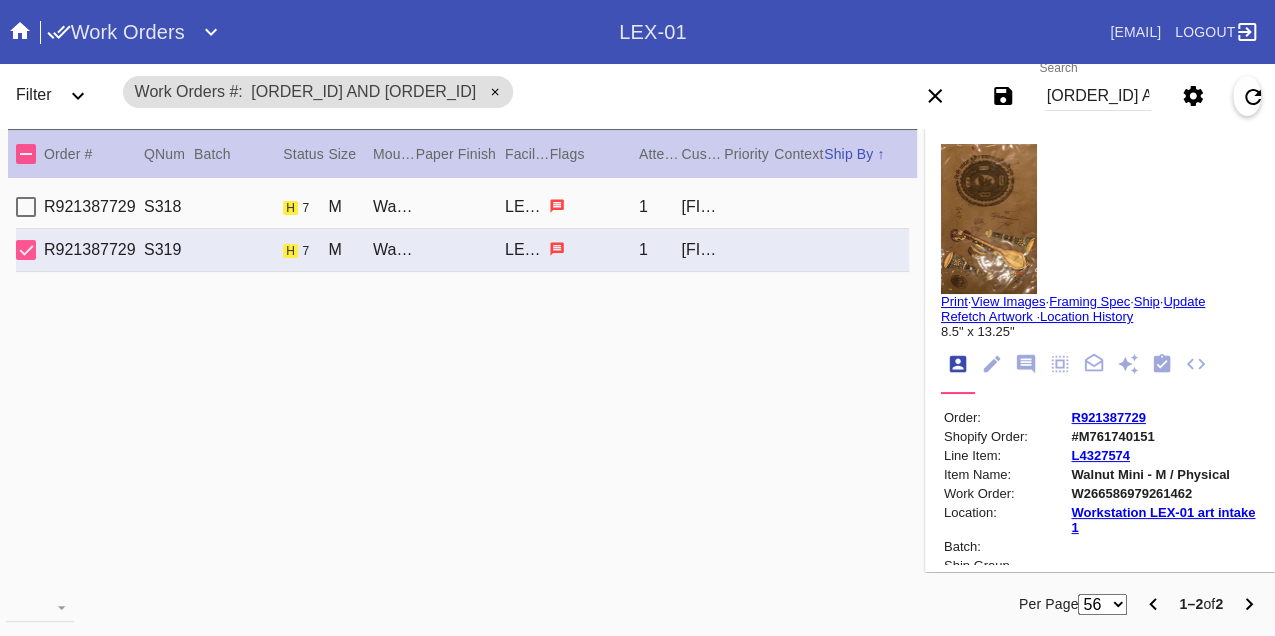 click on "[ORDER_ID] AND [ORDER_ID]" at bounding box center (1098, 96) 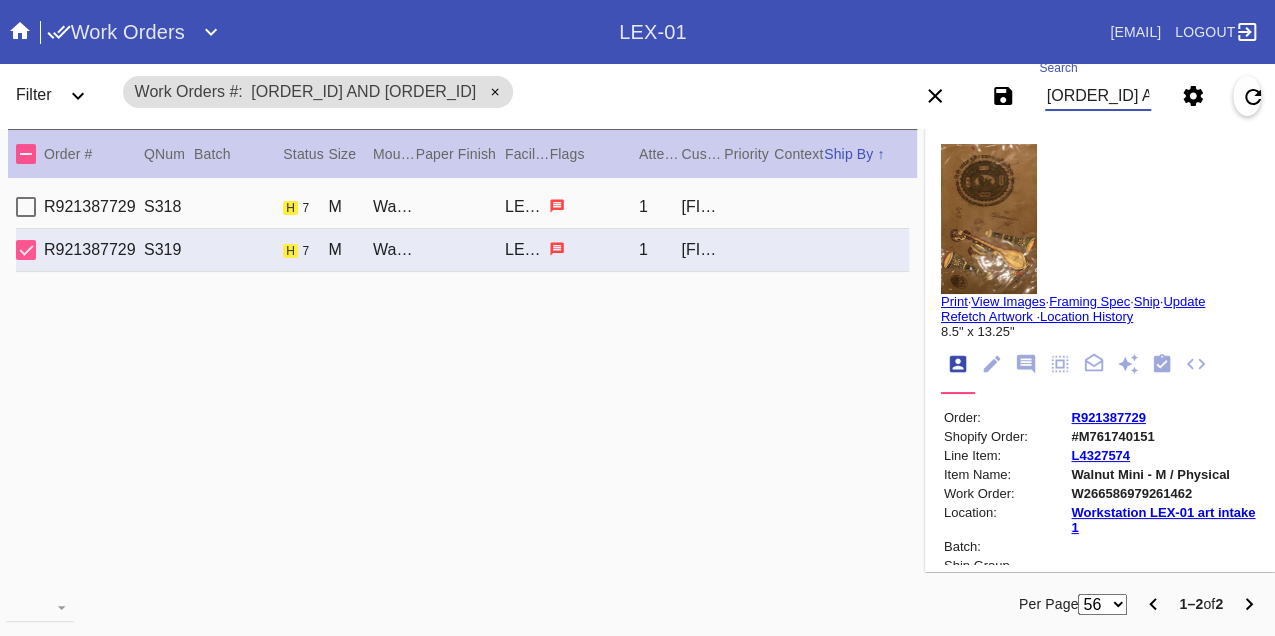 click on "[ORDER_ID] AND [ORDER_ID]" at bounding box center (1098, 96) 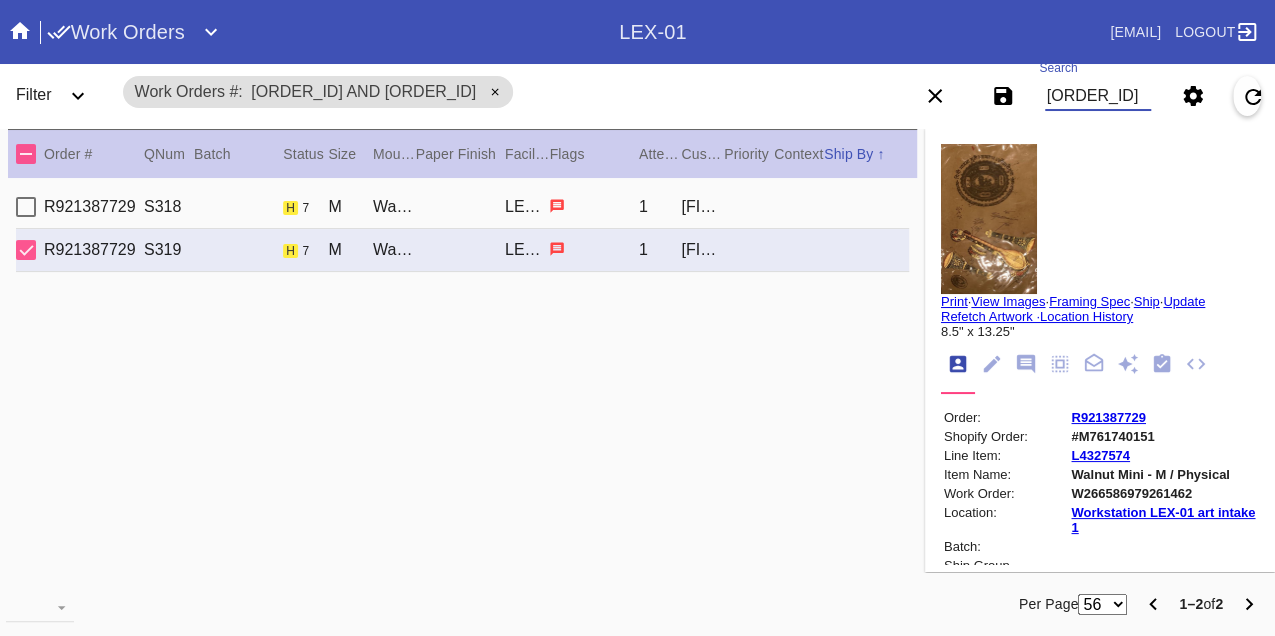 scroll, scrollTop: 0, scrollLeft: 48, axis: horizontal 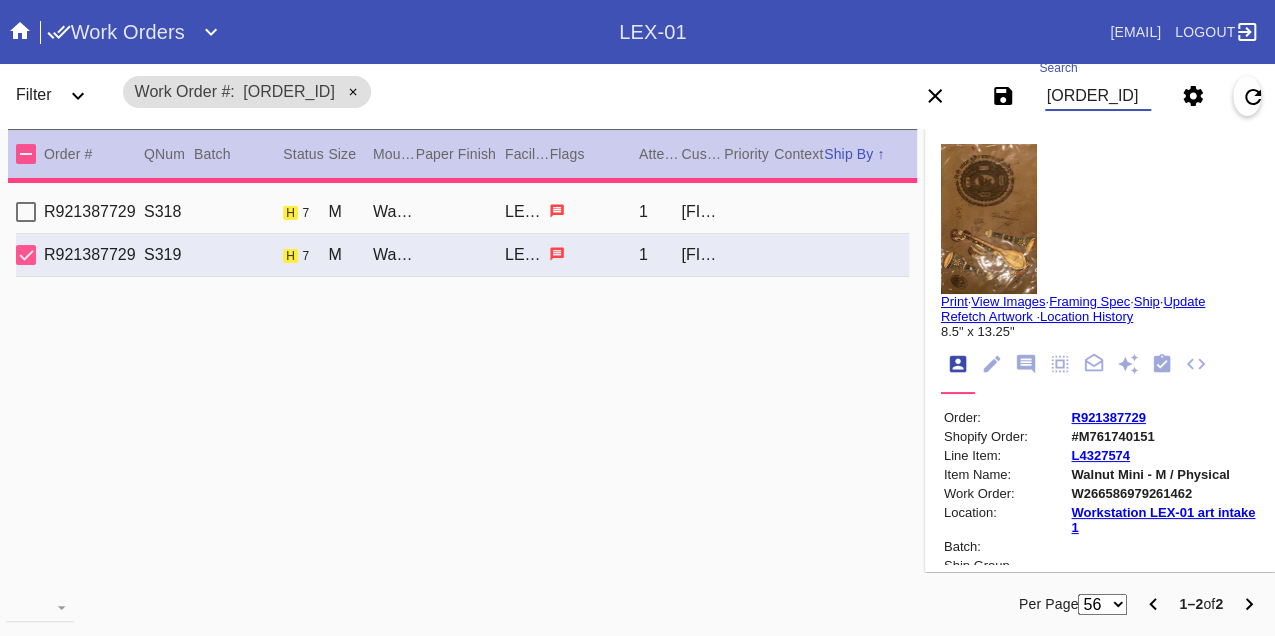 type on "6.5" 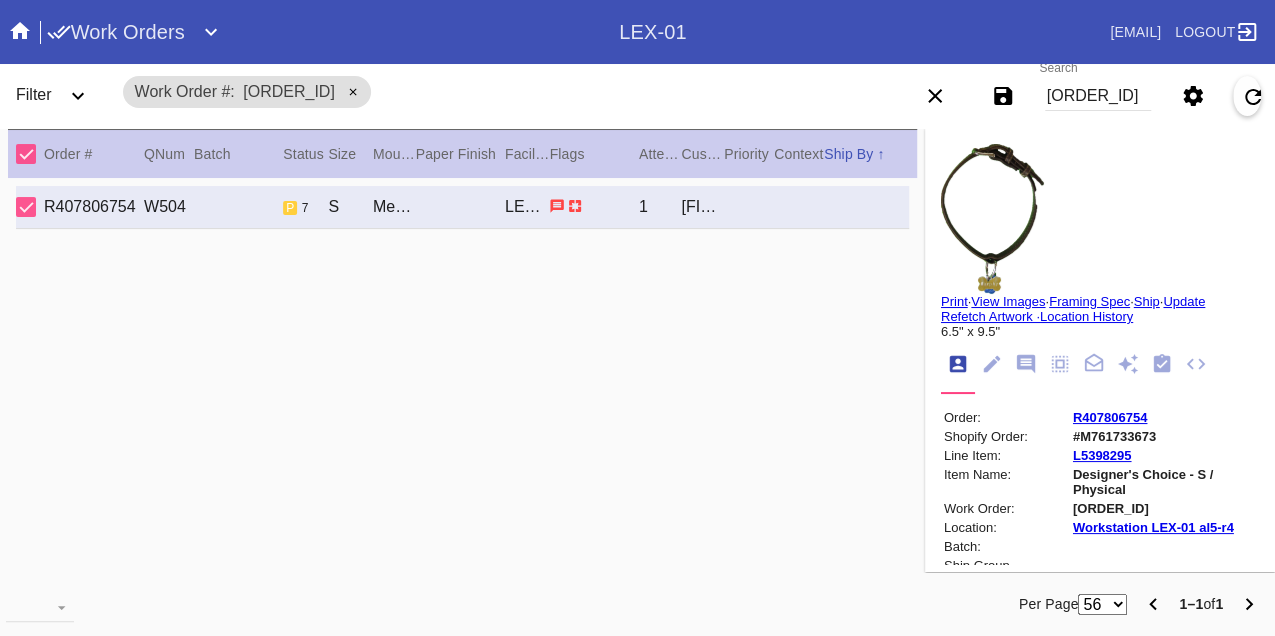scroll, scrollTop: 0, scrollLeft: 0, axis: both 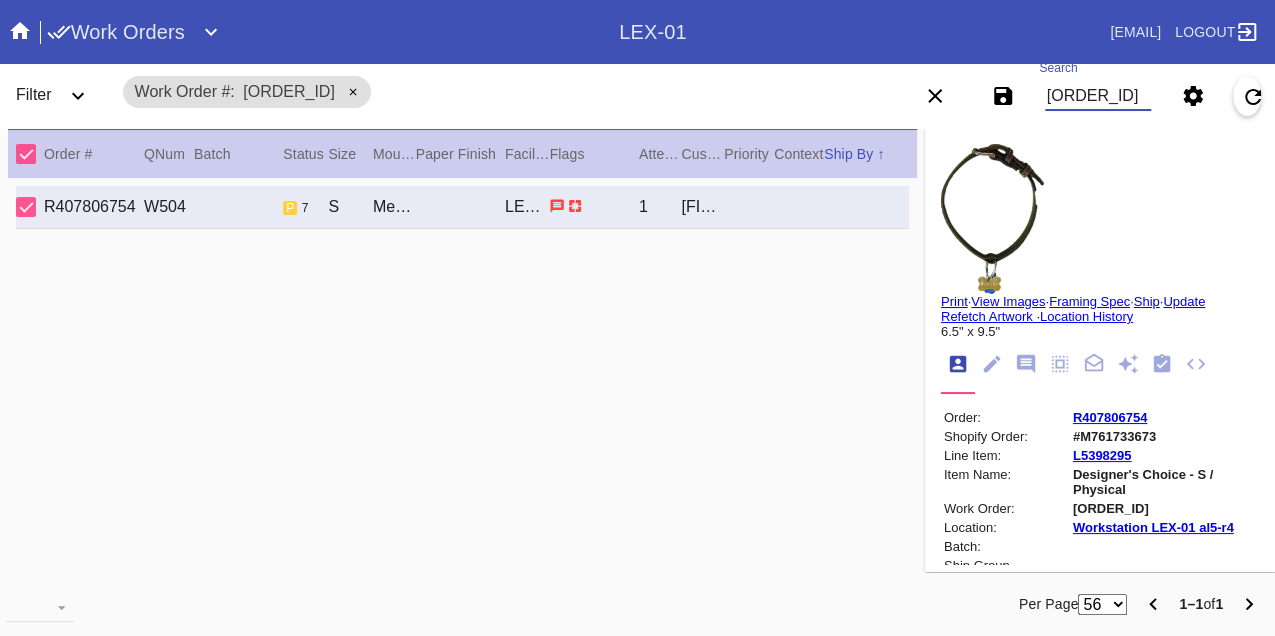 click on "[ORDER_ID]" at bounding box center [1098, 96] 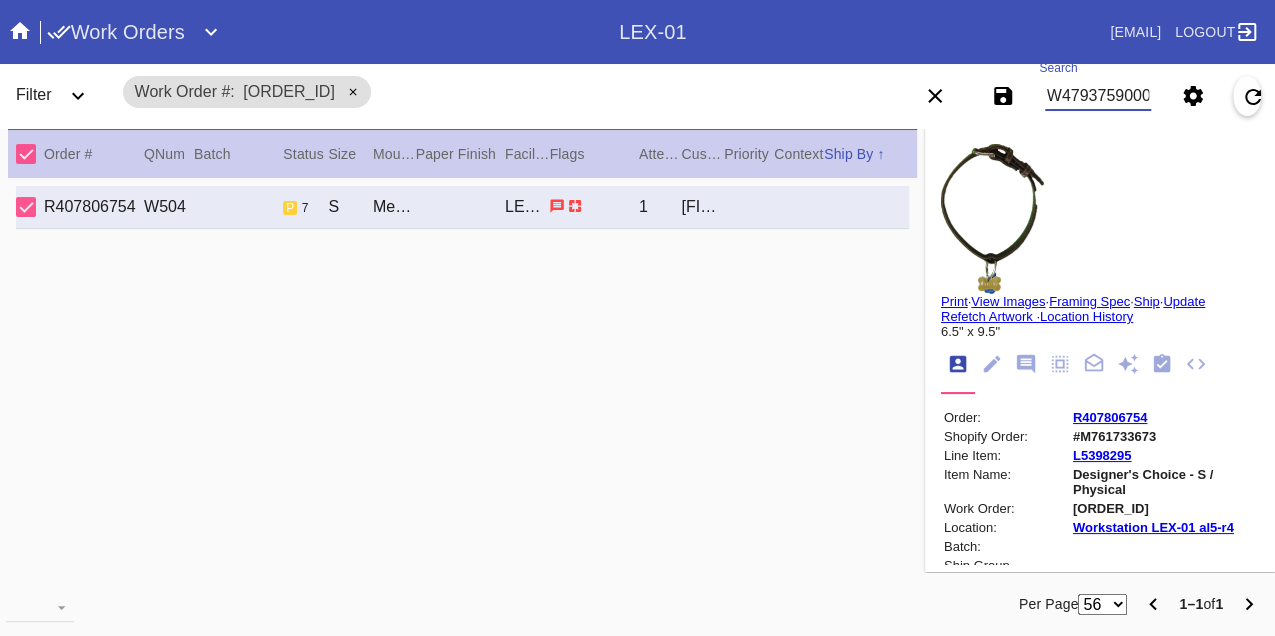 scroll, scrollTop: 0, scrollLeft: 48, axis: horizontal 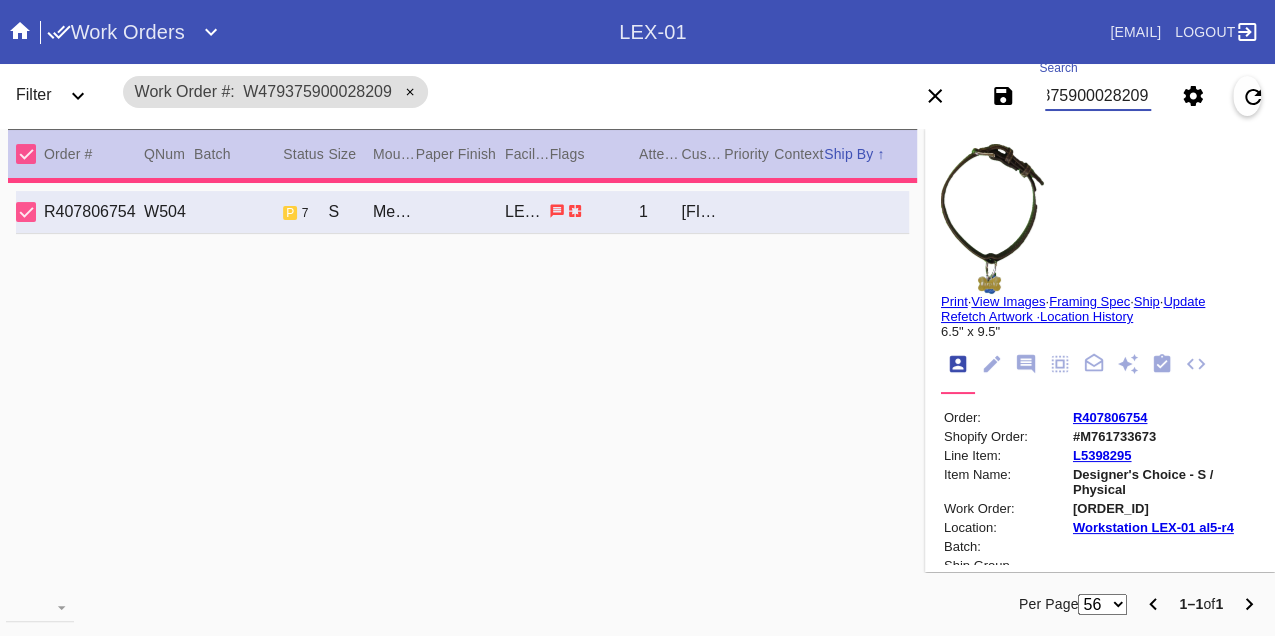 type on "11.625" 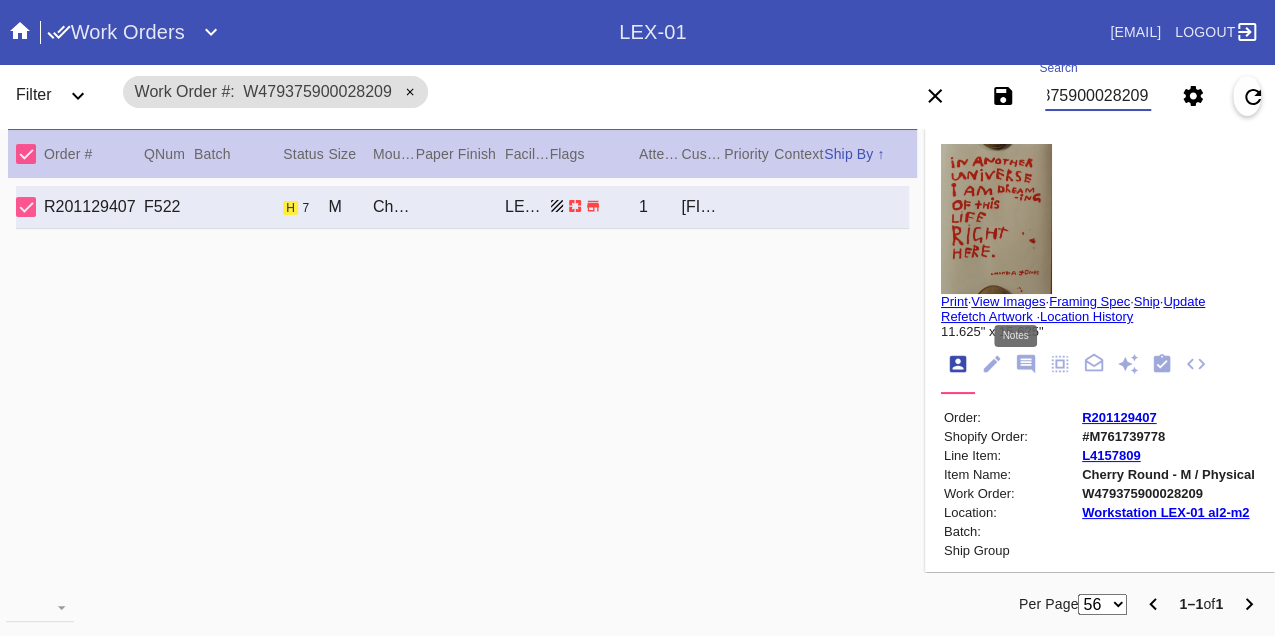 type on "W479375900028209" 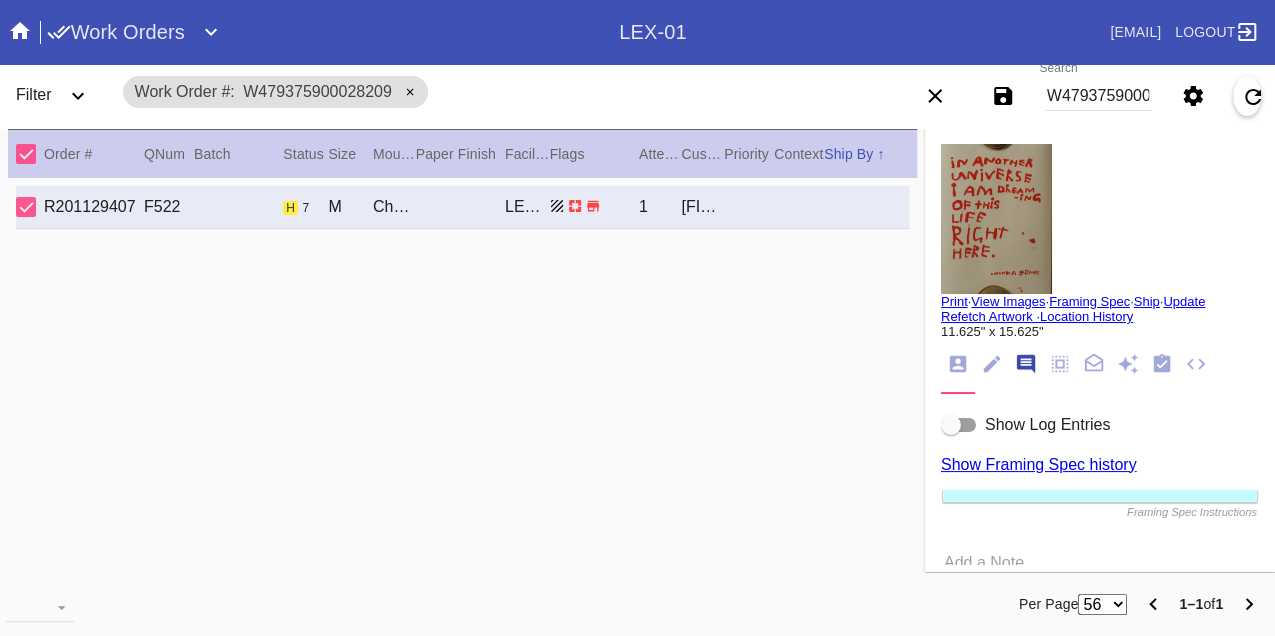 scroll, scrollTop: 122, scrollLeft: 0, axis: vertical 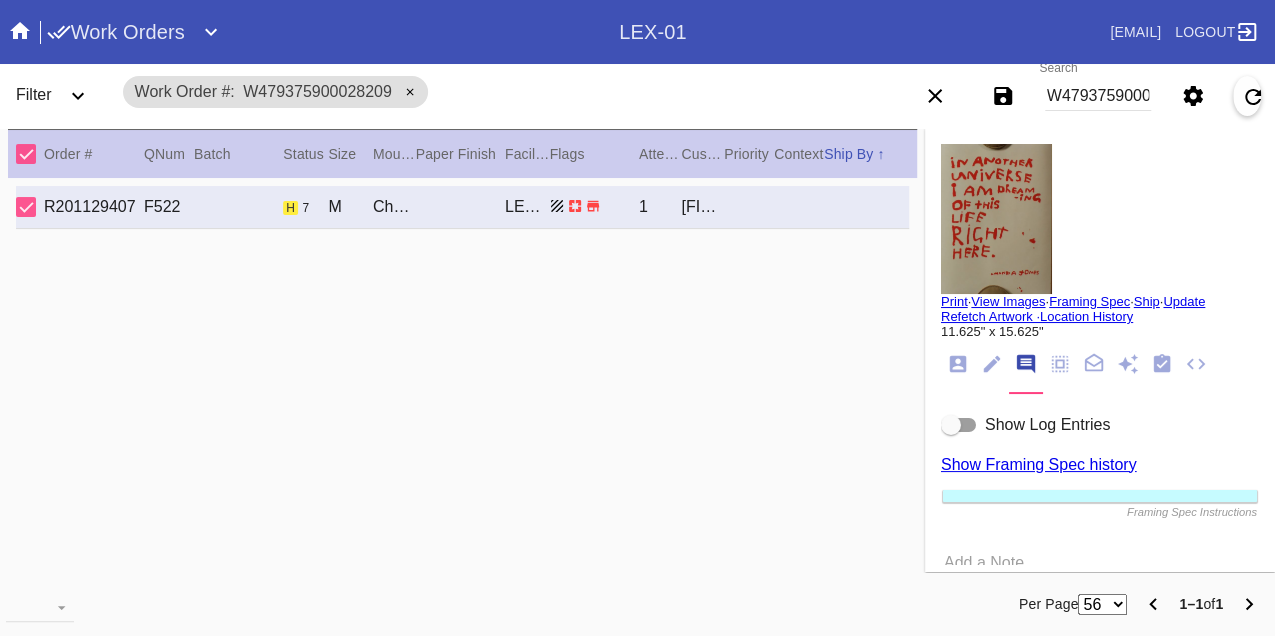 drag, startPoint x: 957, startPoint y: 431, endPoint x: 976, endPoint y: 434, distance: 19.235384 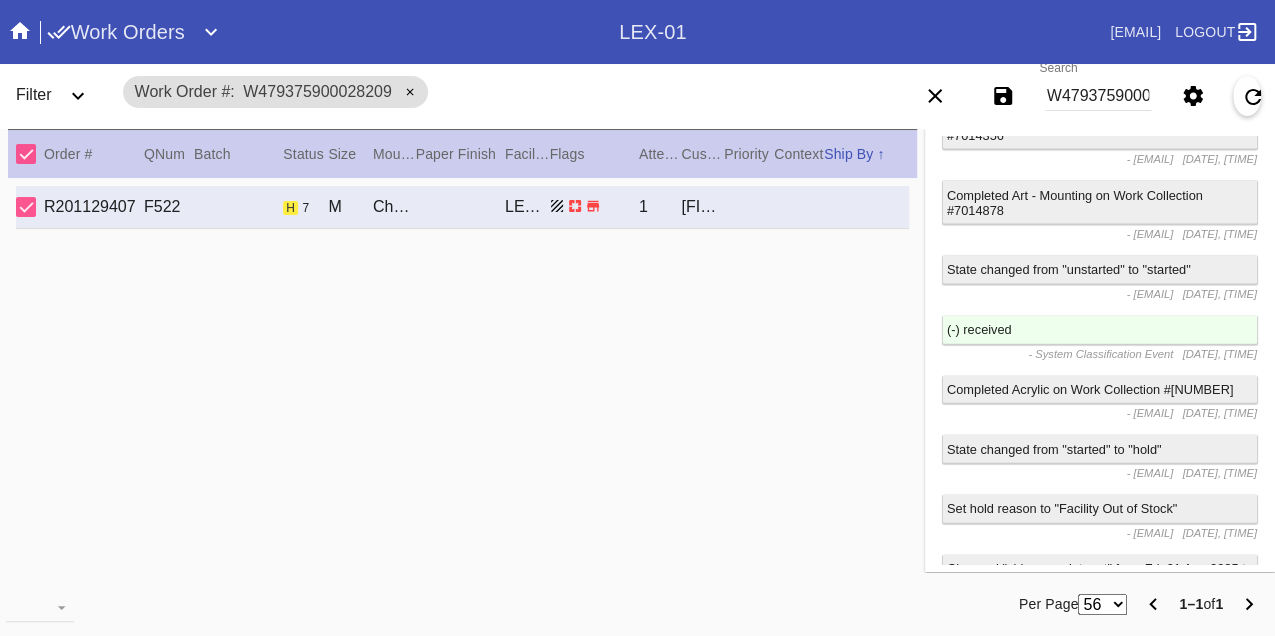 scroll, scrollTop: 2653, scrollLeft: 0, axis: vertical 